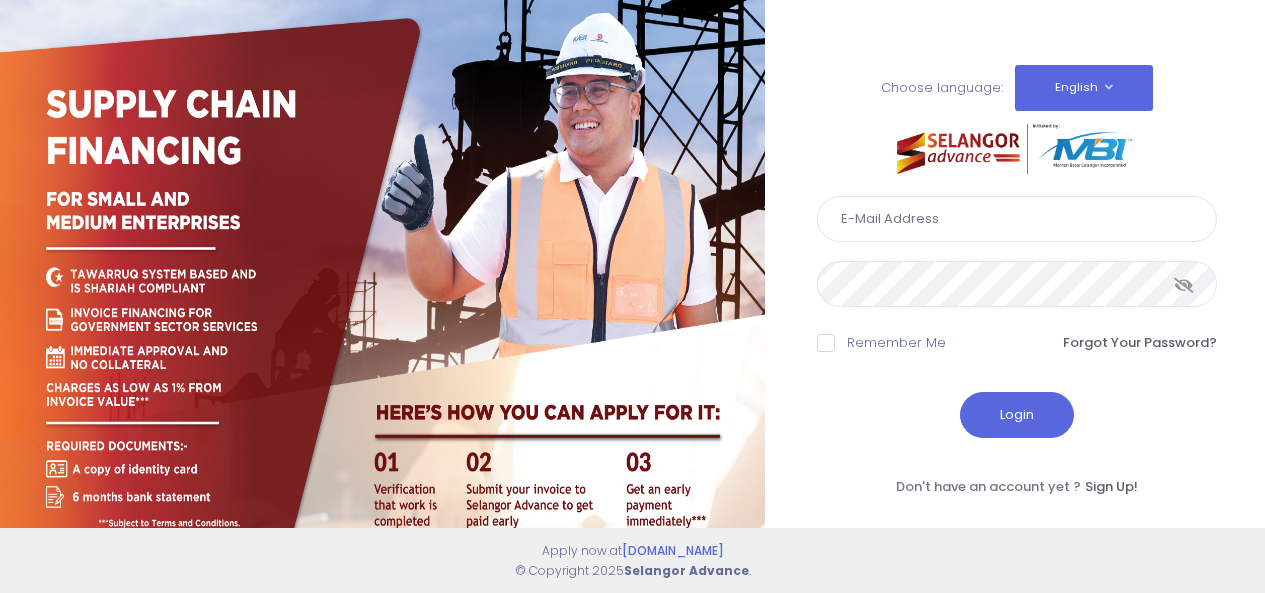 scroll, scrollTop: 0, scrollLeft: 0, axis: both 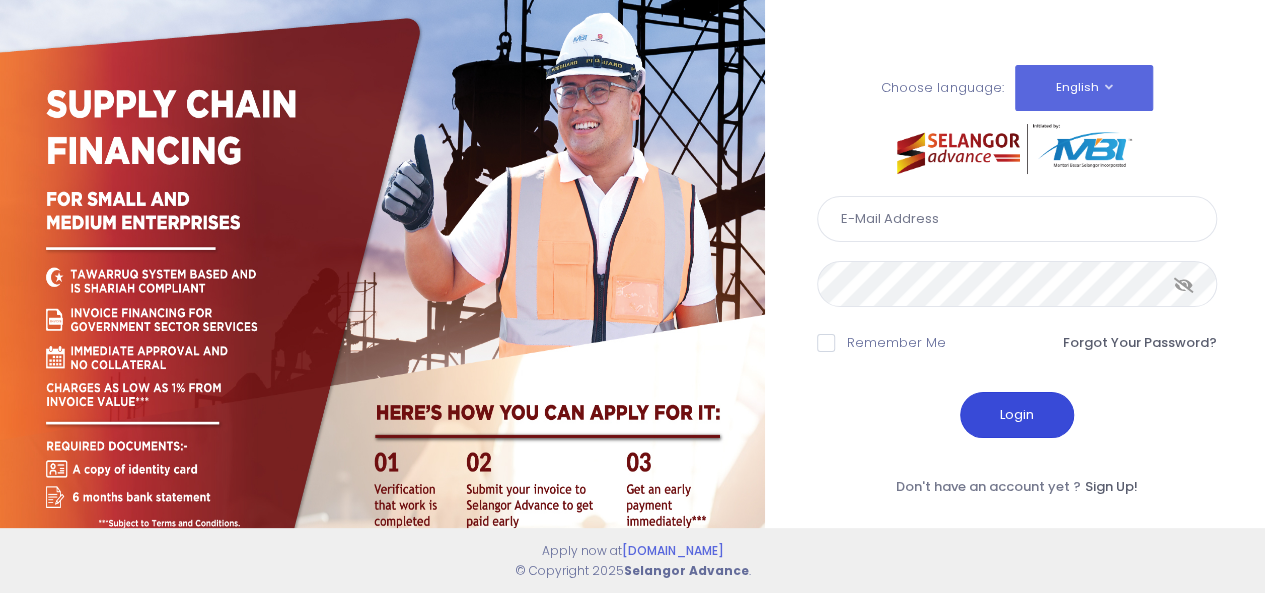 type on "rozana@edgenta.com" 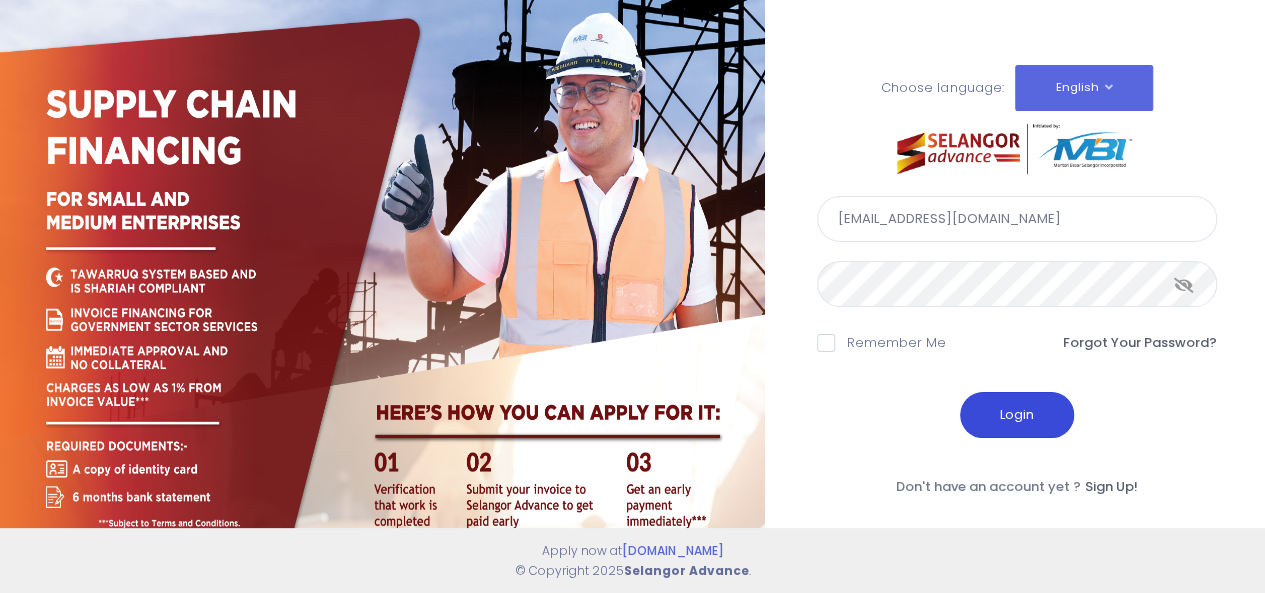 click on "Login" at bounding box center [1017, 415] 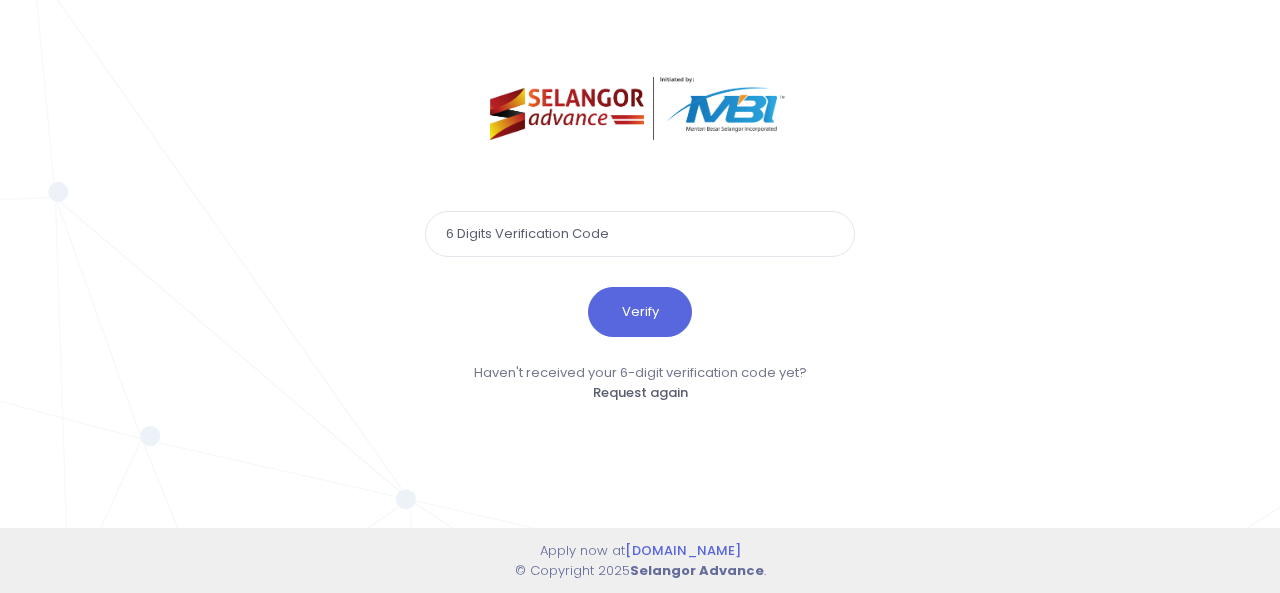 scroll, scrollTop: 0, scrollLeft: 0, axis: both 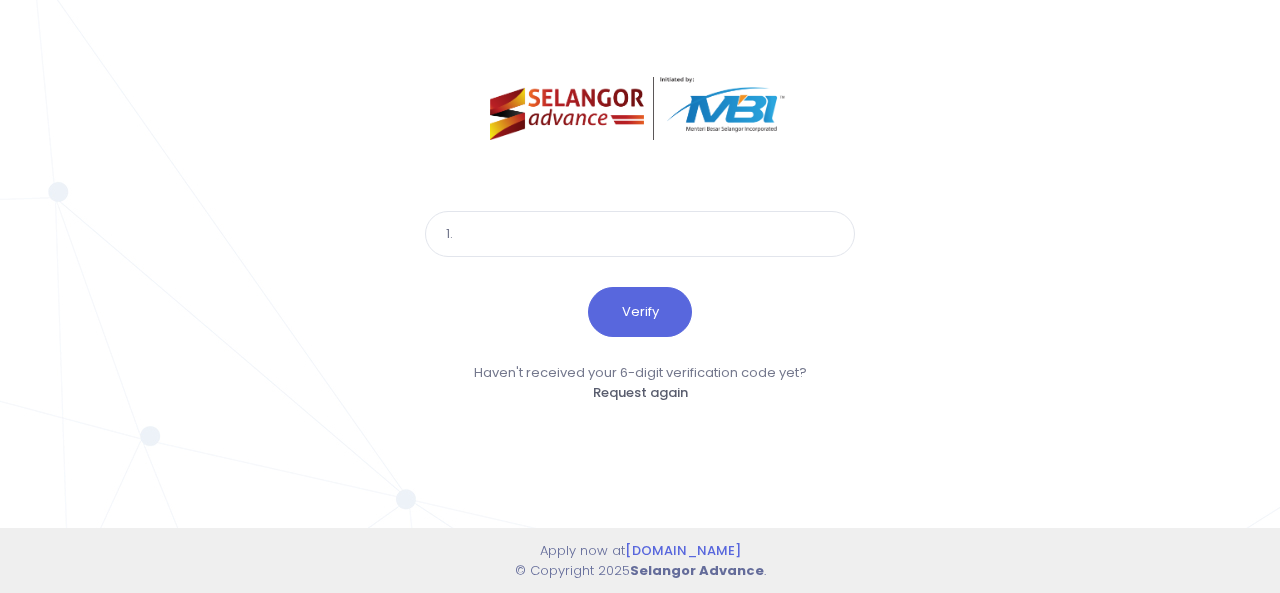 type on "1" 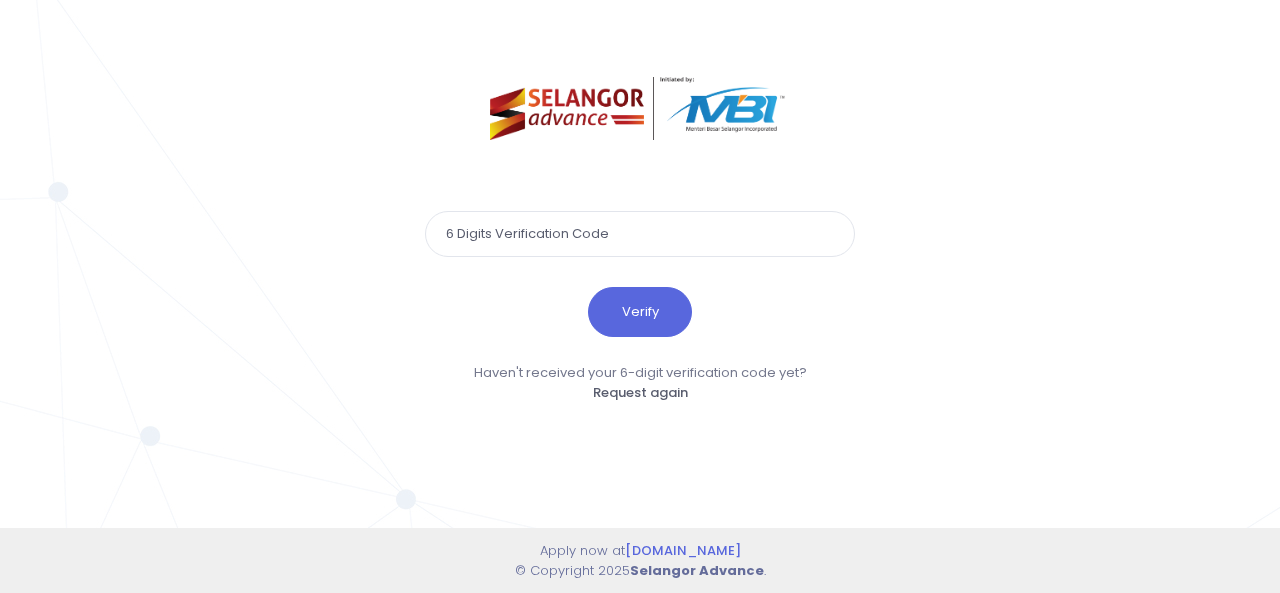 paste on "878579" 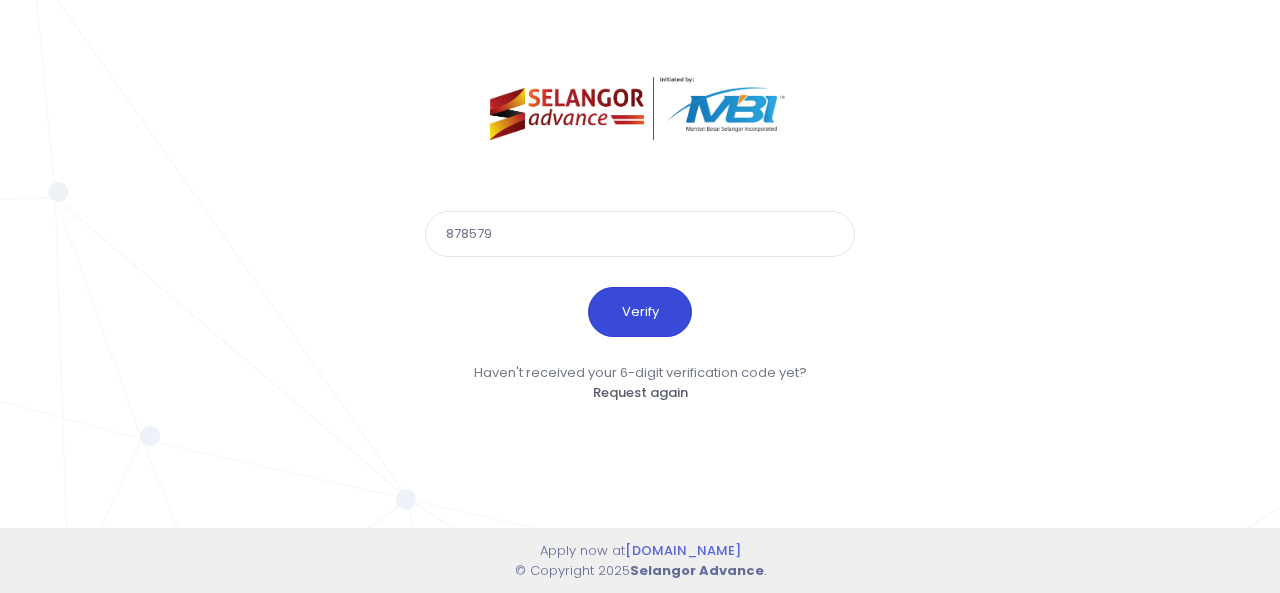 type on "878579" 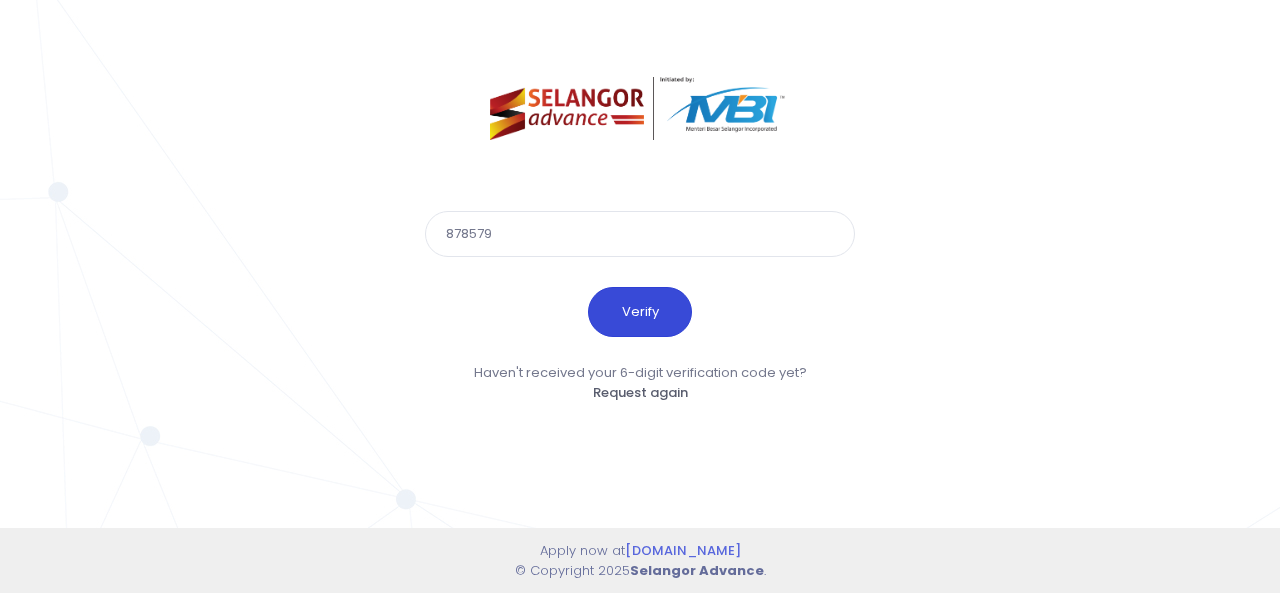 click on "Verify" at bounding box center (640, 312) 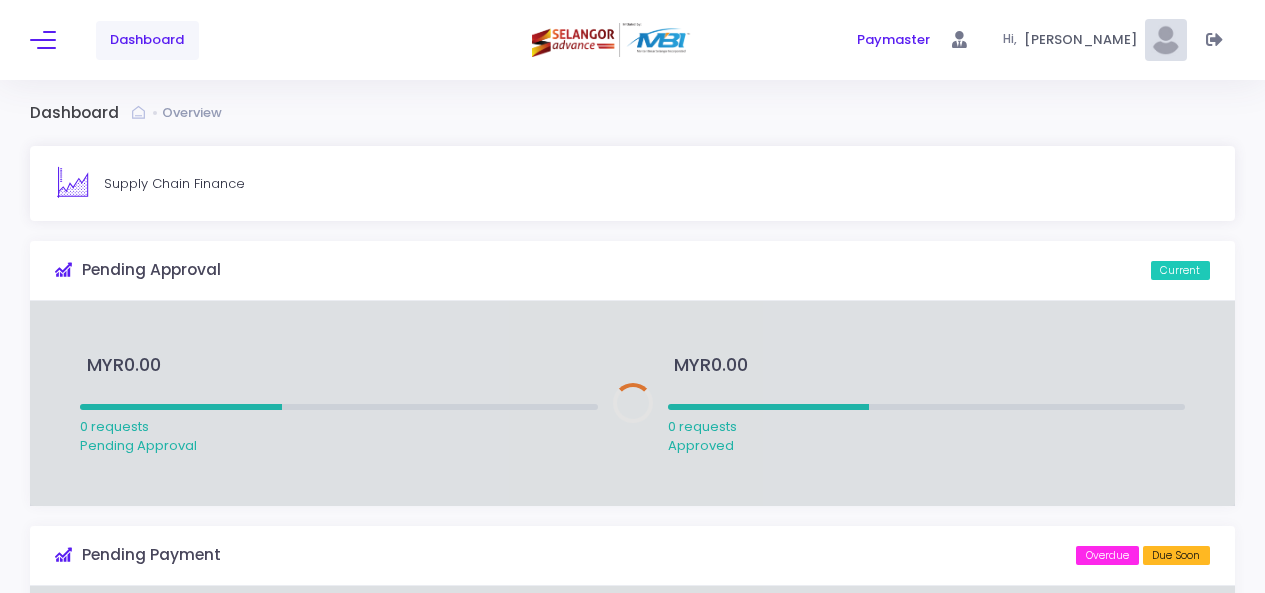 scroll, scrollTop: 0, scrollLeft: 0, axis: both 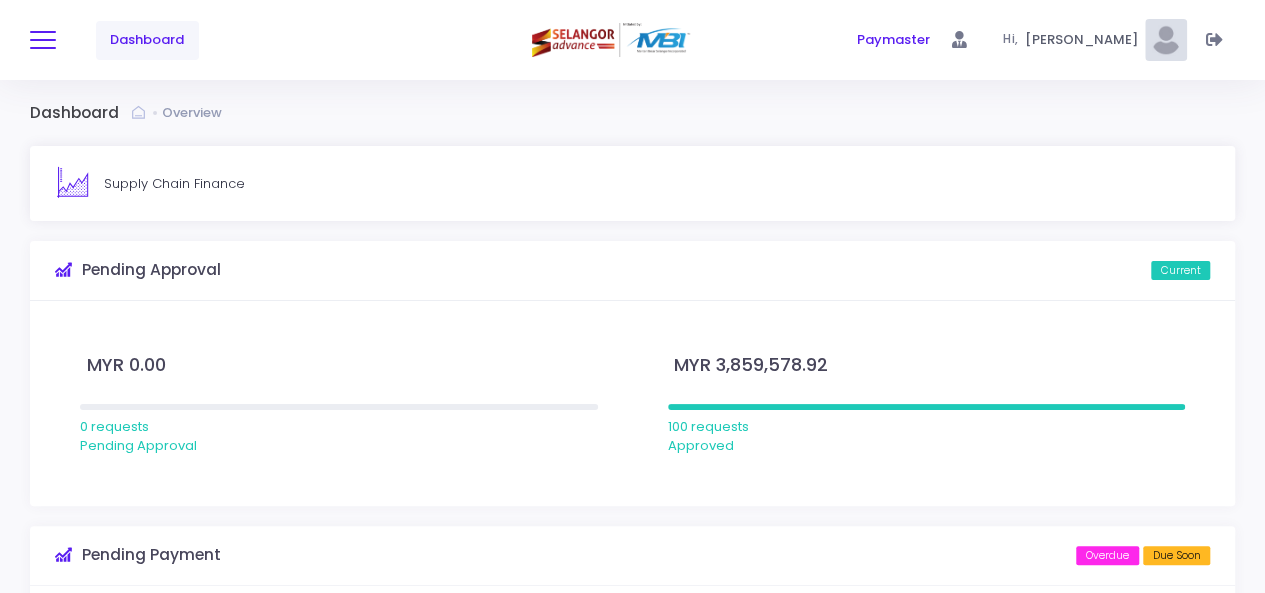 click at bounding box center [43, 40] 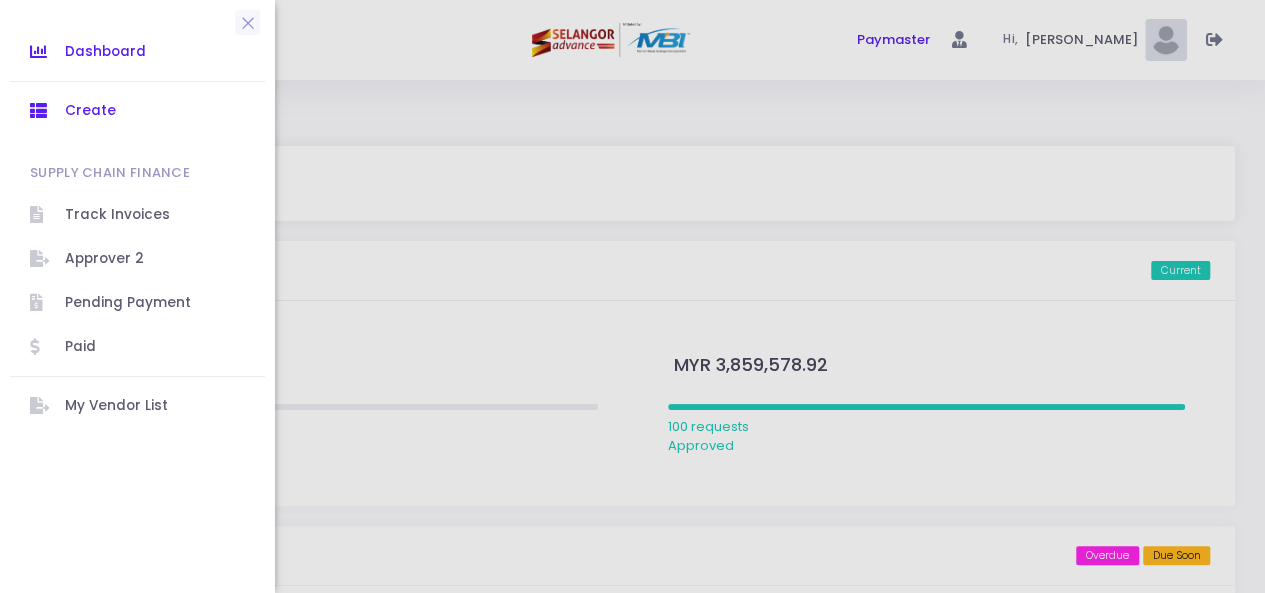 click on "Create" at bounding box center [155, 111] 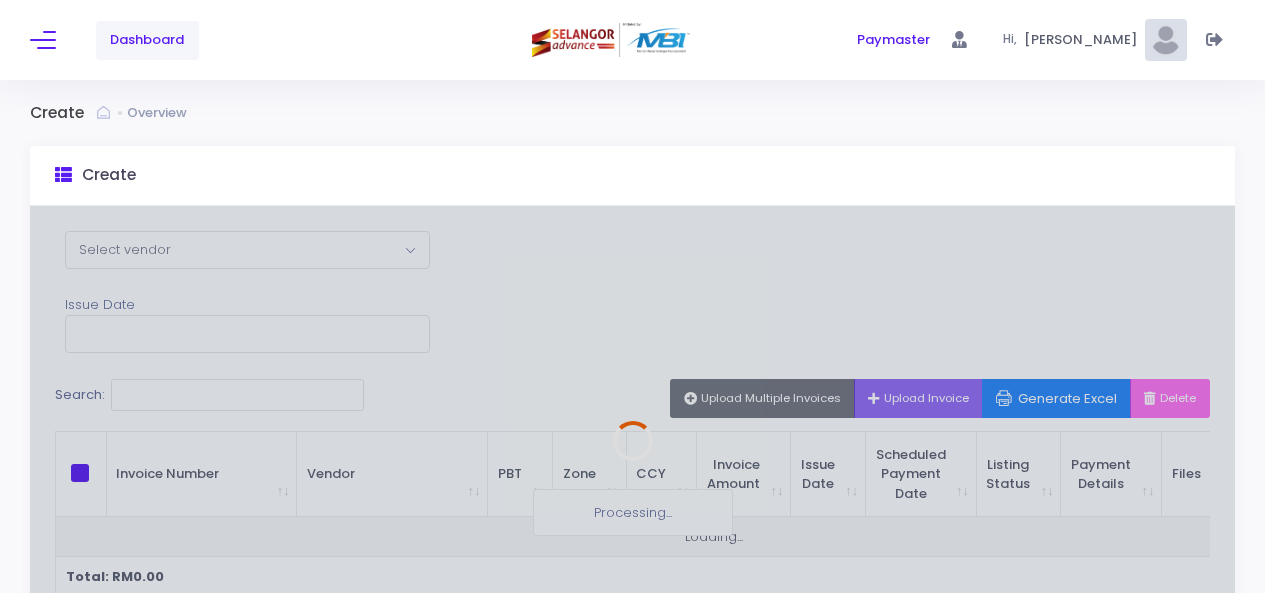scroll, scrollTop: 0, scrollLeft: 0, axis: both 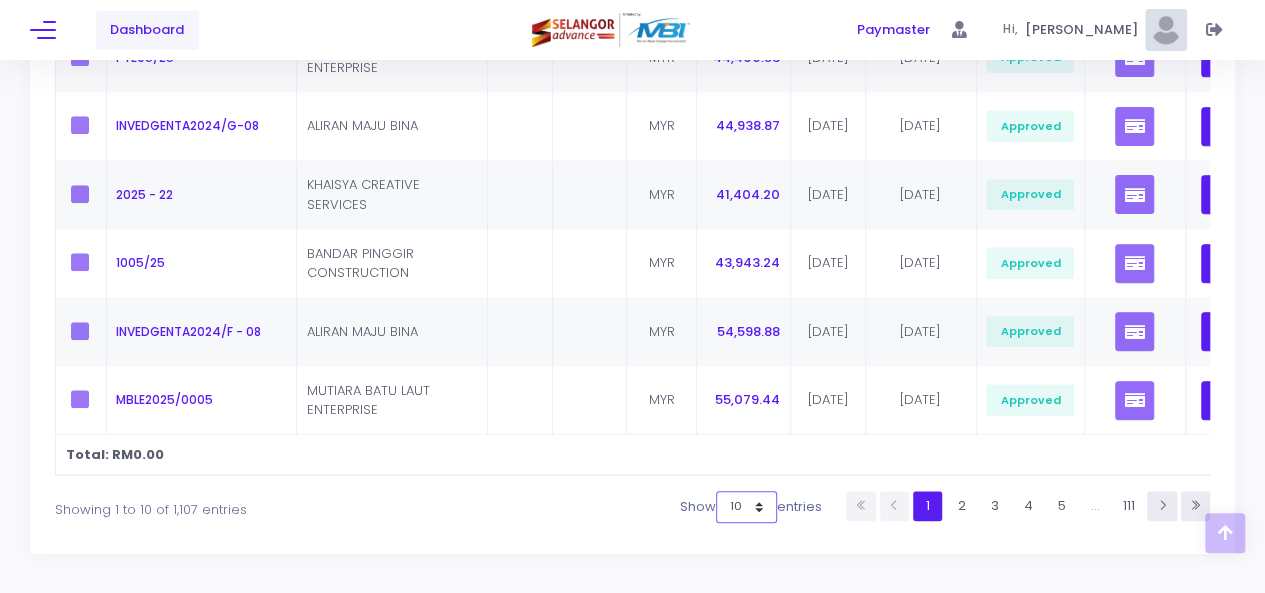 click on "10 25 50 100" at bounding box center (746, 507) 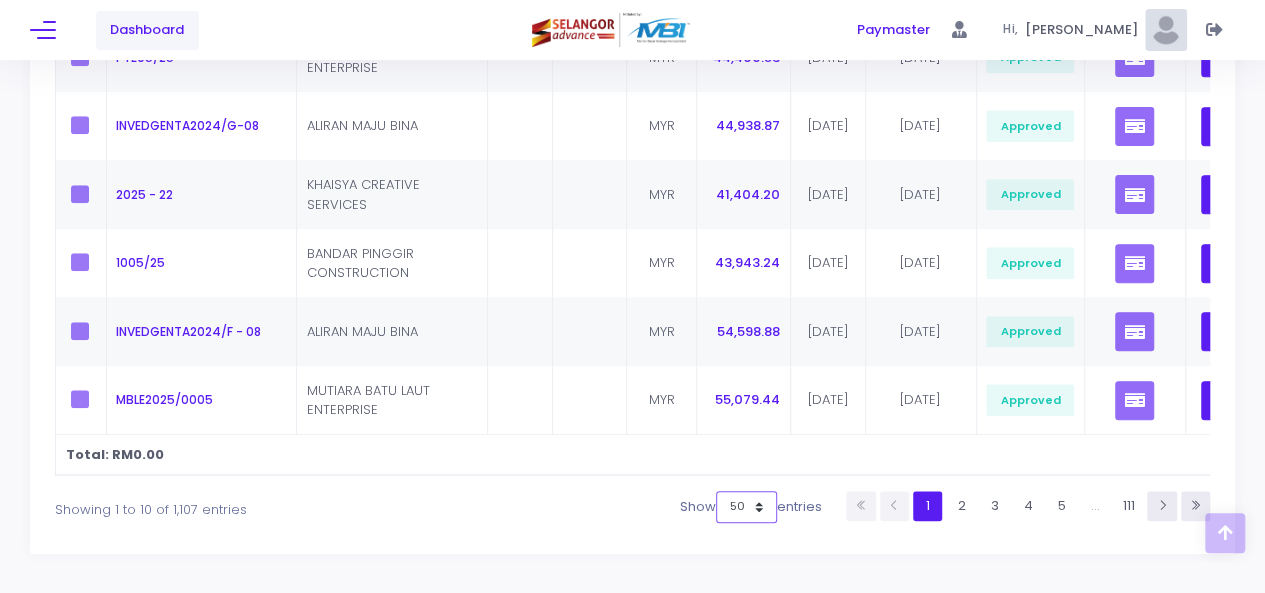 click on "10 25 50 100" at bounding box center [746, 507] 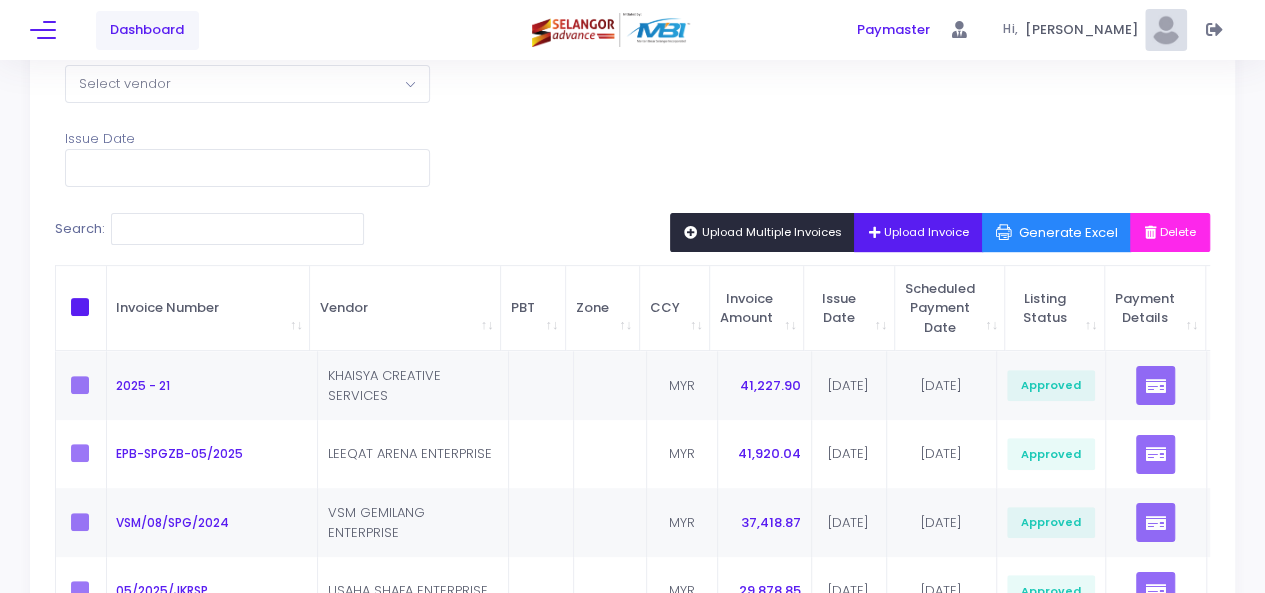 scroll, scrollTop: 162, scrollLeft: 0, axis: vertical 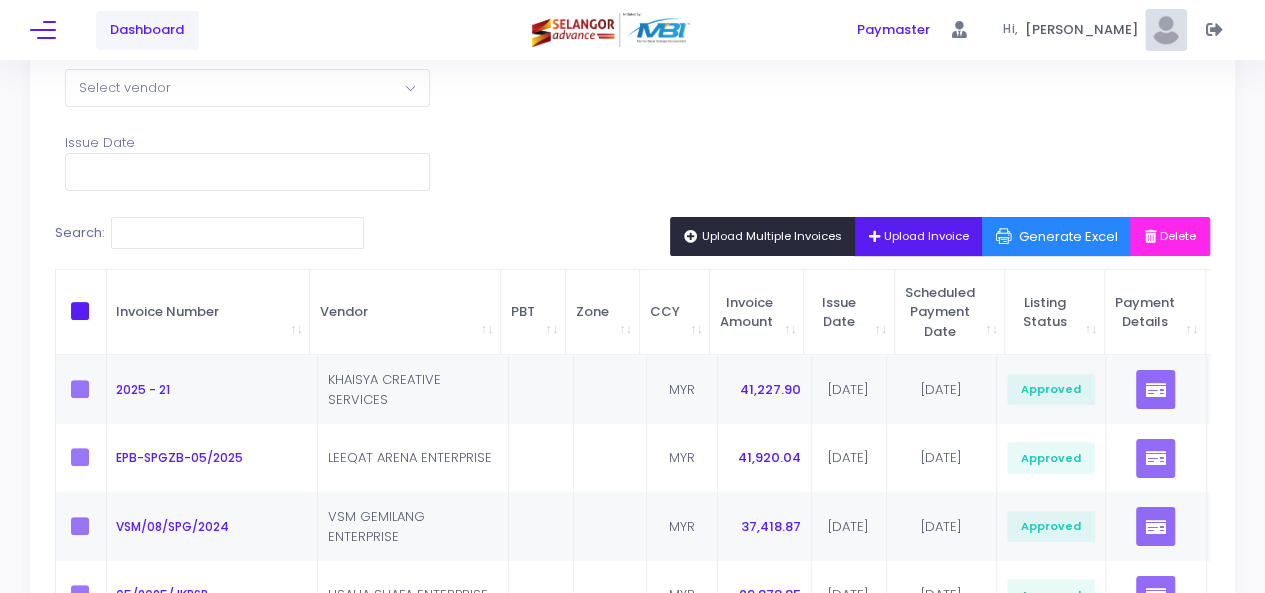 click on "Upload Multiple Invoices" at bounding box center [763, 236] 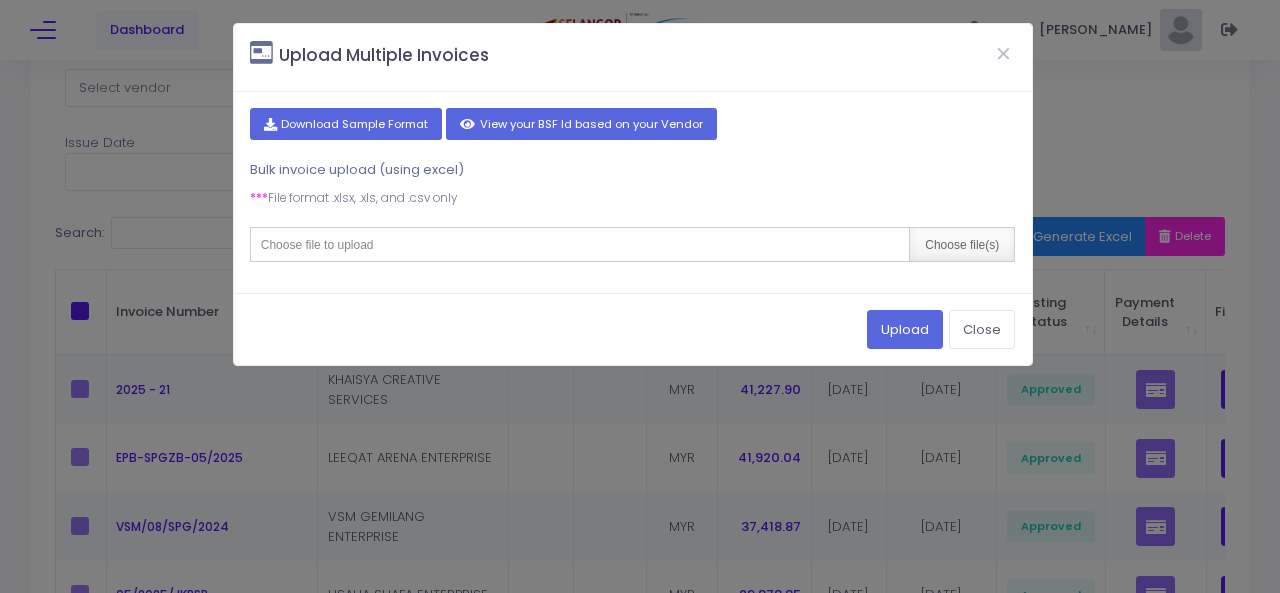 click on "Choose file(s)" at bounding box center (961, 244) 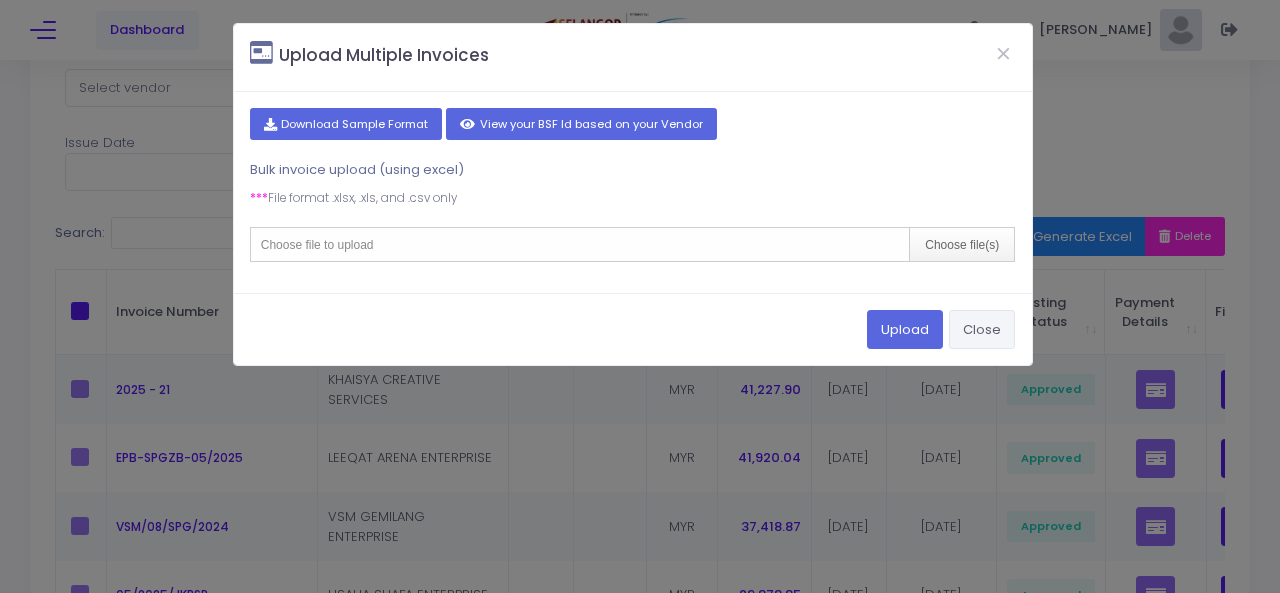 click on "Close" at bounding box center (982, 329) 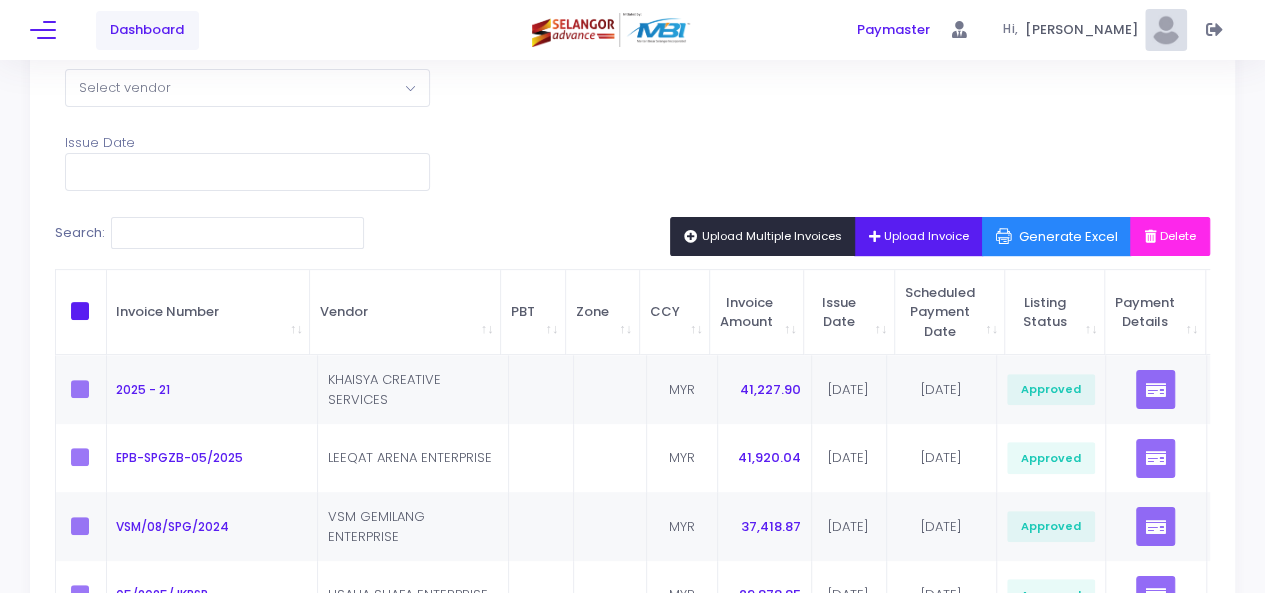 click on "Upload Multiple Invoices" at bounding box center (763, 236) 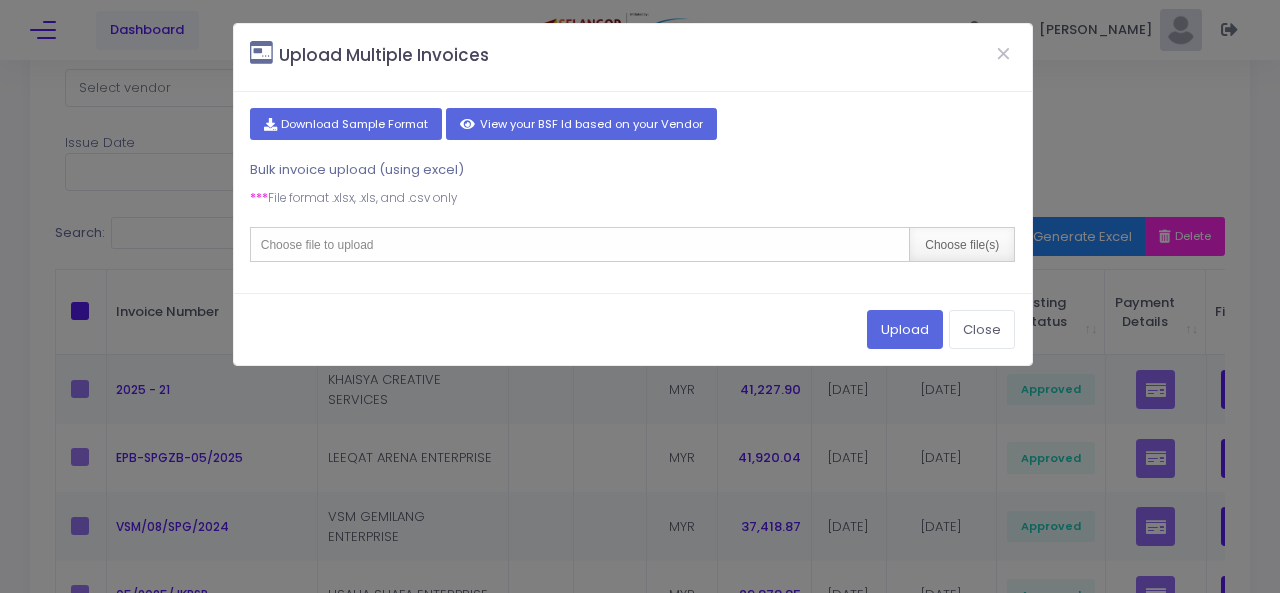 click on "Choose file(s)" at bounding box center (961, 244) 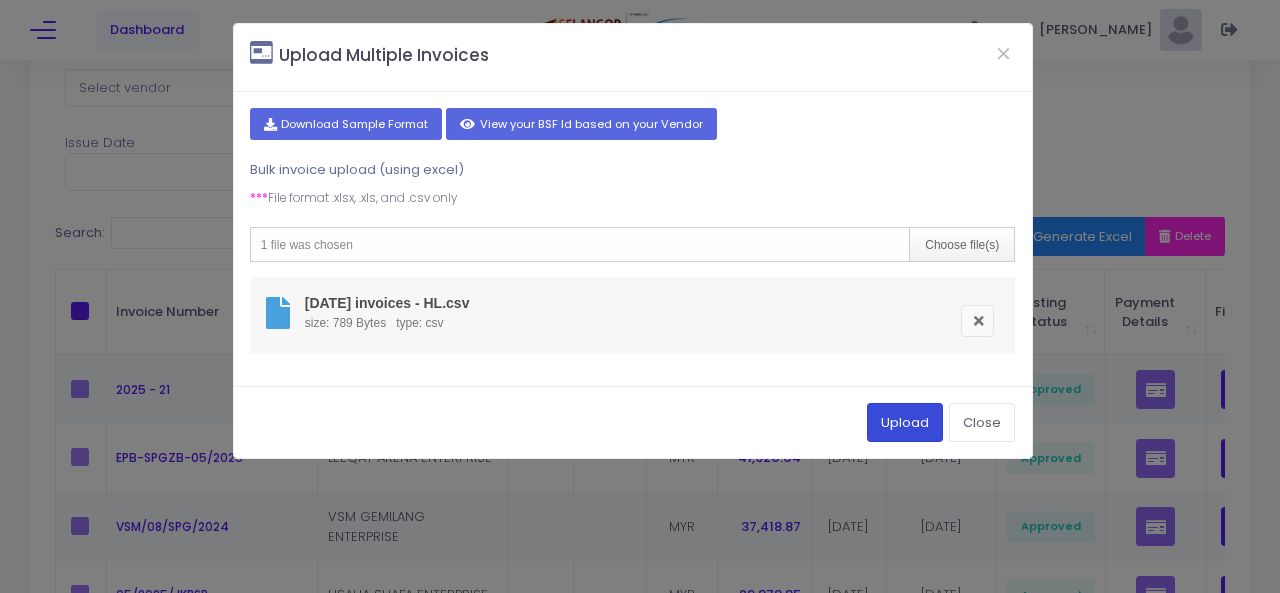click on "Upload" at bounding box center [905, 422] 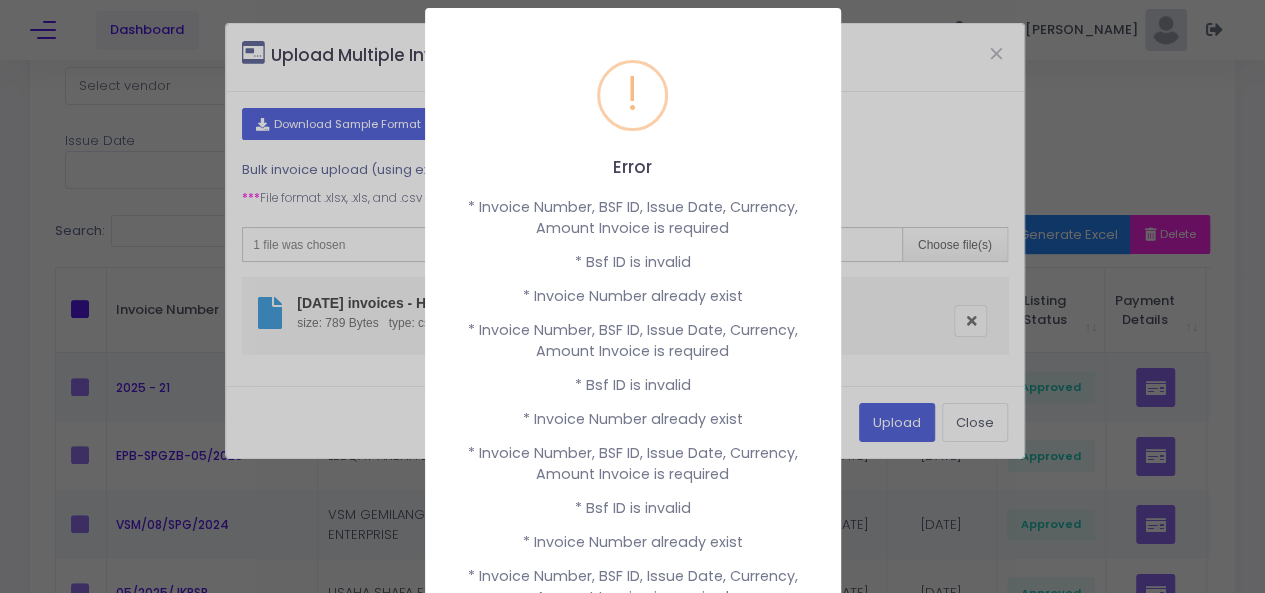scroll, scrollTop: 144, scrollLeft: 0, axis: vertical 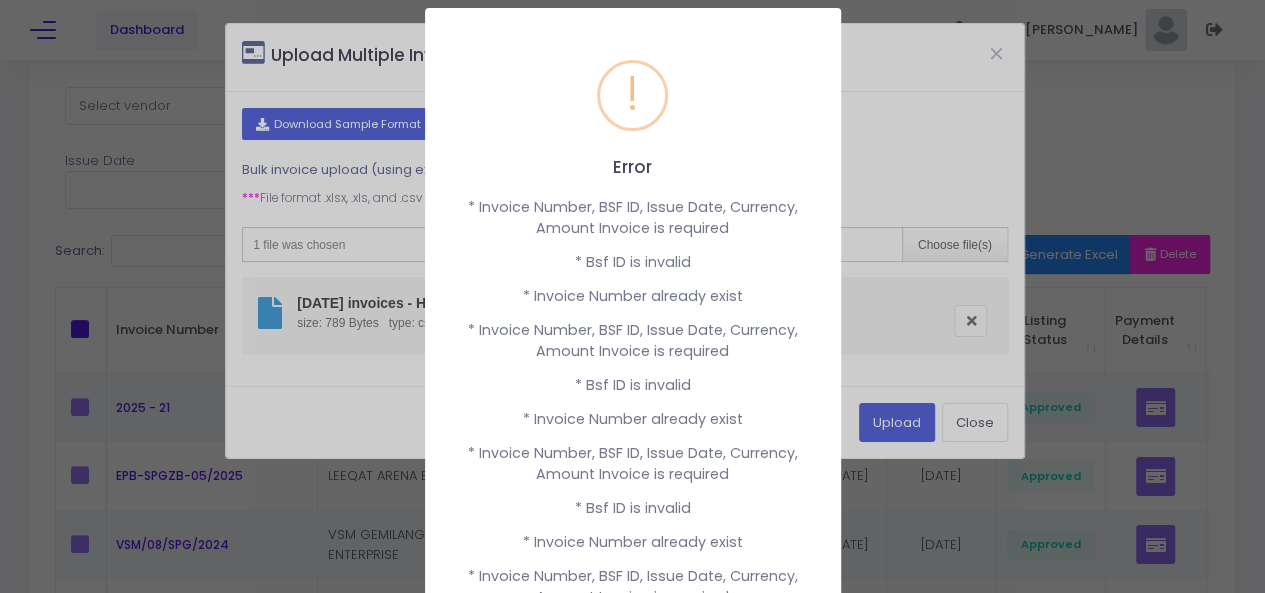 click on "Error ×  * Invoice Number, BSF ID, Issue Date, Currency, Amount Invoice is required
* Bsf ID is invalid
* Invoice Number already exist
* Invoice Number, BSF ID, Issue Date, Currency, Amount Invoice is required
* Bsf ID is invalid
* Invoice Number already exist
* Invoice Number, BSF ID, Issue Date, Currency, Amount Invoice is required
* Bsf ID is invalid
* Invoice Number already exist
* Invoice Number, BSF ID, Issue Date, Currency, Amount Invoice is required
* Bsf ID is invalid
* Invoice Number already exist
* Invoice Number, BSF ID, Issue Date, Currency, Amount Invoice is required
* Bsf ID is invalid
* Invoice Number already exist
* Invoice Number, BSF ID, Issue Date, Currency, Amount Invoice is required
* Bsf ID is invalid
* Invoice Number already exist
* Invoice Number, BSF ID, Issue Date, Currency, Amount Invoice is required
* Bsf ID is invalid
* Invoice Number already exist  OK Cancel" at bounding box center (632, 296) 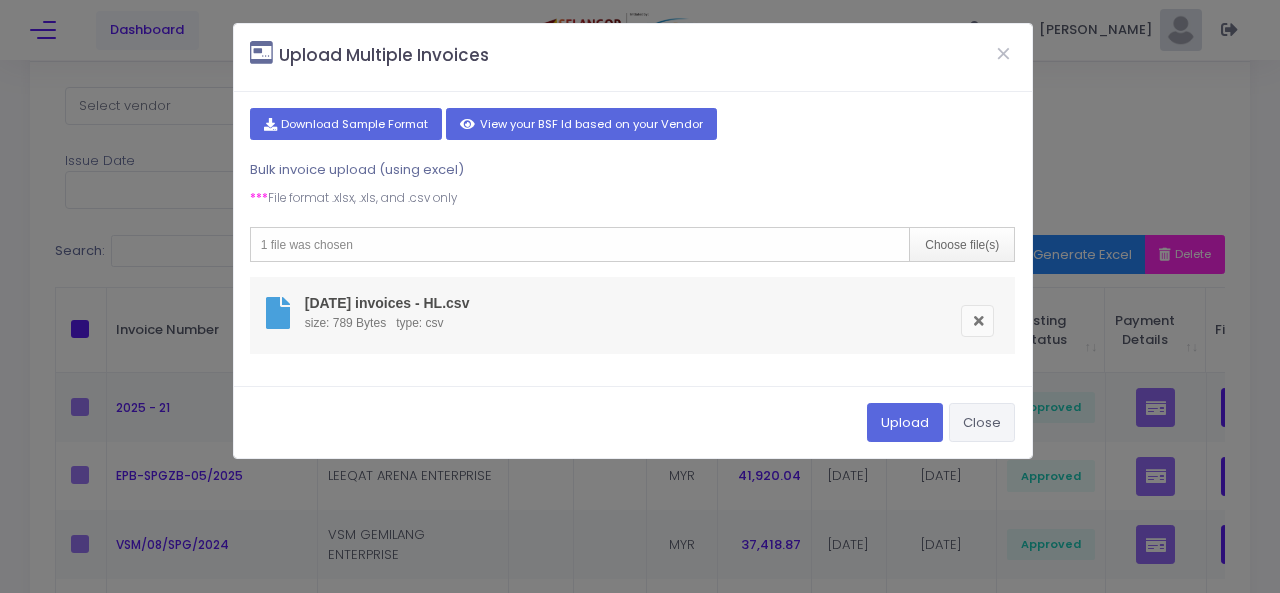 click on "Close" at bounding box center (982, 422) 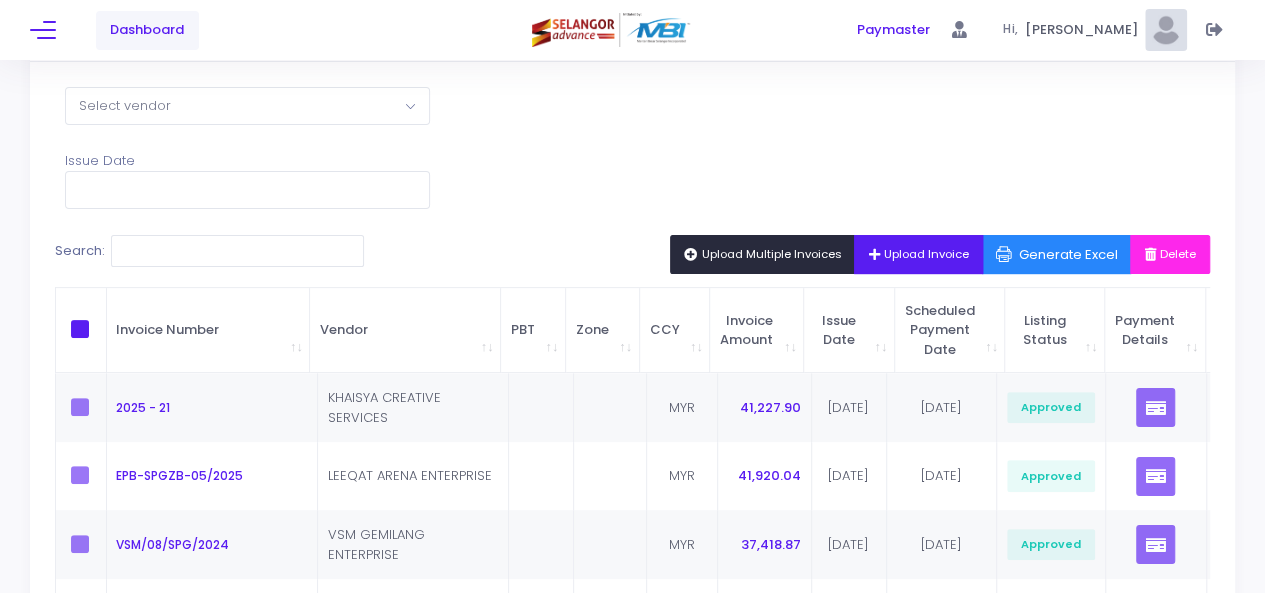 click on "Upload Invoice" at bounding box center [918, 254] 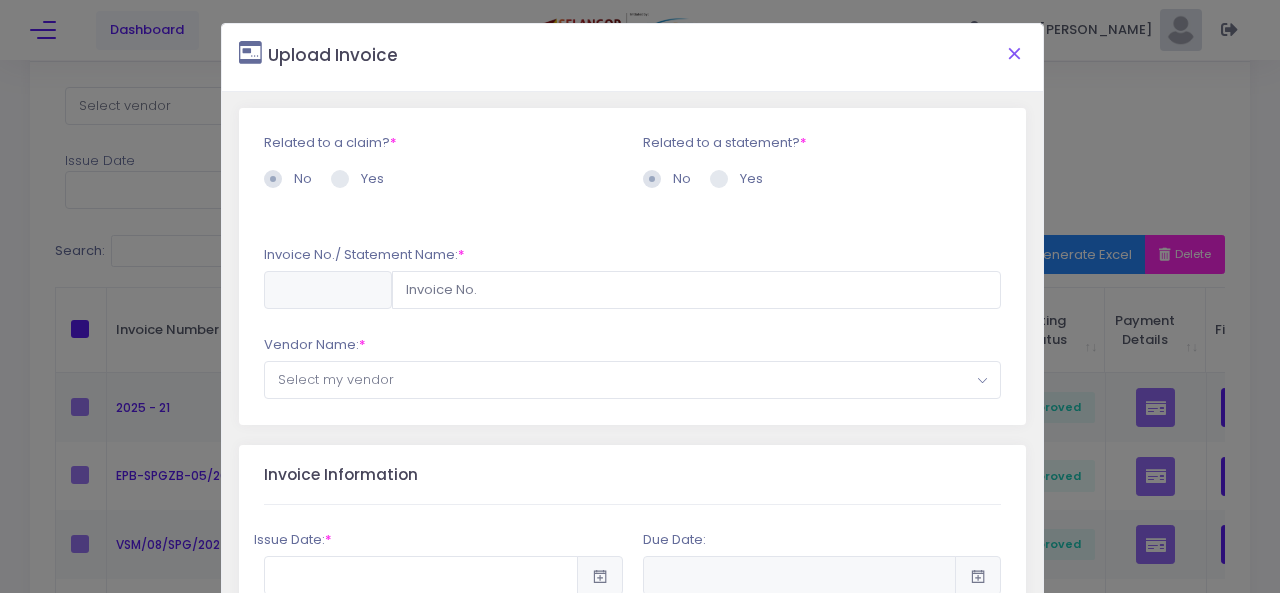 click at bounding box center [1015, 53] 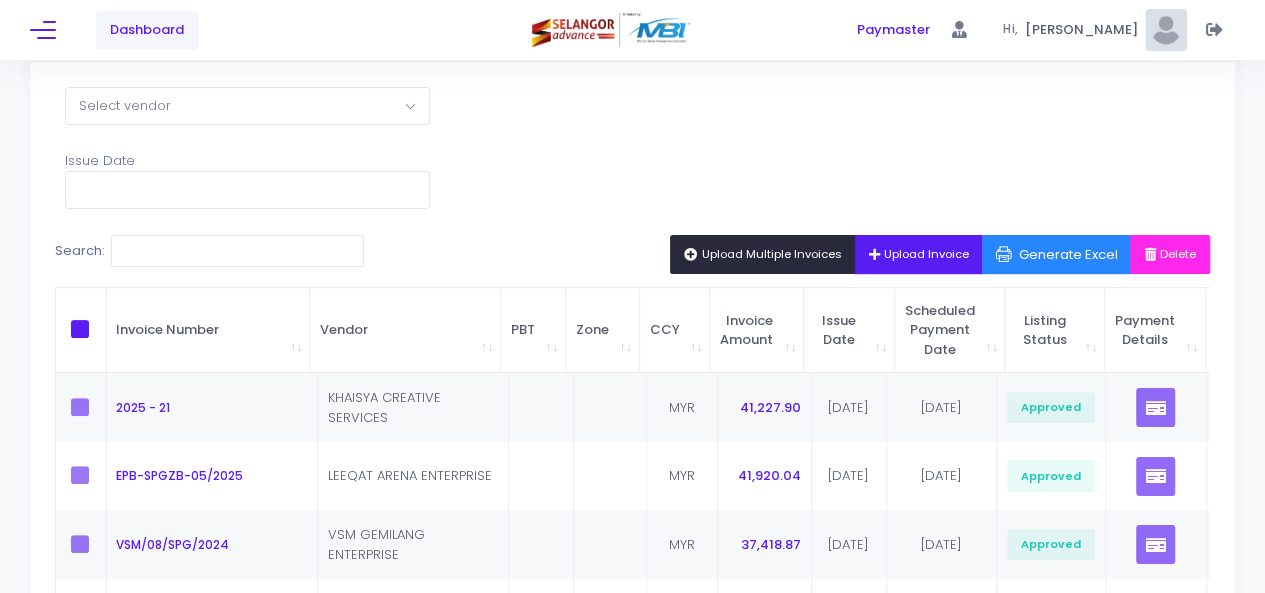 click on "Upload Multiple Invoices" at bounding box center (763, 254) 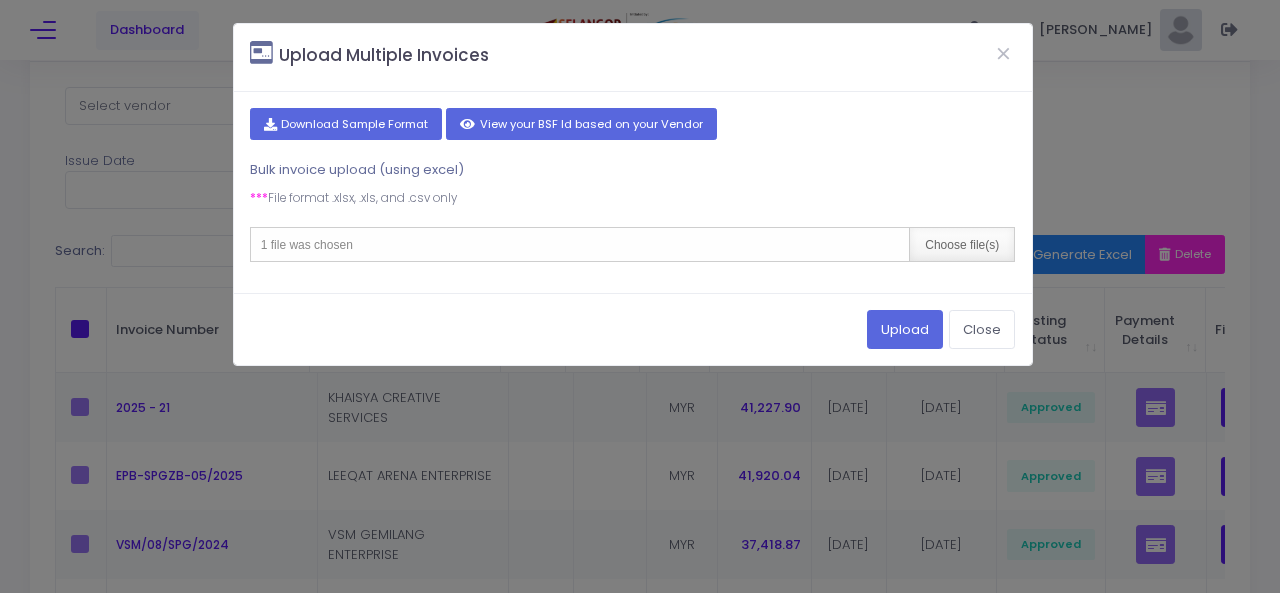 click on "Choose file(s)" at bounding box center (961, 244) 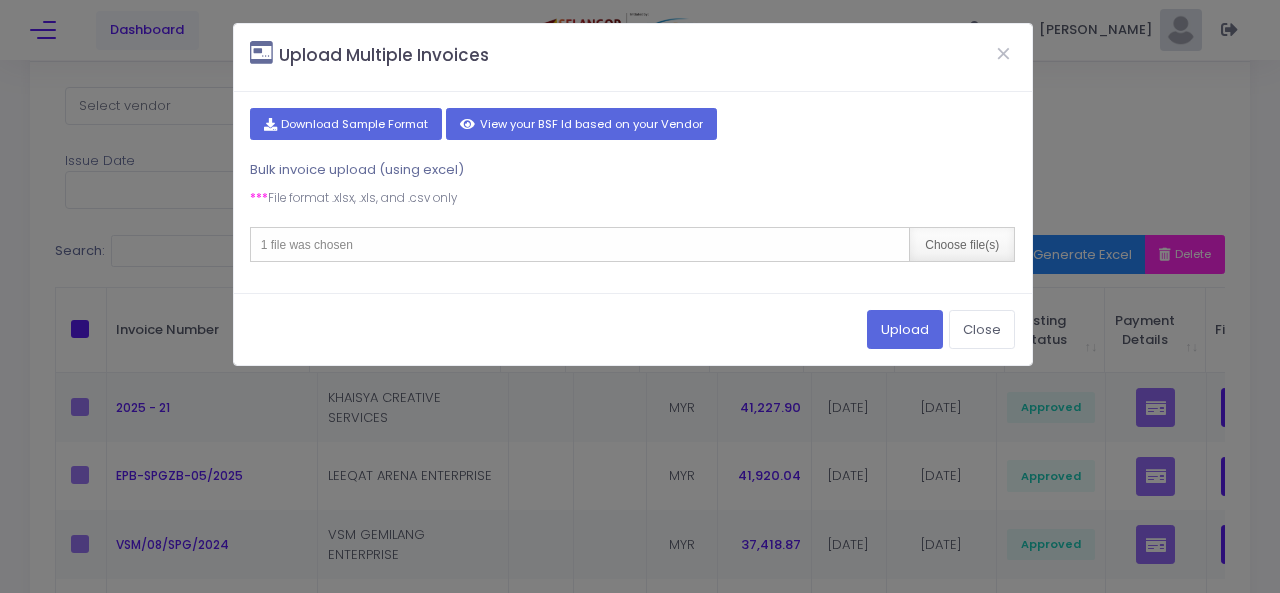type on "C:\fakepath\June 2025 invoices - SP.csv" 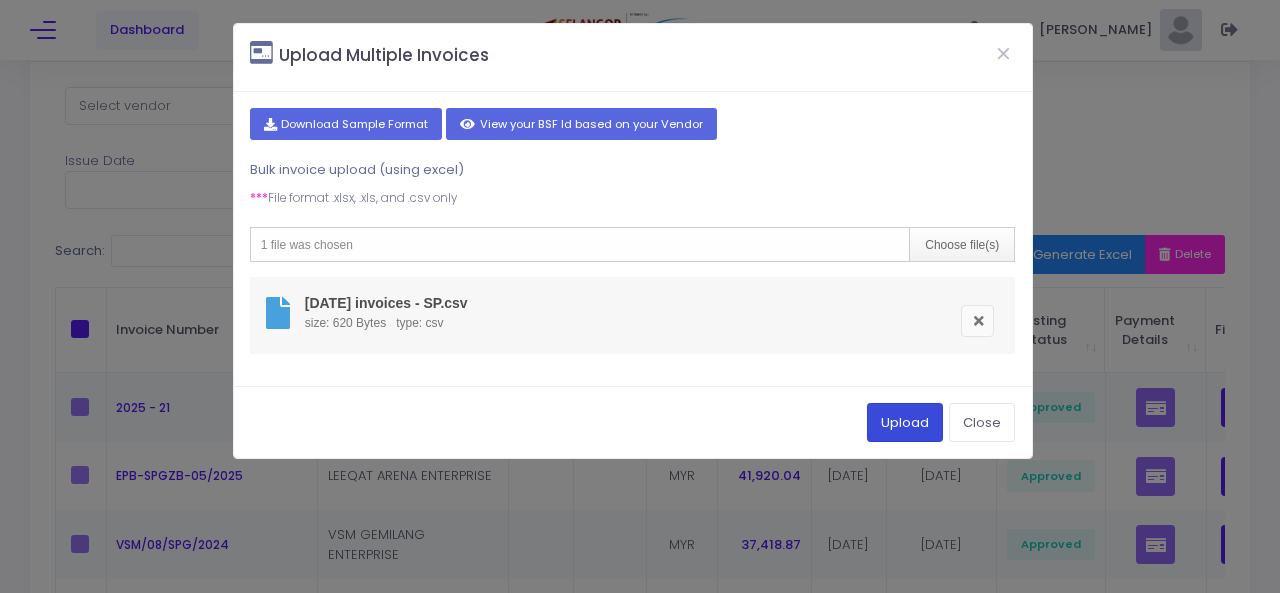 click on "Upload" at bounding box center (905, 422) 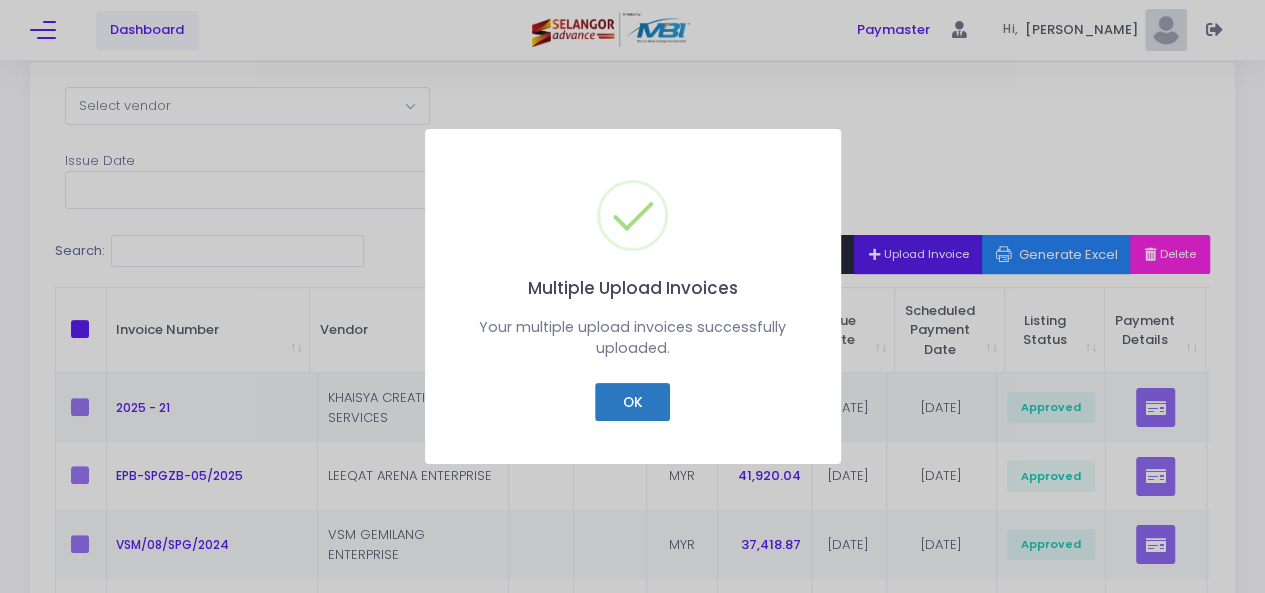click on "OK" at bounding box center (632, 402) 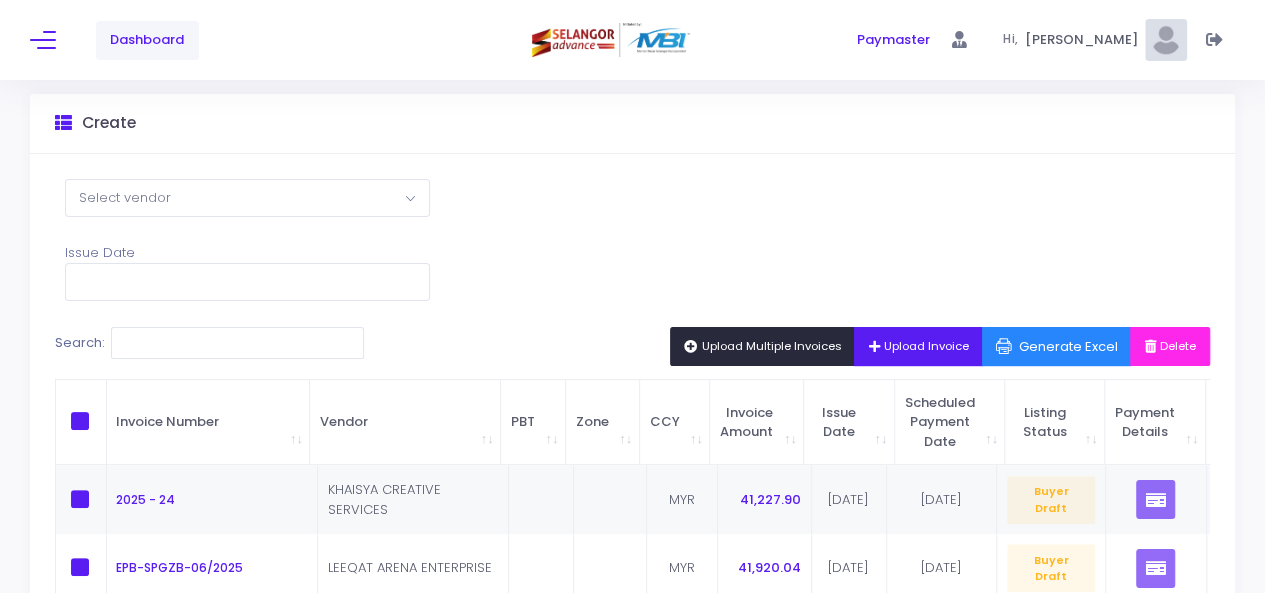 scroll, scrollTop: 0, scrollLeft: 0, axis: both 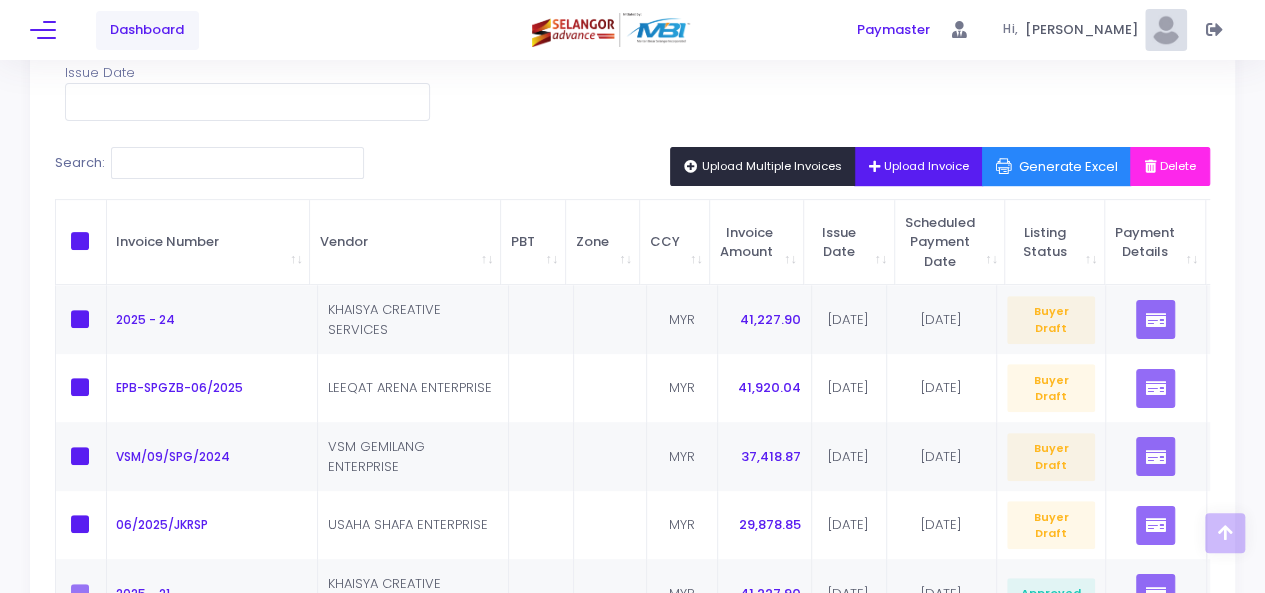 click on "Upload Multiple Invoices" at bounding box center (763, 166) 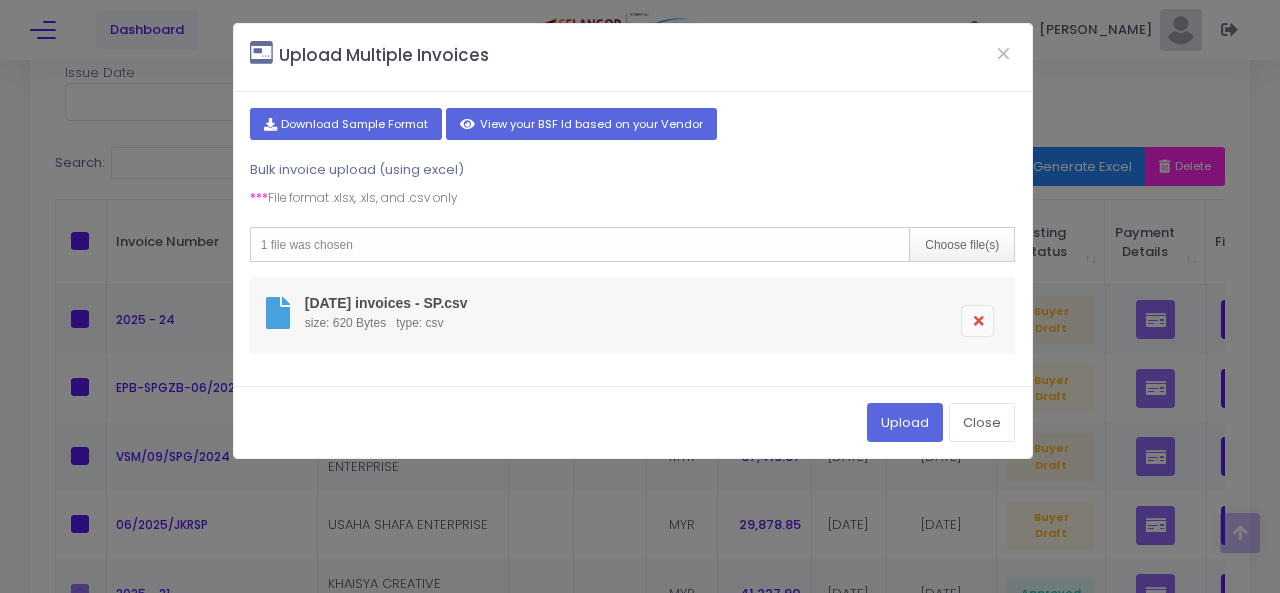 click at bounding box center [977, 321] 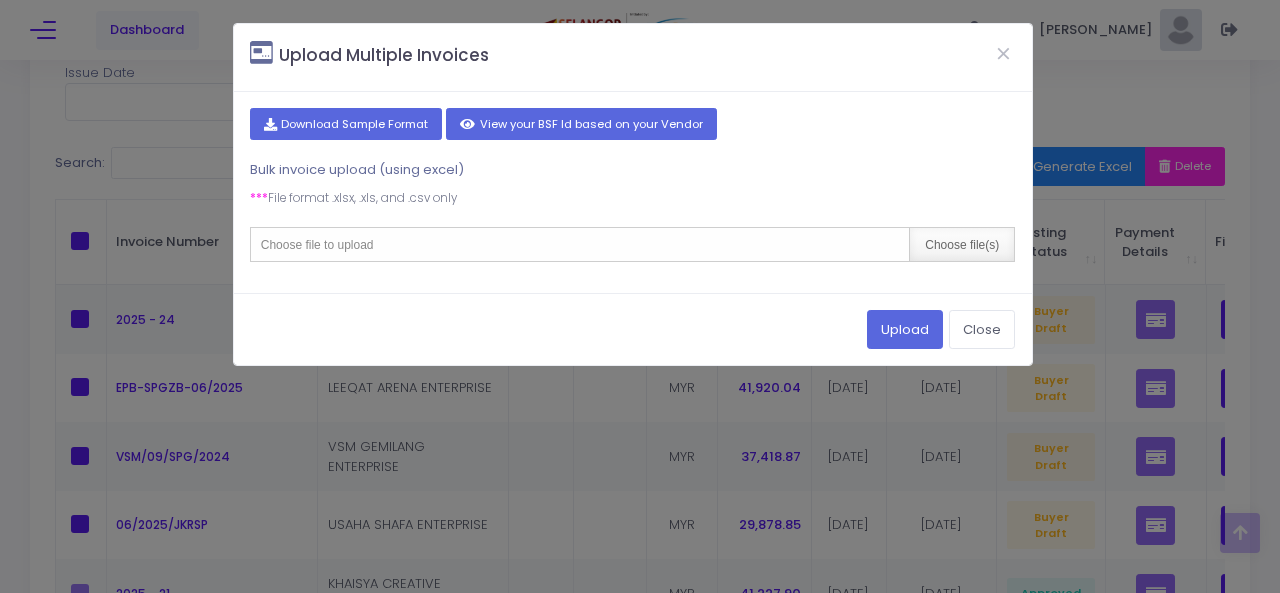 click on "Choose file(s)" at bounding box center [961, 244] 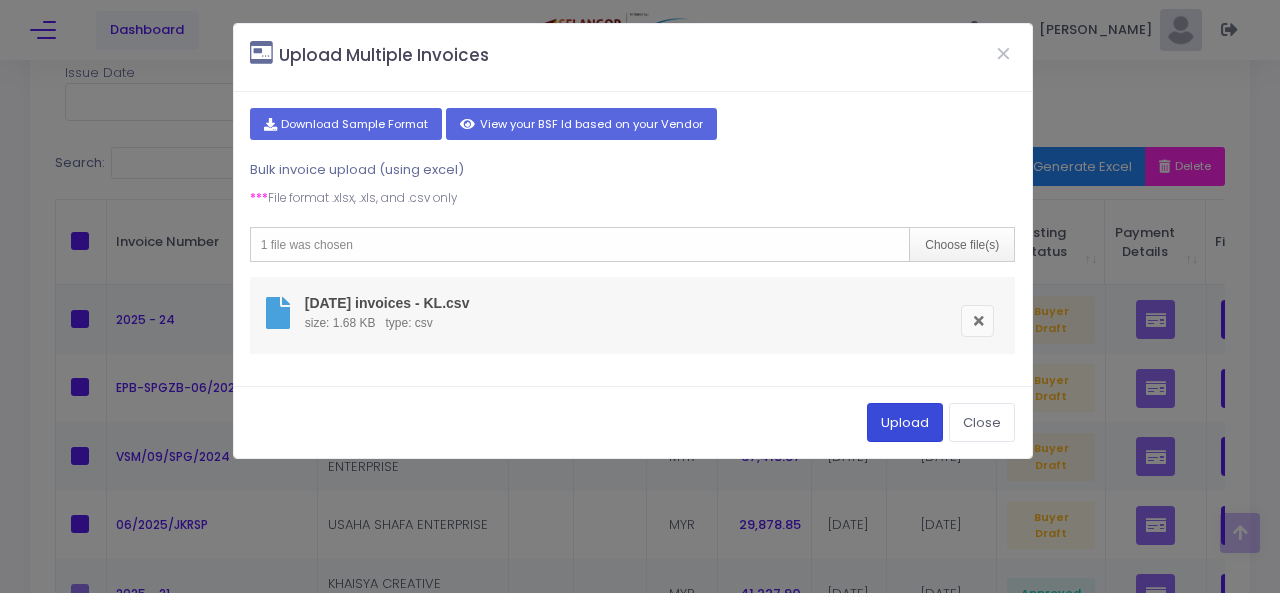 click on "Upload" at bounding box center [905, 422] 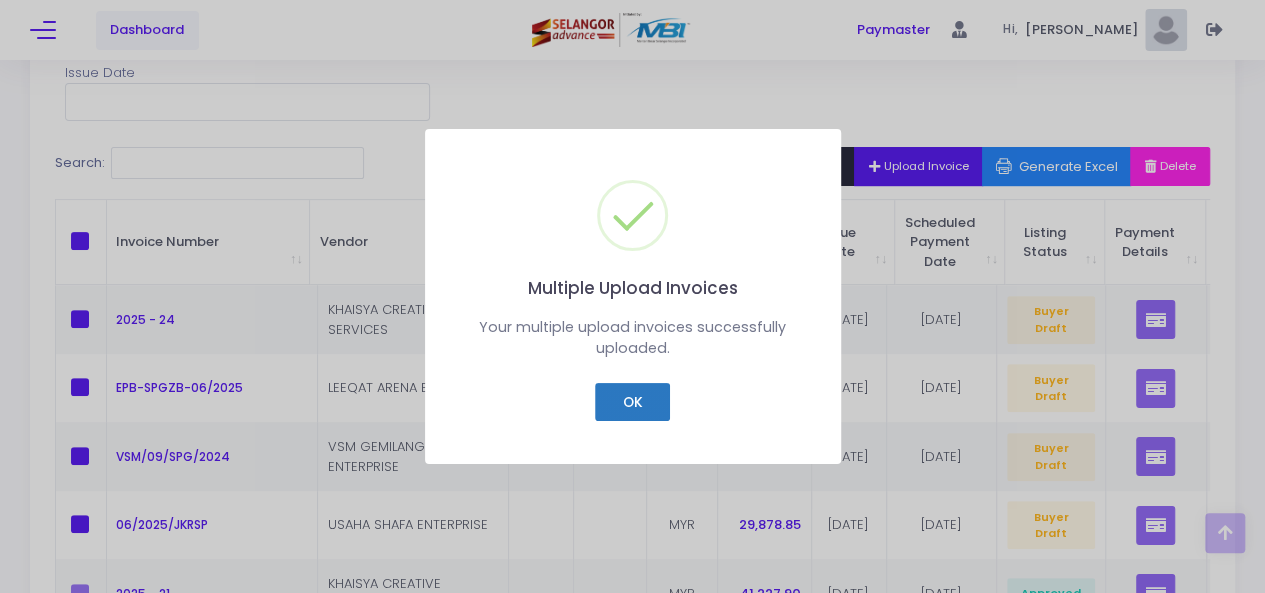 click on "OK" at bounding box center (632, 402) 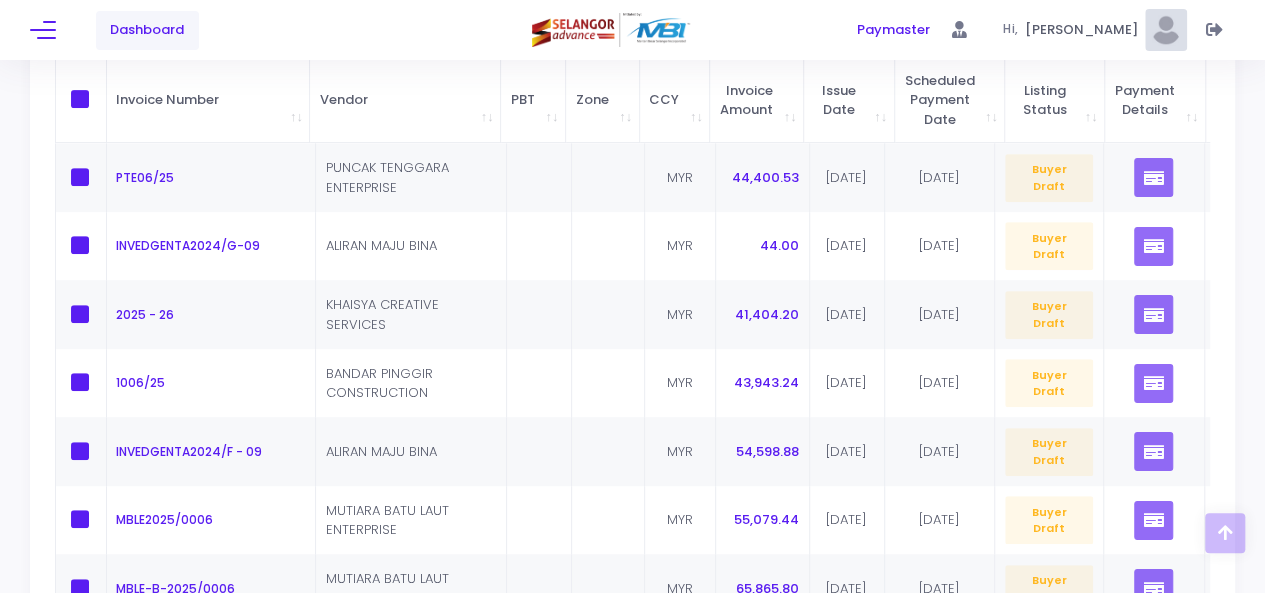 scroll, scrollTop: 379, scrollLeft: 0, axis: vertical 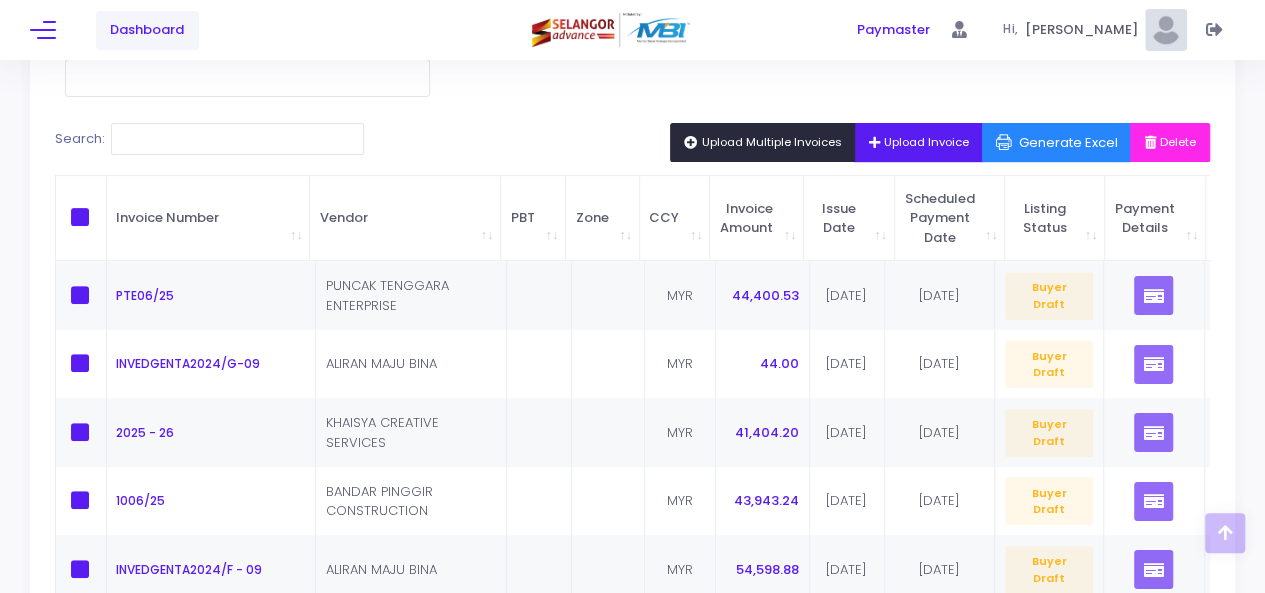 click on "Upload Multiple Invoices" at bounding box center (763, 142) 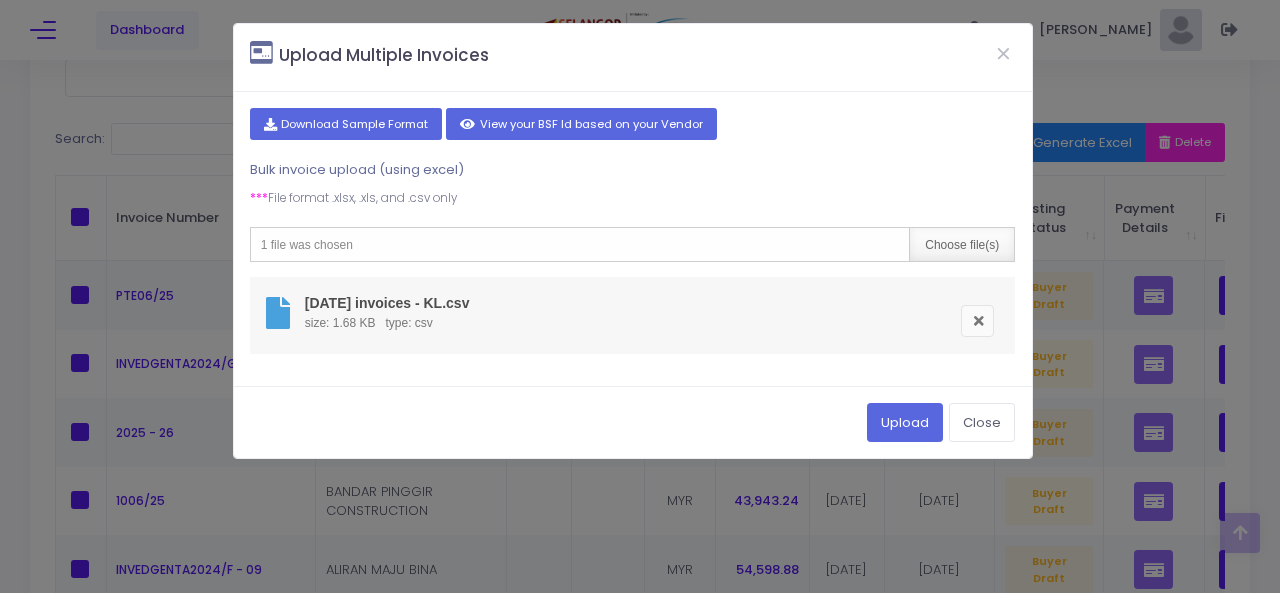 click on "Choose file(s)" at bounding box center [961, 244] 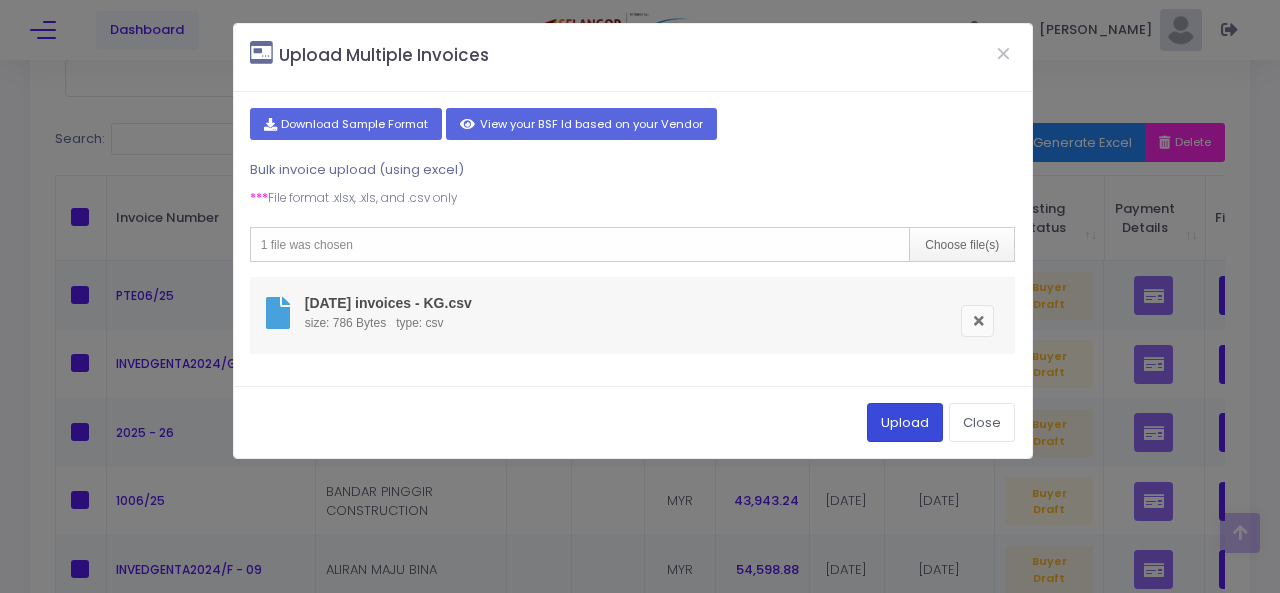 click on "Upload" at bounding box center [905, 422] 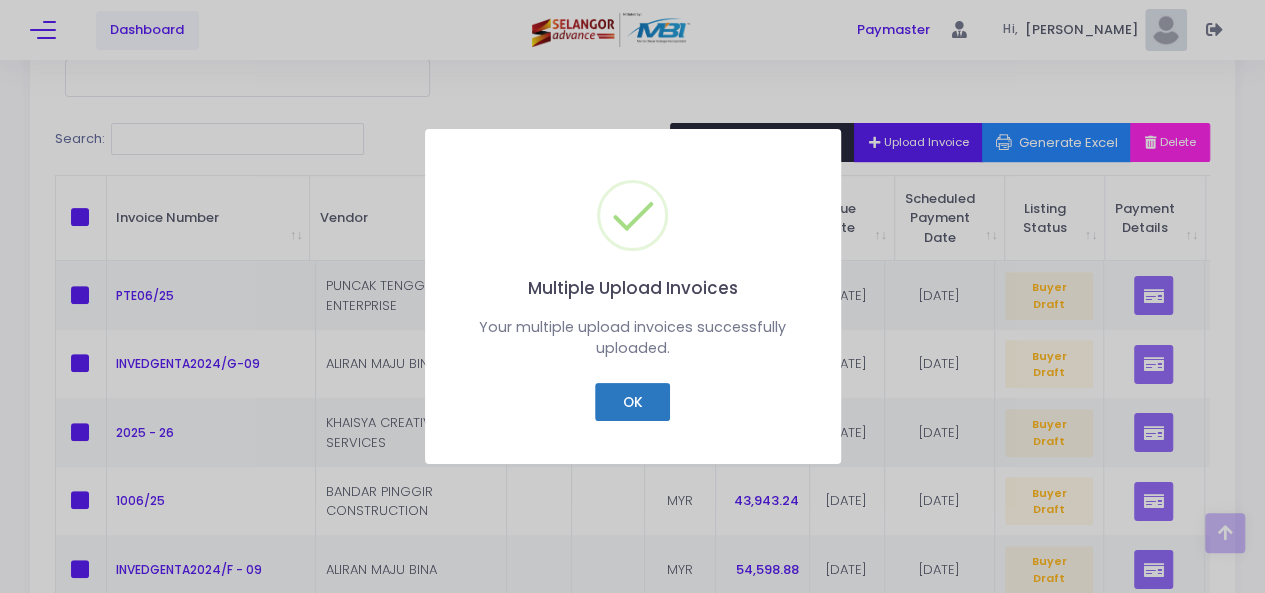 click on "OK" at bounding box center [632, 402] 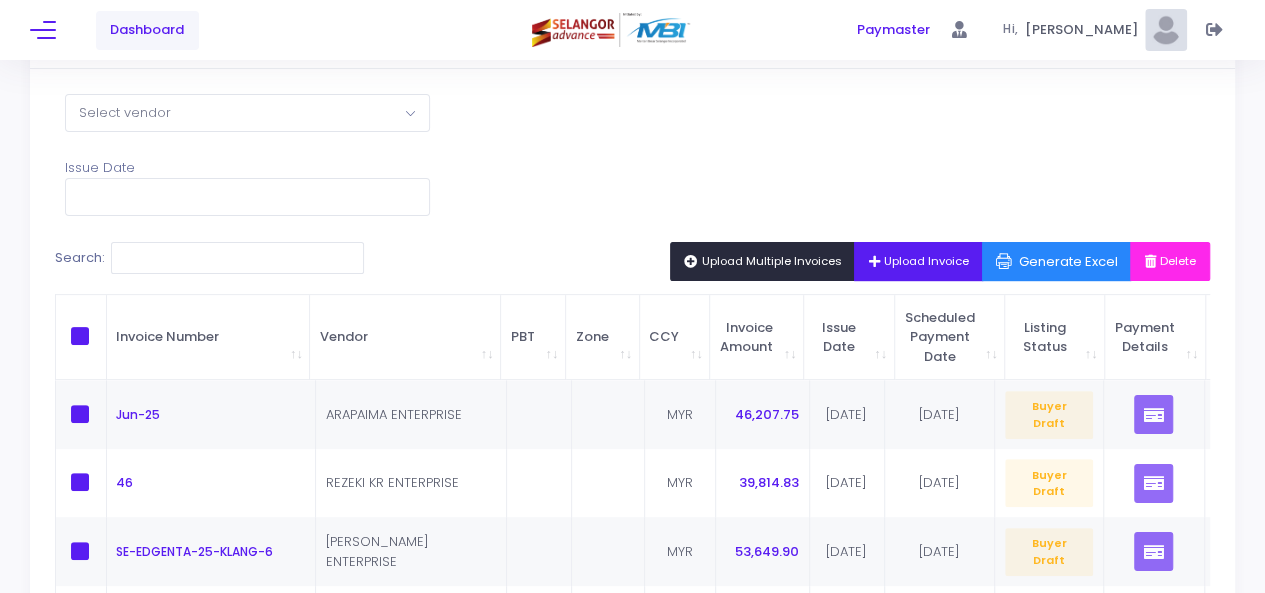 scroll, scrollTop: 0, scrollLeft: 0, axis: both 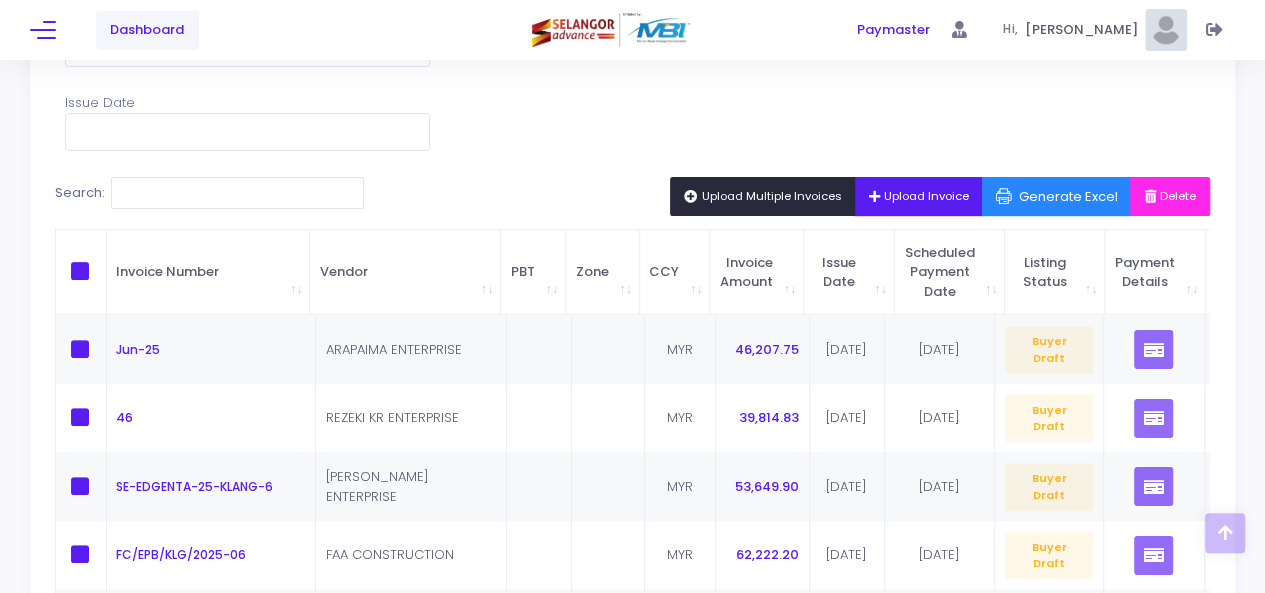 click on "Upload Multiple Invoices" at bounding box center (763, 196) 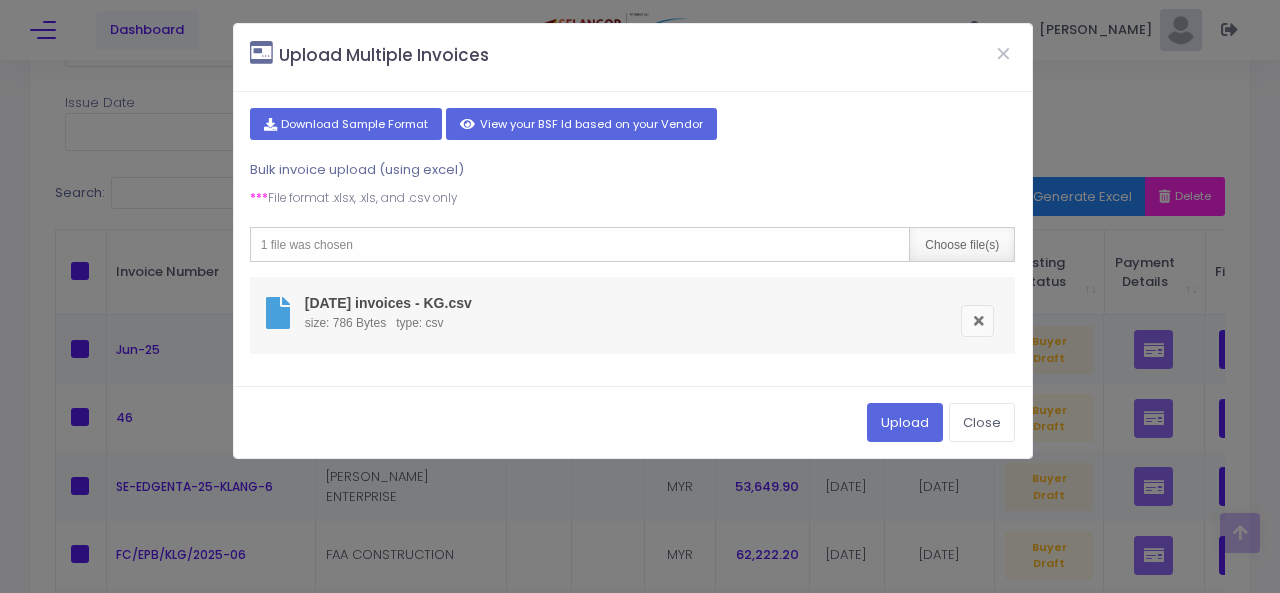 click on "Choose file(s)" at bounding box center [961, 244] 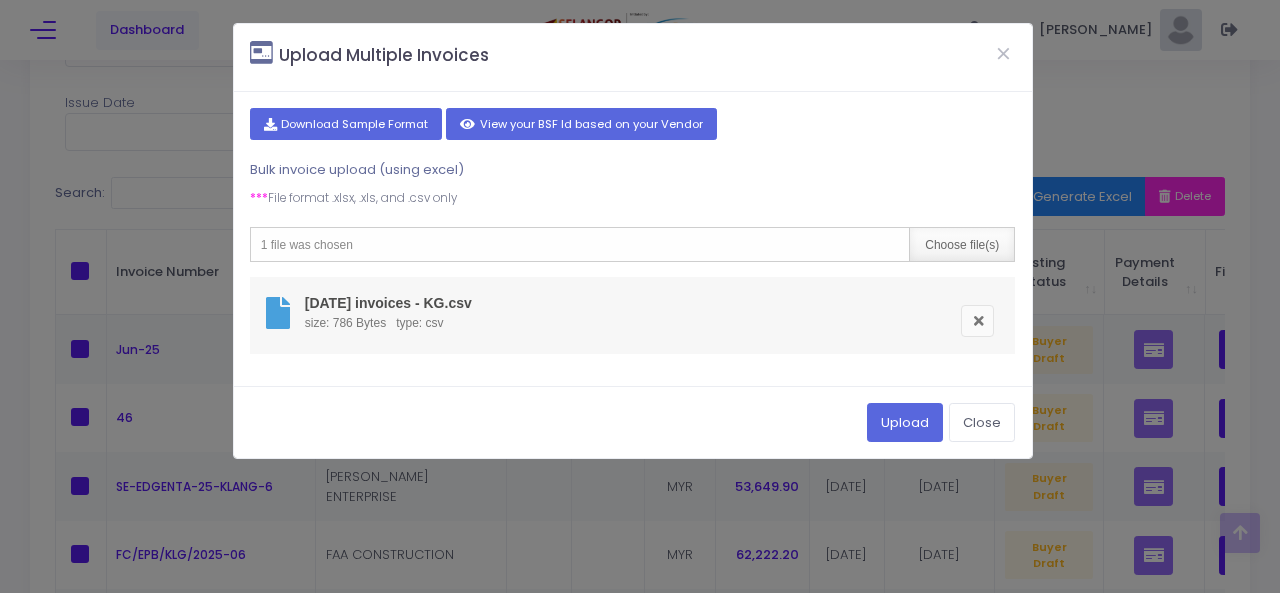 type on "C:\fakepath\June 2025 invoices - HL.csv" 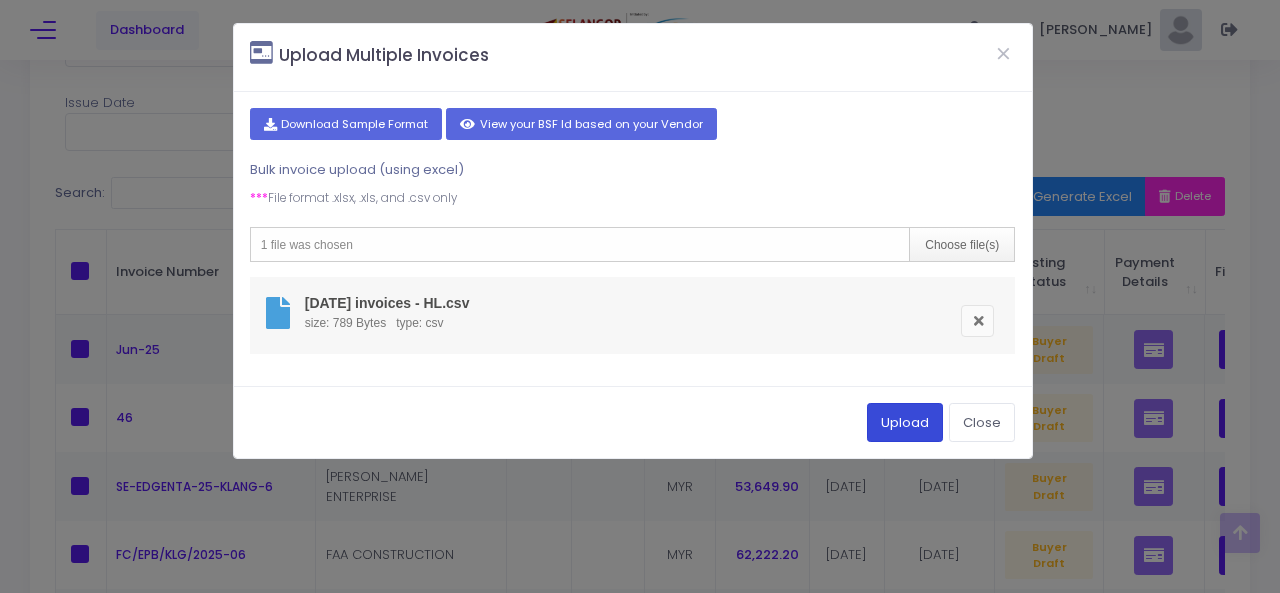 click on "Upload" at bounding box center [905, 422] 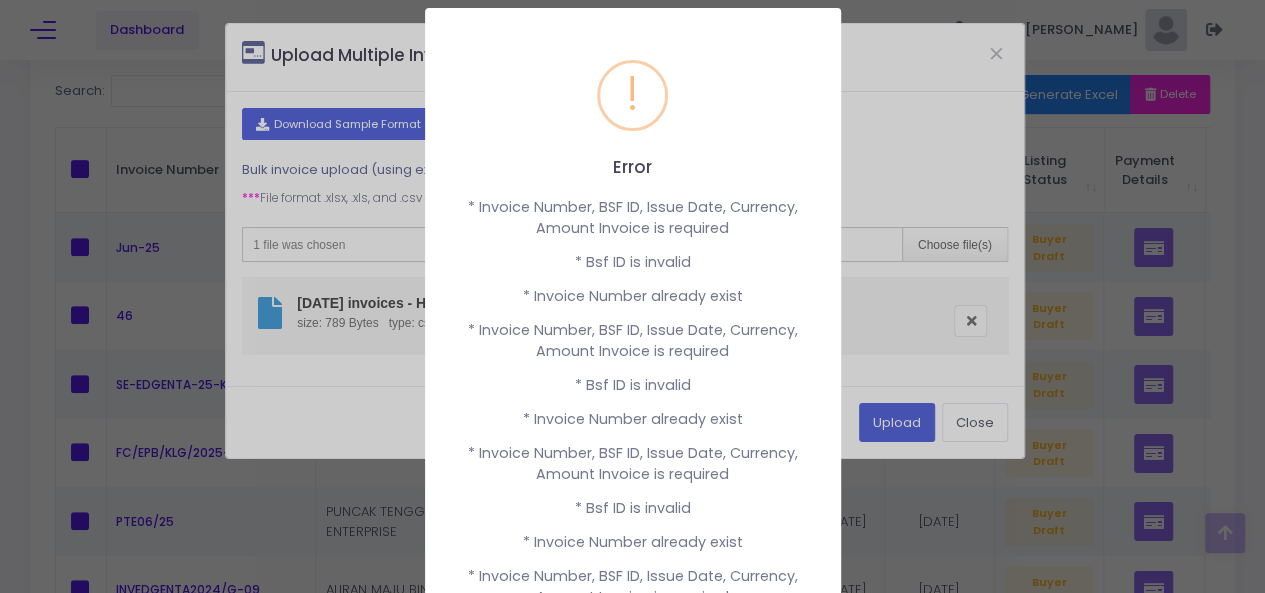scroll, scrollTop: 299, scrollLeft: 0, axis: vertical 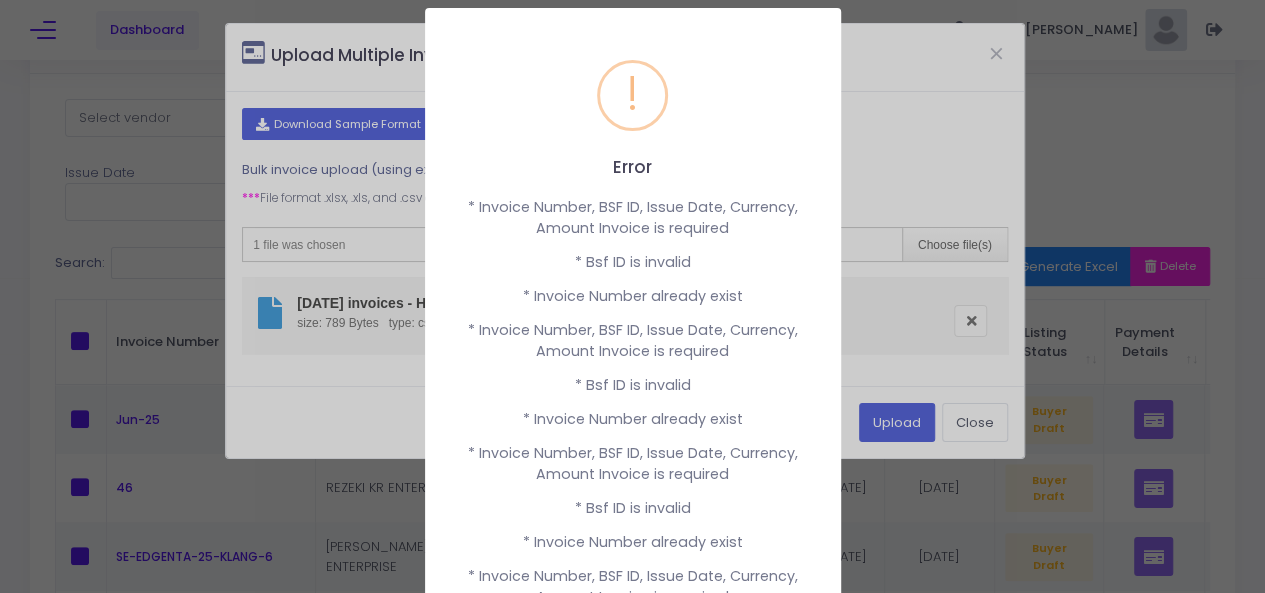 click on "Error ×  * Invoice Number, BSF ID, Issue Date, Currency, Amount Invoice is required
* Bsf ID is invalid
* Invoice Number already exist
* Invoice Number, BSF ID, Issue Date, Currency, Amount Invoice is required
* Bsf ID is invalid
* Invoice Number already exist
* Invoice Number, BSF ID, Issue Date, Currency, Amount Invoice is required
* Bsf ID is invalid
* Invoice Number already exist
* Invoice Number, BSF ID, Issue Date, Currency, Amount Invoice is required
* Bsf ID is invalid
* Invoice Number already exist
* Invoice Number, BSF ID, Issue Date, Currency, Amount Invoice is required
* Bsf ID is invalid
* Invoice Number already exist
* Invoice Number, BSF ID, Issue Date, Currency, Amount Invoice is required
* Bsf ID is invalid
* Invoice Number already exist
* Invoice Number, BSF ID, Issue Date, Currency, Amount Invoice is required
* Bsf ID is invalid
* Invoice Number already exist  OK Cancel" at bounding box center [632, 296] 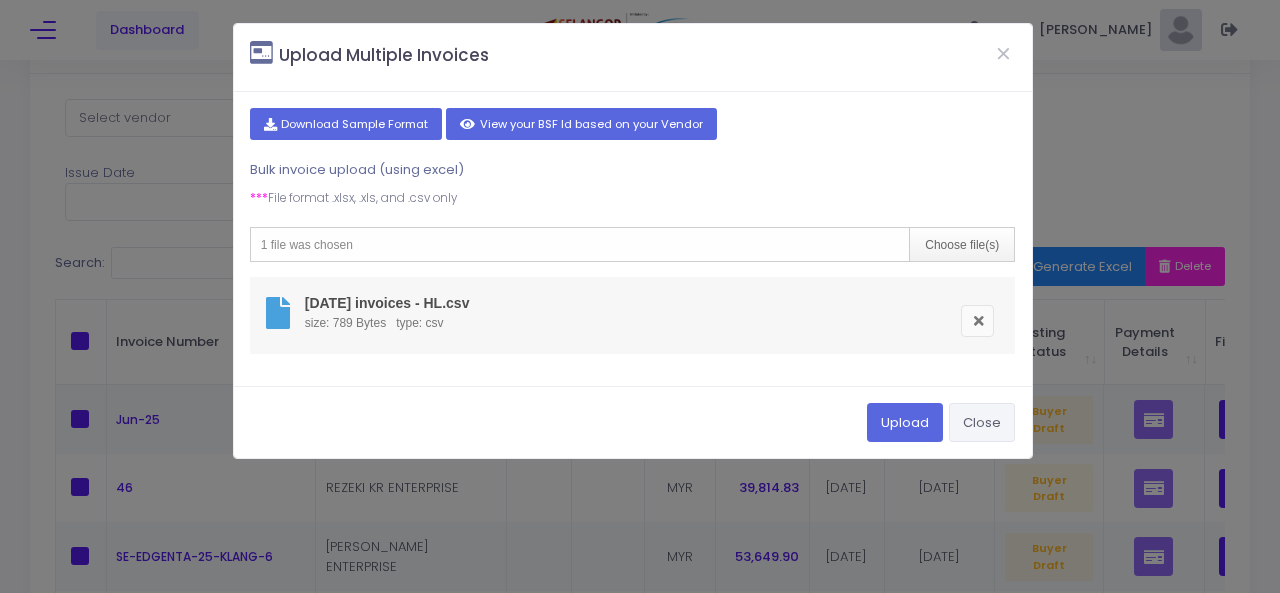 click on "Close" at bounding box center (982, 422) 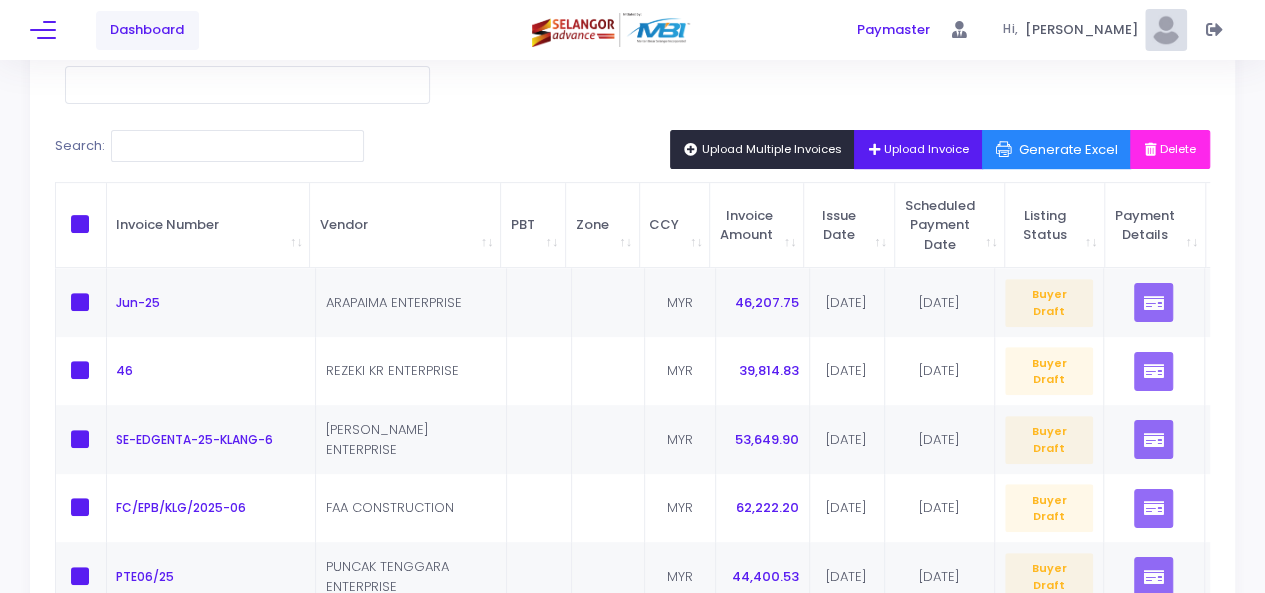 scroll, scrollTop: 294, scrollLeft: 0, axis: vertical 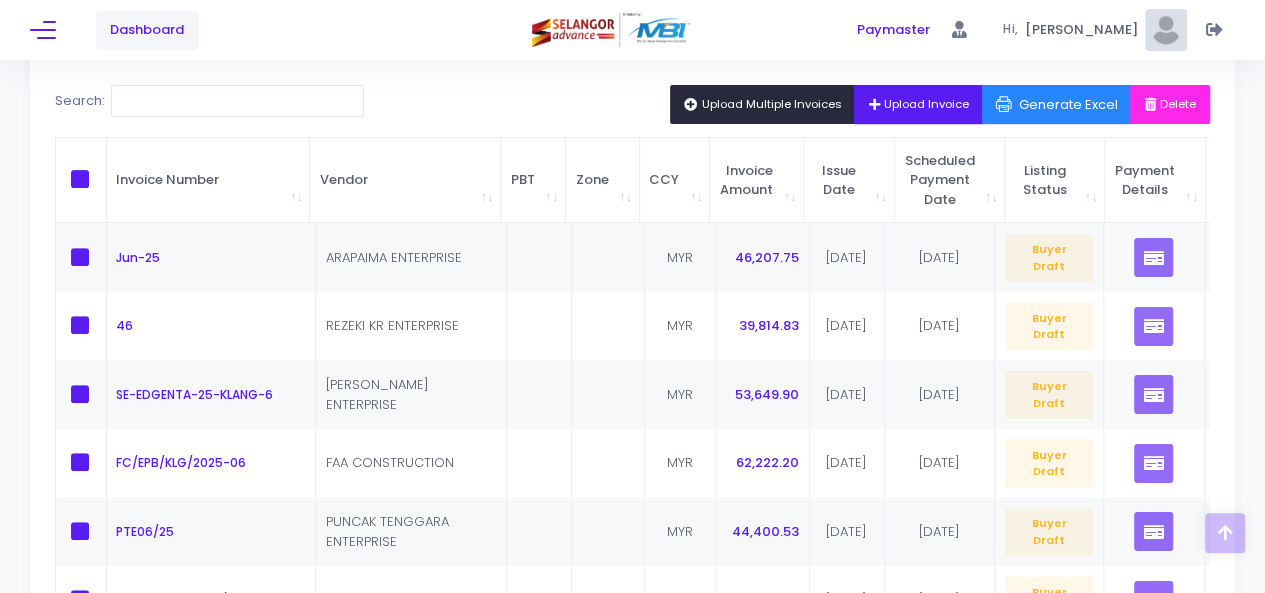 click at bounding box center [80, 179] 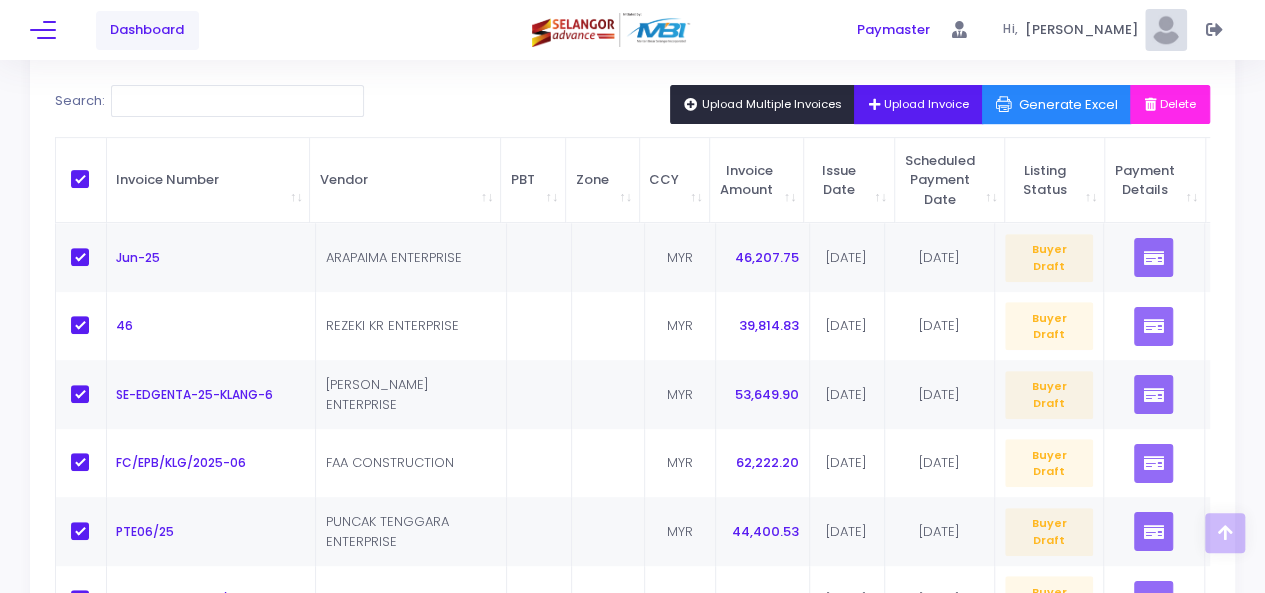 checkbox on "true" 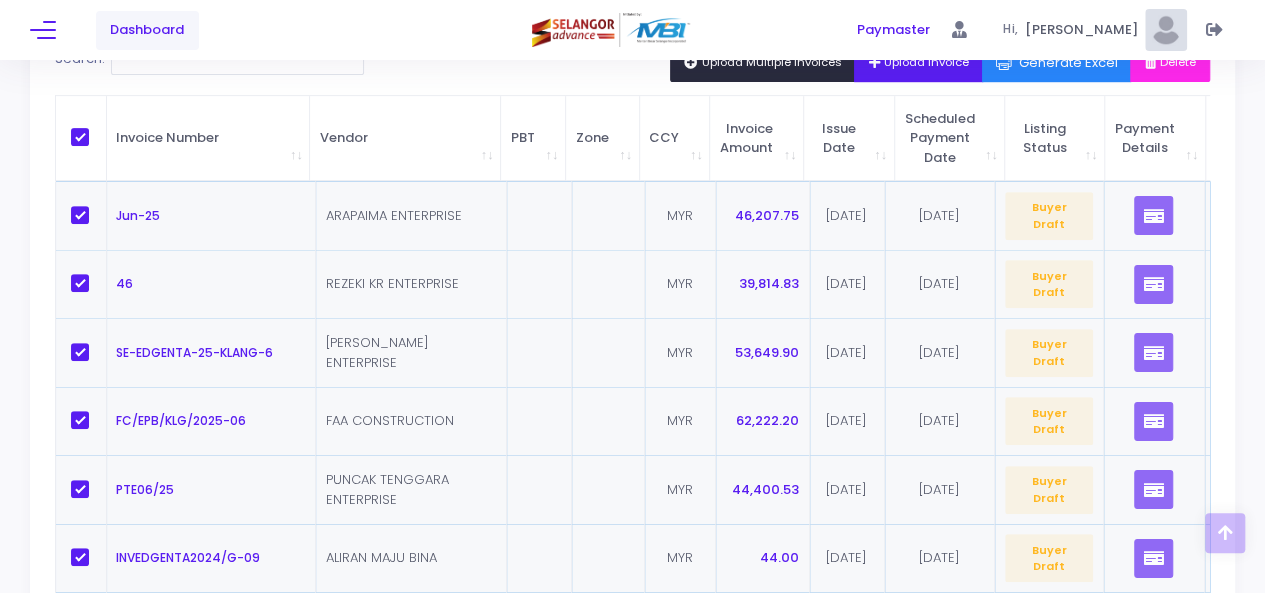 scroll, scrollTop: 207, scrollLeft: 0, axis: vertical 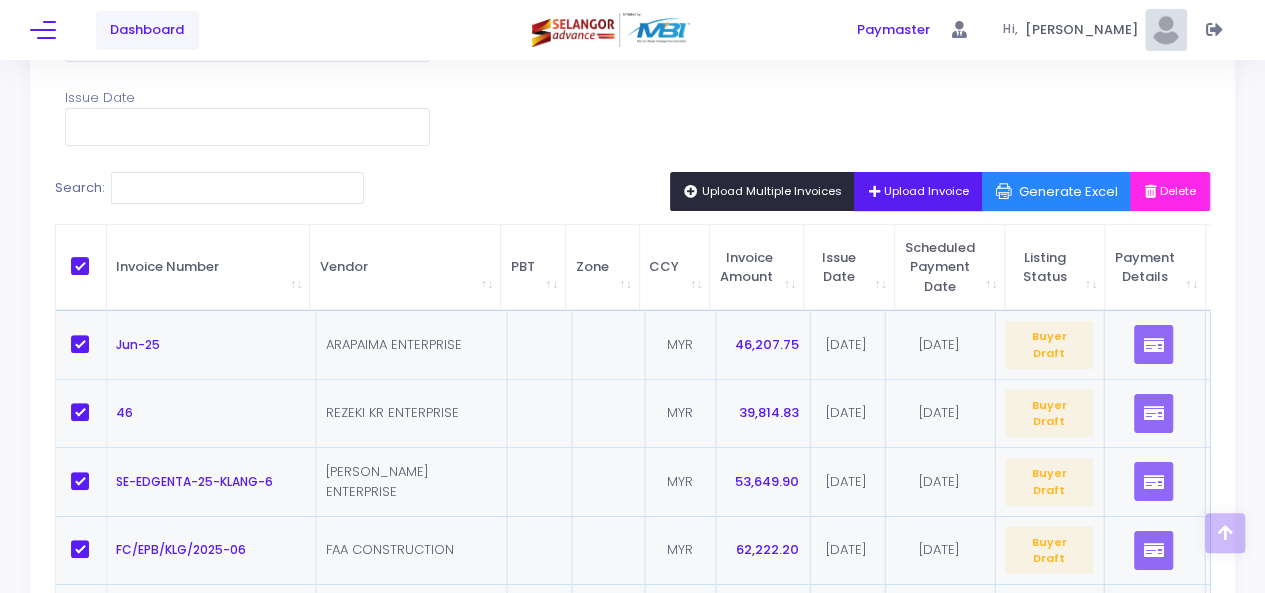 click at bounding box center [80, 266] 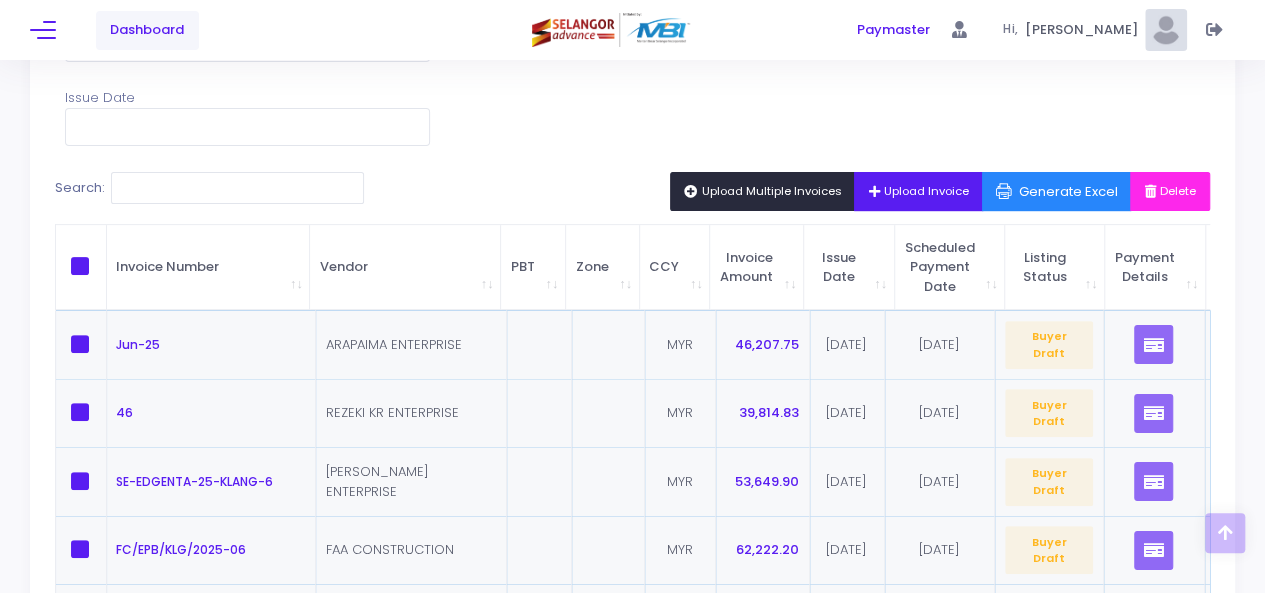 checkbox on "false" 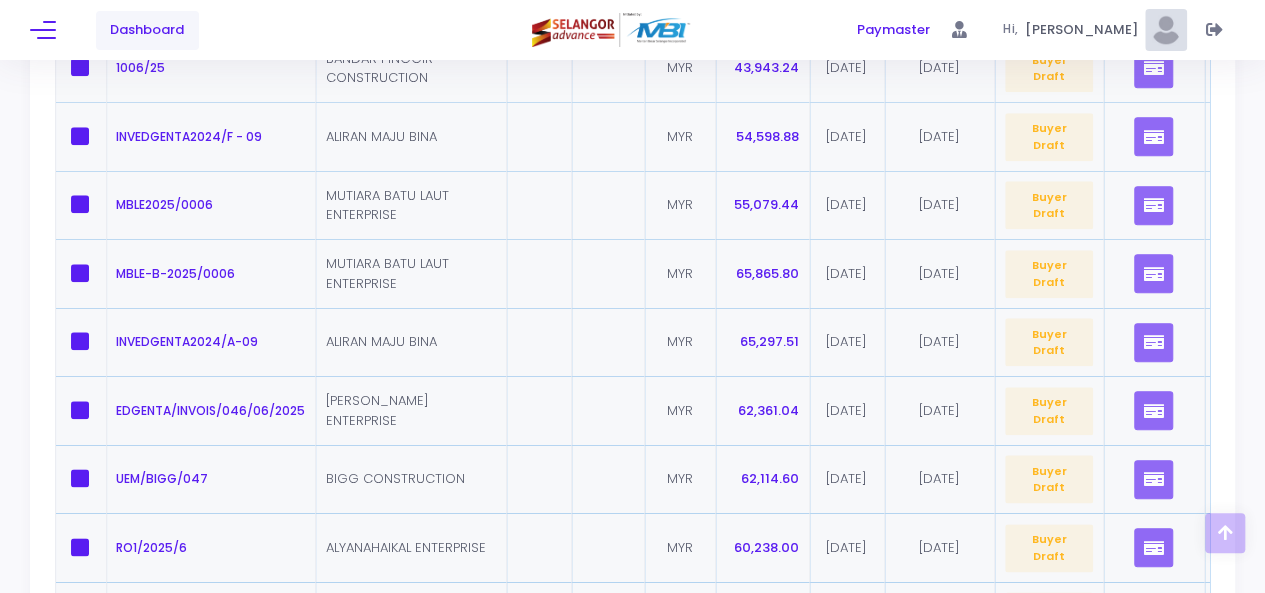scroll, scrollTop: 958, scrollLeft: 0, axis: vertical 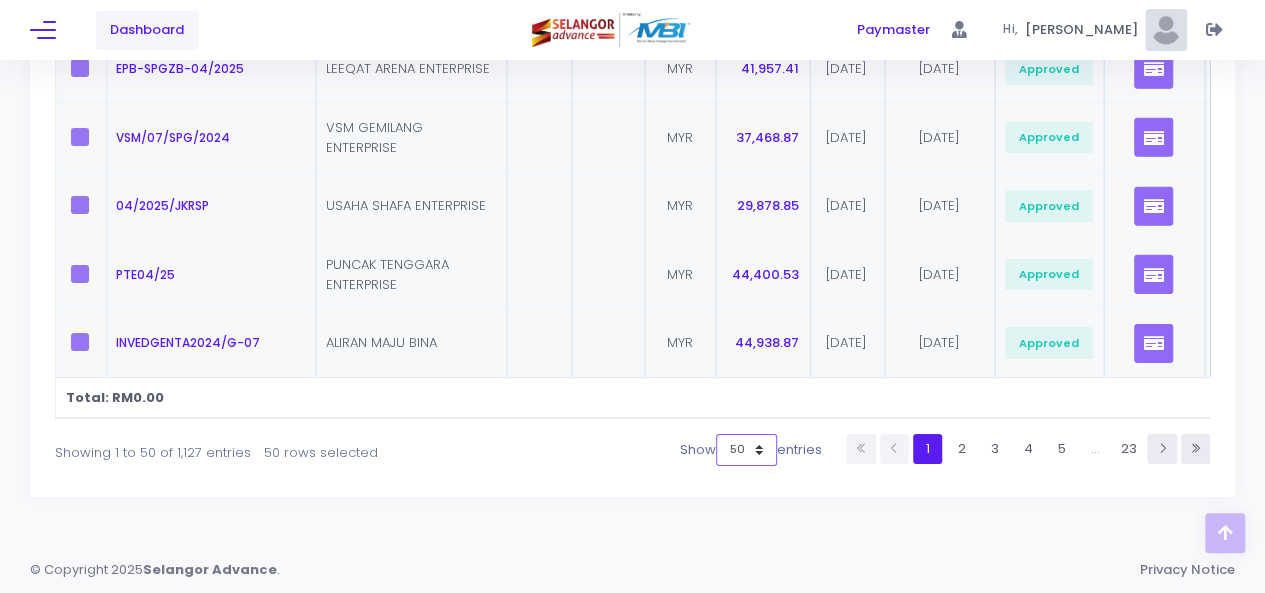 click on "10 25 50 100" at bounding box center (746, 450) 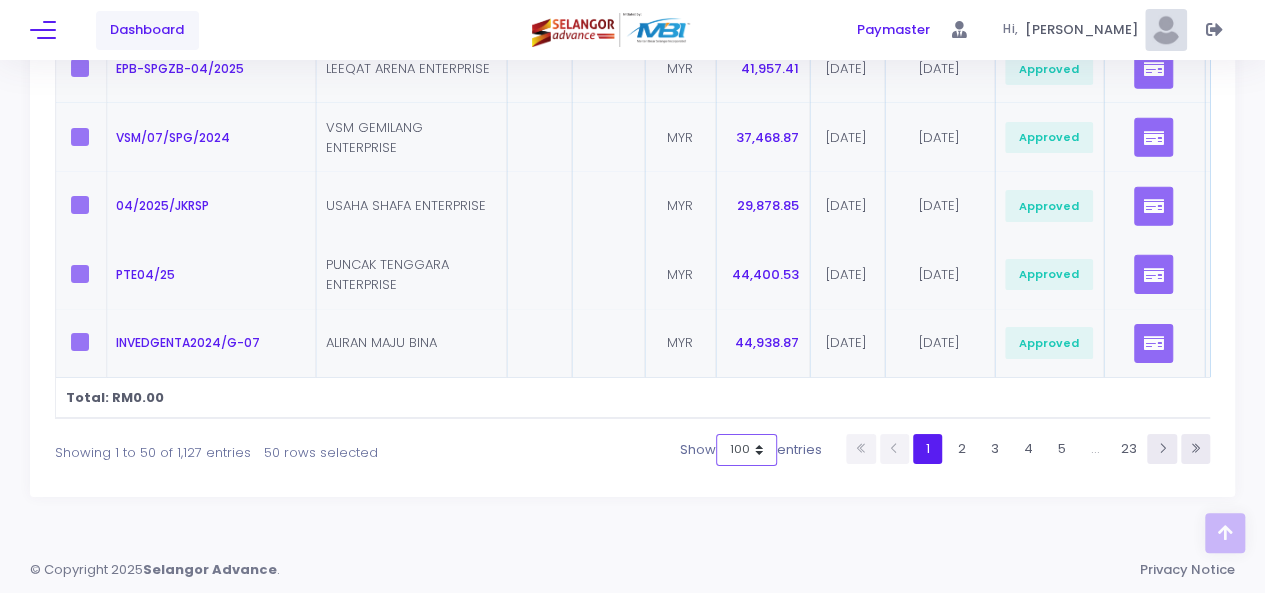 click on "10 25 50 100" at bounding box center [746, 450] 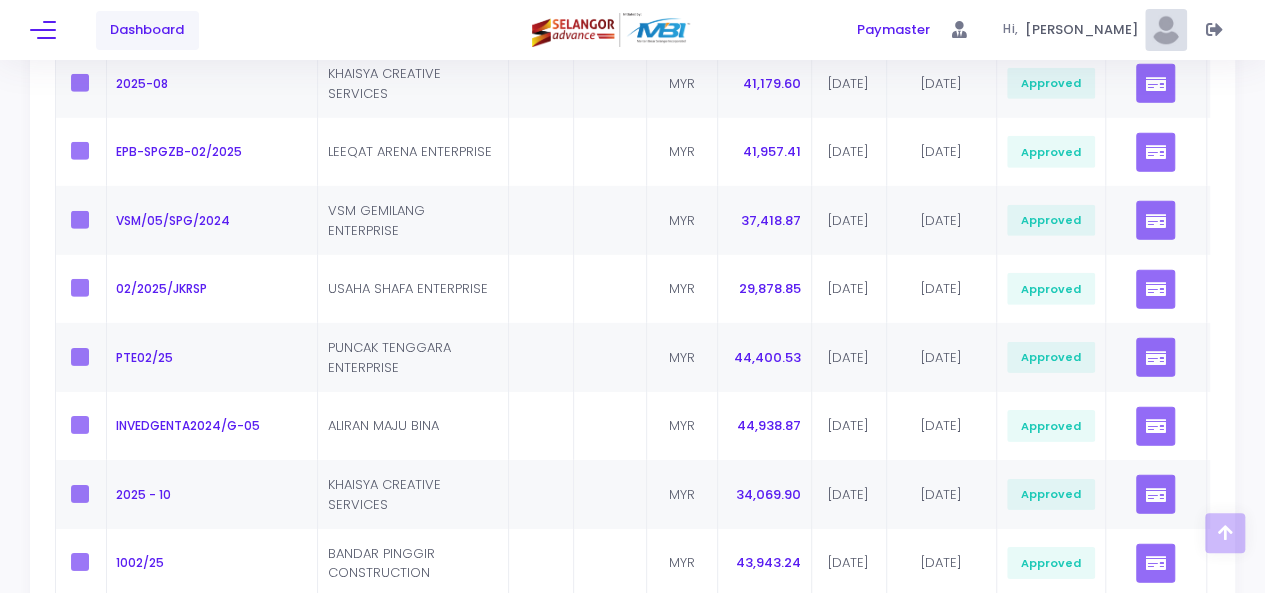 scroll, scrollTop: 7002, scrollLeft: 0, axis: vertical 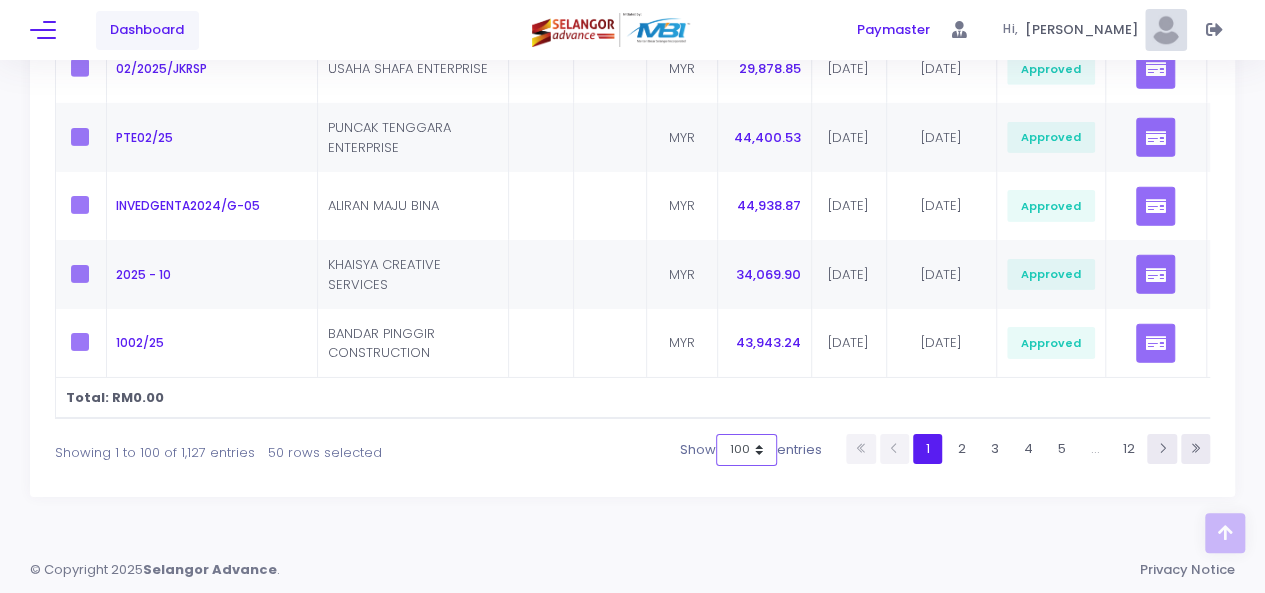 click on "10 25 50 100" at bounding box center (746, 450) 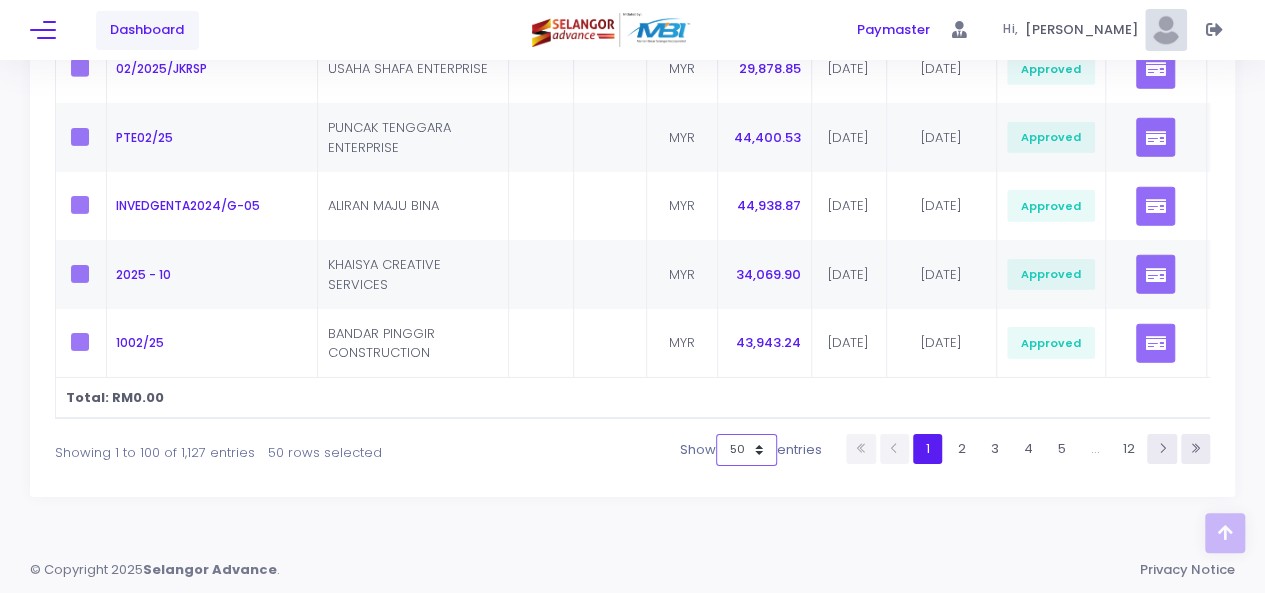 click on "10 25 50 100" at bounding box center [746, 450] 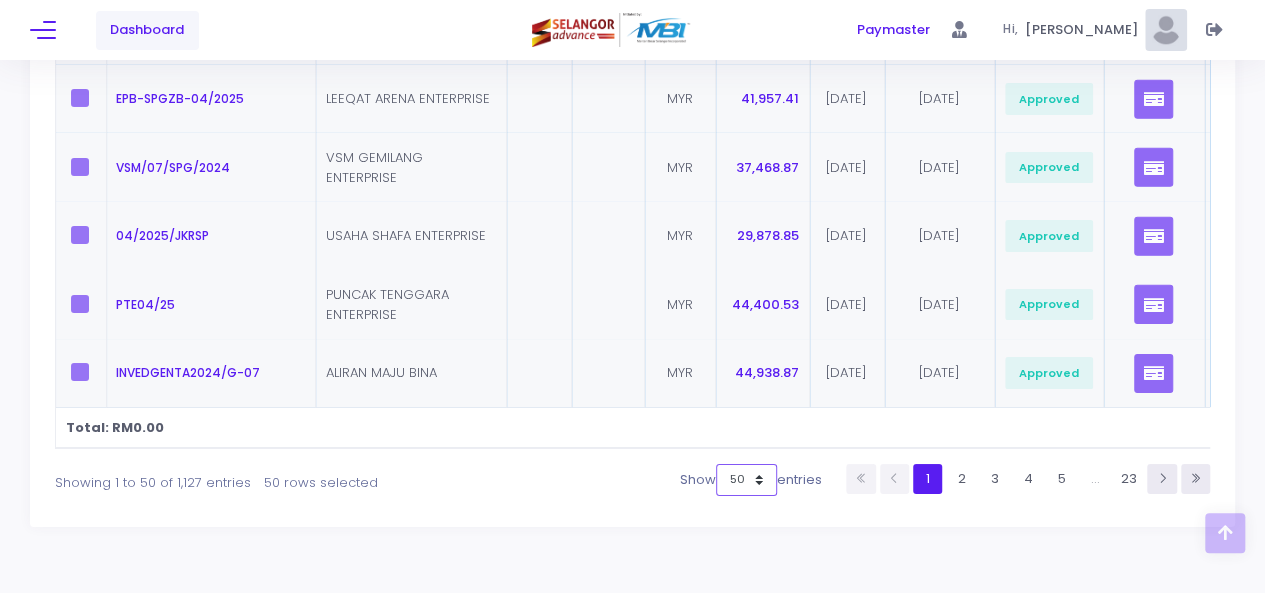 scroll, scrollTop: 3540, scrollLeft: 0, axis: vertical 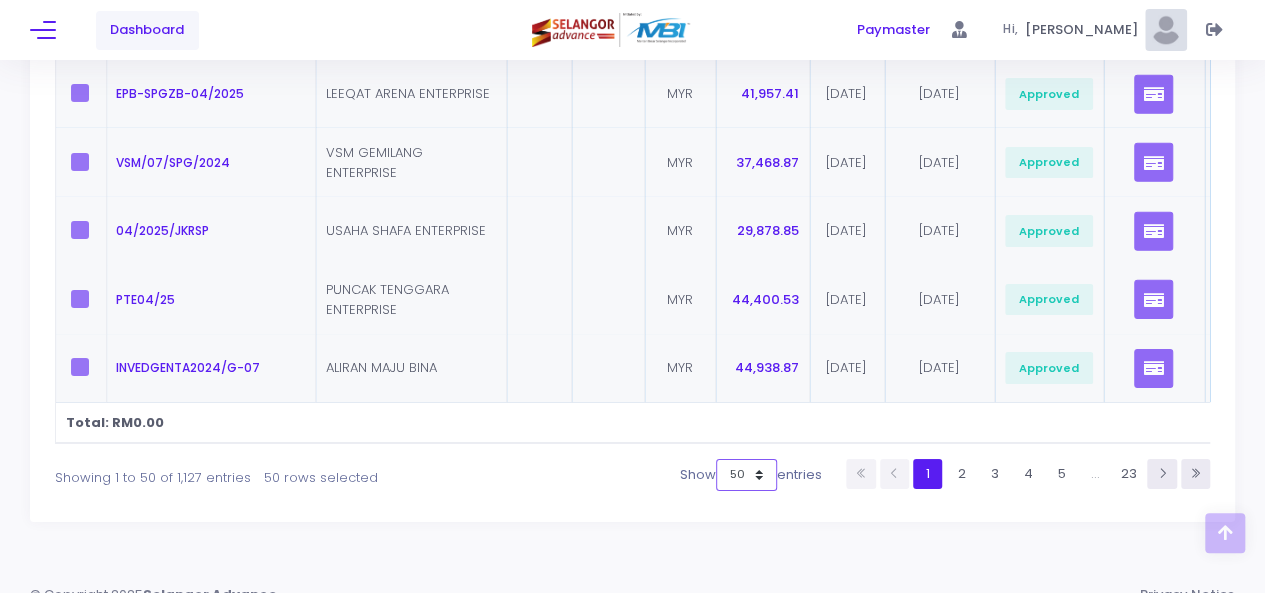 click on "10 25 50 100" at bounding box center (746, 475) 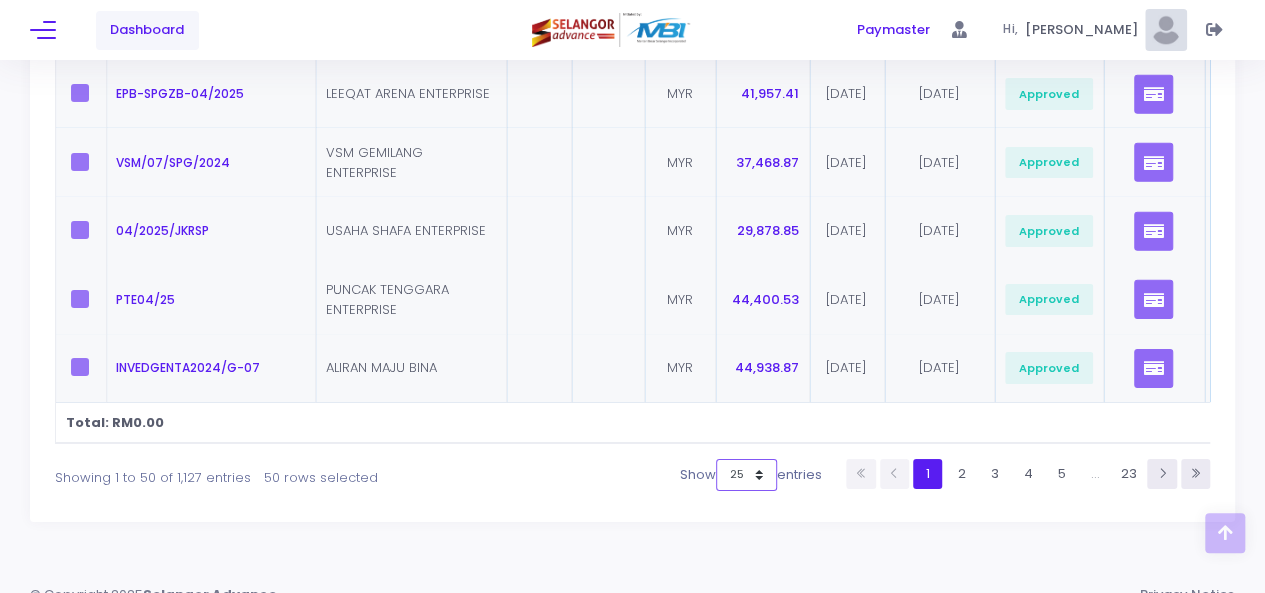 click on "10 25 50 100" at bounding box center (746, 475) 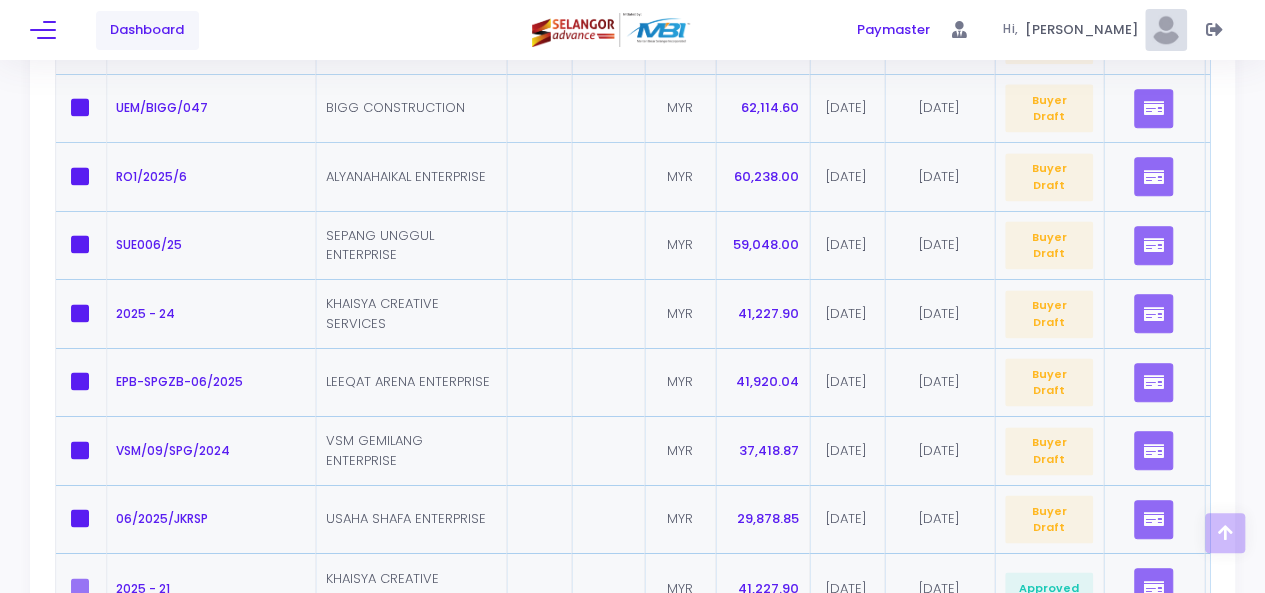 scroll, scrollTop: 1302, scrollLeft: 0, axis: vertical 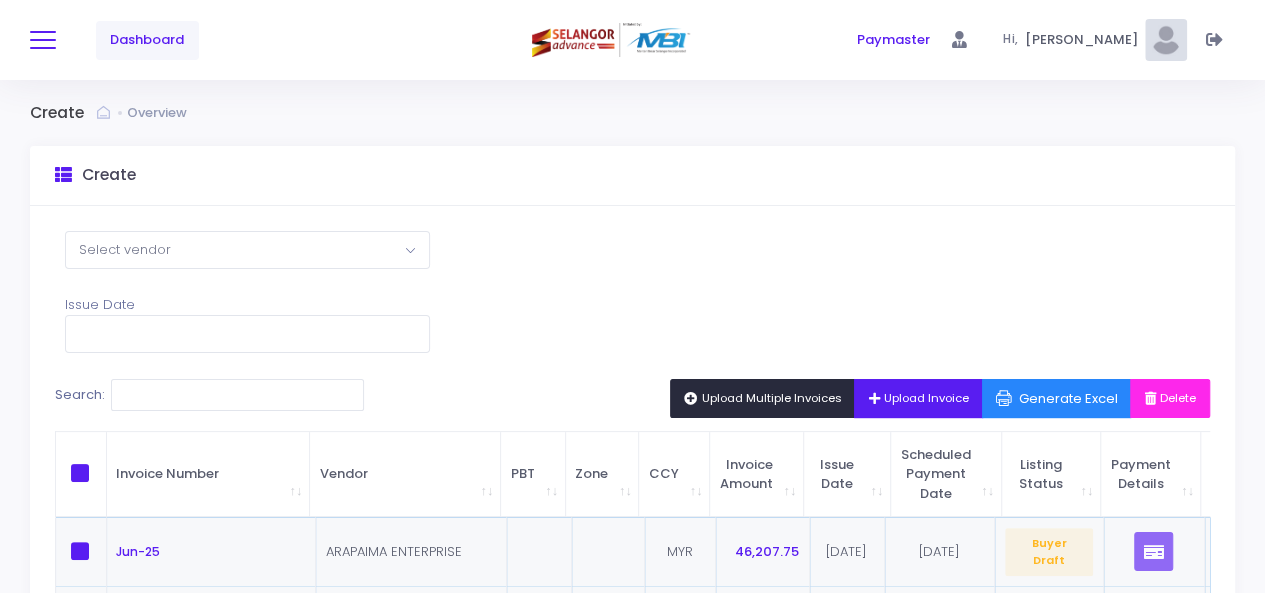 click at bounding box center [43, 40] 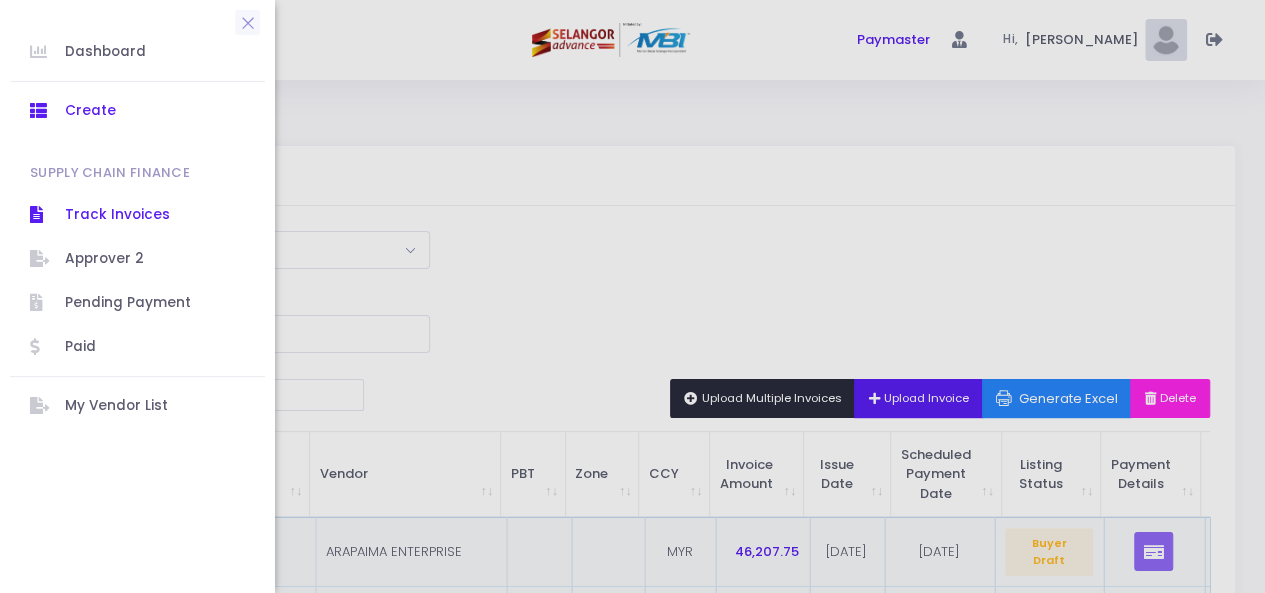 click on "Track
Invoices" at bounding box center (155, 215) 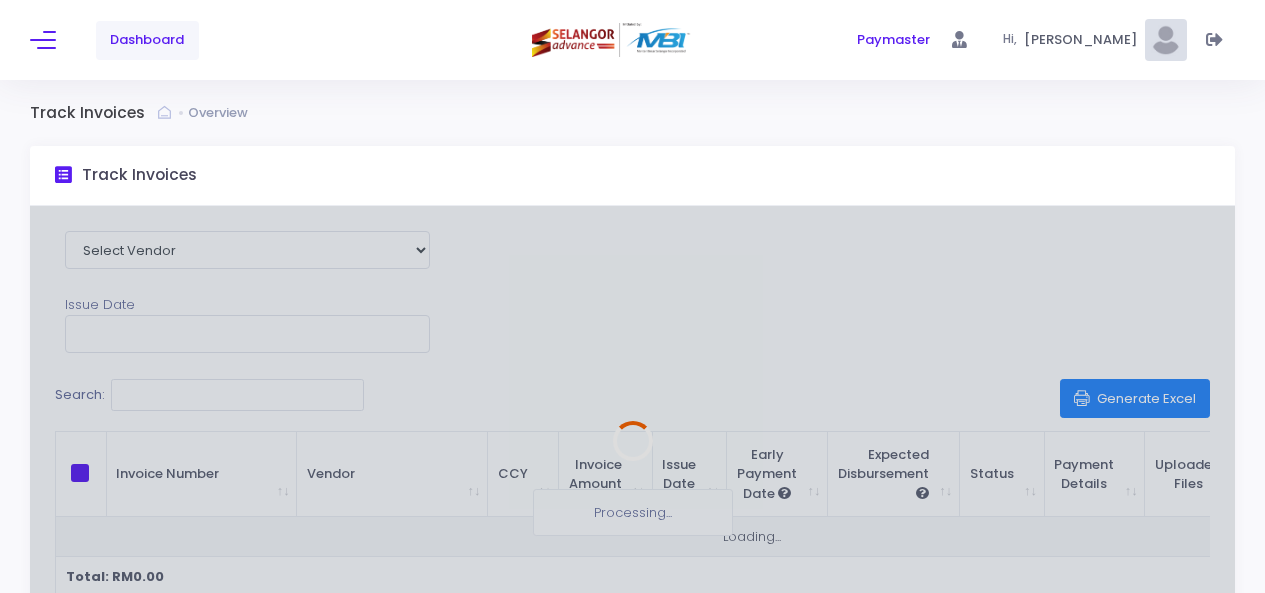 scroll, scrollTop: 0, scrollLeft: 0, axis: both 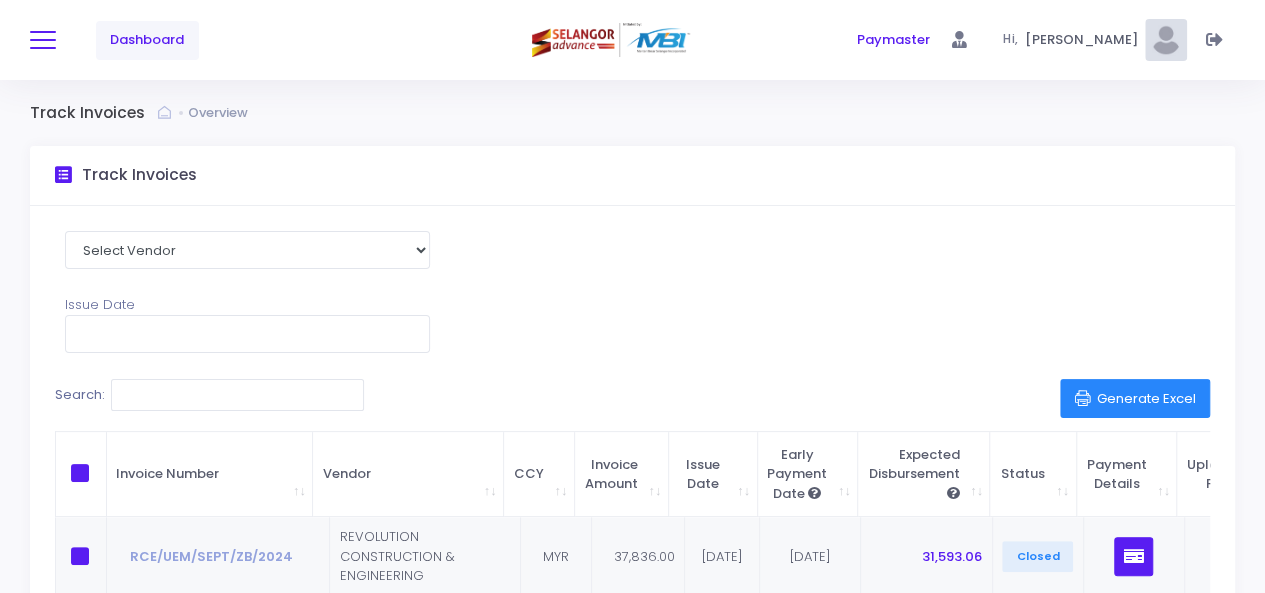 click at bounding box center [43, 40] 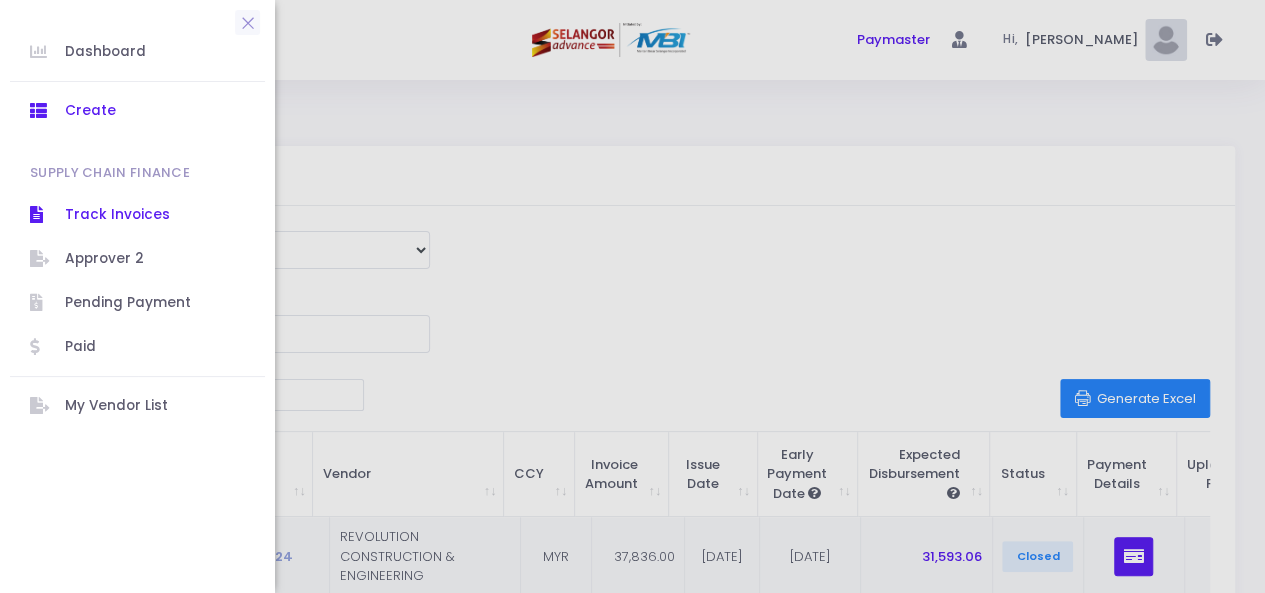 click on "Create" at bounding box center (155, 111) 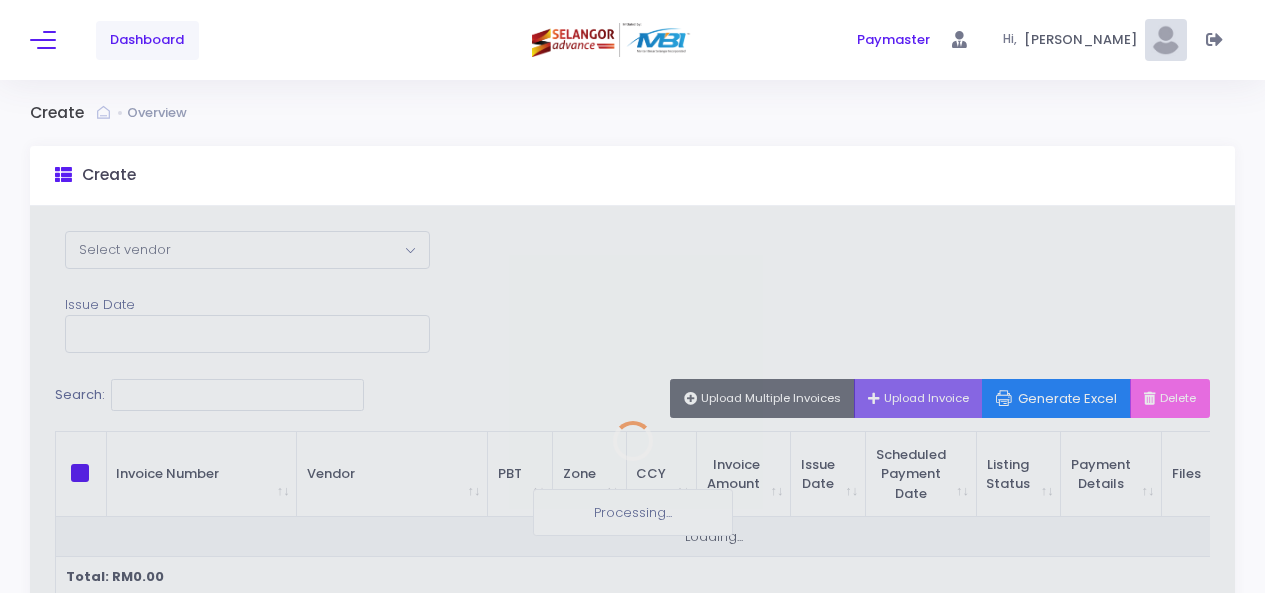 scroll, scrollTop: 0, scrollLeft: 0, axis: both 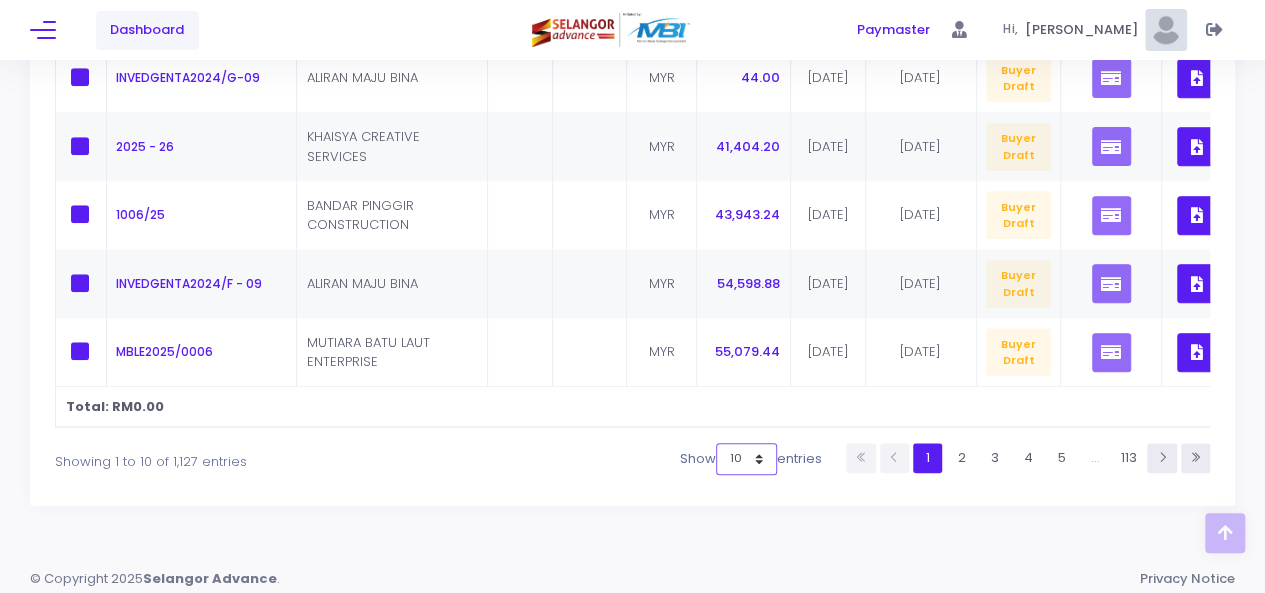 click on "10 25 50 100" at bounding box center (746, 459) 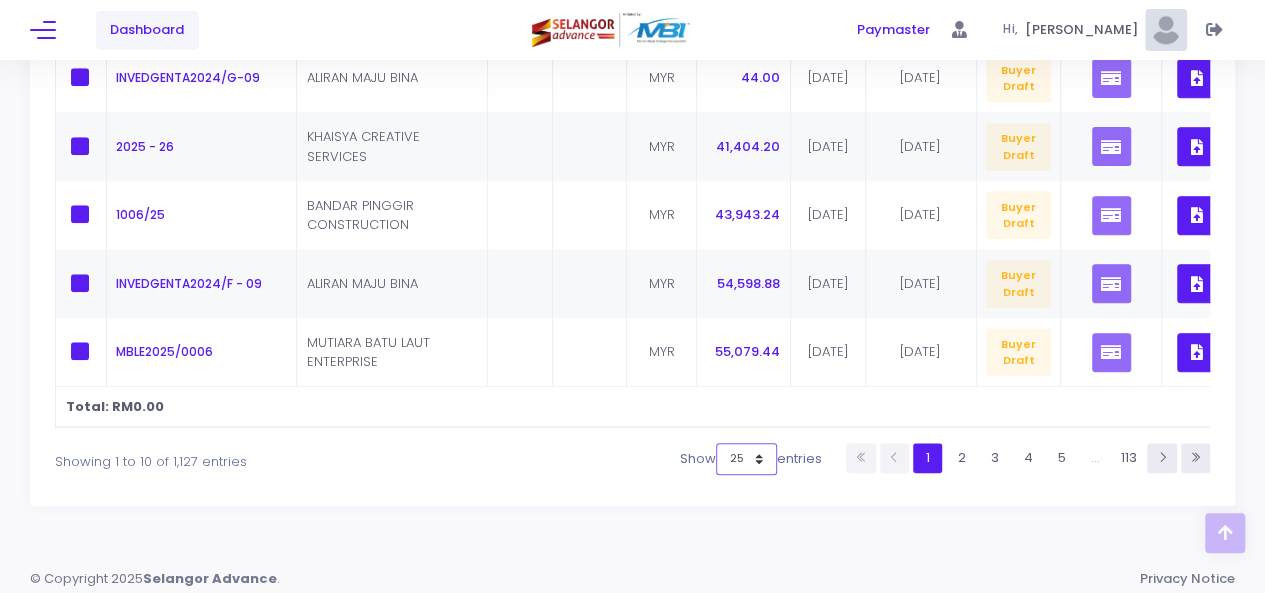 click on "10 25 50 100" at bounding box center [746, 459] 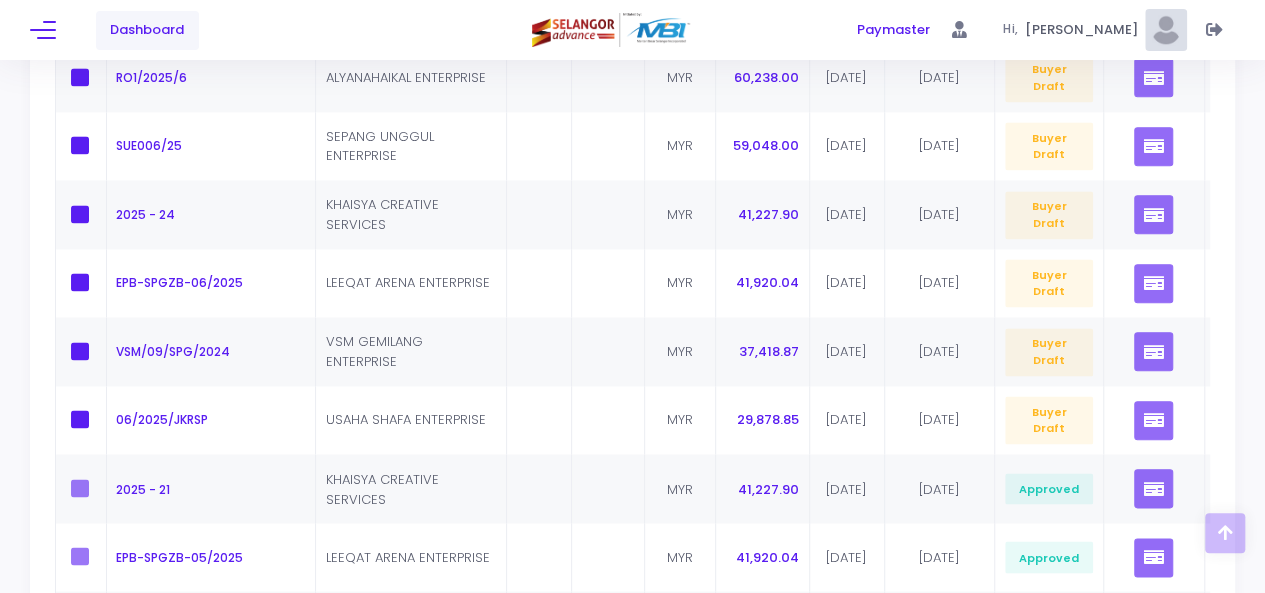 scroll, scrollTop: 1403, scrollLeft: 0, axis: vertical 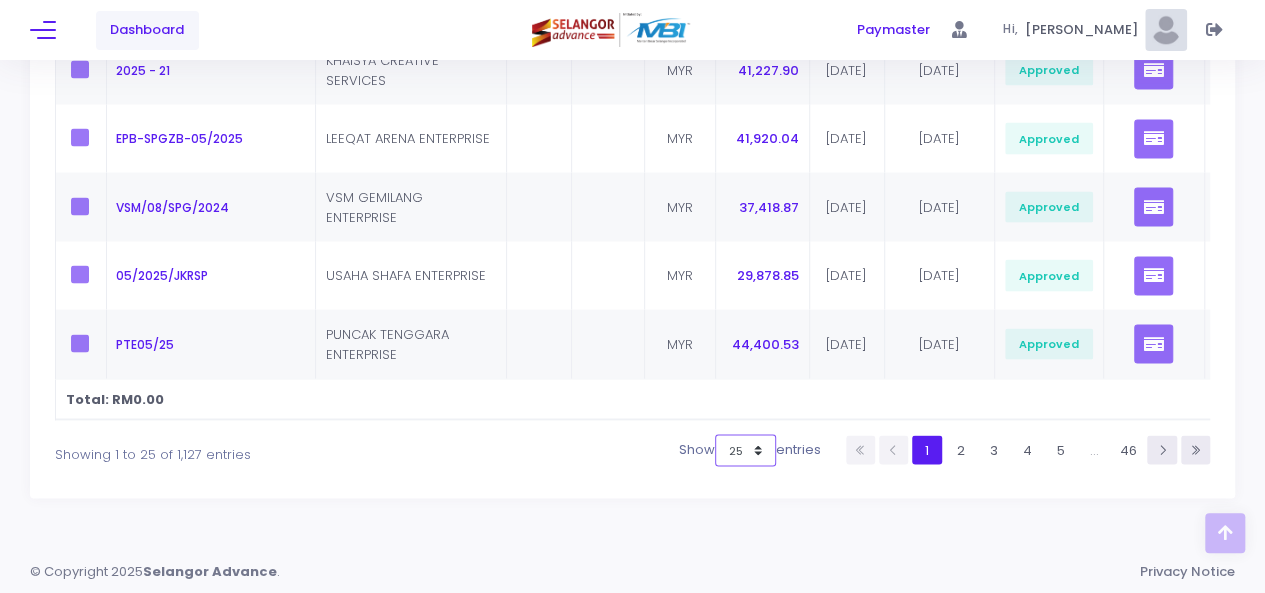 click on "10 25 50 100" at bounding box center [745, 450] 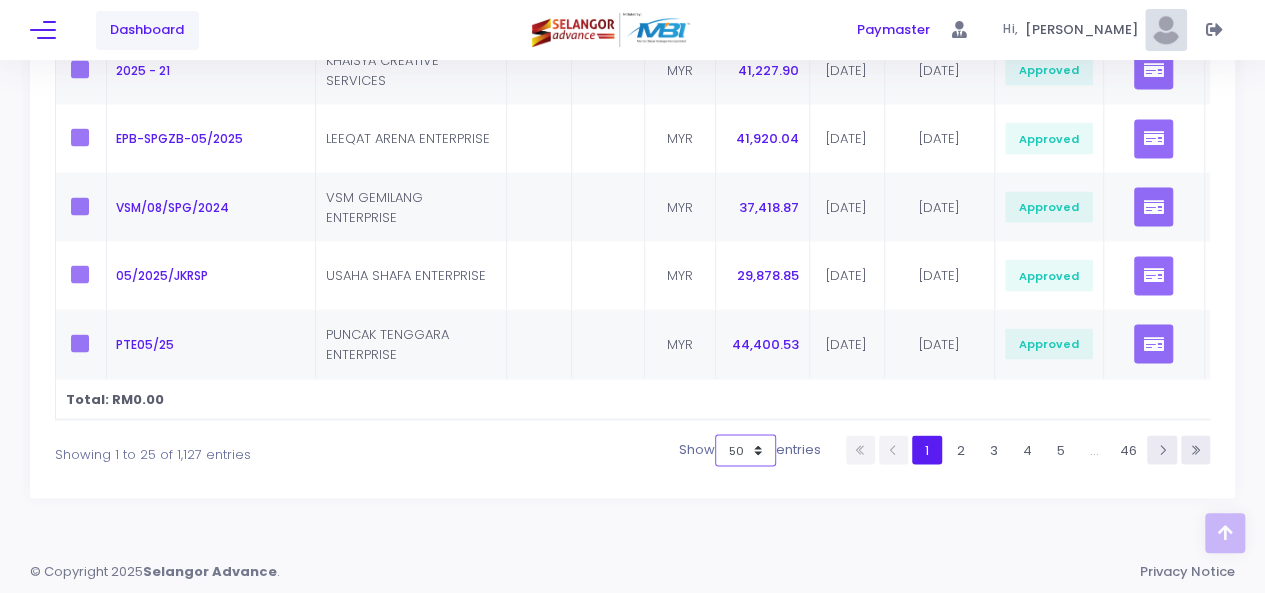 click on "10 25 50 100" at bounding box center [745, 450] 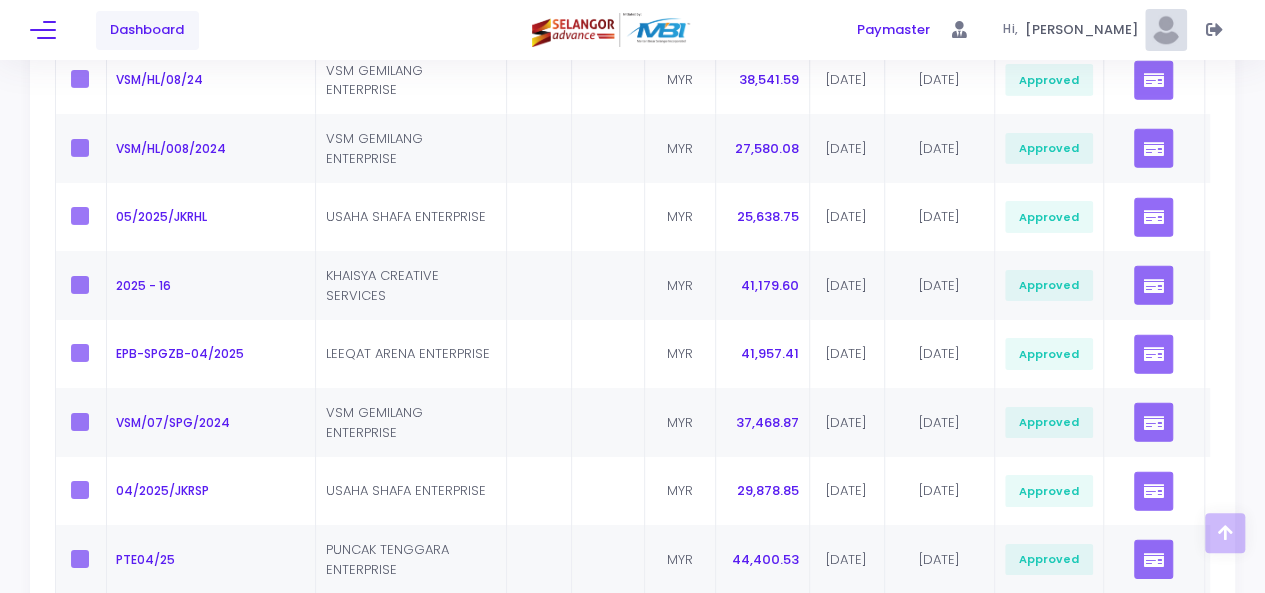 scroll, scrollTop: 3285, scrollLeft: 0, axis: vertical 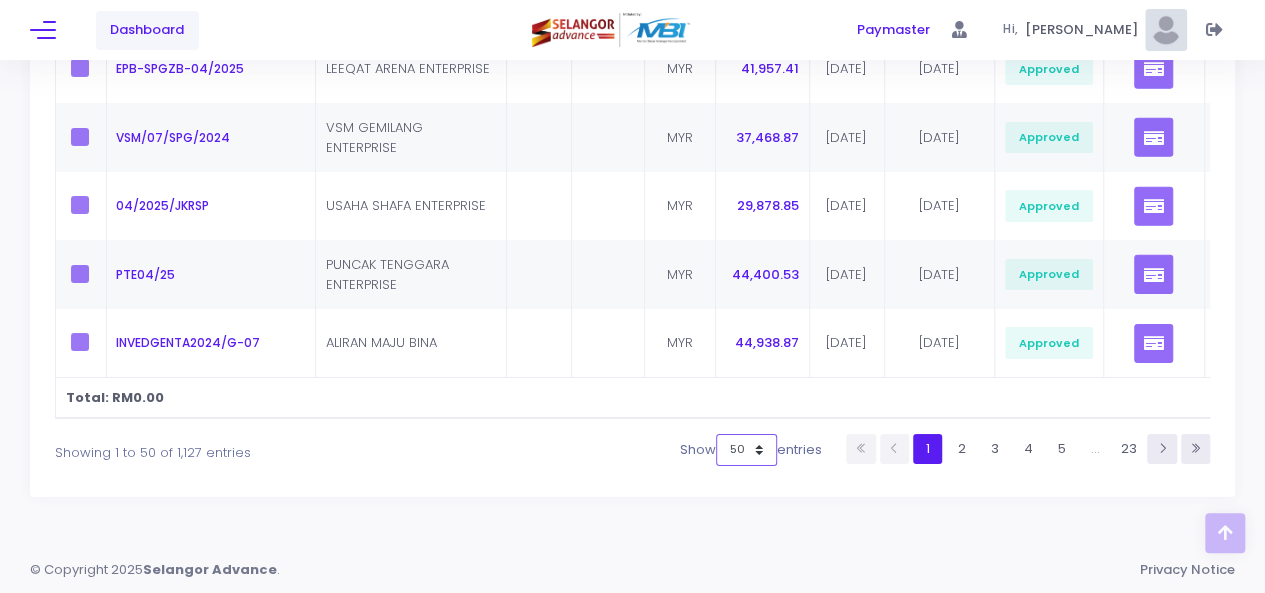click on "10 25 50 100" at bounding box center (746, 450) 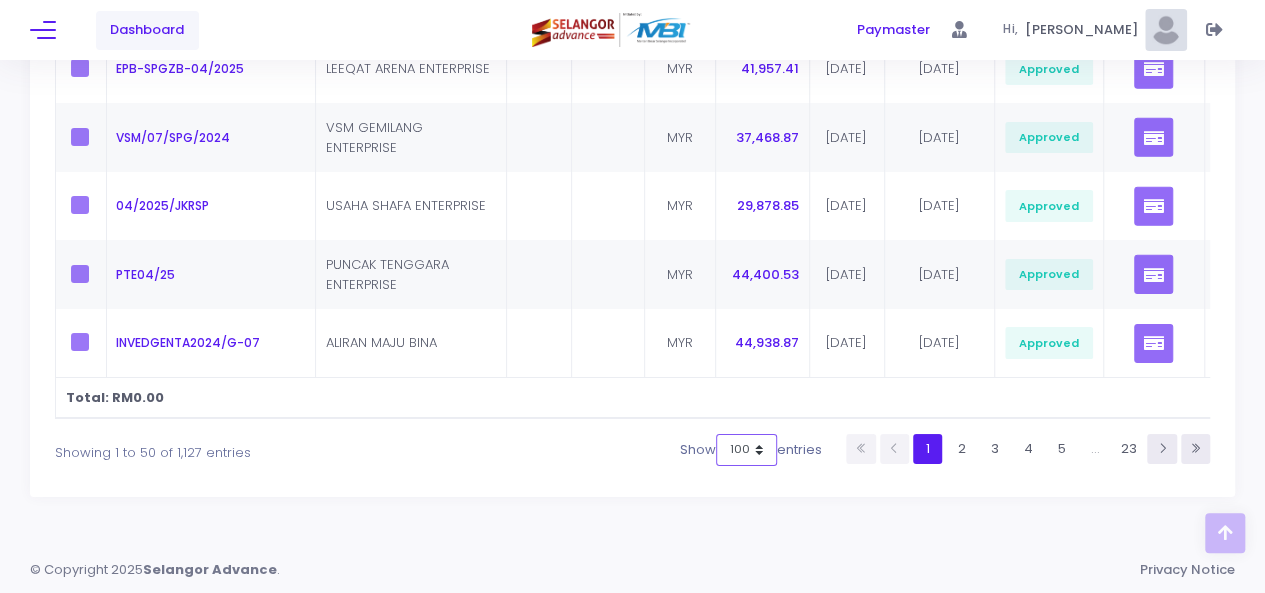 click on "10 25 50 100" at bounding box center (746, 450) 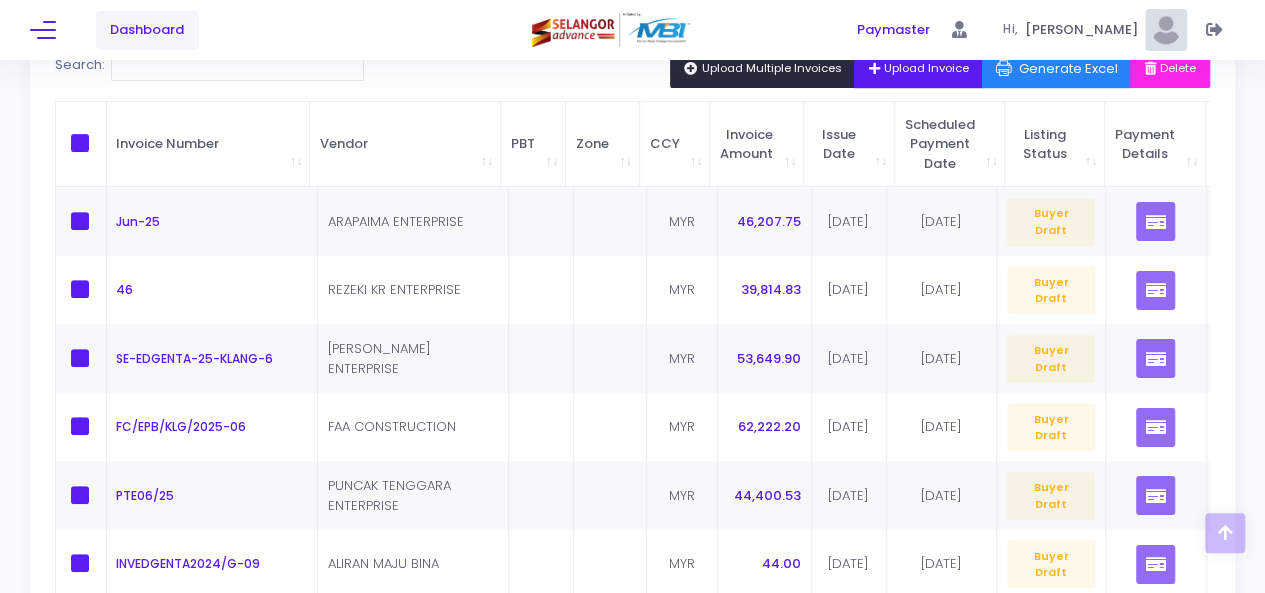 scroll, scrollTop: 285, scrollLeft: 0, axis: vertical 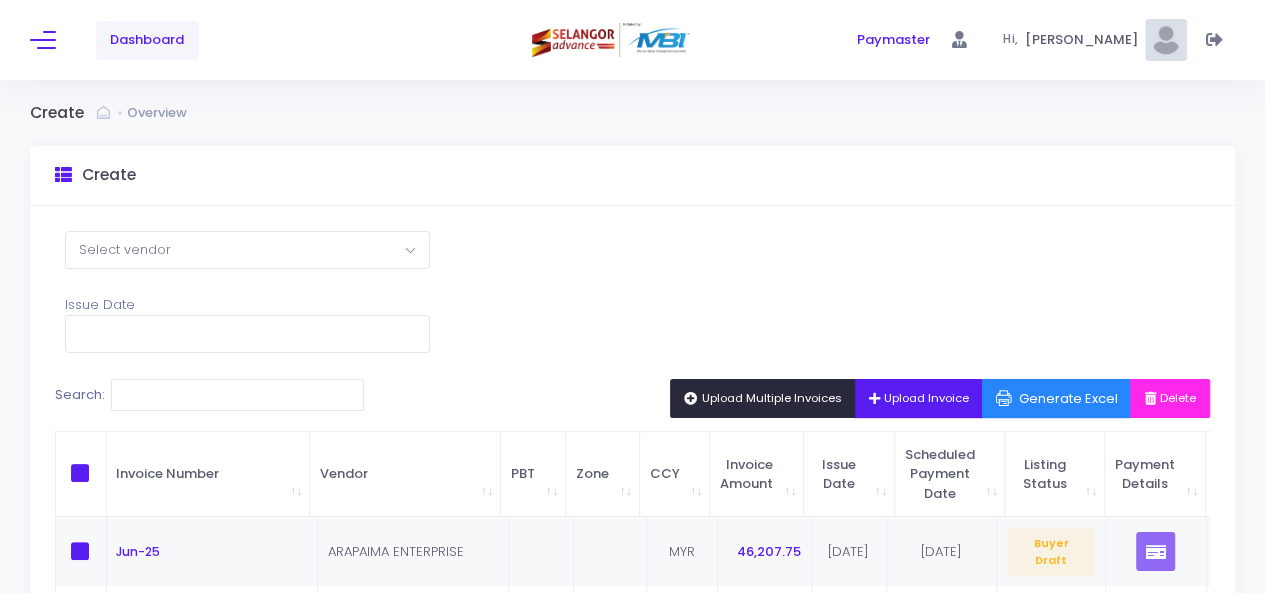 click on "Upload Multiple Invoices" at bounding box center (763, 398) 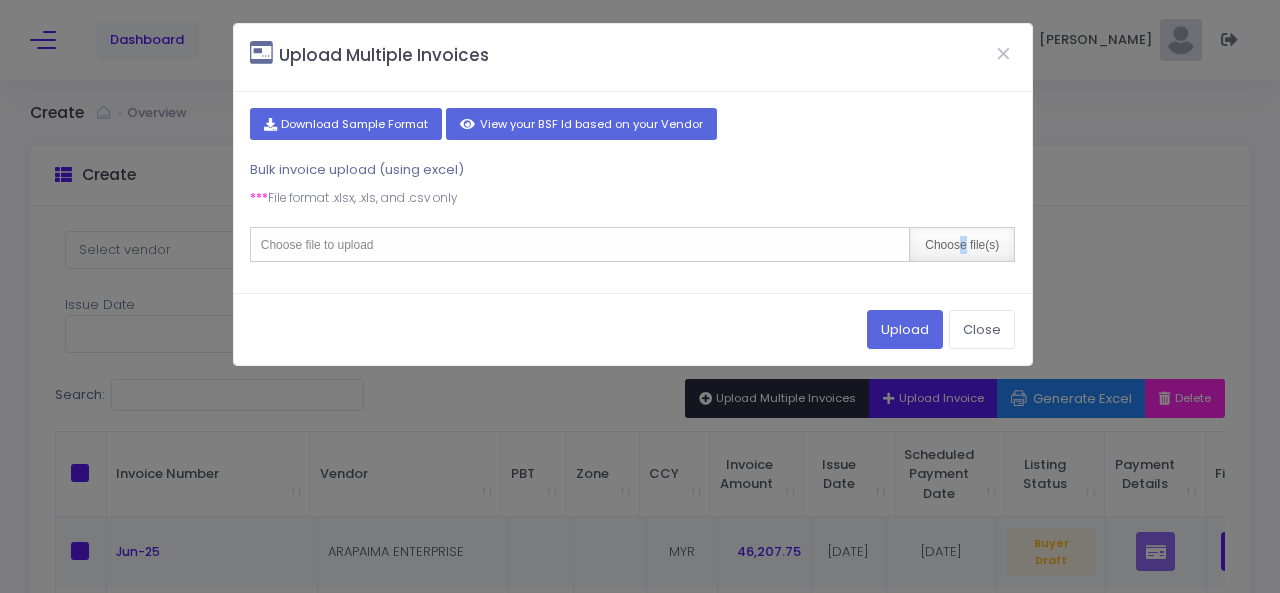click on "Choose file(s)" at bounding box center [961, 244] 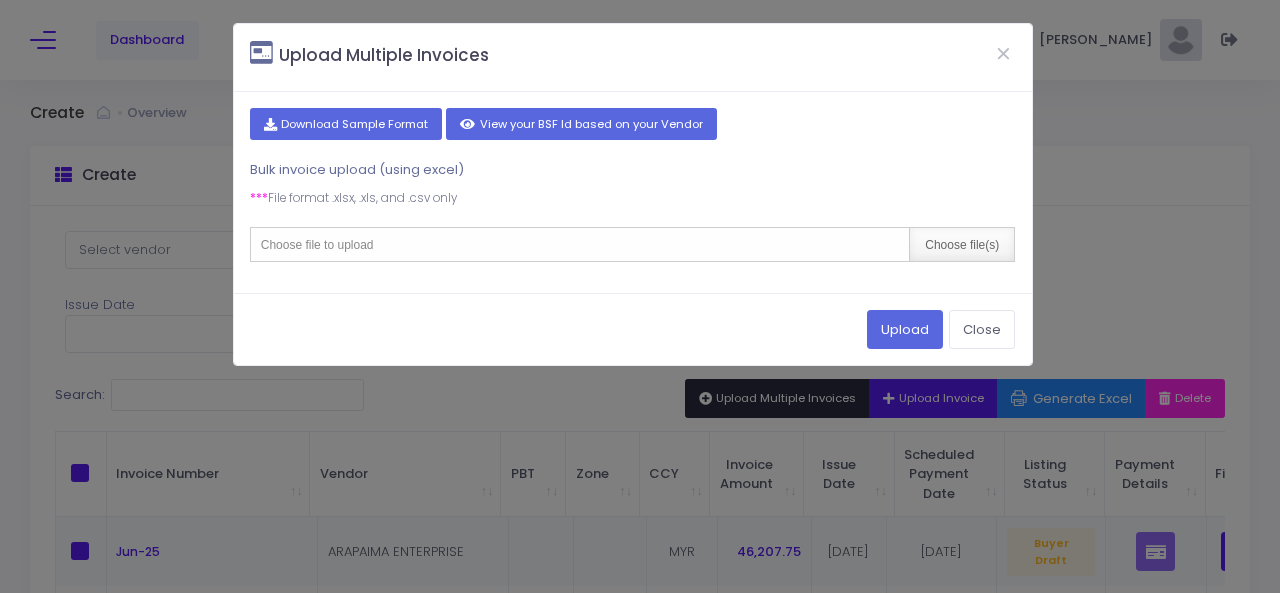 click on "Choose file(s)" at bounding box center (961, 244) 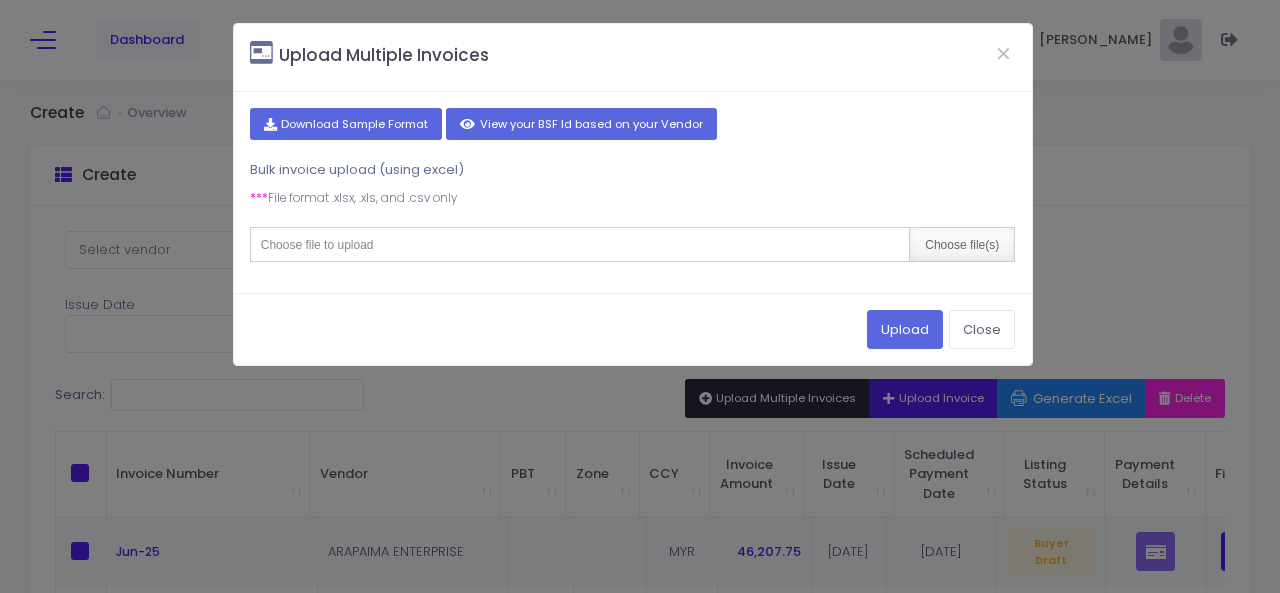type on "C:\fakepath\June 2025 invoices - HL.csv" 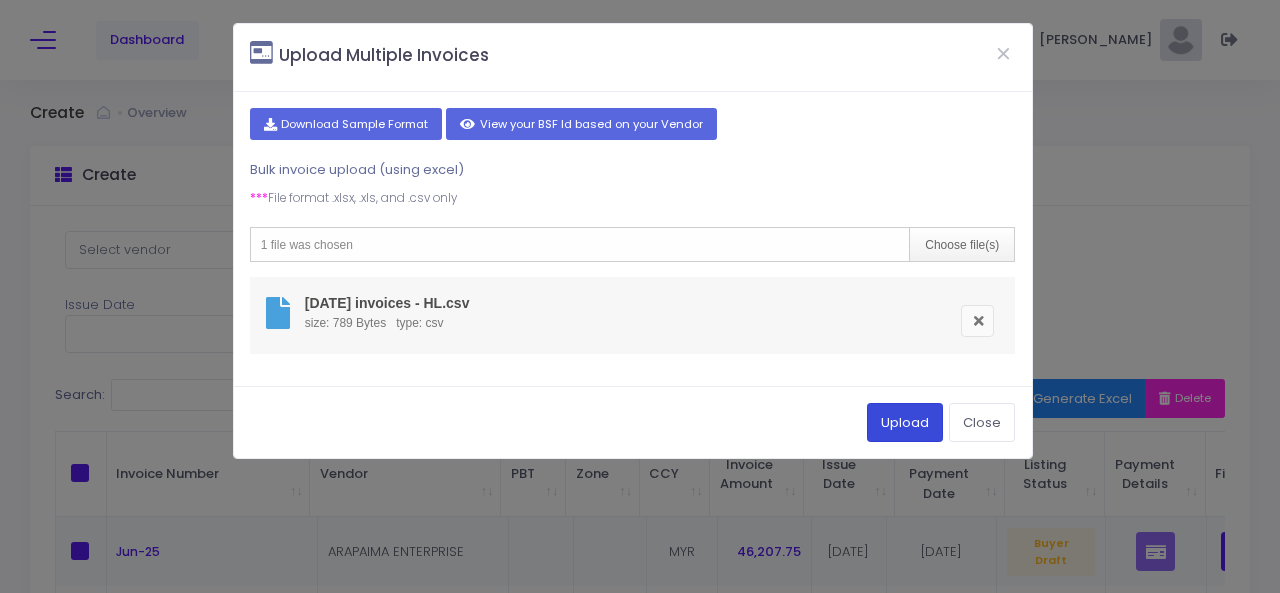 click on "Upload" at bounding box center [905, 422] 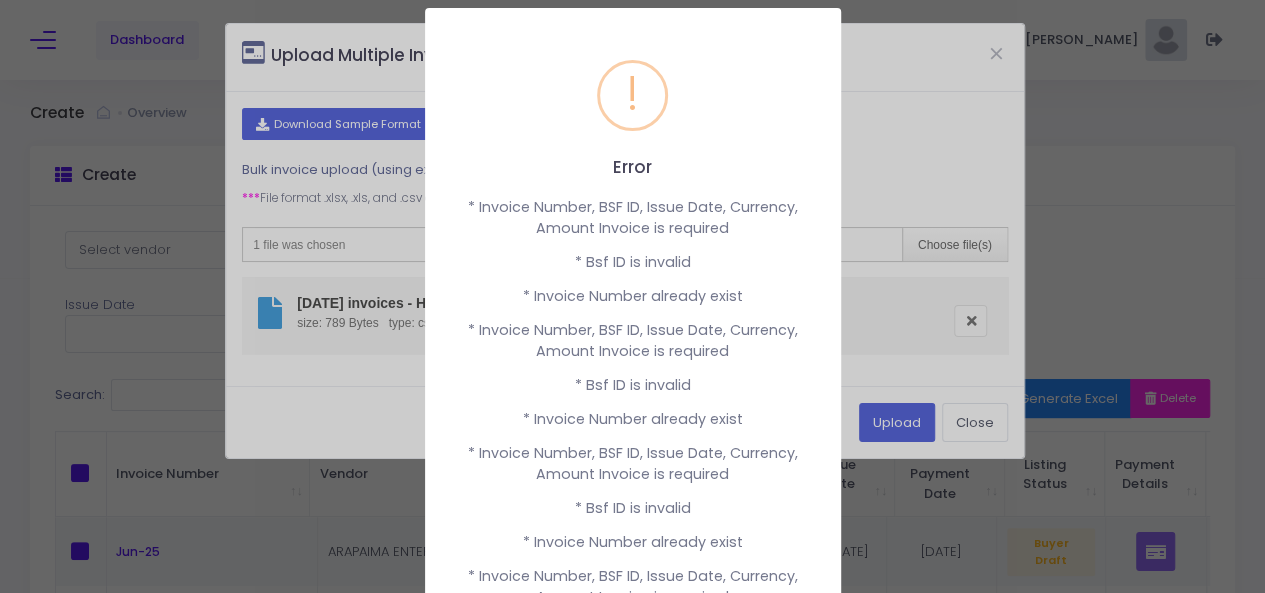 click on "Error ×  * Invoice Number, BSF ID, Issue Date, Currency, Amount Invoice is required
* Bsf ID is invalid
* Invoice Number already exist
* Invoice Number, BSF ID, Issue Date, Currency, Amount Invoice is required
* Bsf ID is invalid
* Invoice Number already exist
* Invoice Number, BSF ID, Issue Date, Currency, Amount Invoice is required
* Bsf ID is invalid
* Invoice Number already exist
* Invoice Number, BSF ID, Issue Date, Currency, Amount Invoice is required
* Bsf ID is invalid
* Invoice Number already exist
* Invoice Number, BSF ID, Issue Date, Currency, Amount Invoice is required
* Bsf ID is invalid
* Invoice Number already exist
* Invoice Number, BSF ID, Issue Date, Currency, Amount Invoice is required
* Bsf ID is invalid
* Invoice Number already exist
* Invoice Number, BSF ID, Issue Date, Currency, Amount Invoice is required
* Bsf ID is invalid
* Invoice Number already exist  OK Cancel" at bounding box center (632, 296) 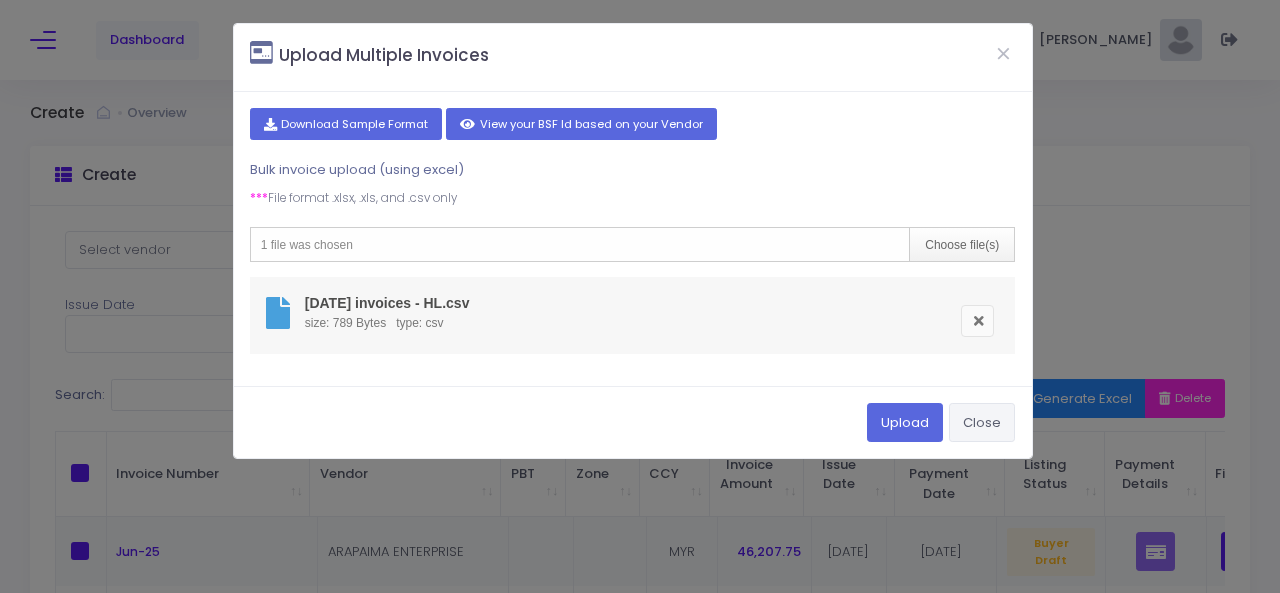 click on "Close" at bounding box center (982, 422) 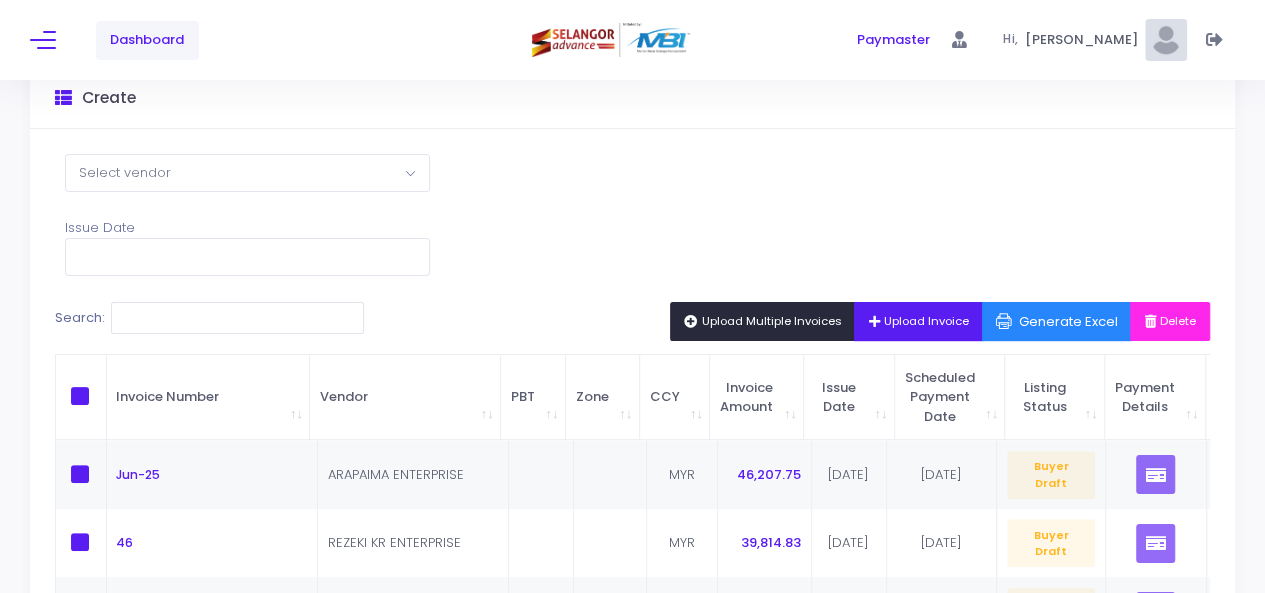 scroll, scrollTop: 32, scrollLeft: 0, axis: vertical 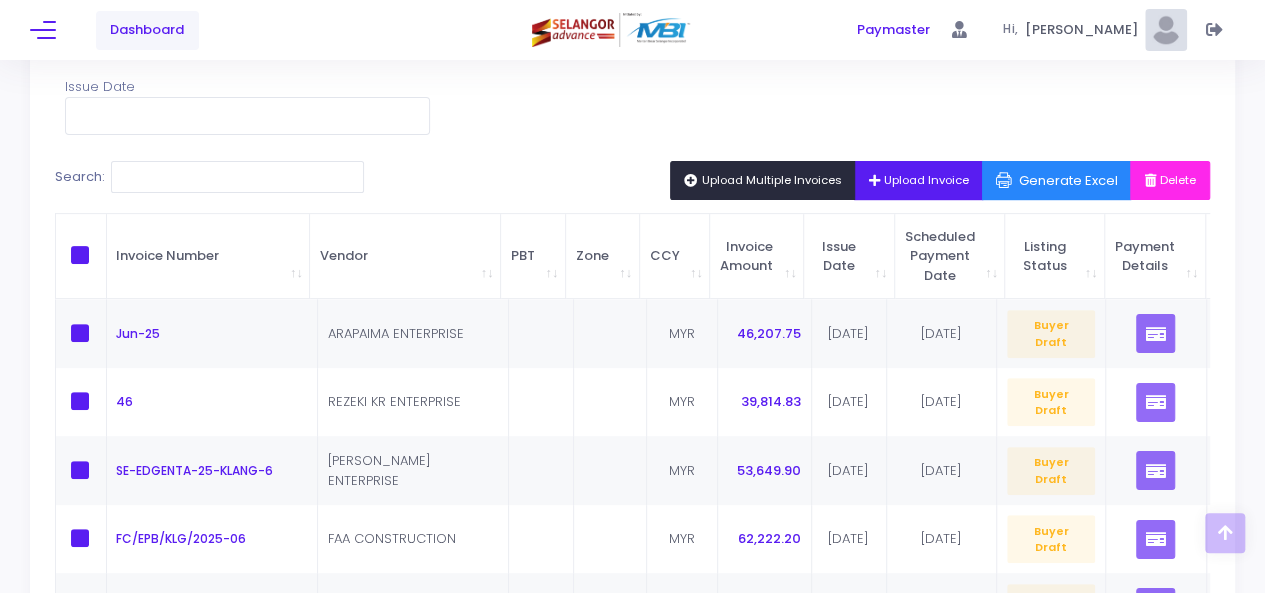 click on "Upload Multiple Invoices" at bounding box center (763, 180) 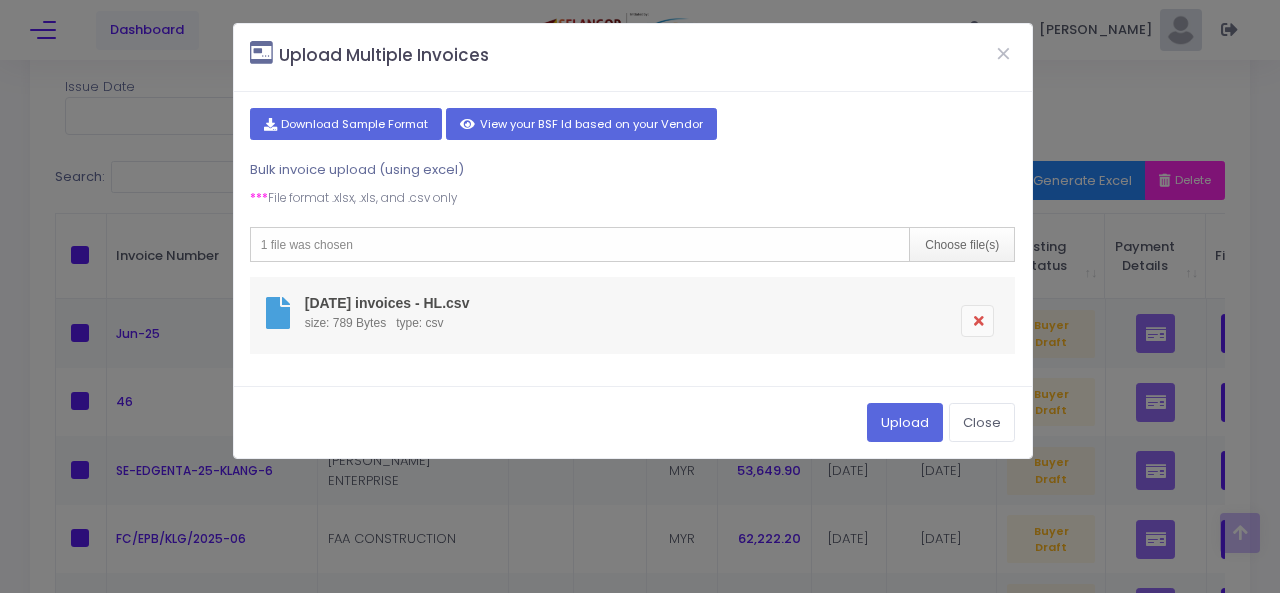 click at bounding box center (977, 321) 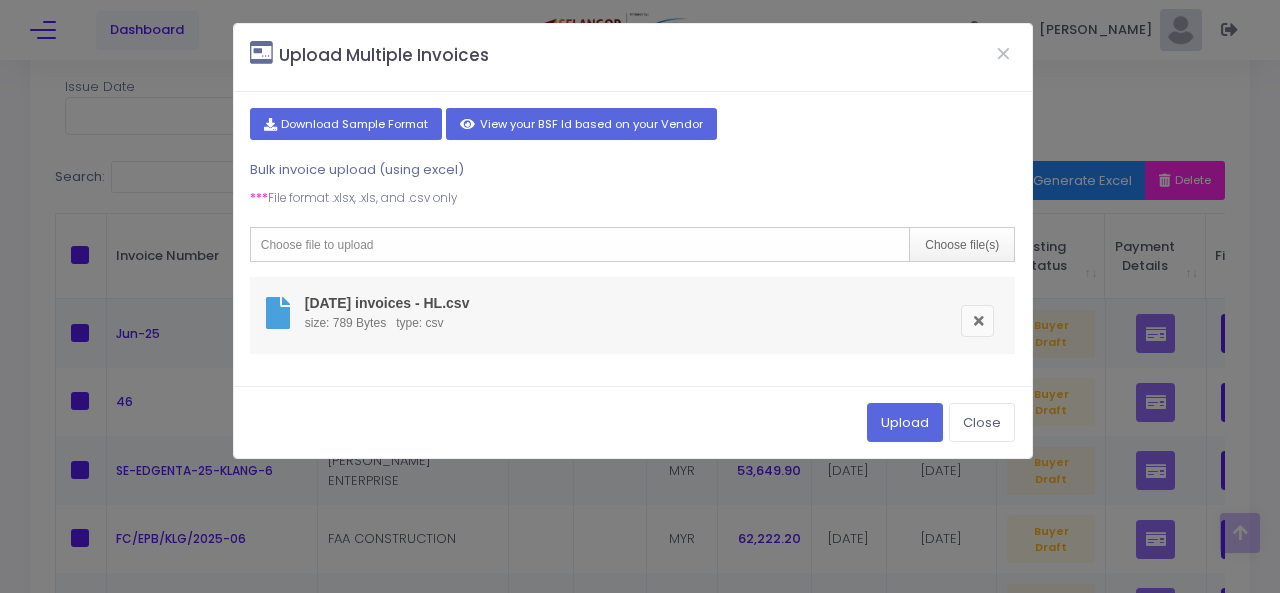 type 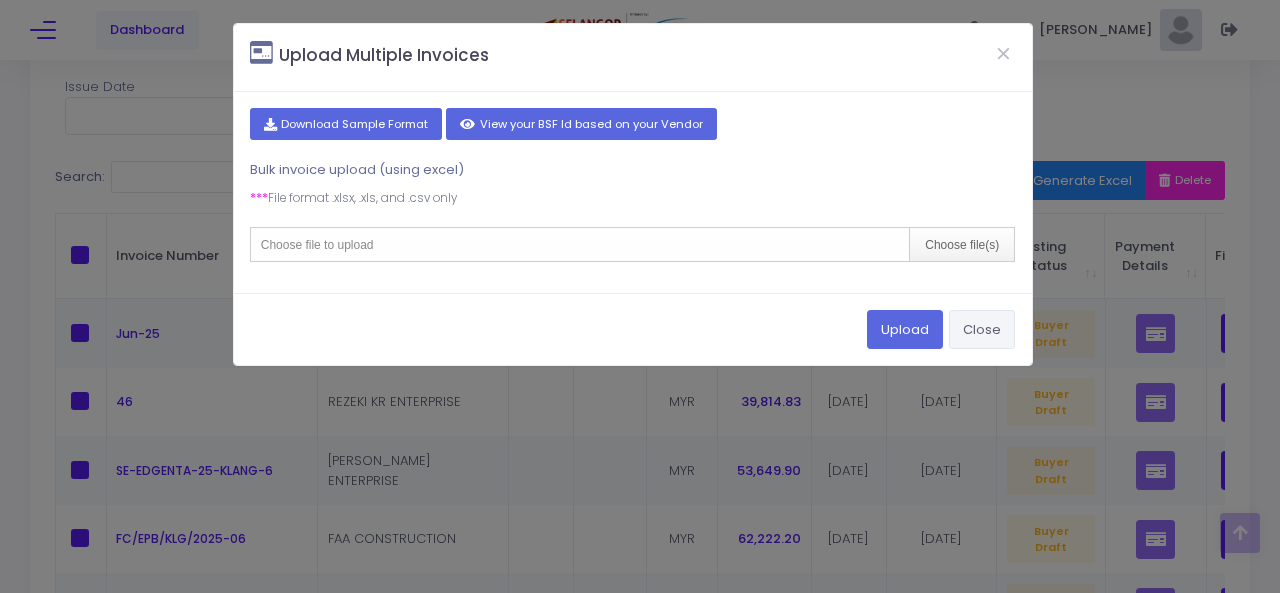 click on "Close" at bounding box center (982, 329) 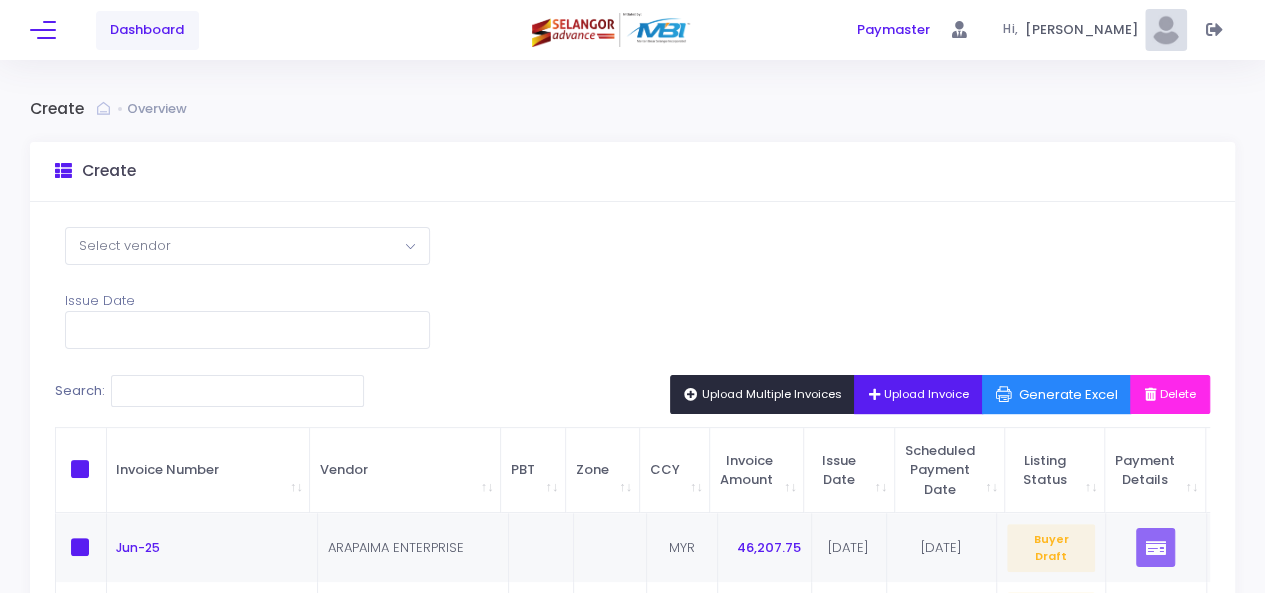 scroll, scrollTop: 0, scrollLeft: 0, axis: both 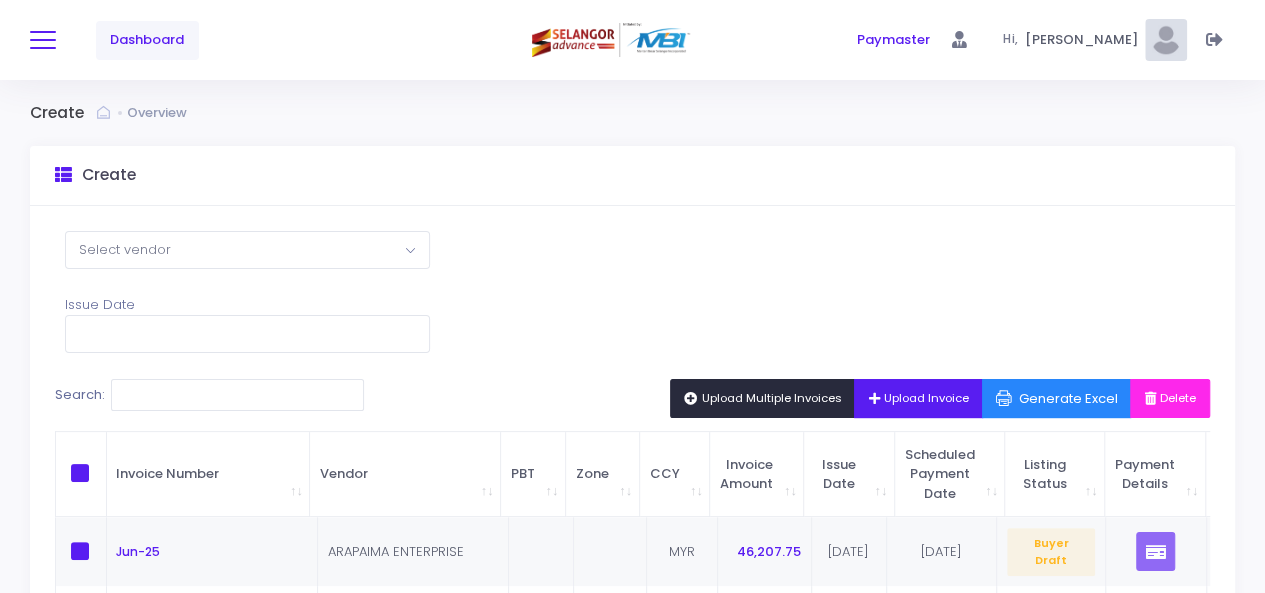 click at bounding box center [43, 40] 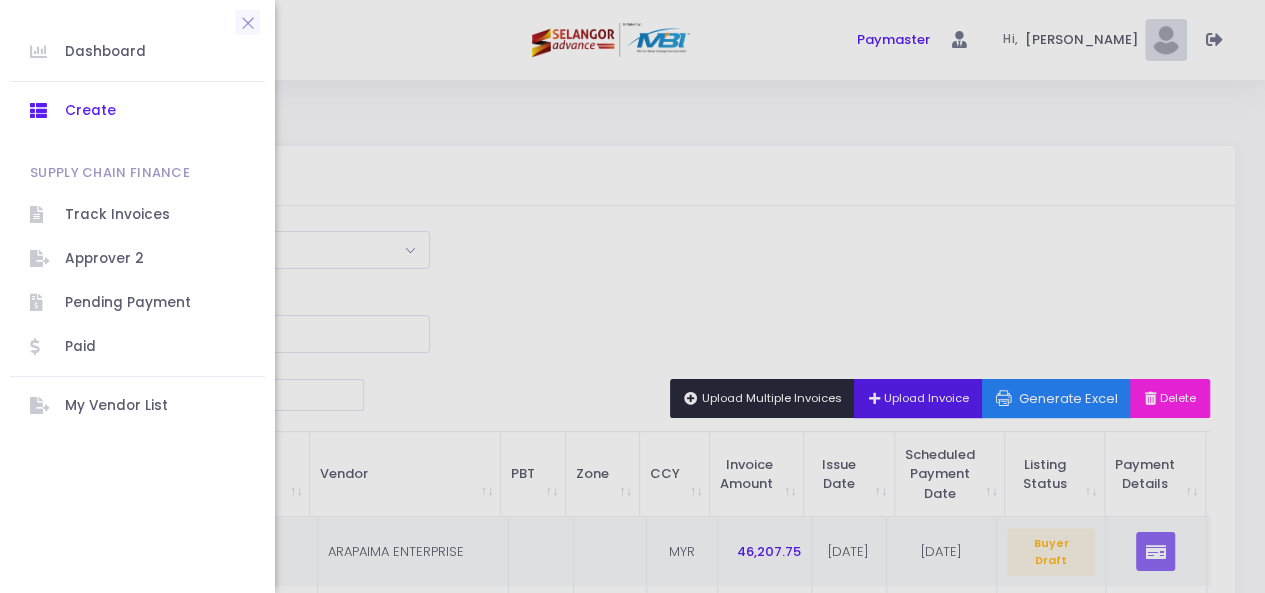 click on "Create" at bounding box center (155, 111) 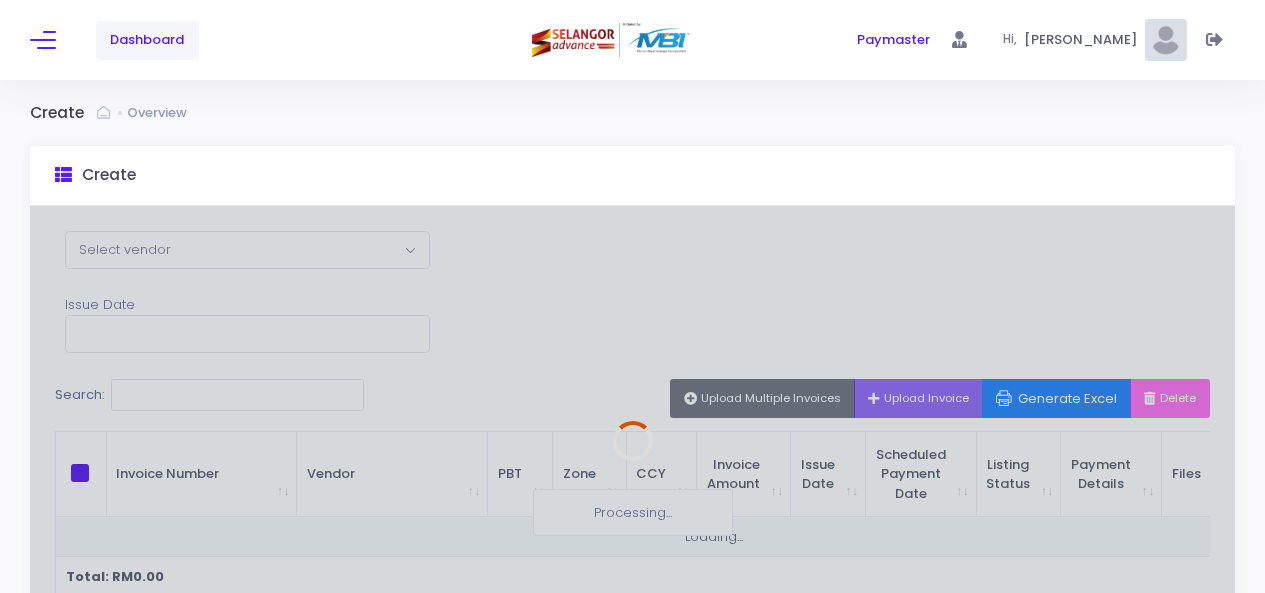 scroll, scrollTop: 0, scrollLeft: 0, axis: both 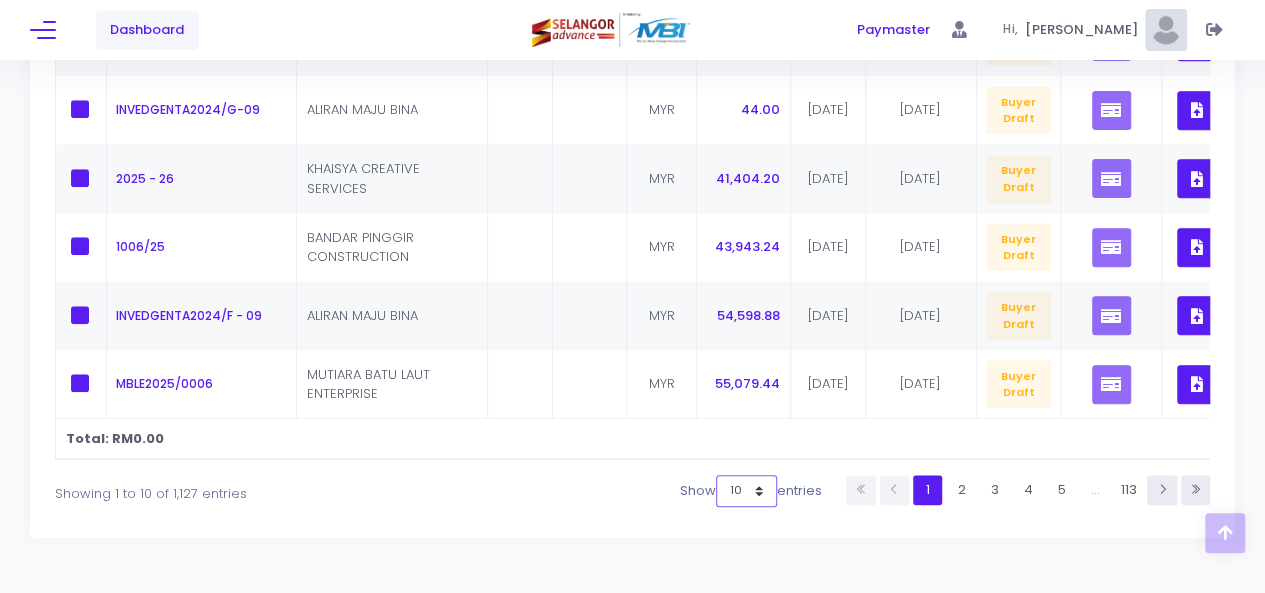 click on "10 25 50 100" at bounding box center [746, 491] 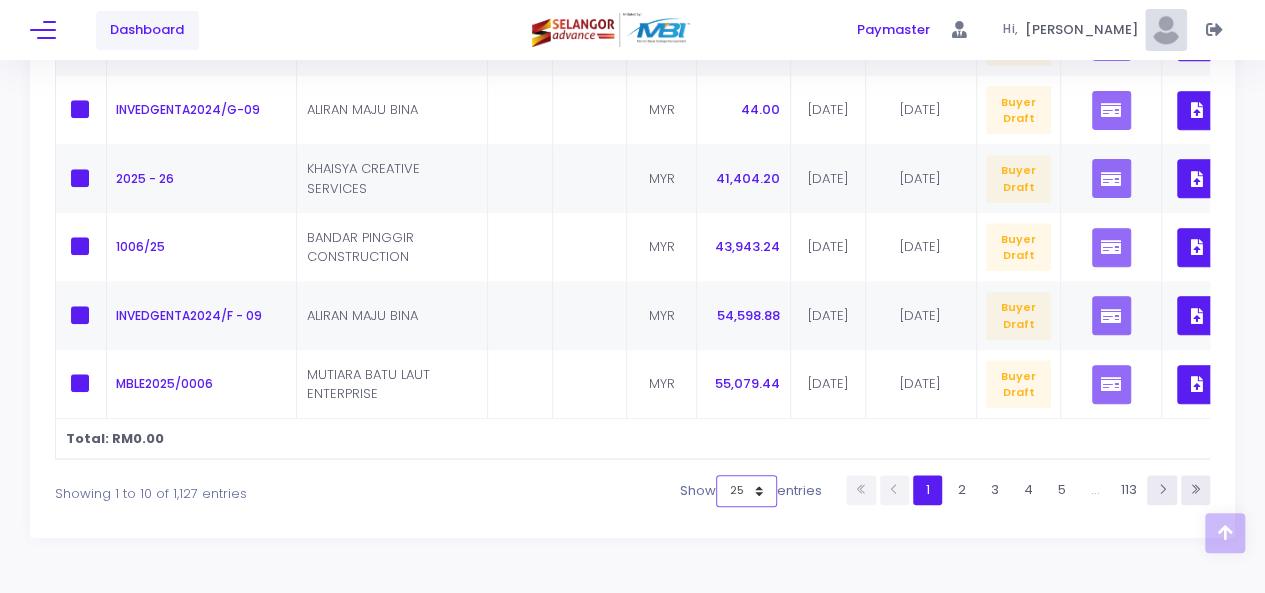 click on "10 25 50 100" at bounding box center [746, 491] 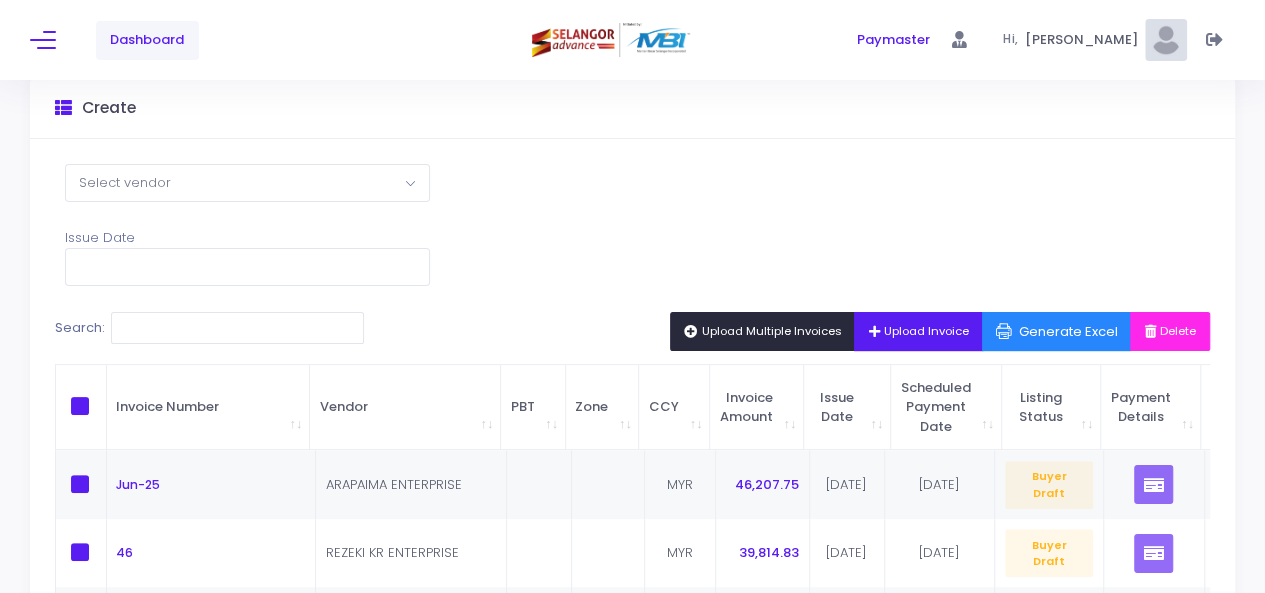 scroll, scrollTop: 50, scrollLeft: 0, axis: vertical 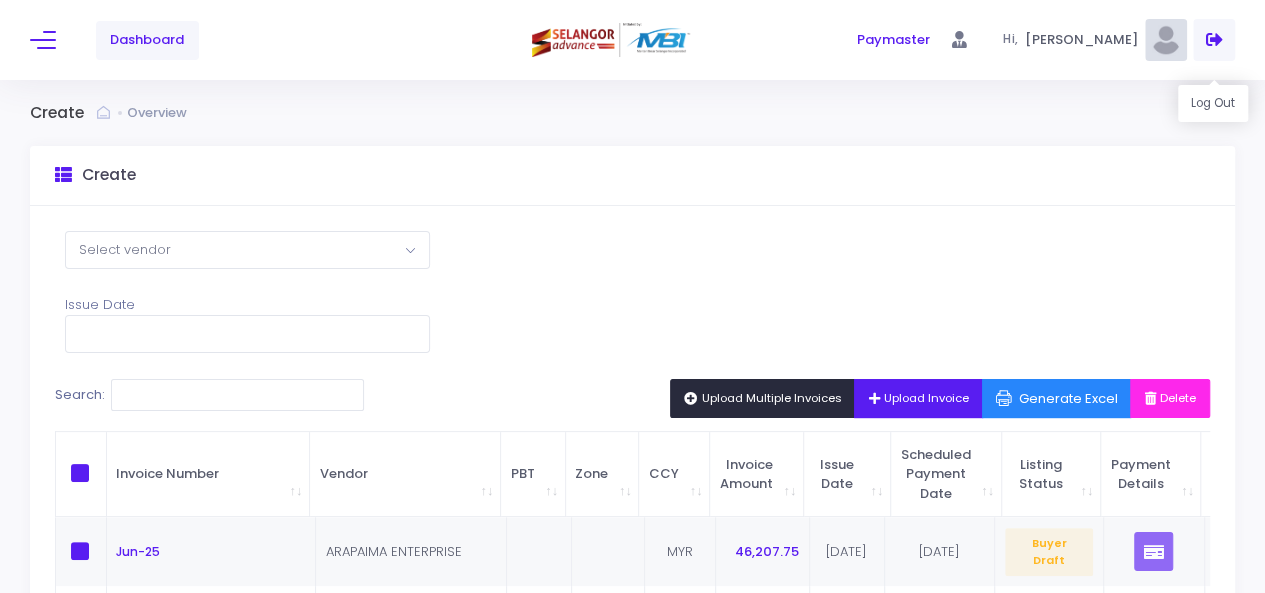 click at bounding box center (1214, 40) 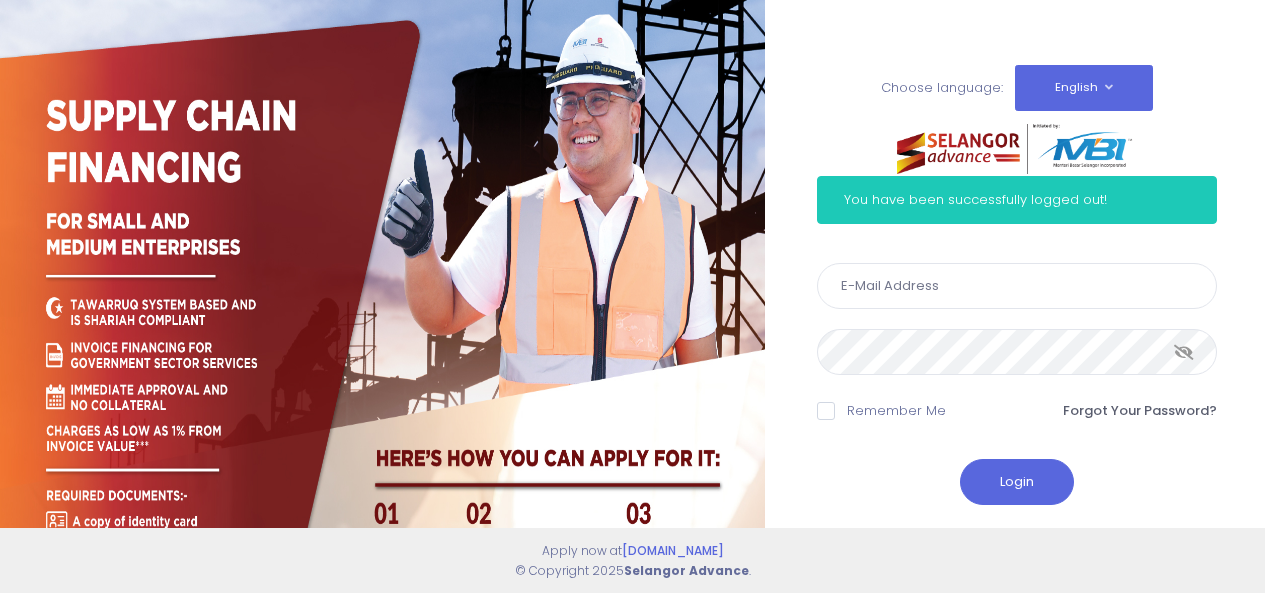 scroll, scrollTop: 0, scrollLeft: 0, axis: both 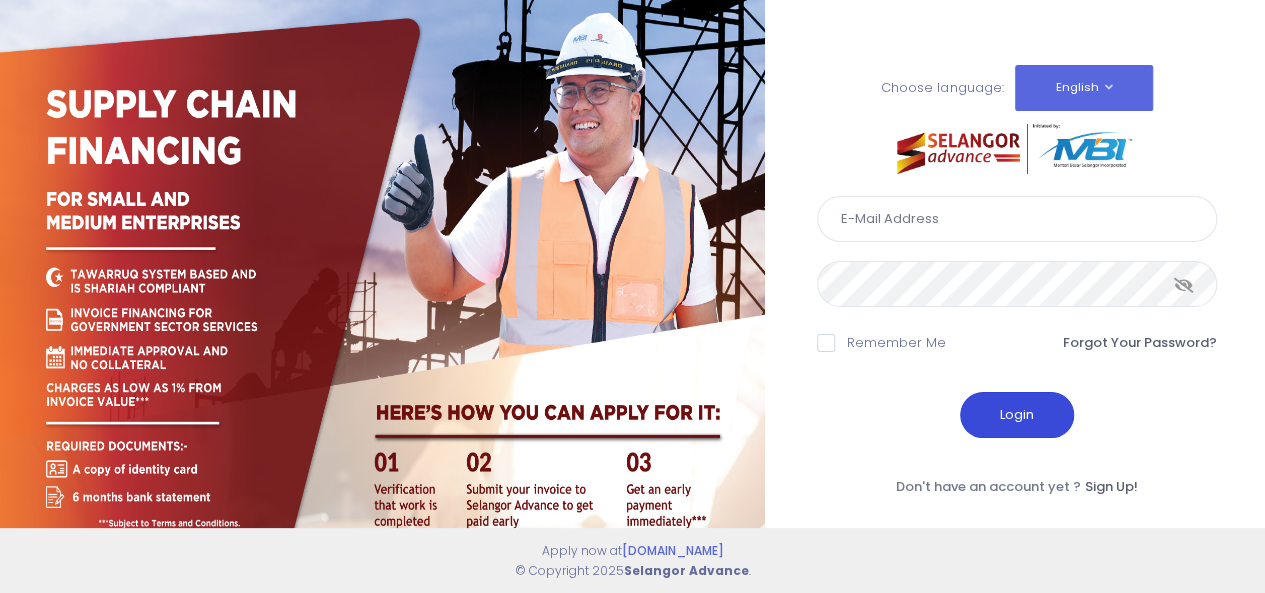 type on "rozana@edgenta.com" 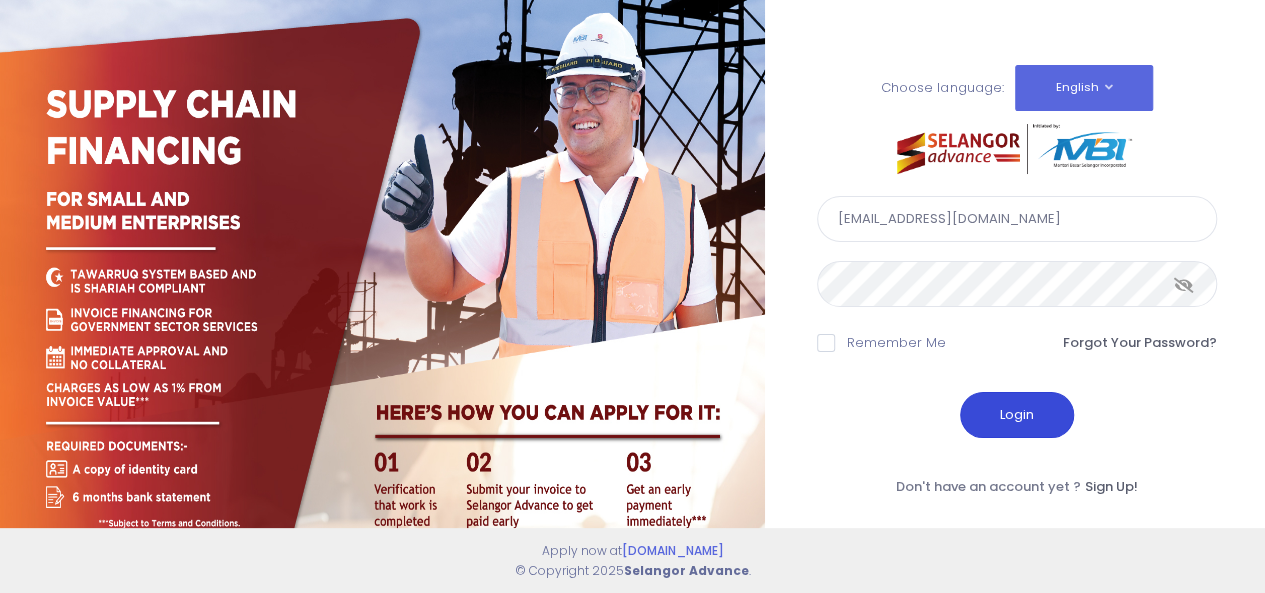 click on "Login" at bounding box center (1017, 415) 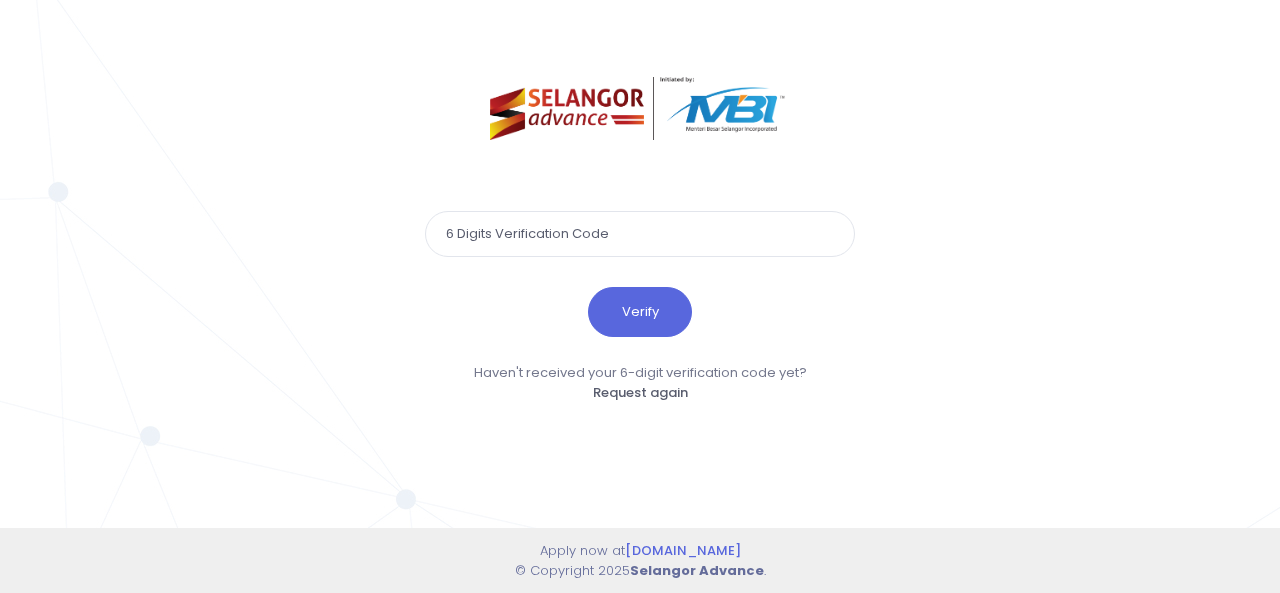 scroll, scrollTop: 0, scrollLeft: 0, axis: both 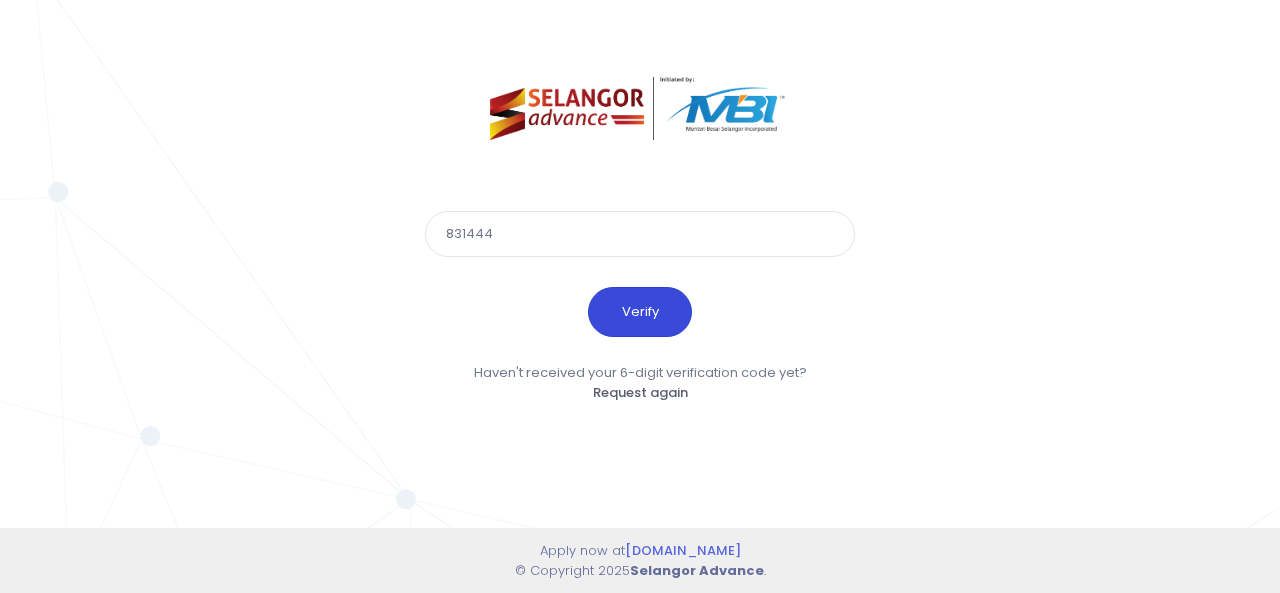 type on "831444" 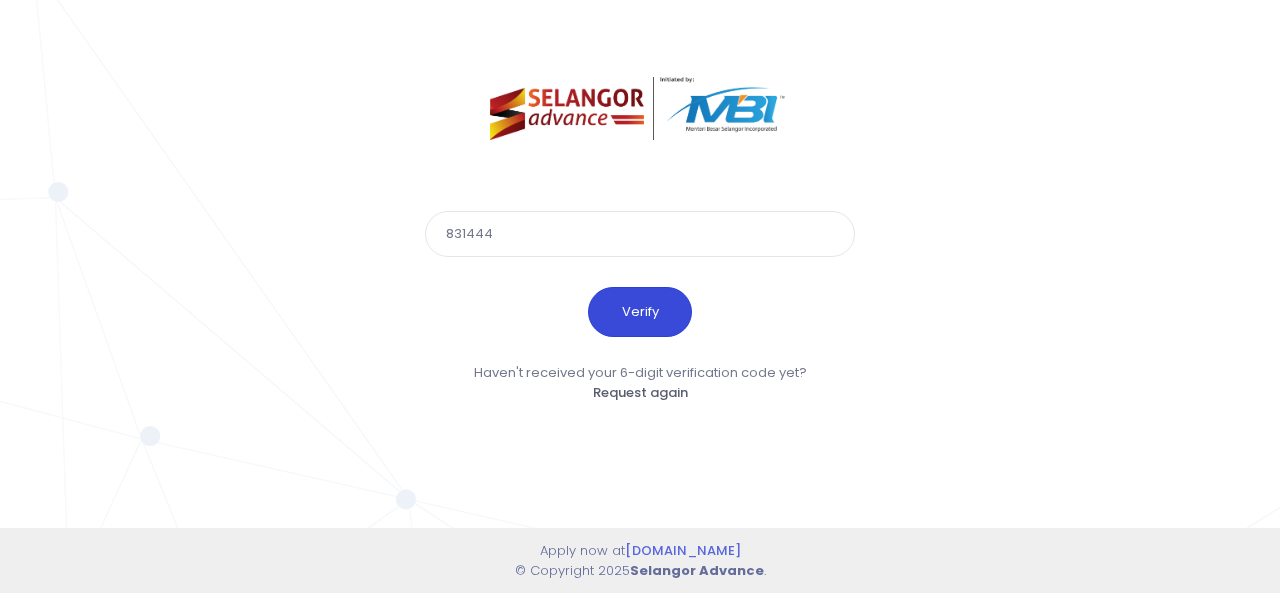 click on "Verify" at bounding box center [640, 312] 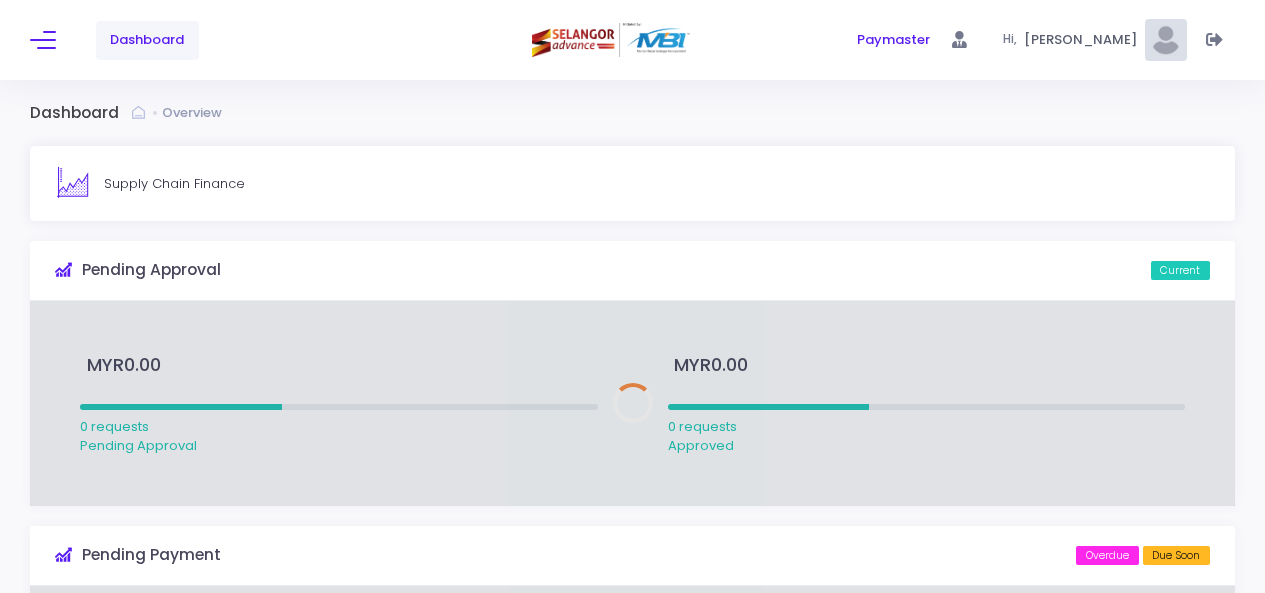 scroll, scrollTop: 0, scrollLeft: 0, axis: both 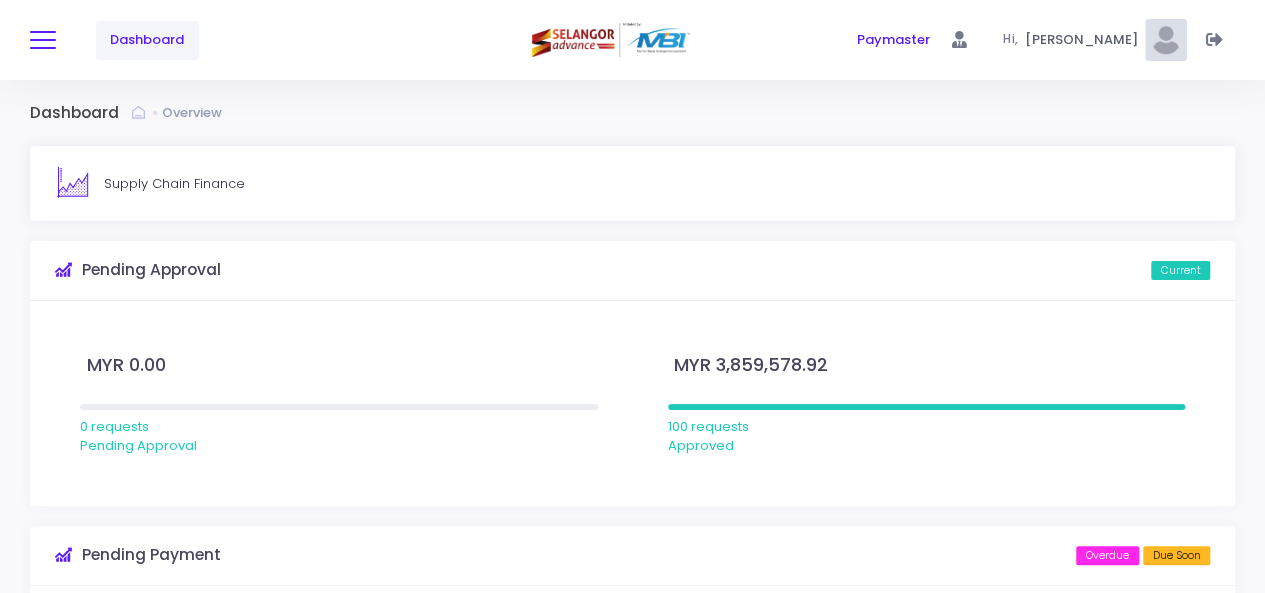 click at bounding box center [43, 40] 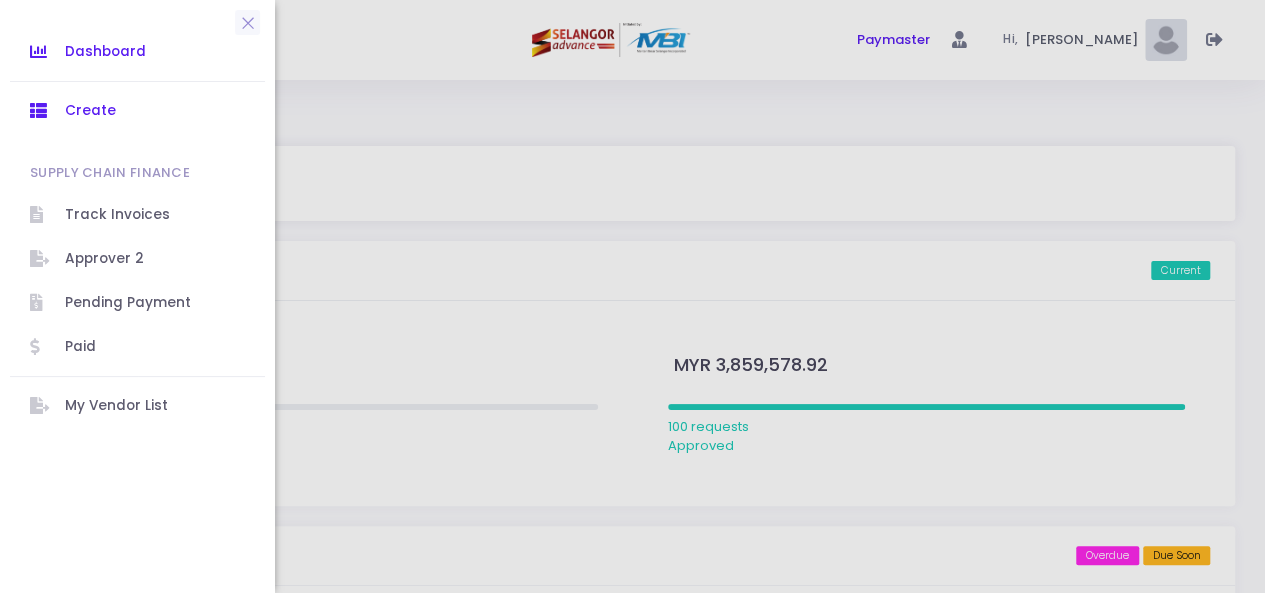 click on "Create" at bounding box center (155, 111) 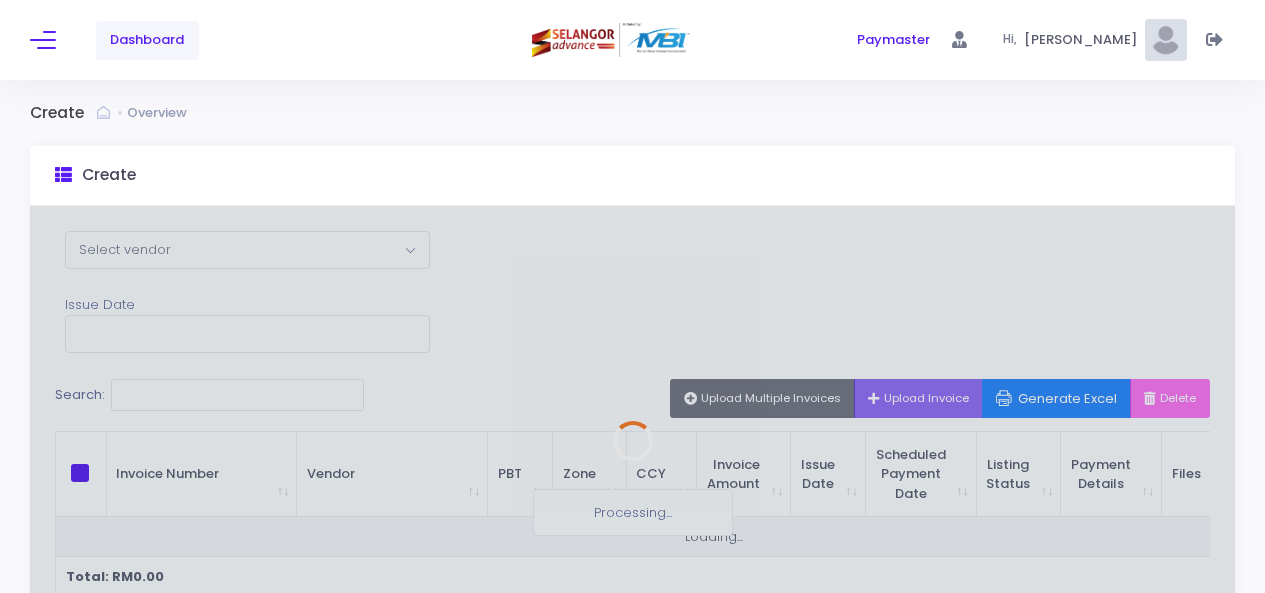 scroll, scrollTop: 0, scrollLeft: 0, axis: both 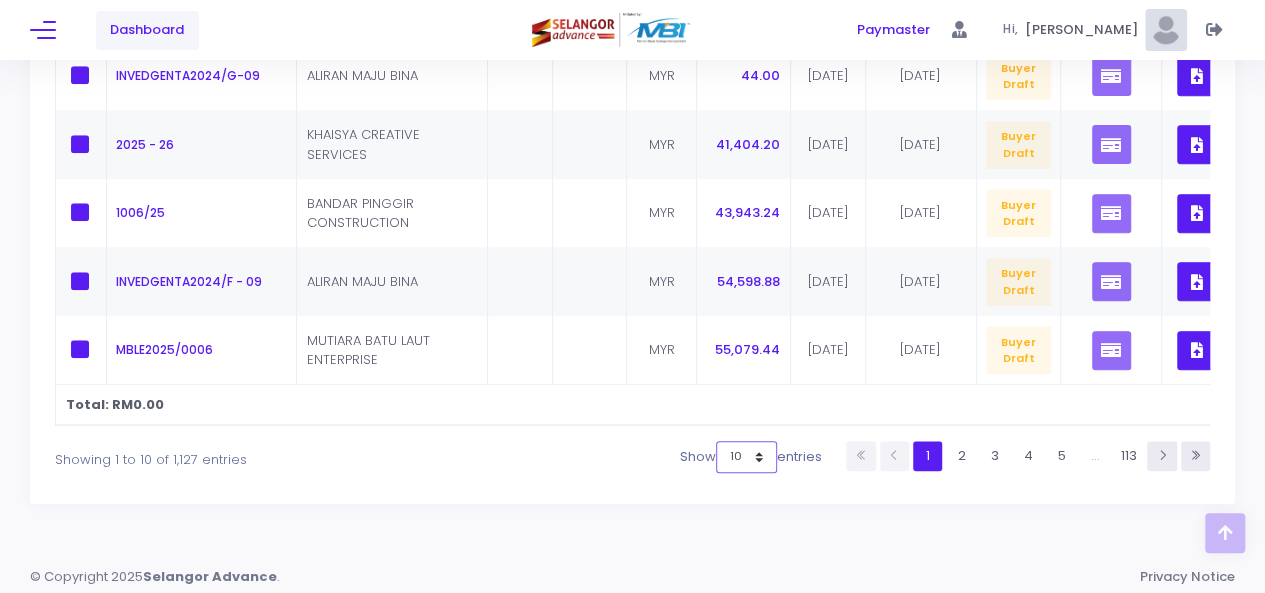 click on "10 25 50 100" at bounding box center [746, 457] 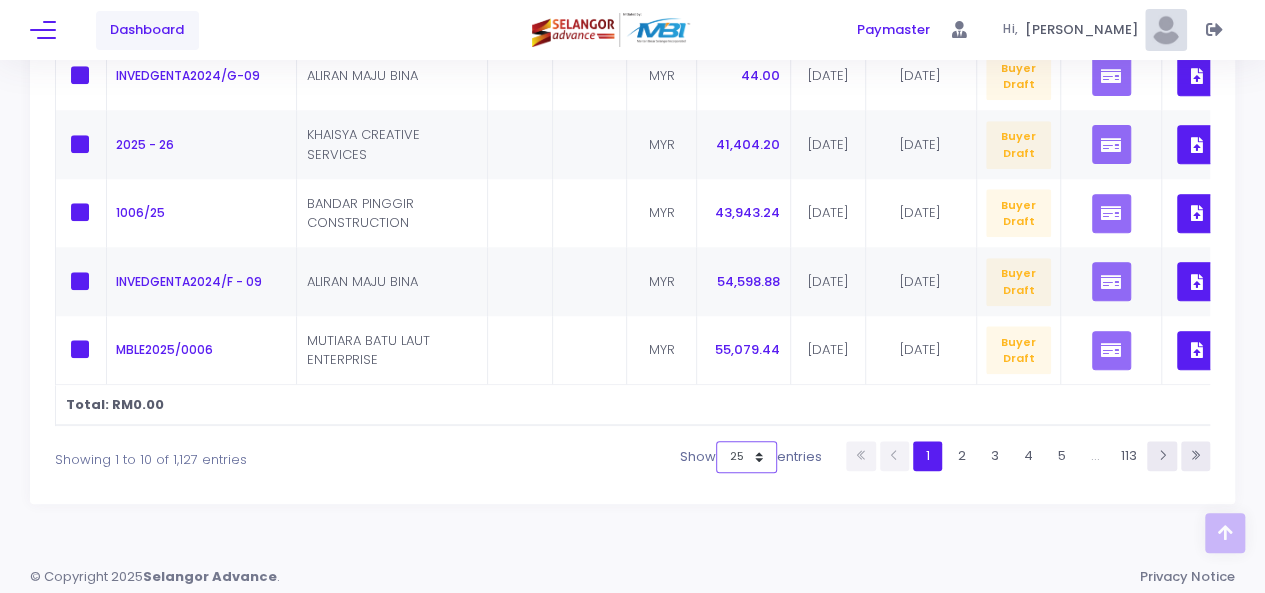 click on "10 25 50 100" at bounding box center [746, 457] 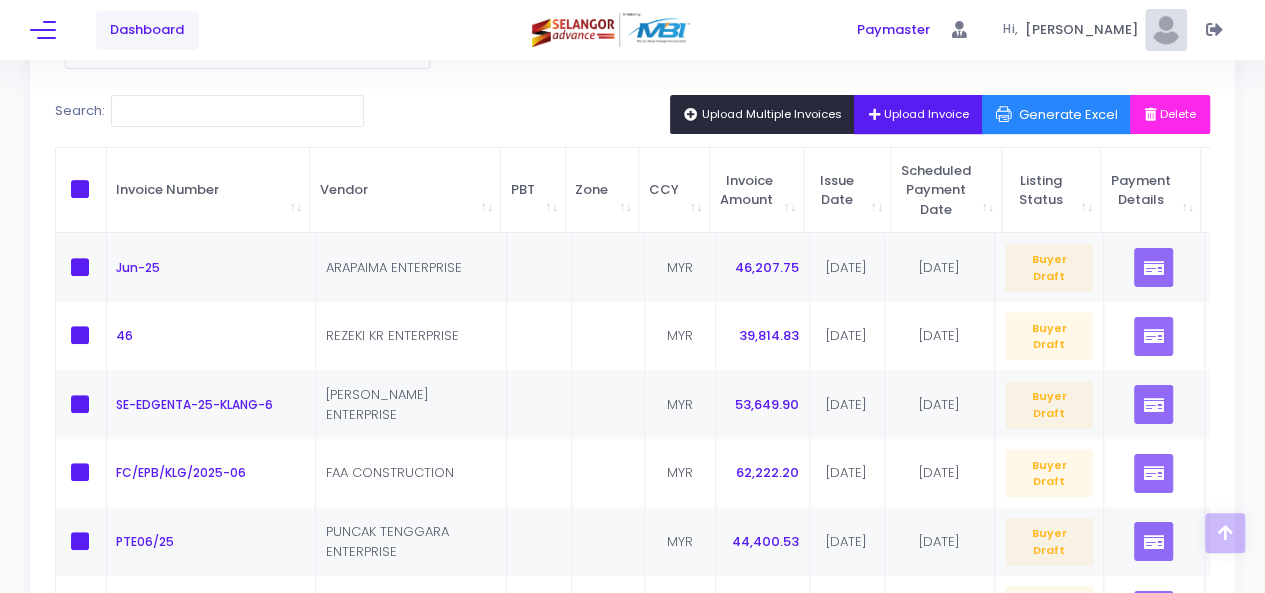 scroll, scrollTop: 266, scrollLeft: 0, axis: vertical 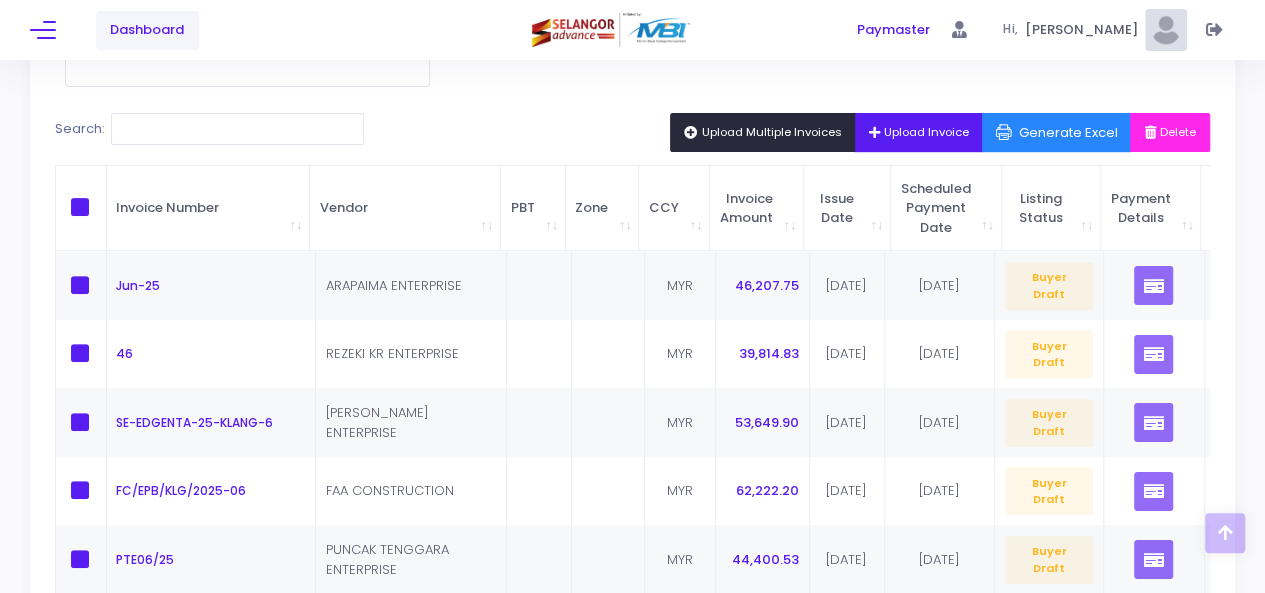 click on "Upload Multiple Invoices" at bounding box center [763, 132] 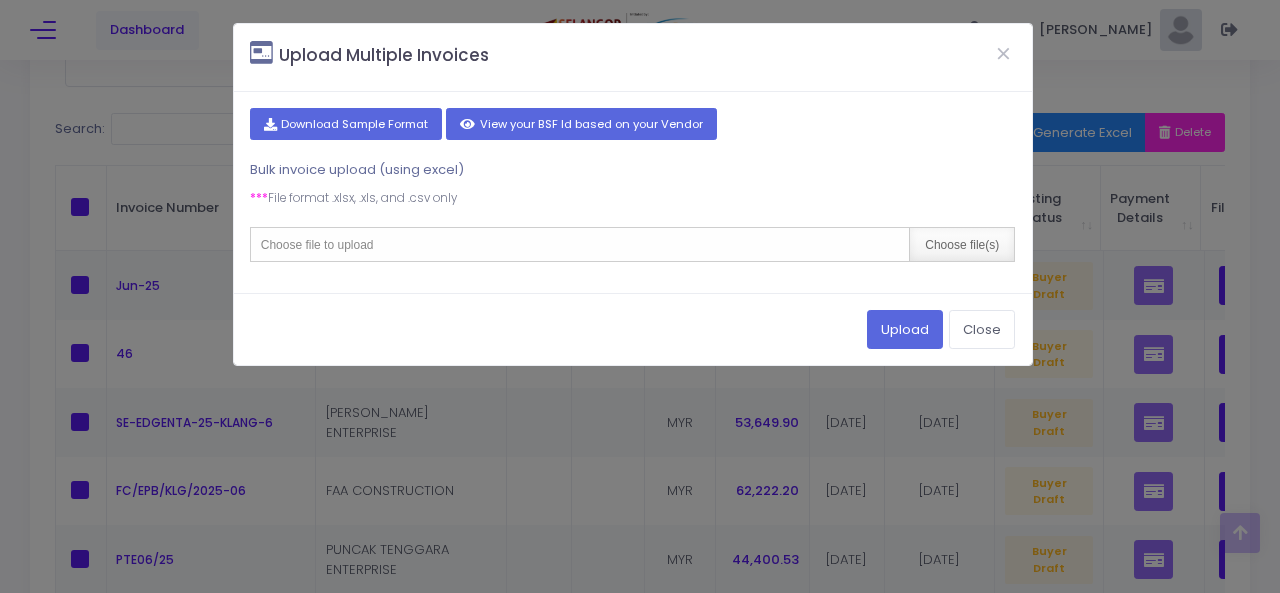 click on "Choose file(s)" at bounding box center (961, 244) 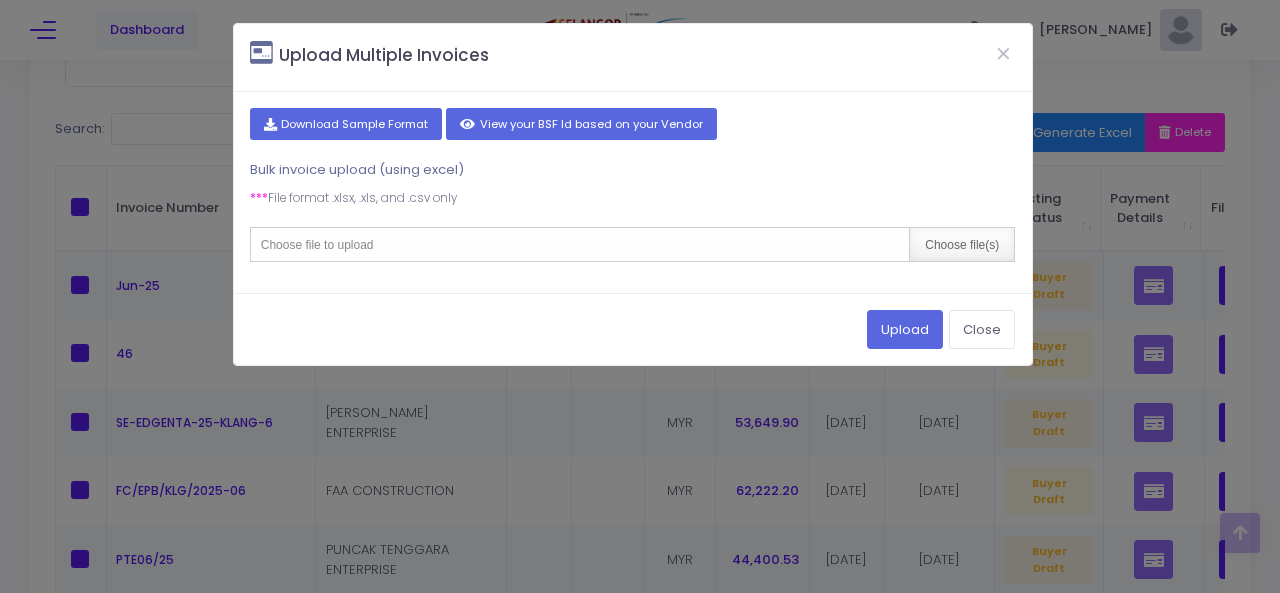 type on "C:\fakepath\June 2025 invoices - HL.csv" 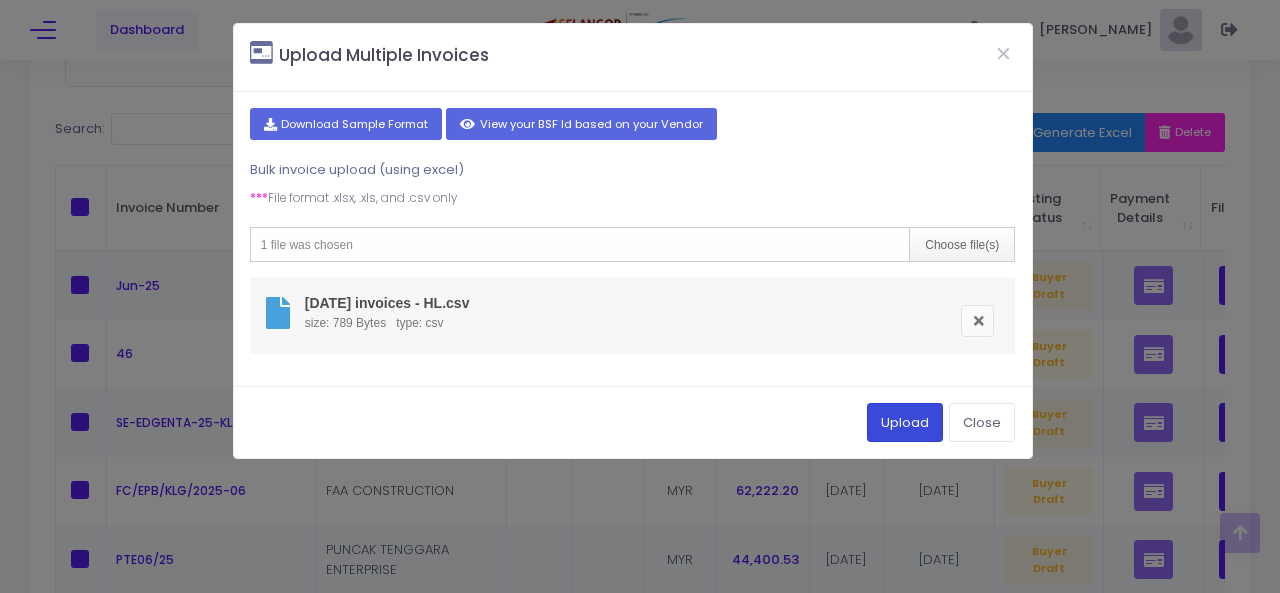 click on "Upload" at bounding box center [905, 422] 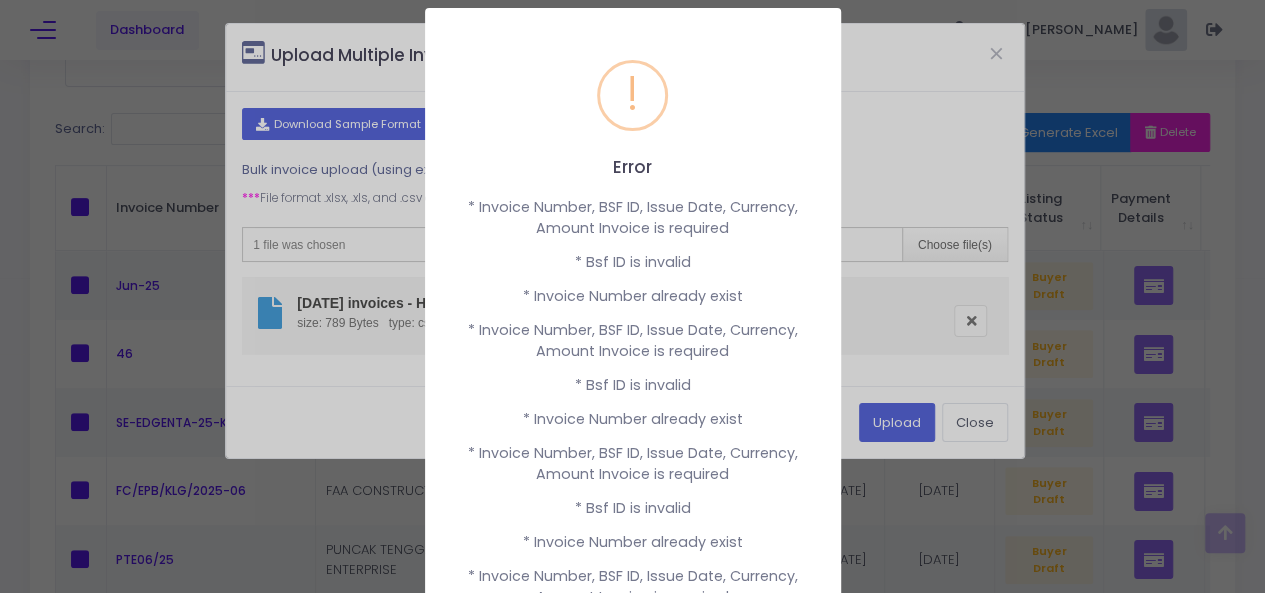 click on "Error ×  * Invoice Number, BSF ID, Issue Date, Currency, Amount Invoice is required
* Bsf ID is invalid
* Invoice Number already exist
* Invoice Number, BSF ID, Issue Date, Currency, Amount Invoice is required
* Bsf ID is invalid
* Invoice Number already exist
* Invoice Number, BSF ID, Issue Date, Currency, Amount Invoice is required
* Bsf ID is invalid
* Invoice Number already exist
* Invoice Number, BSF ID, Issue Date, Currency, Amount Invoice is required
* Bsf ID is invalid
* Invoice Number already exist
* Invoice Number, BSF ID, Issue Date, Currency, Amount Invoice is required
* Bsf ID is invalid
* Invoice Number already exist
* Invoice Number, BSF ID, Issue Date, Currency, Amount Invoice is required
* Bsf ID is invalid
* Invoice Number already exist
* Invoice Number, BSF ID, Issue Date, Currency, Amount Invoice is required
* Bsf ID is invalid
* Invoice Number already exist  OK Cancel" at bounding box center (632, 296) 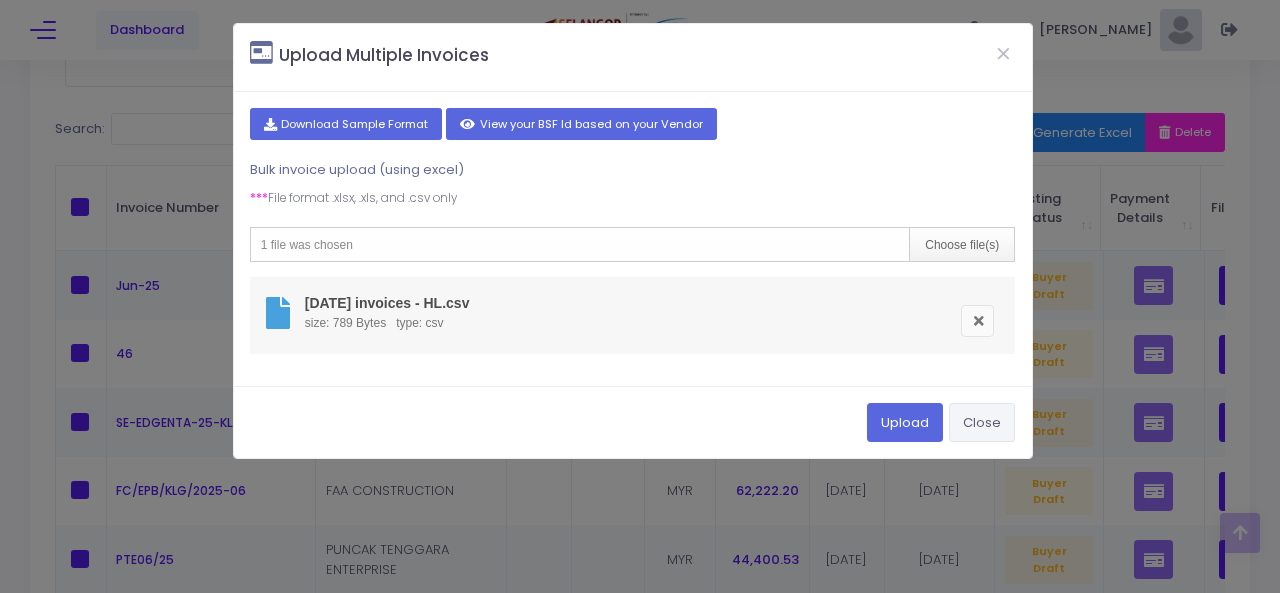 click on "Close" at bounding box center (982, 422) 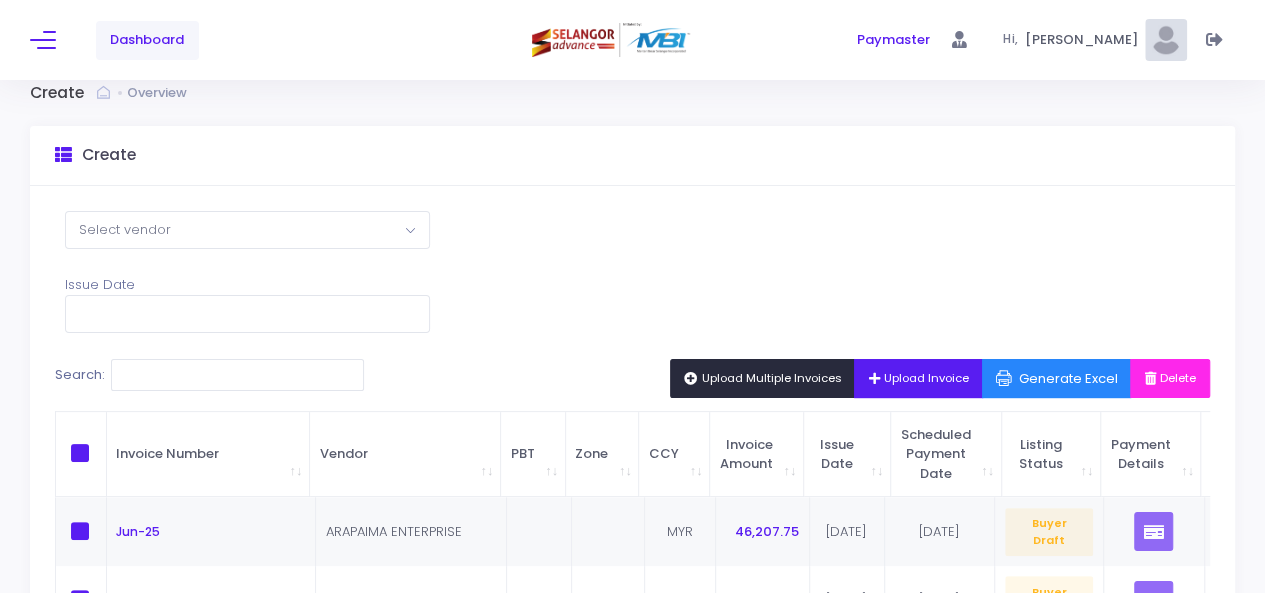 scroll, scrollTop: 12, scrollLeft: 0, axis: vertical 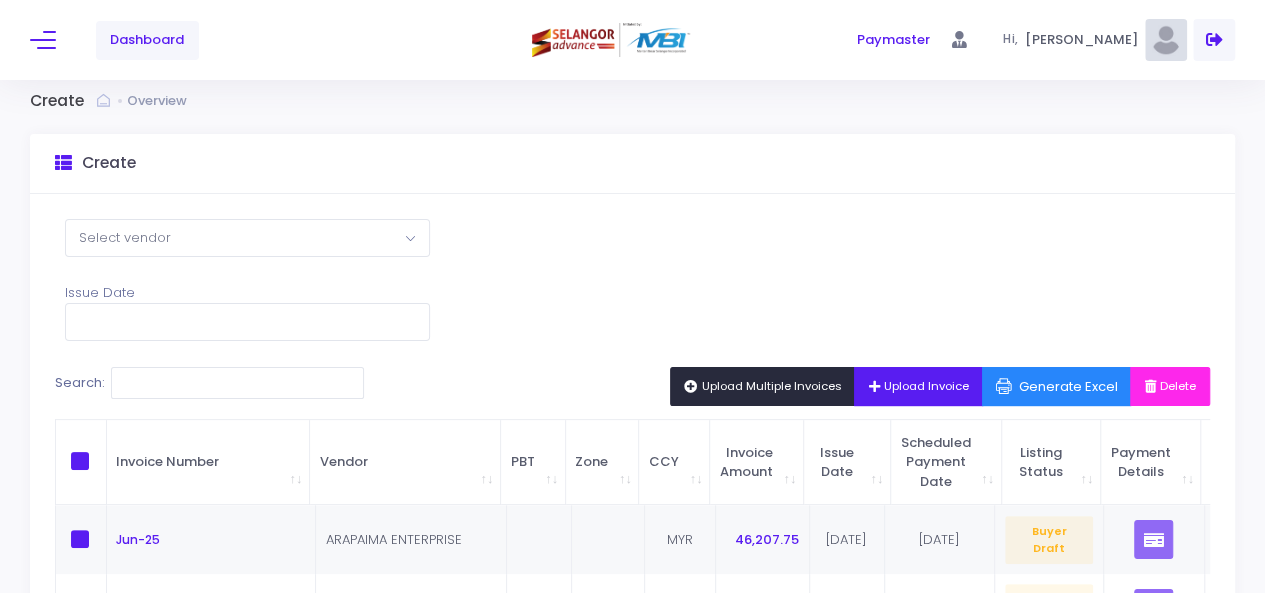 click at bounding box center [1214, 40] 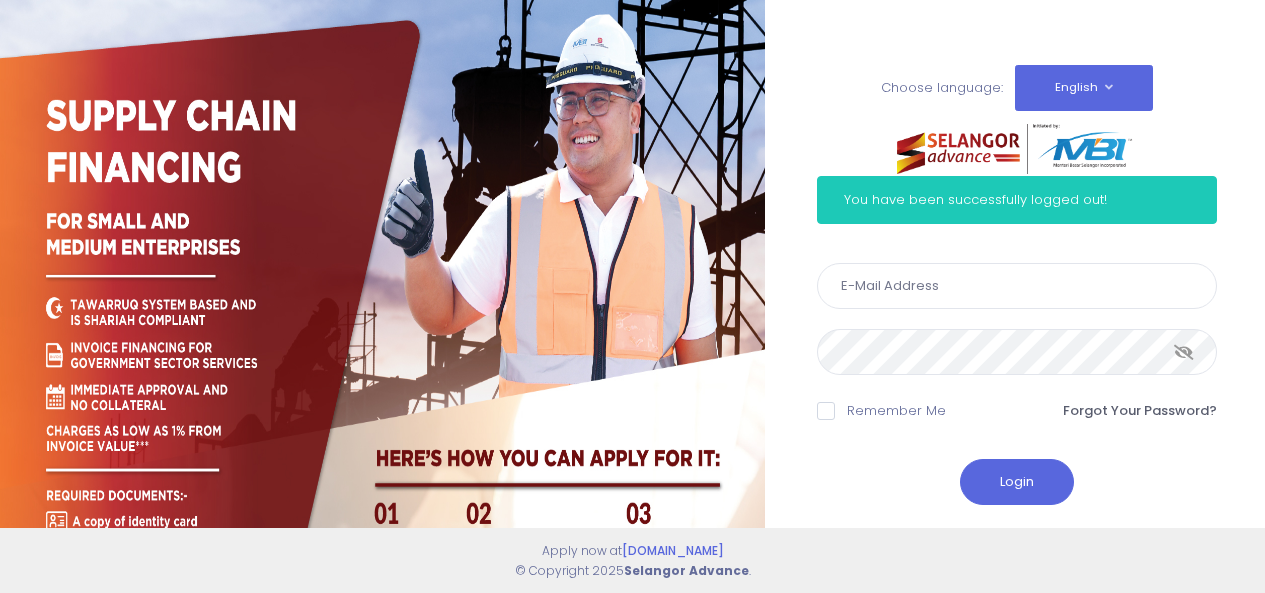 scroll, scrollTop: 0, scrollLeft: 0, axis: both 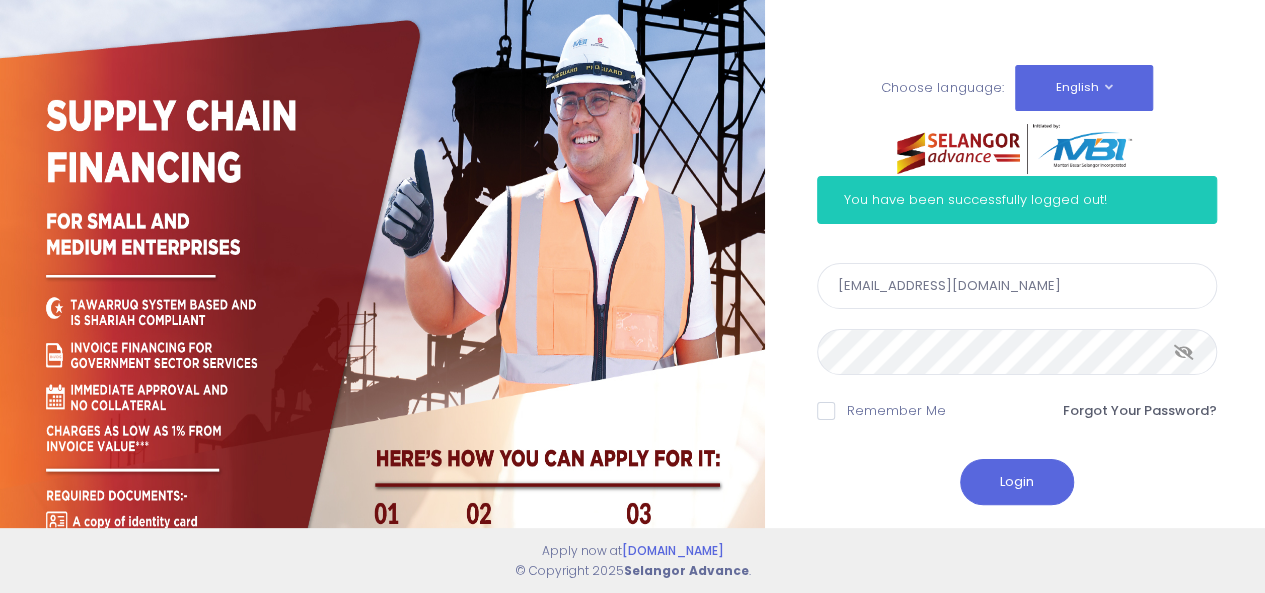 drag, startPoint x: 1039, startPoint y: 286, endPoint x: 814, endPoint y: 301, distance: 225.49945 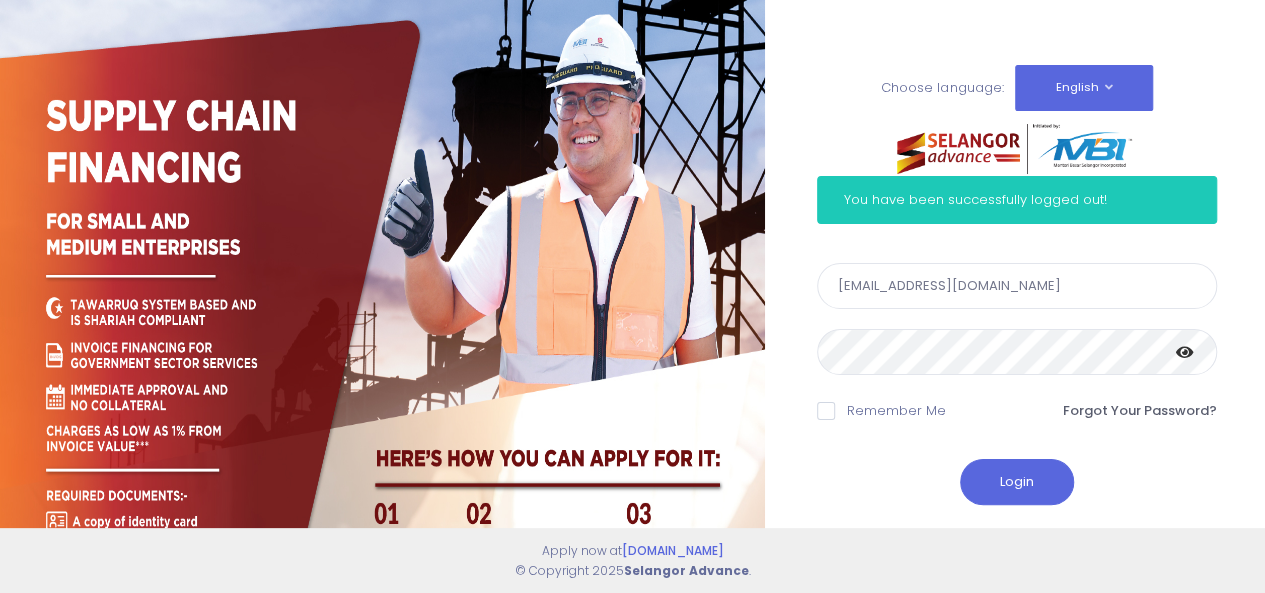 click on "Choose
language:
English
Bahasa Melayu
You have been successfully logged out!" at bounding box center (632, 340) 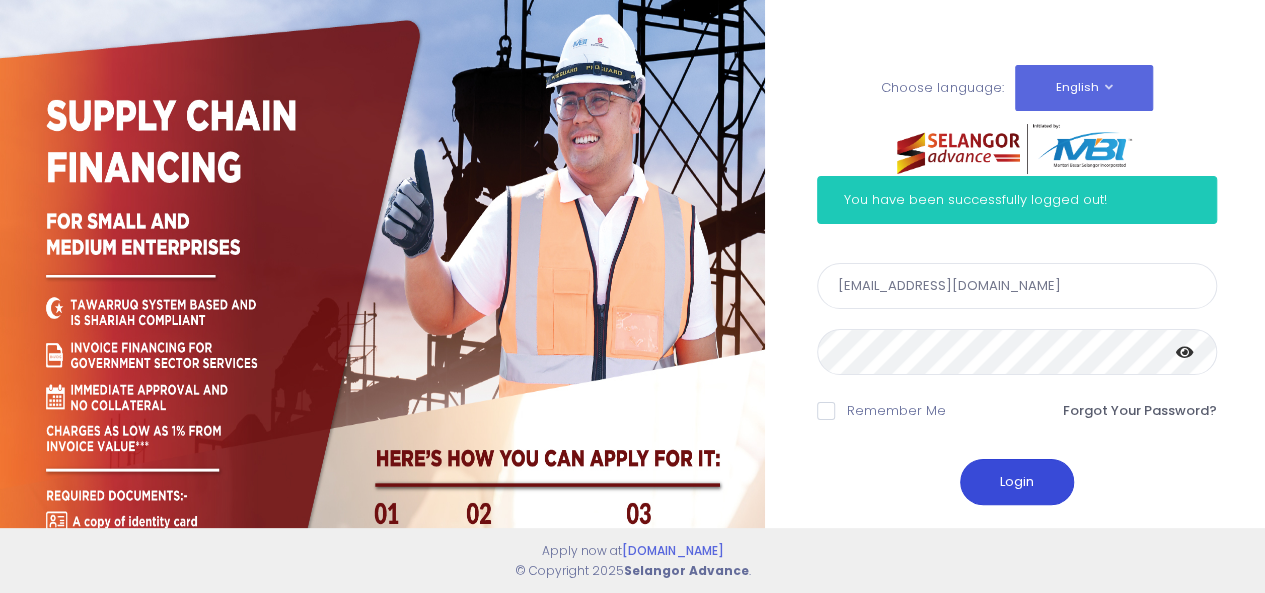 click on "Login" at bounding box center [1017, 482] 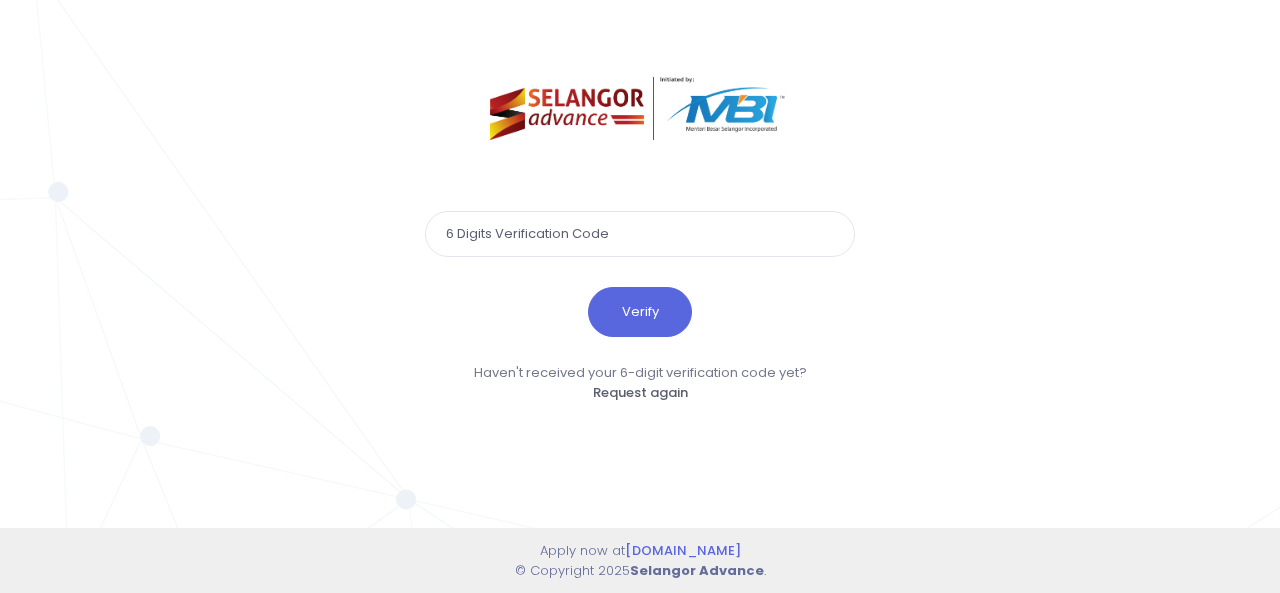 scroll, scrollTop: 0, scrollLeft: 0, axis: both 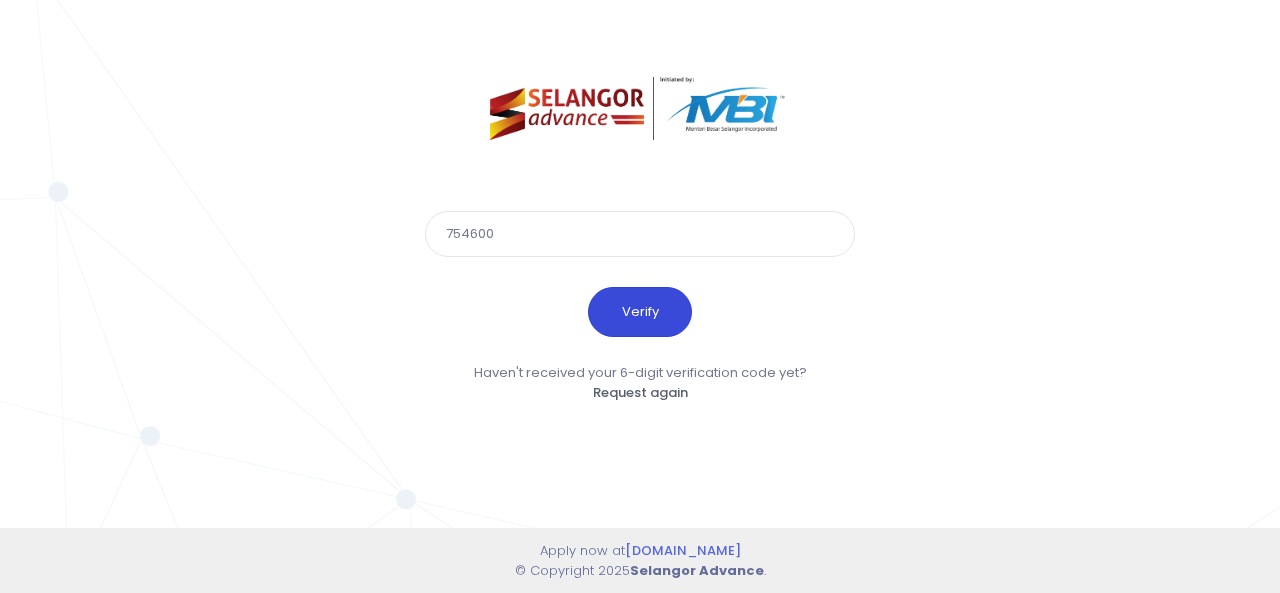 type on "754600" 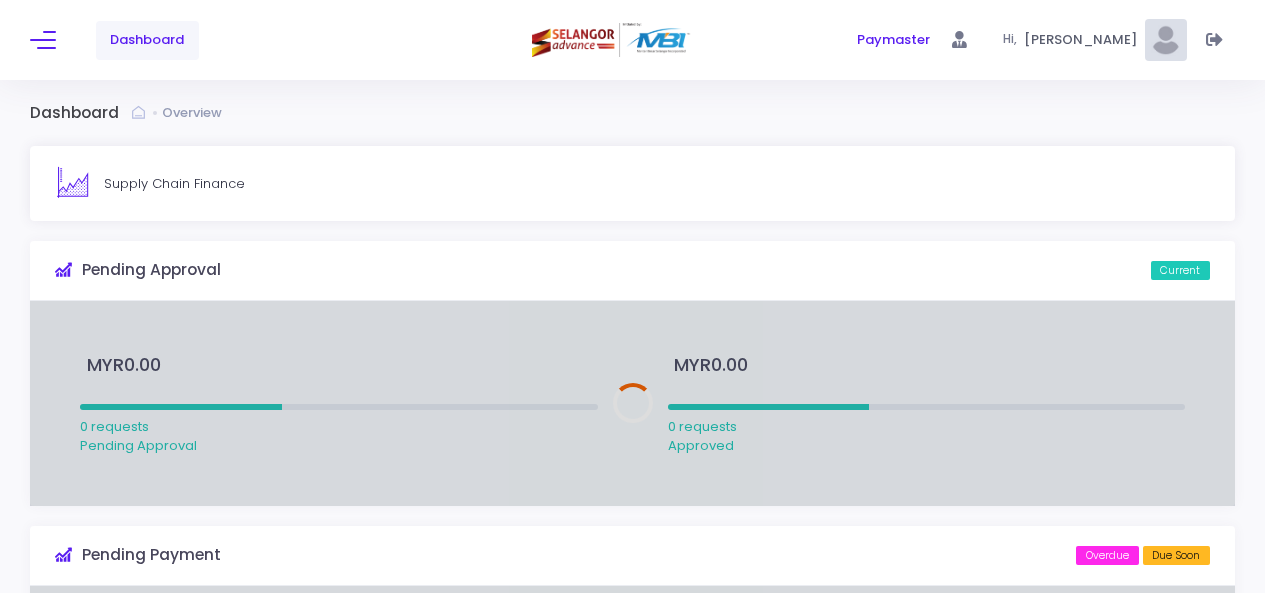 scroll, scrollTop: 0, scrollLeft: 0, axis: both 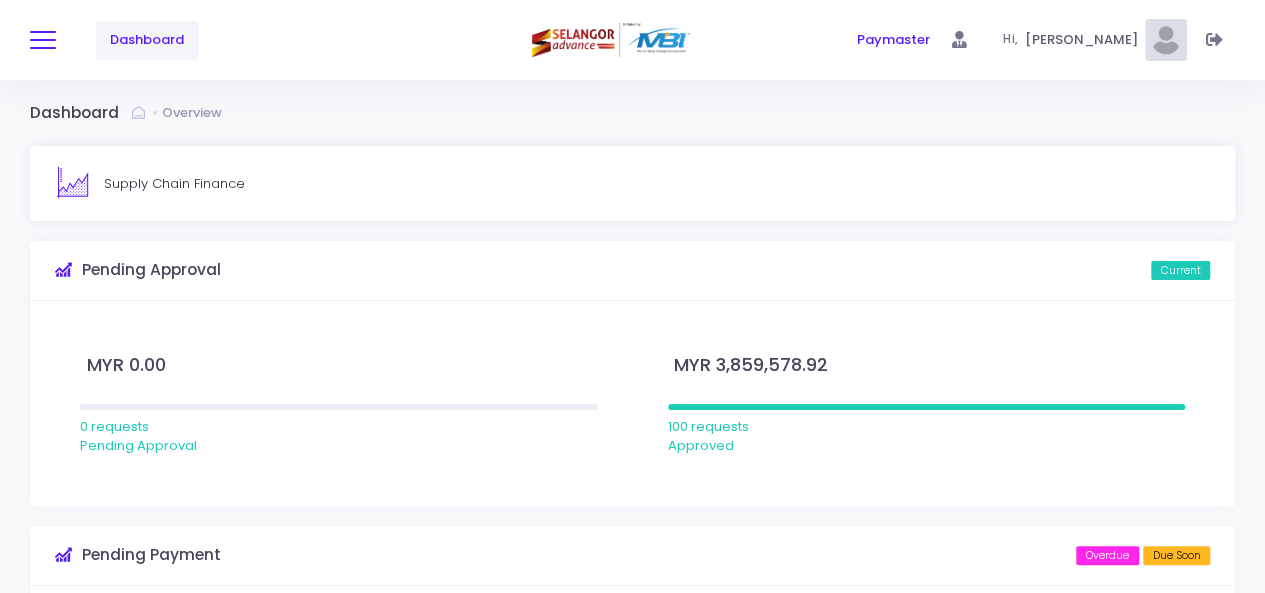 click at bounding box center [43, 40] 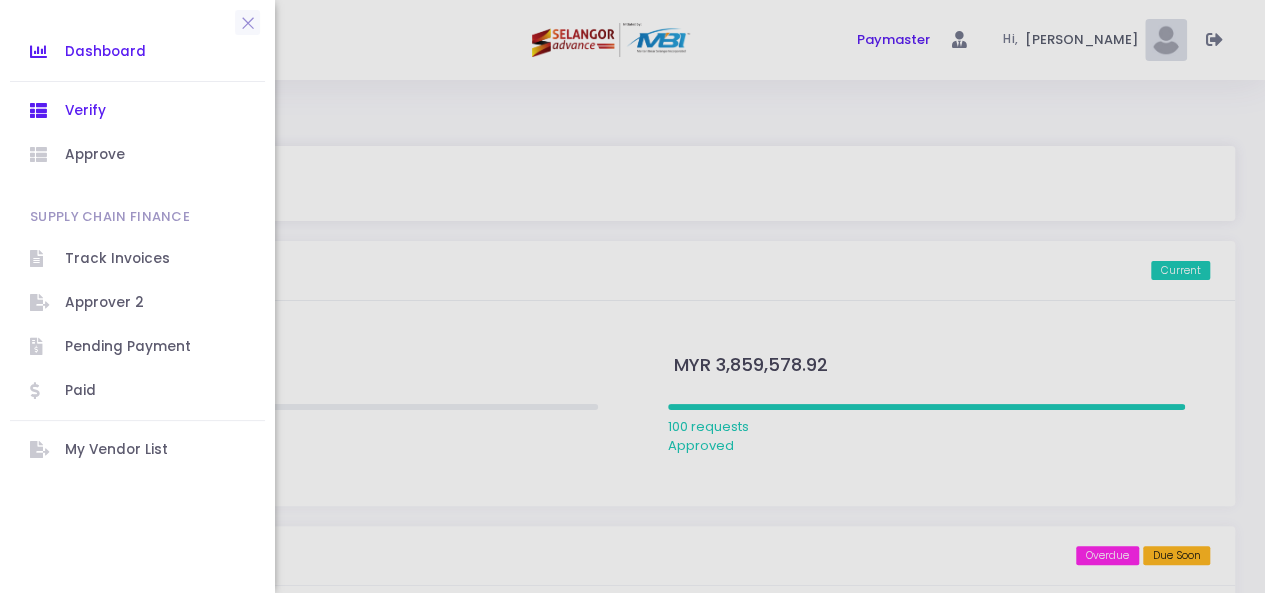 click on "Verify" at bounding box center (155, 111) 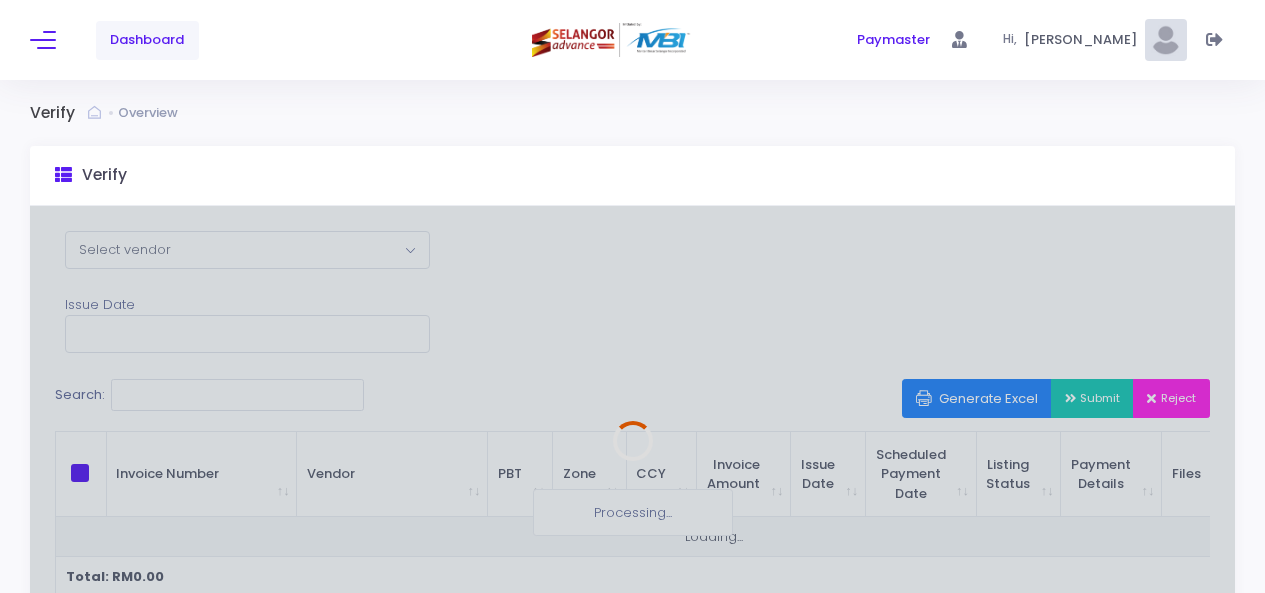 scroll, scrollTop: 0, scrollLeft: 0, axis: both 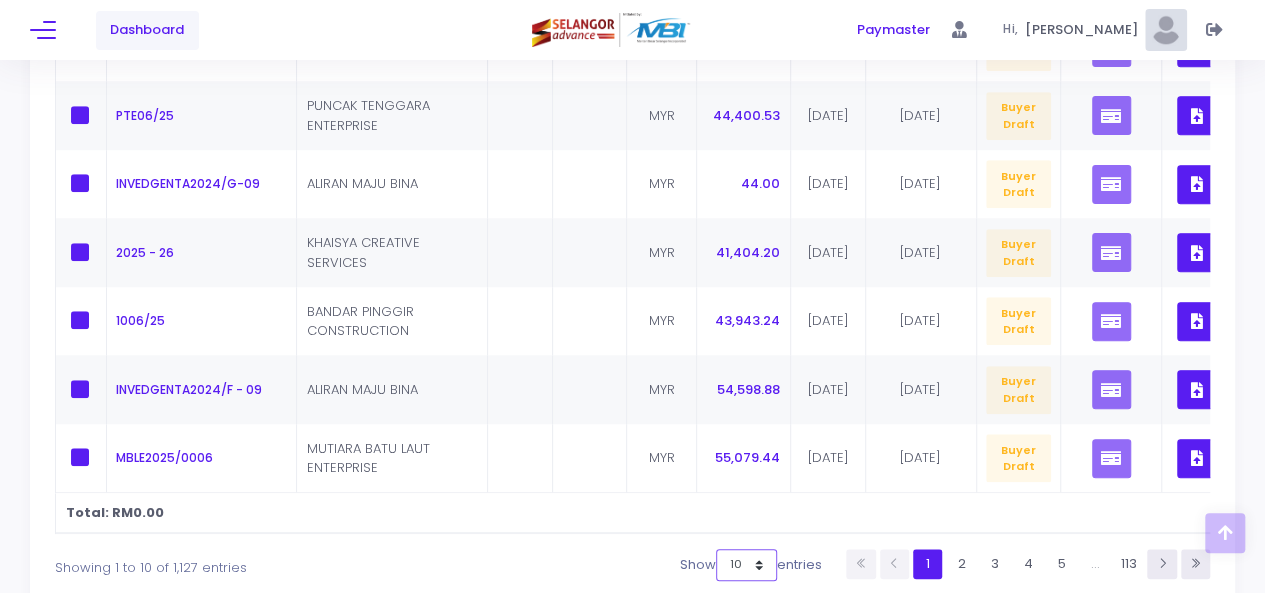 click on "10 25 50 100" at bounding box center (746, 565) 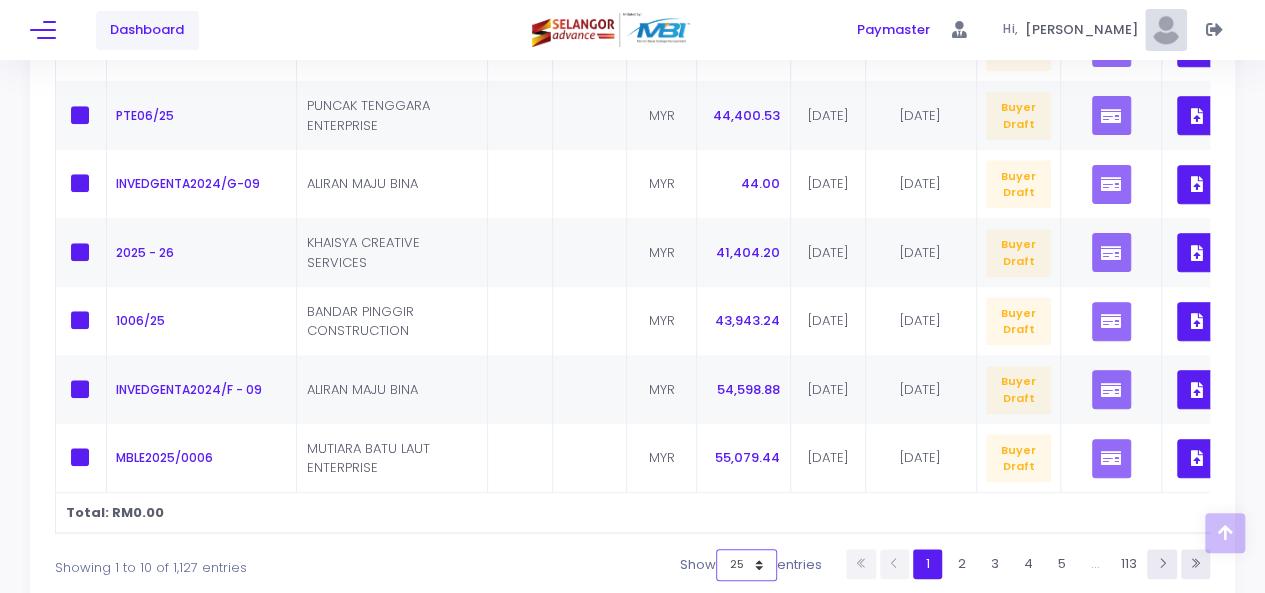 click on "10 25 50 100" at bounding box center [746, 565] 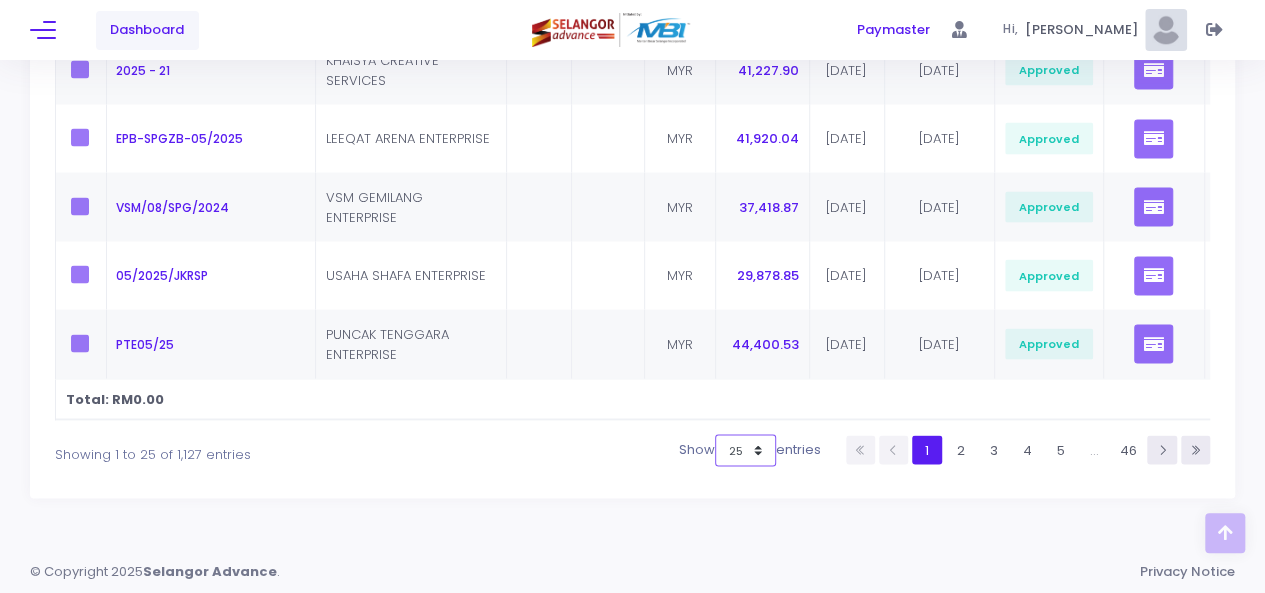 scroll, scrollTop: 1865, scrollLeft: 0, axis: vertical 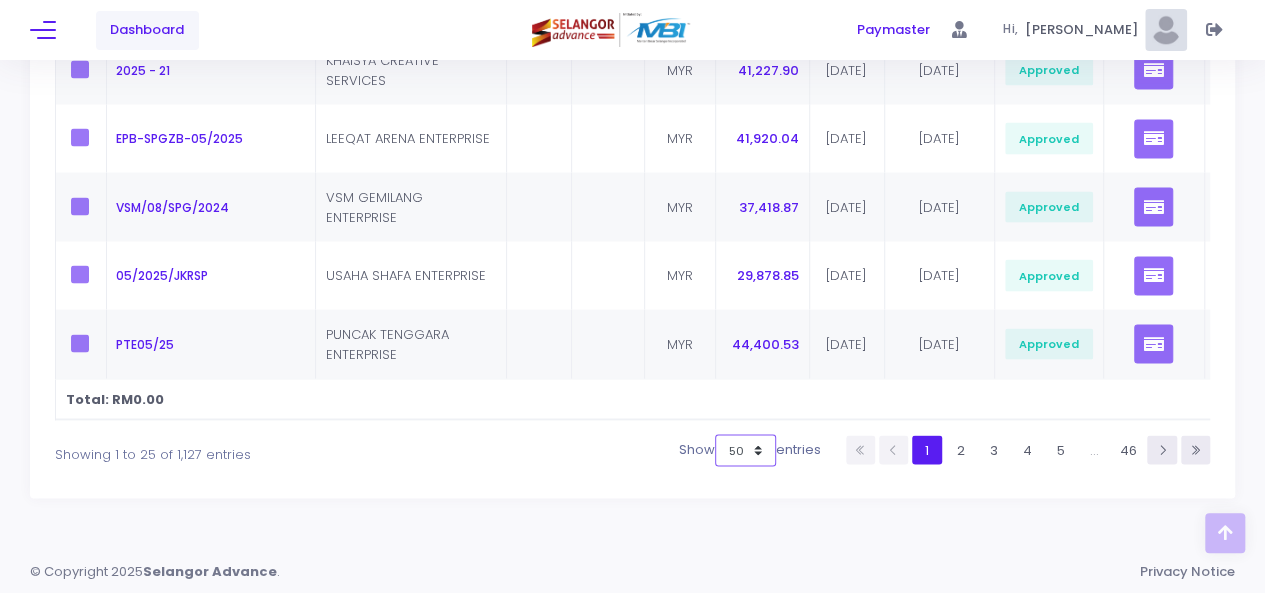 click on "10 25 50 100" at bounding box center (745, 450) 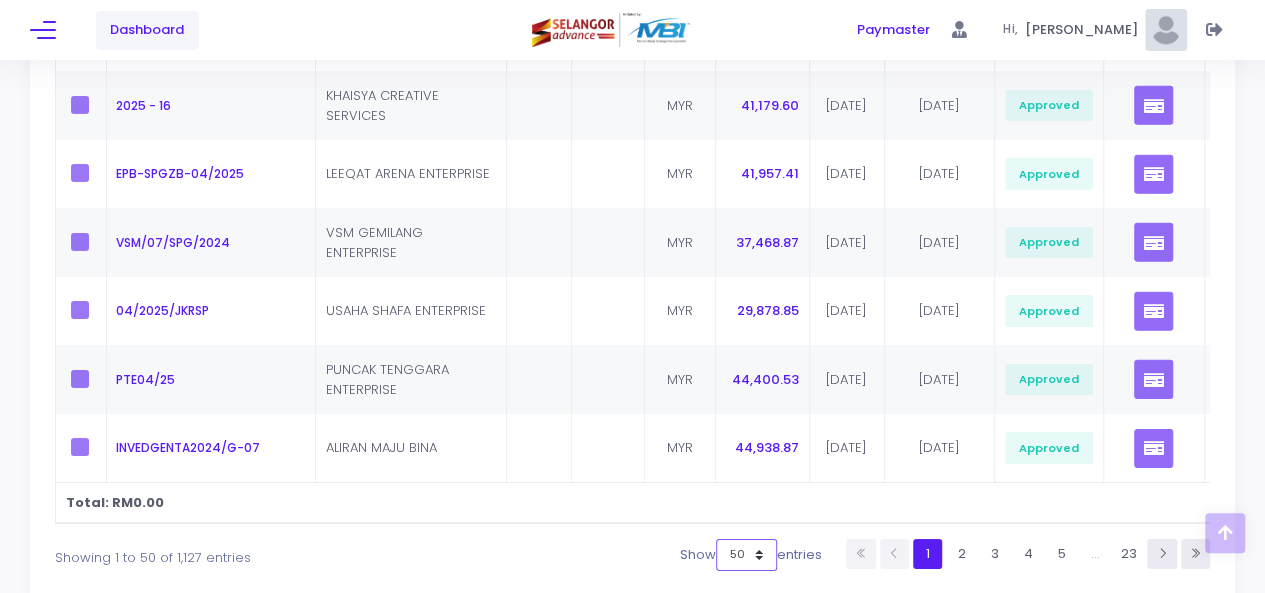 scroll, scrollTop: 3489, scrollLeft: 0, axis: vertical 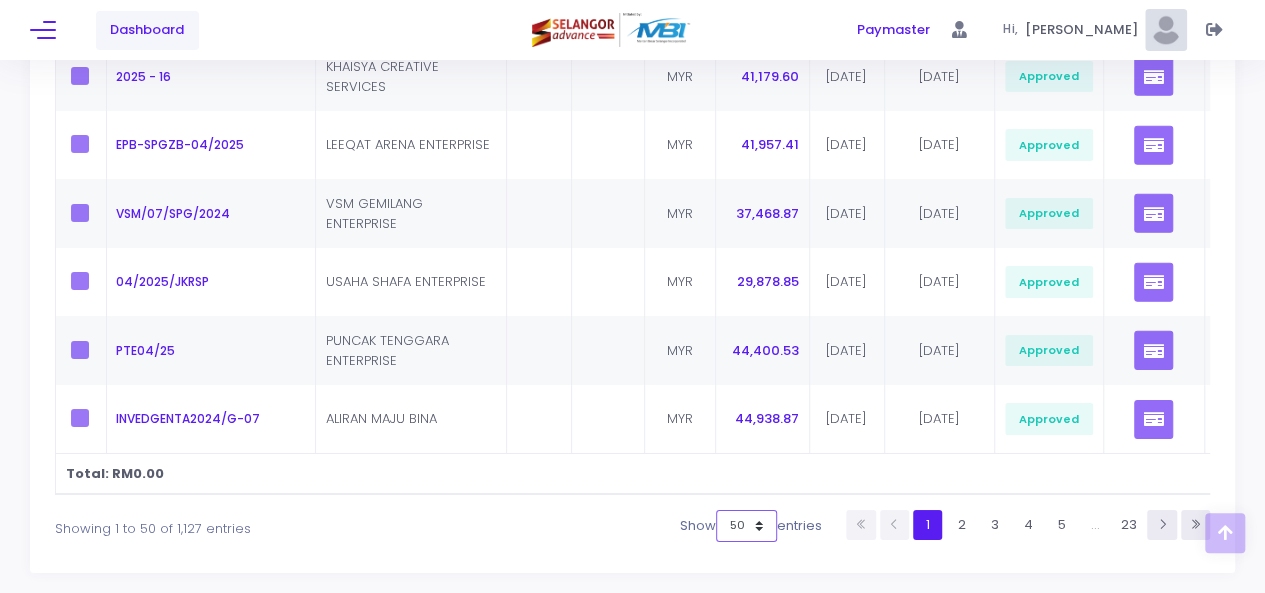 click on "10 25 50 100" at bounding box center (746, 526) 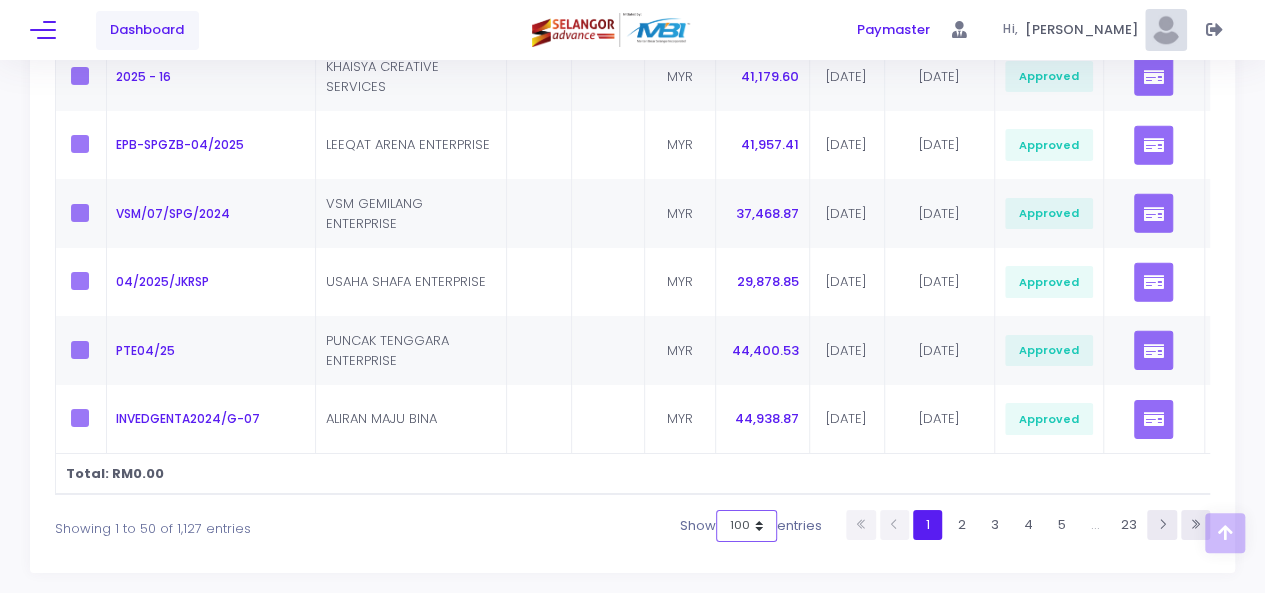 click on "10 25 50 100" at bounding box center [746, 526] 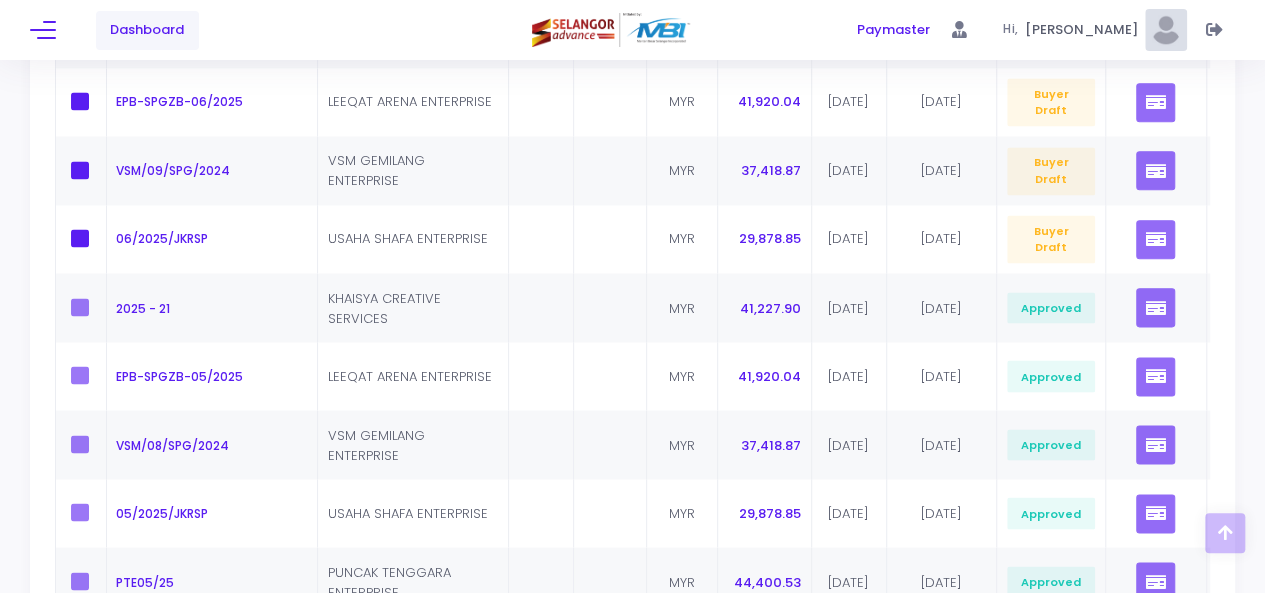 scroll, scrollTop: 1596, scrollLeft: 0, axis: vertical 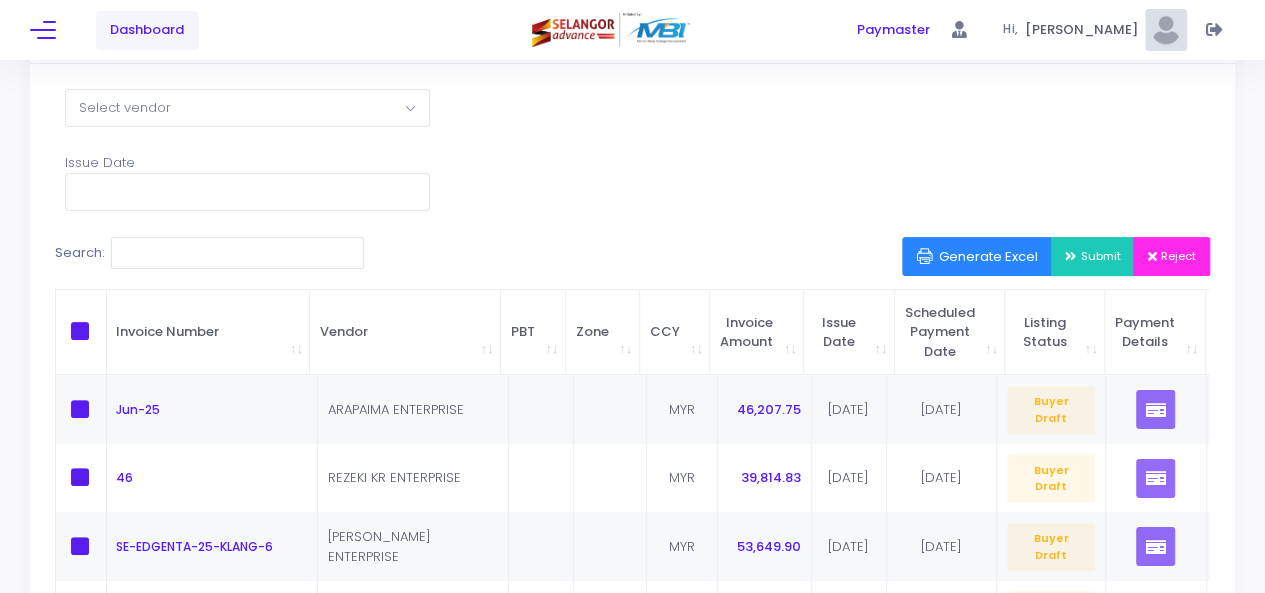 click at bounding box center [80, 331] 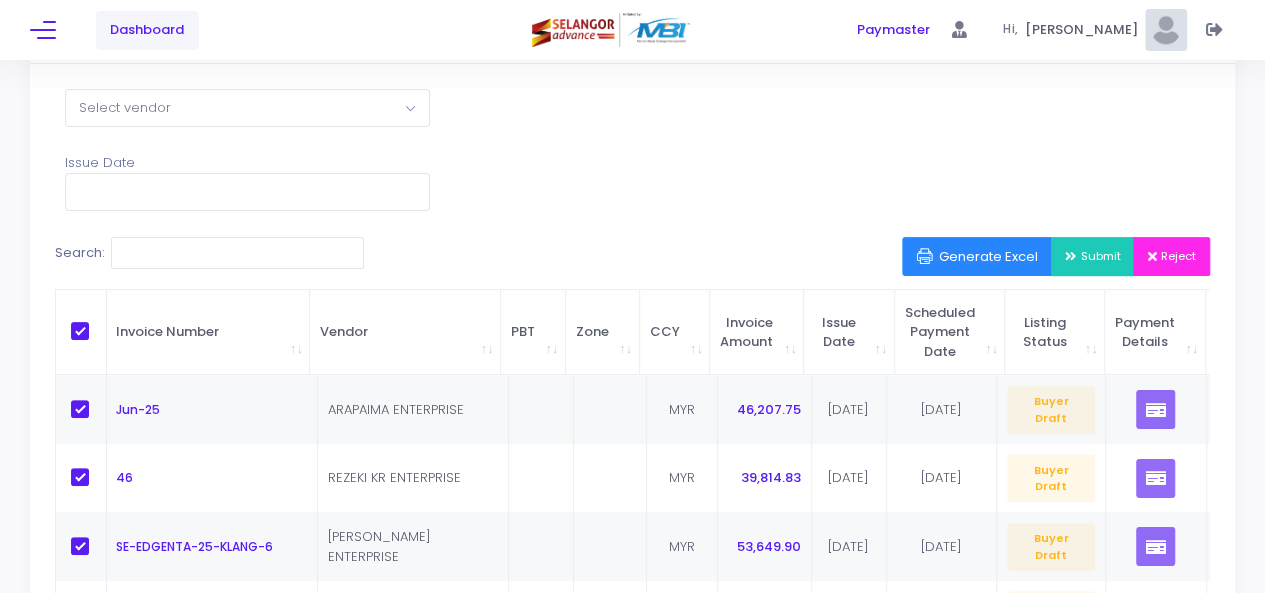 checkbox on "true" 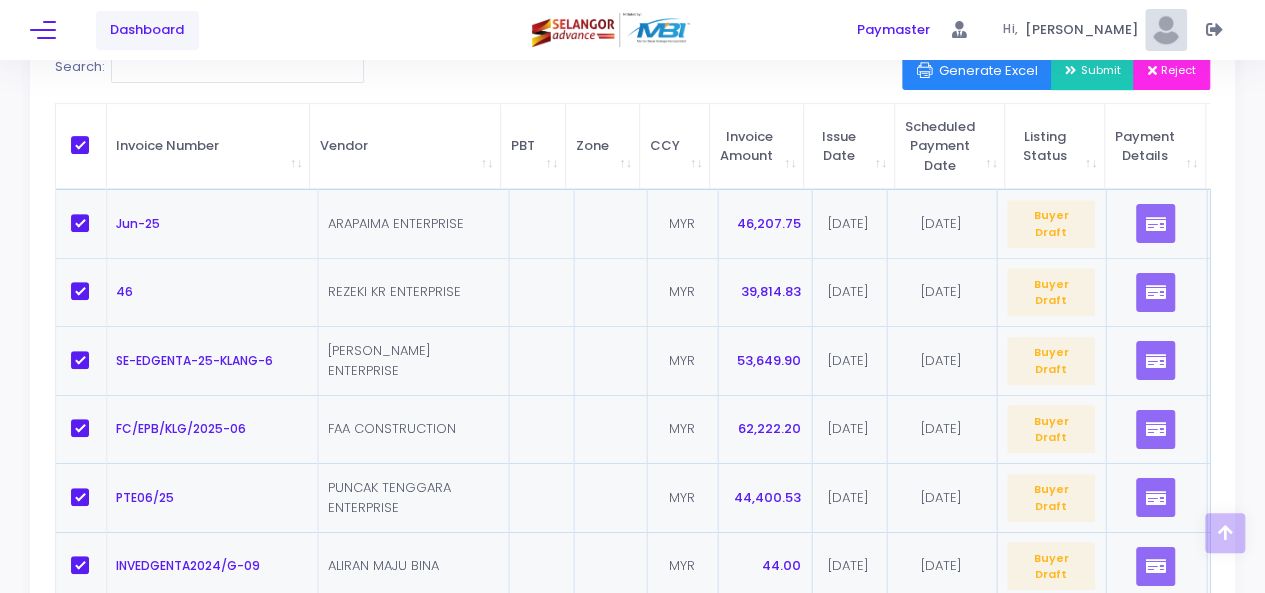 scroll, scrollTop: 256, scrollLeft: 0, axis: vertical 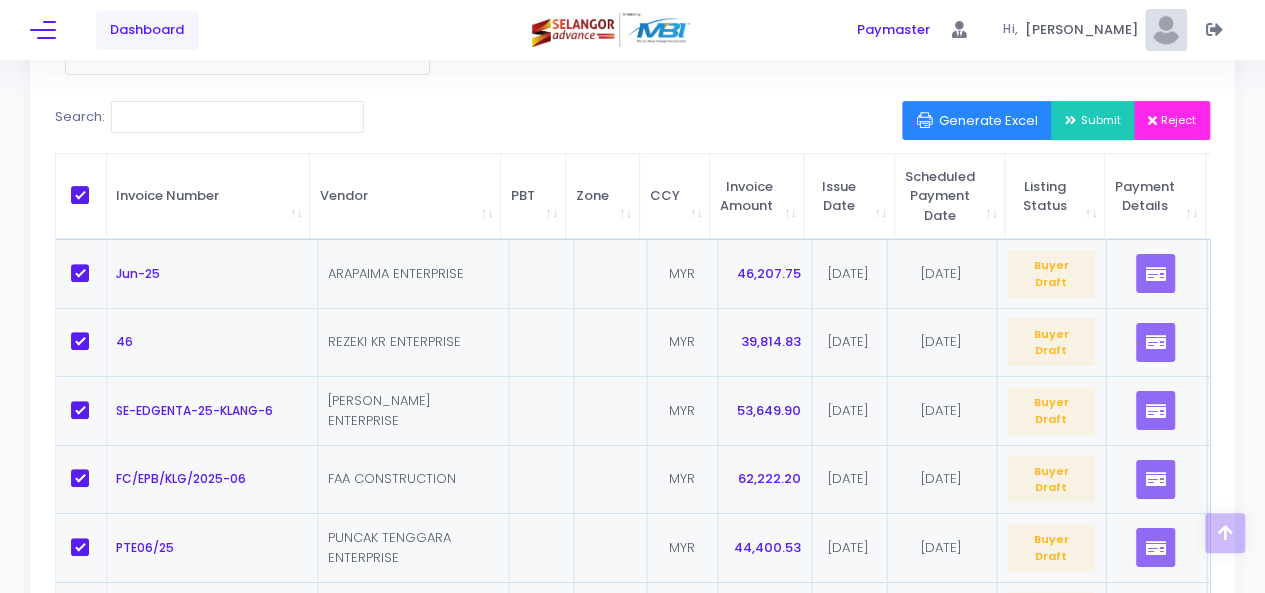 click on "Submit" at bounding box center [1093, 120] 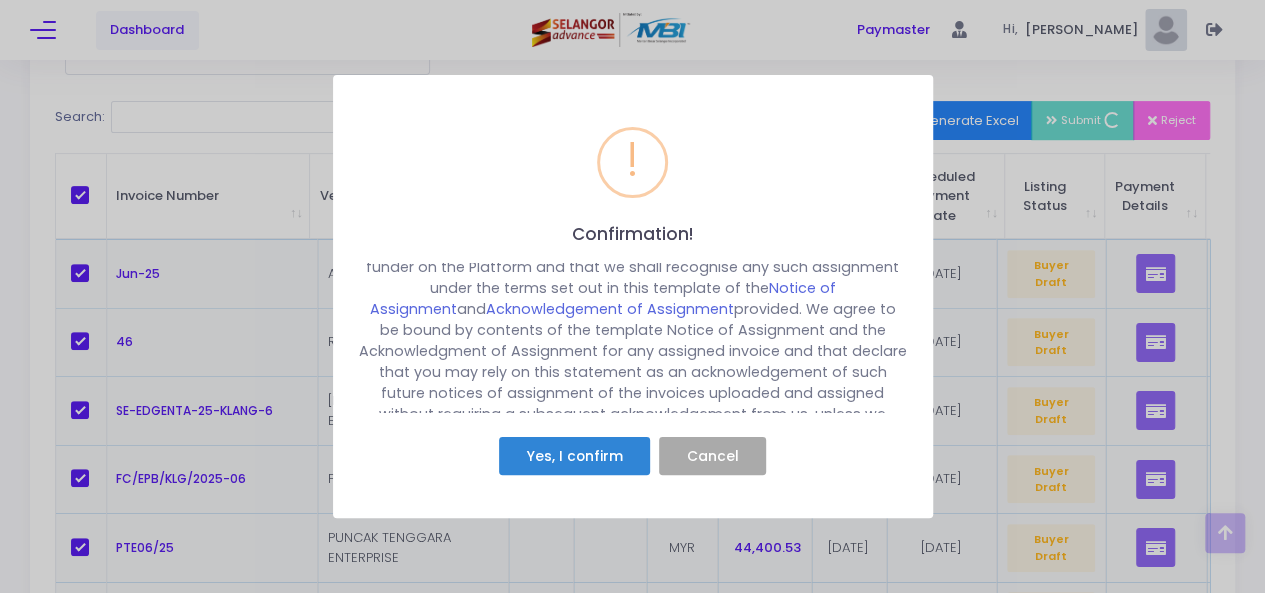 scroll, scrollTop: 246, scrollLeft: 0, axis: vertical 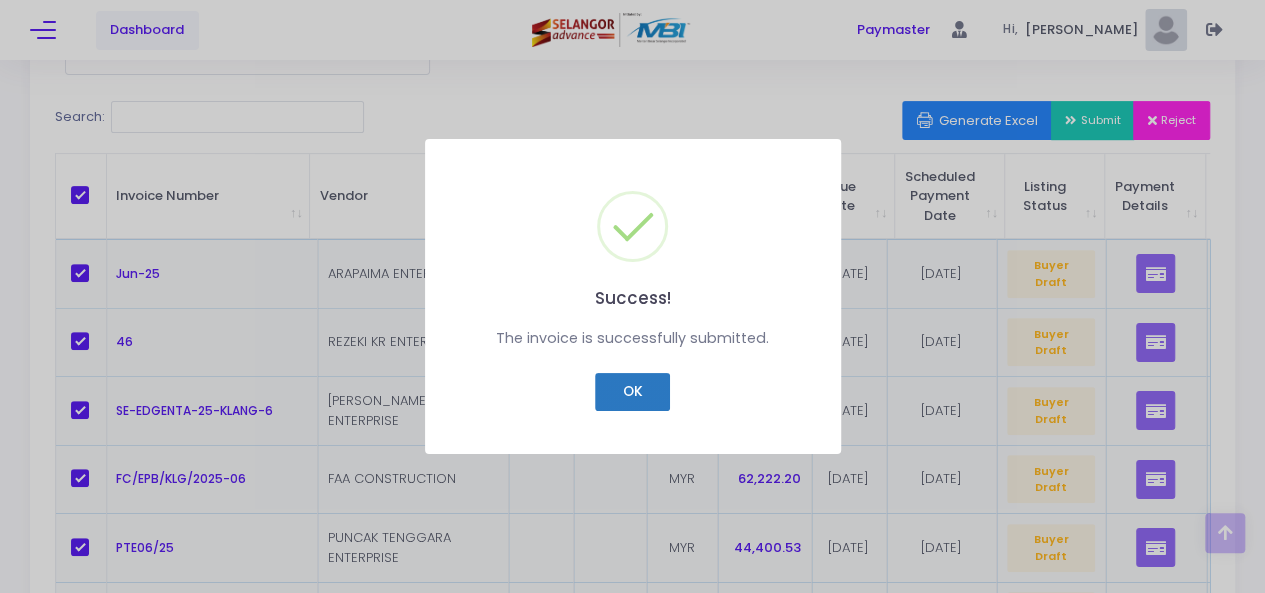 click on "OK" at bounding box center [632, 392] 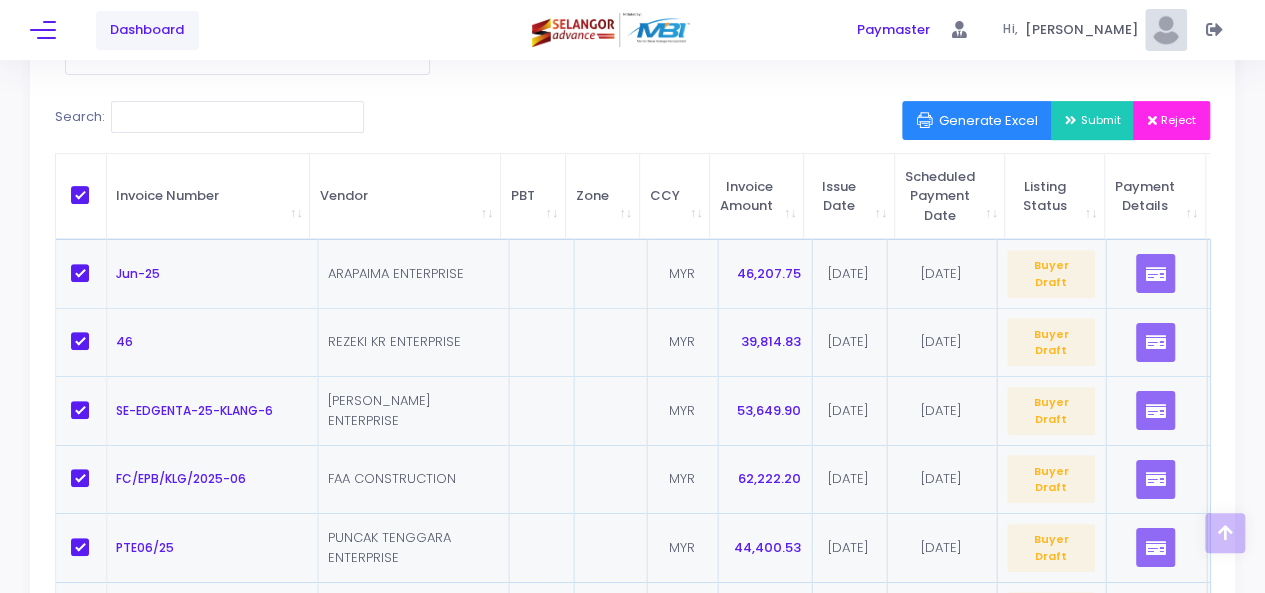 scroll, scrollTop: 797, scrollLeft: 0, axis: vertical 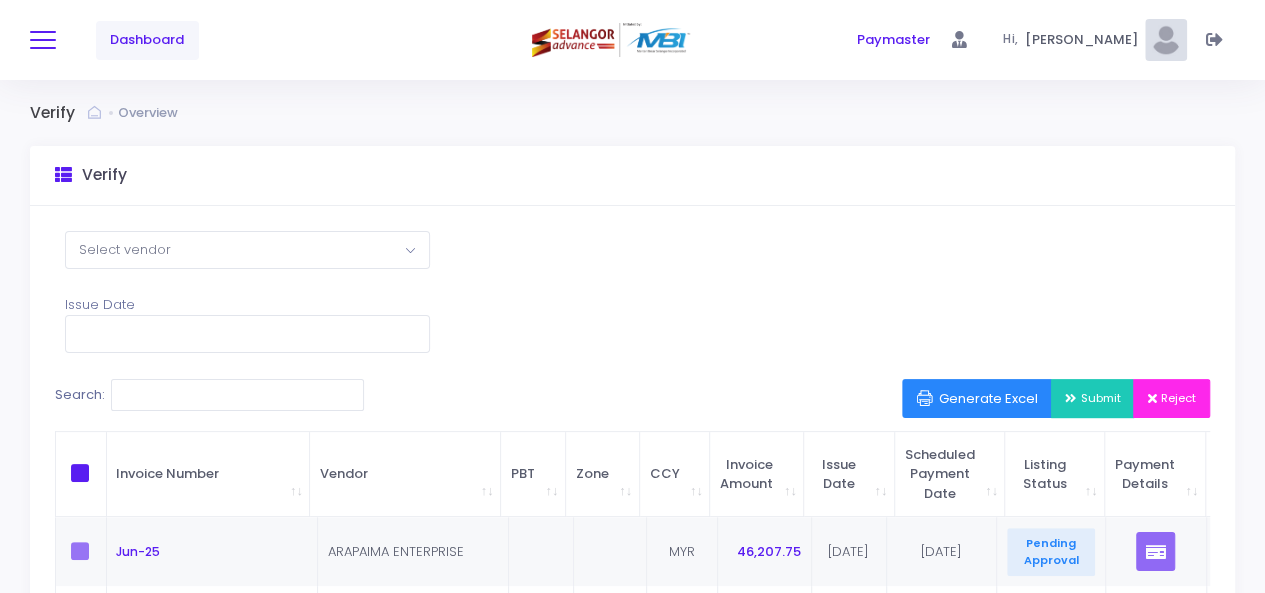 click at bounding box center [43, 40] 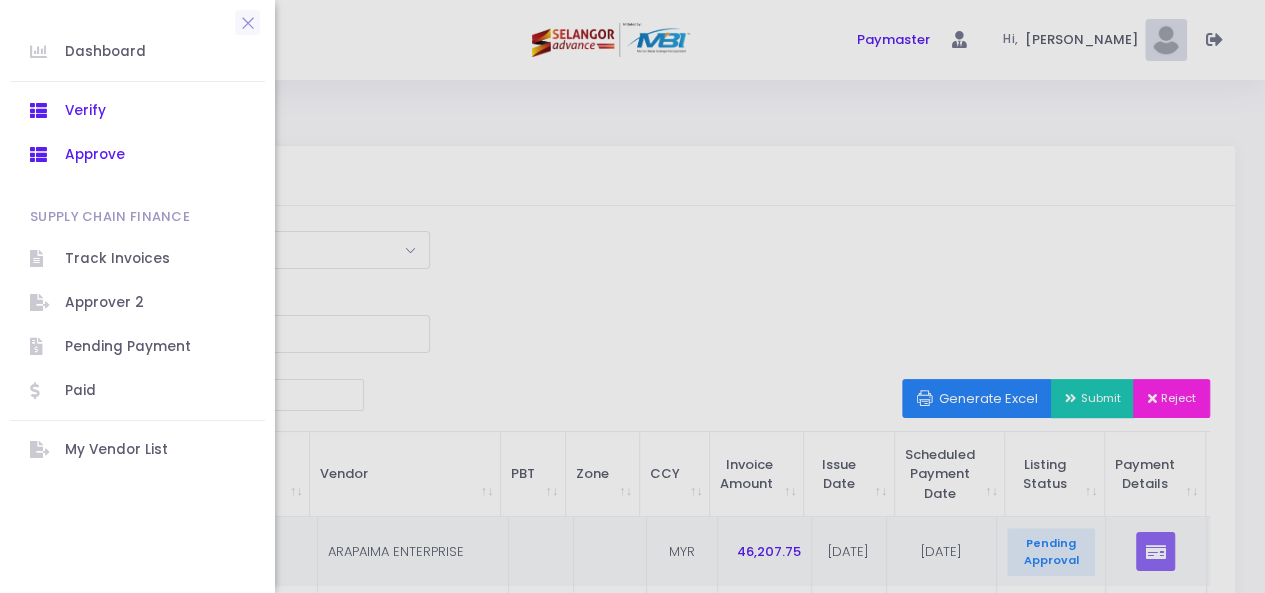 click on "Approve" at bounding box center [155, 155] 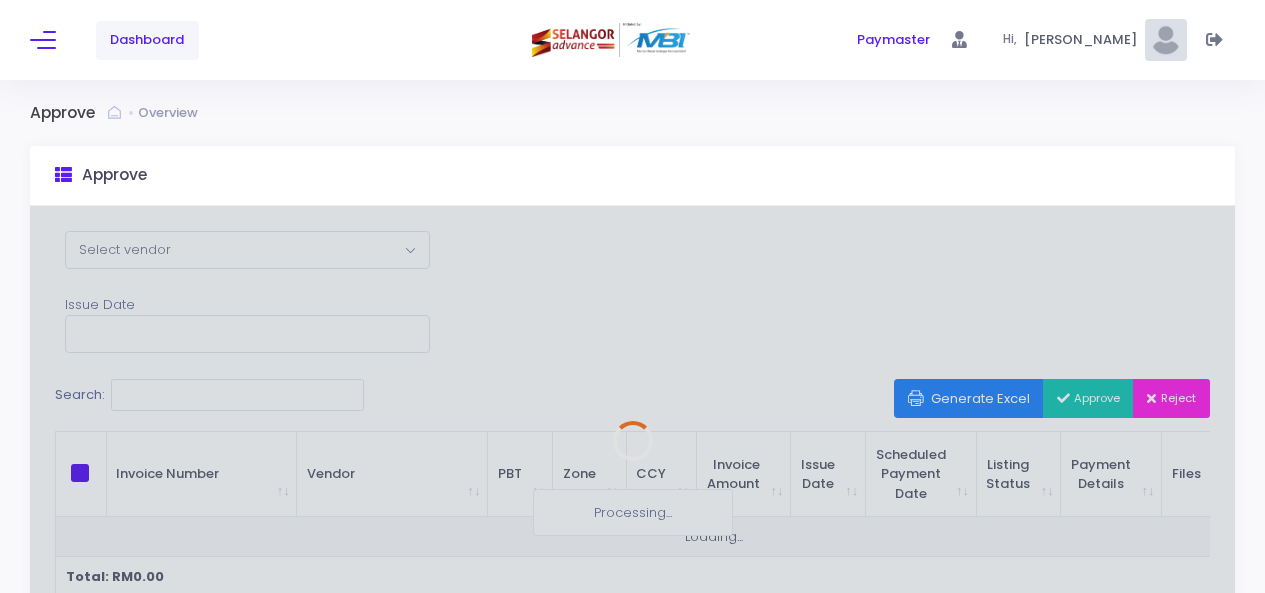 scroll, scrollTop: 0, scrollLeft: 0, axis: both 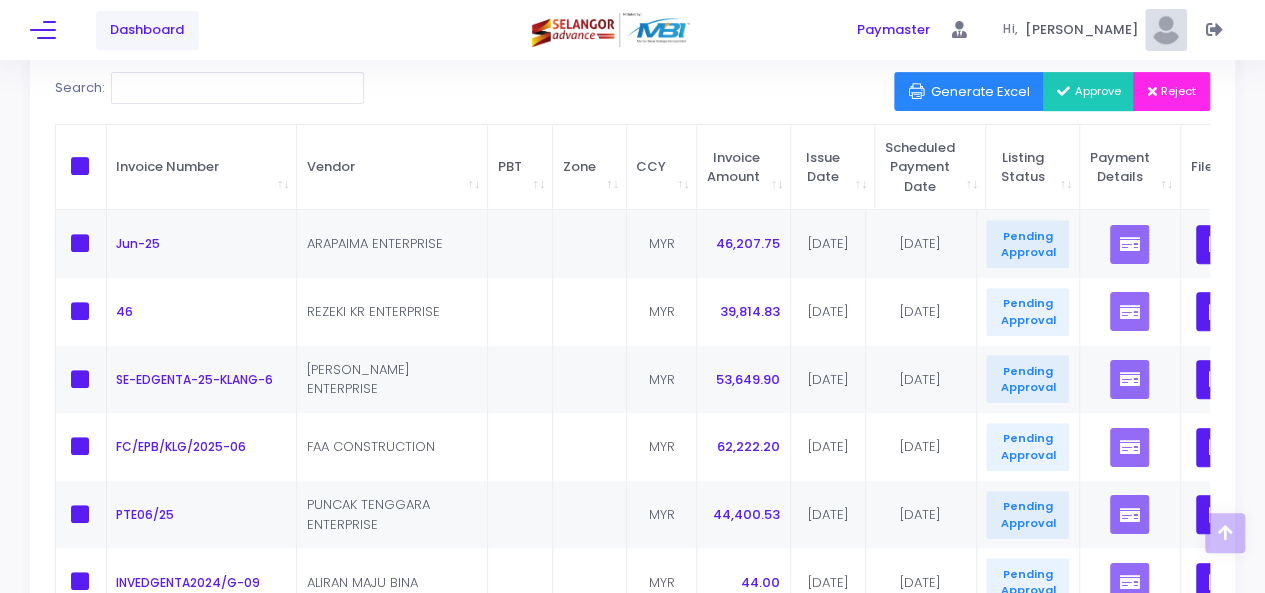 click at bounding box center [80, 166] 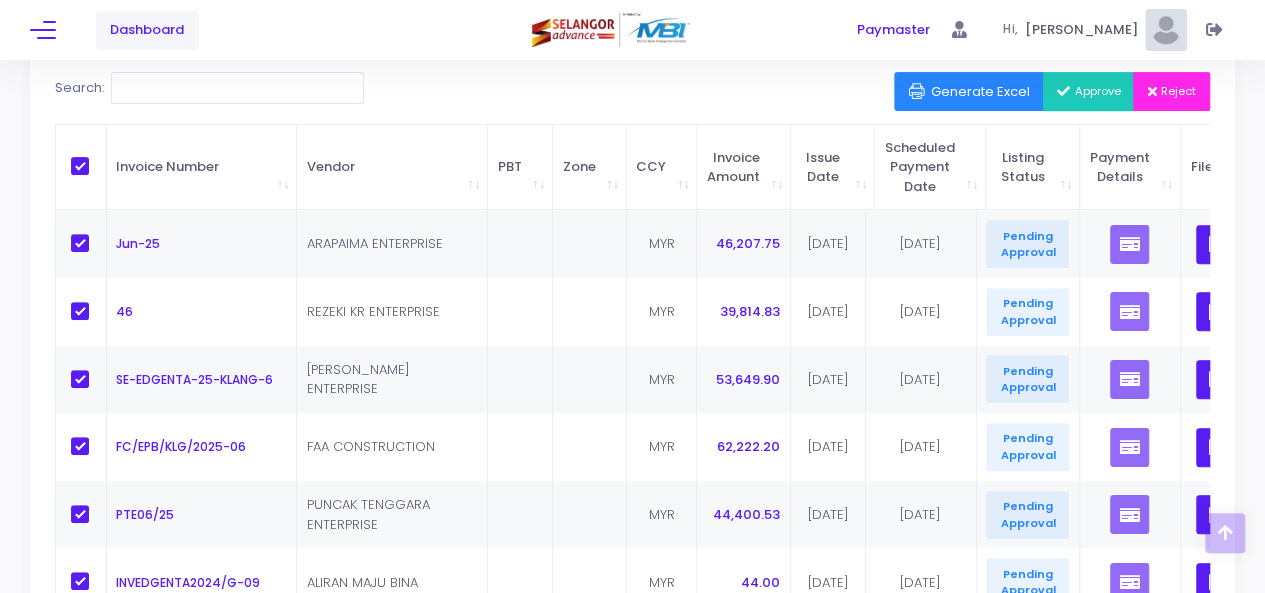 checkbox on "true" 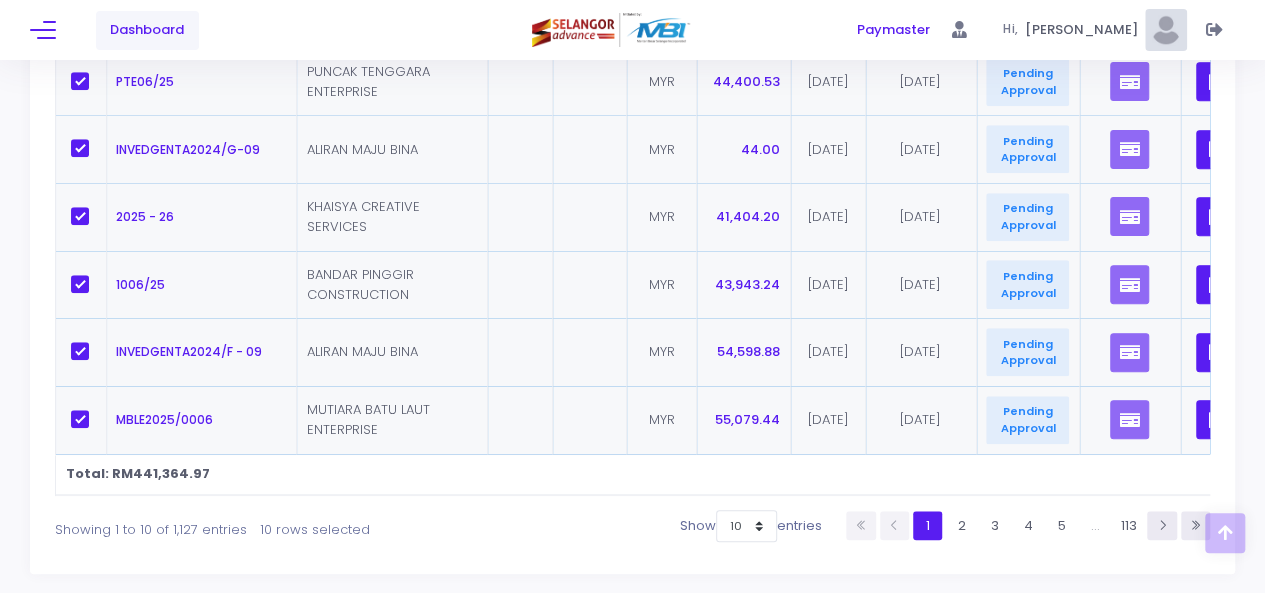 scroll, scrollTop: 738, scrollLeft: 0, axis: vertical 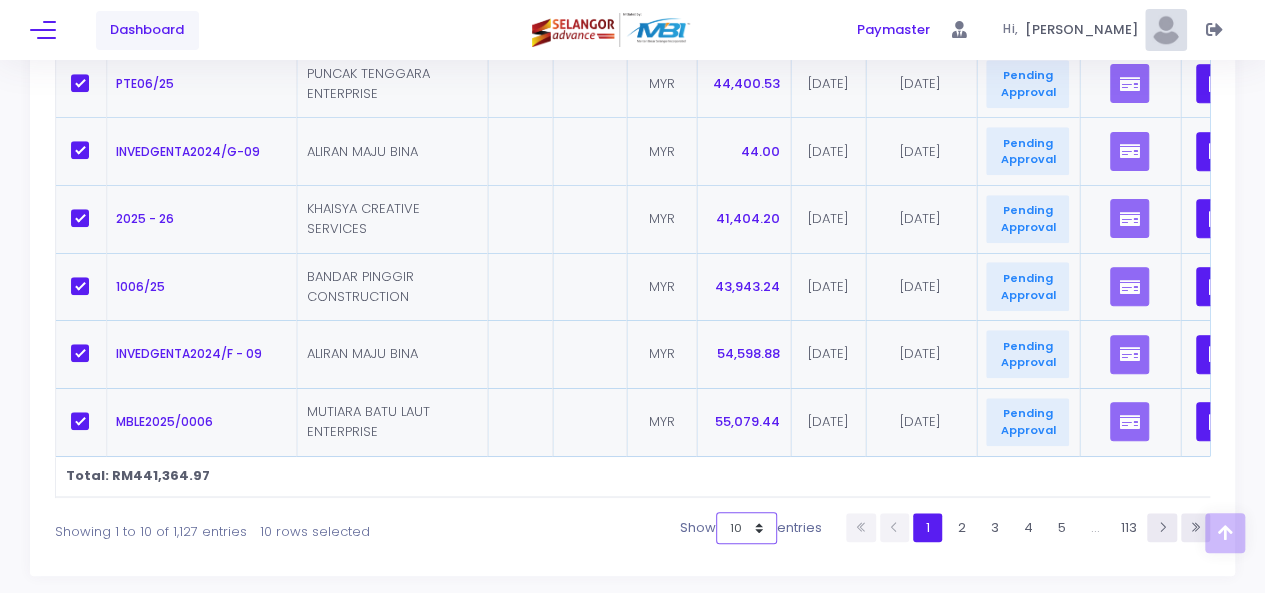 click on "10 25 50 100" at bounding box center (746, 528) 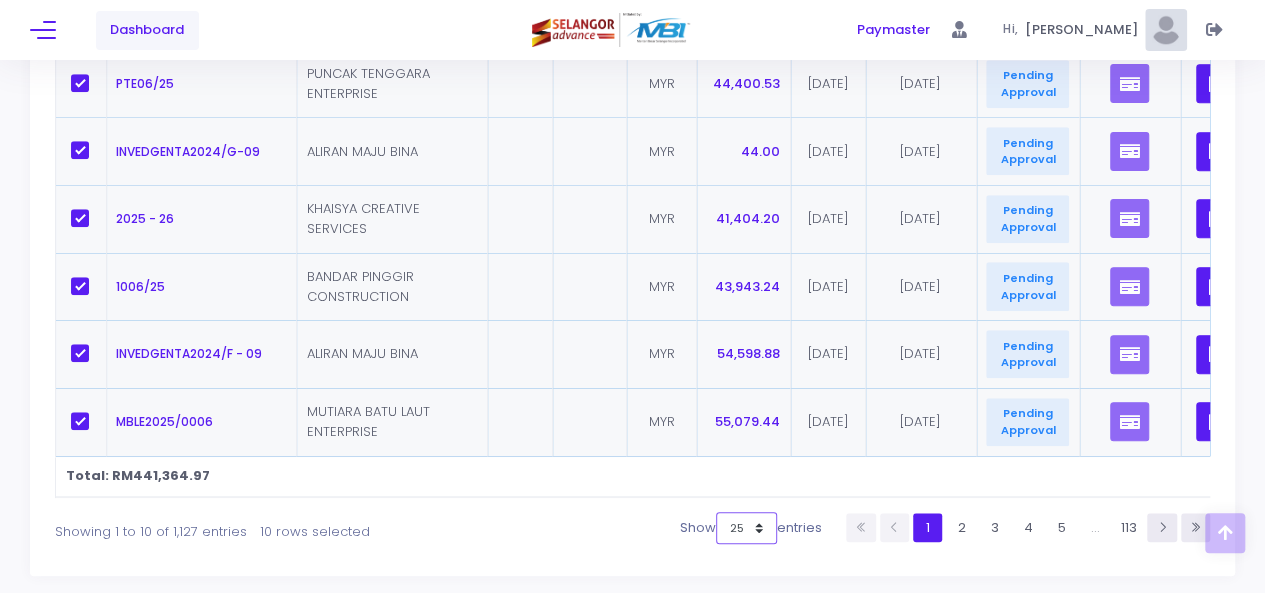 click on "10 25 50 100" at bounding box center [746, 528] 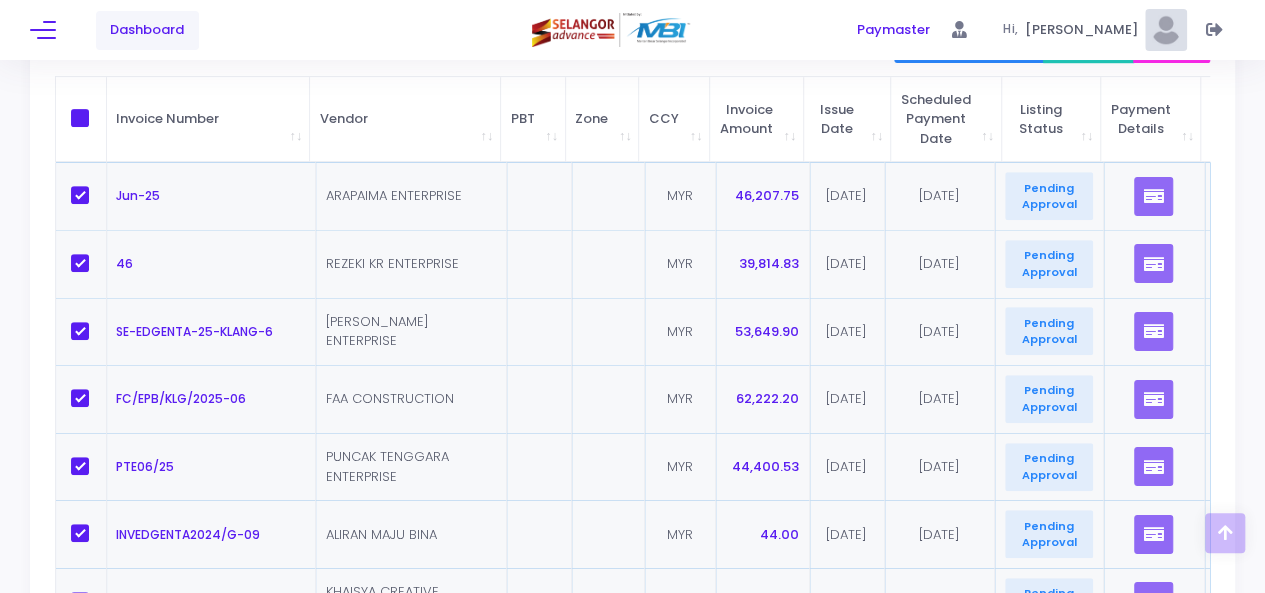 scroll, scrollTop: 366, scrollLeft: 0, axis: vertical 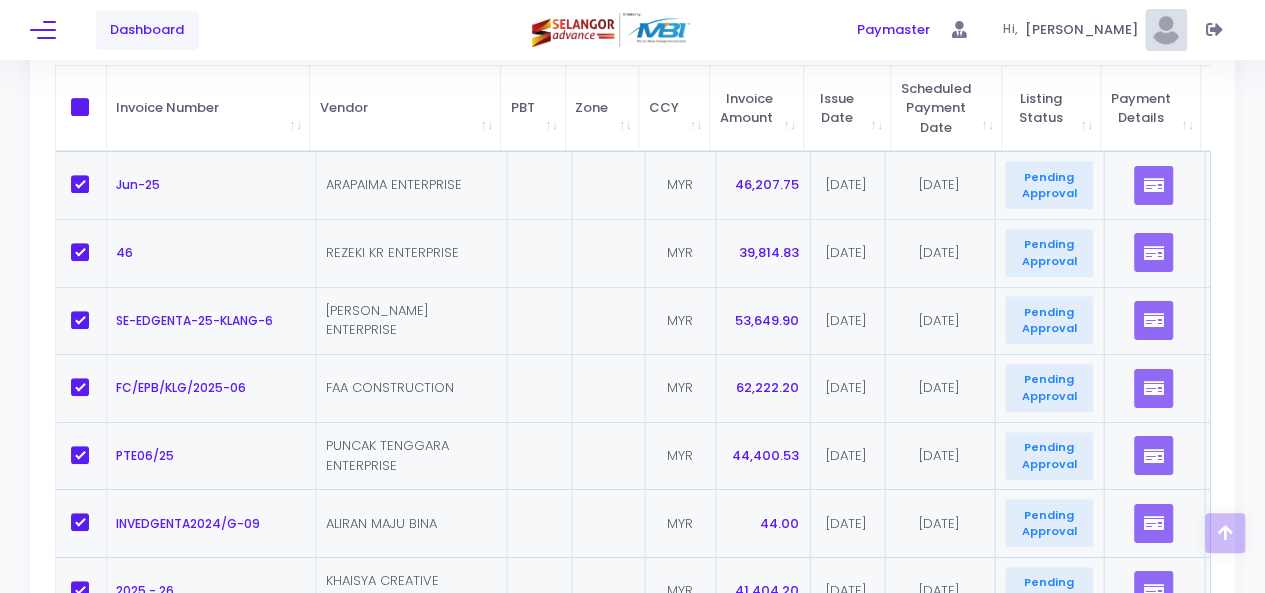 click at bounding box center [80, 107] 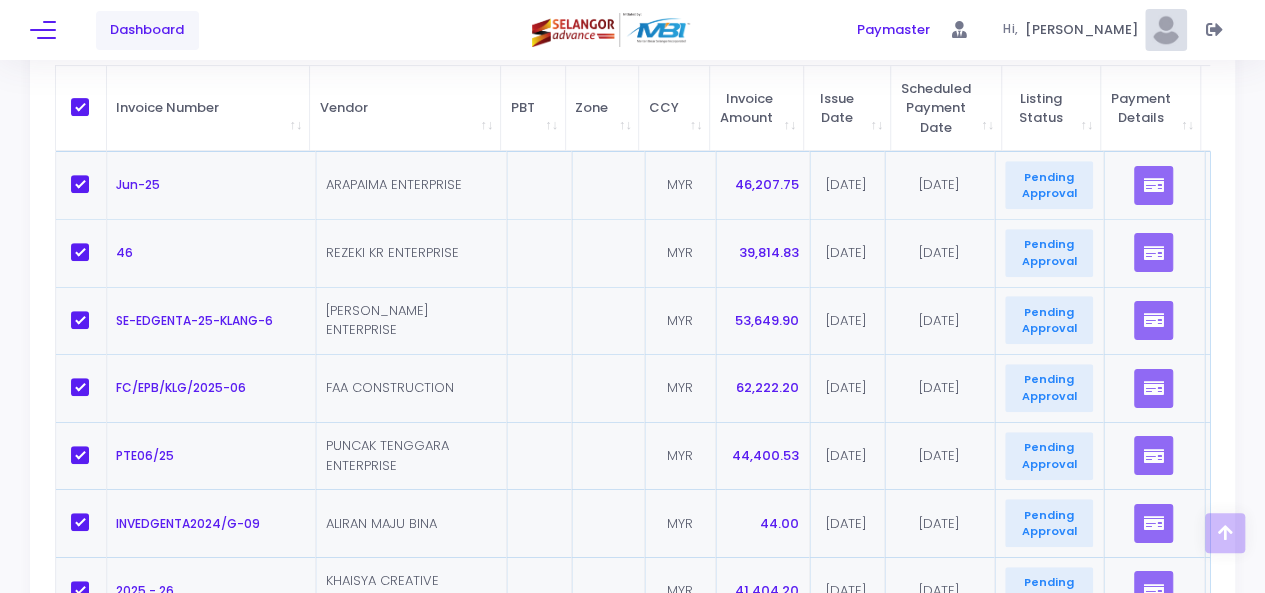 checkbox on "true" 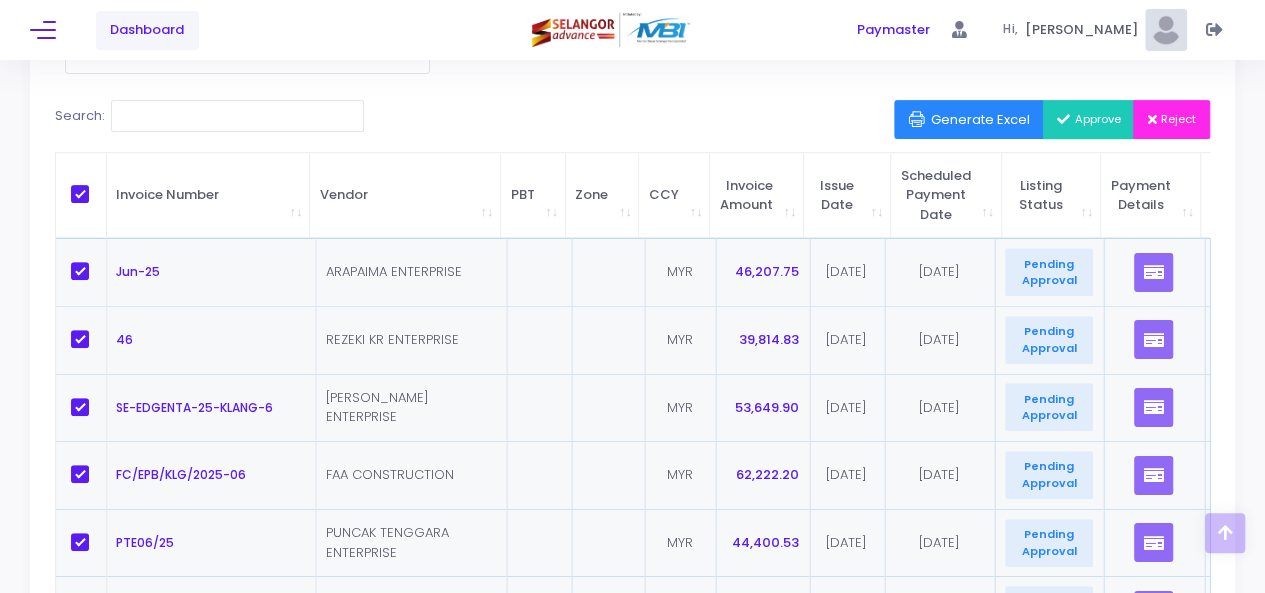 scroll, scrollTop: 282, scrollLeft: 0, axis: vertical 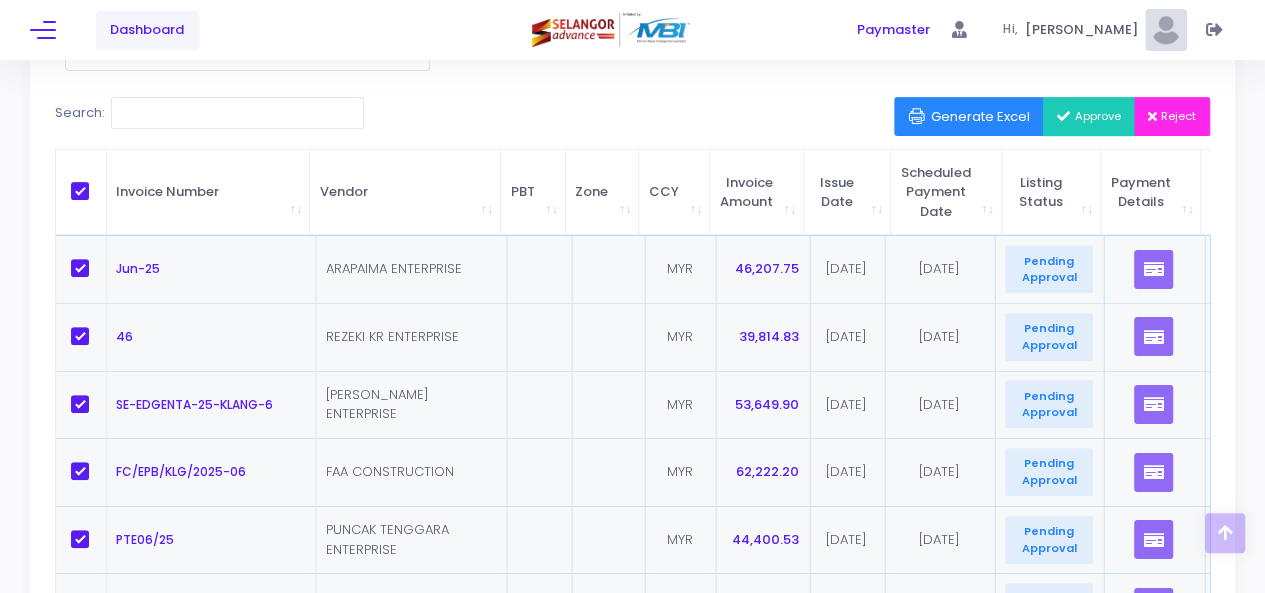 click on "Approve" at bounding box center (1089, 116) 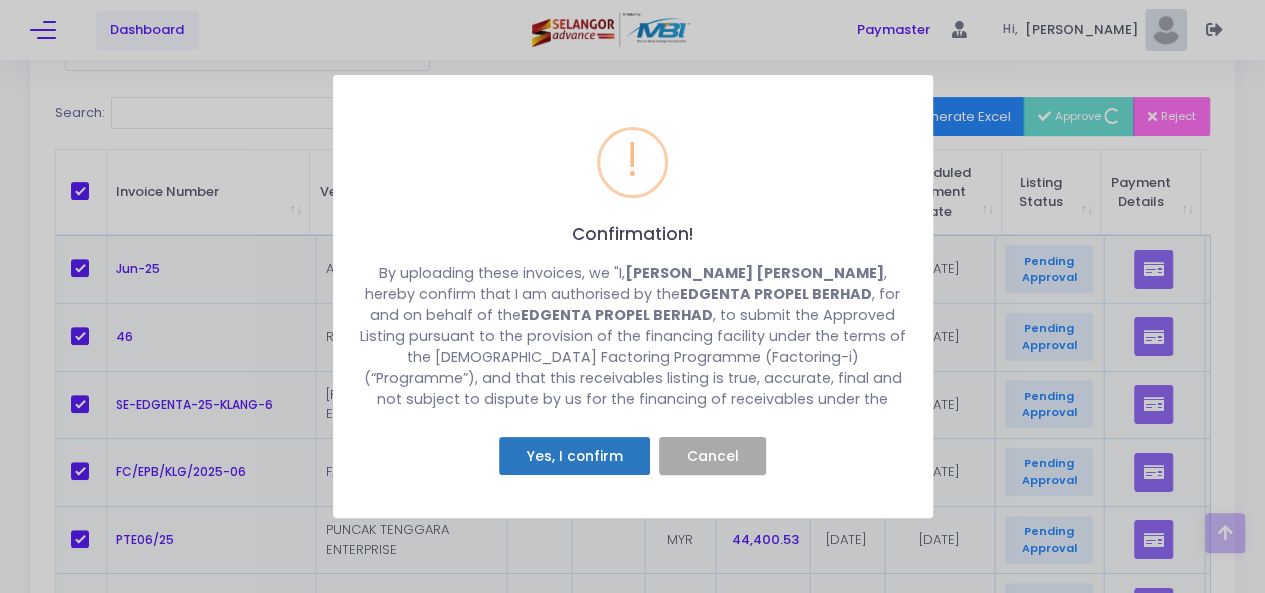 click on "Yes, I confirm" at bounding box center [574, 456] 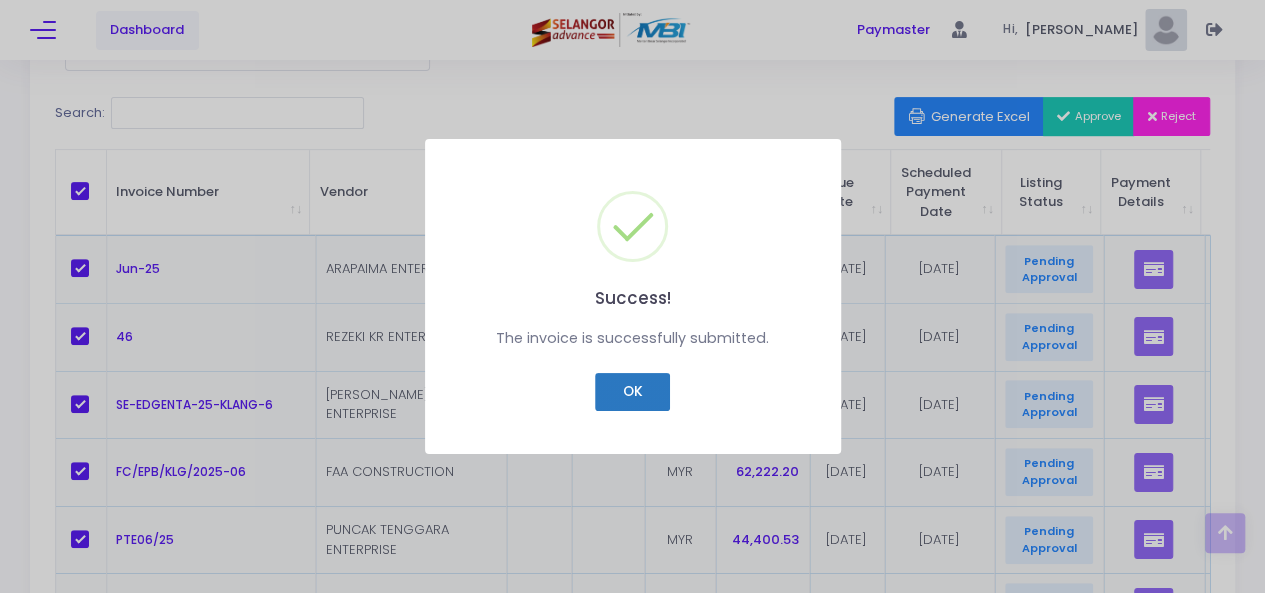 click on "OK" at bounding box center [632, 392] 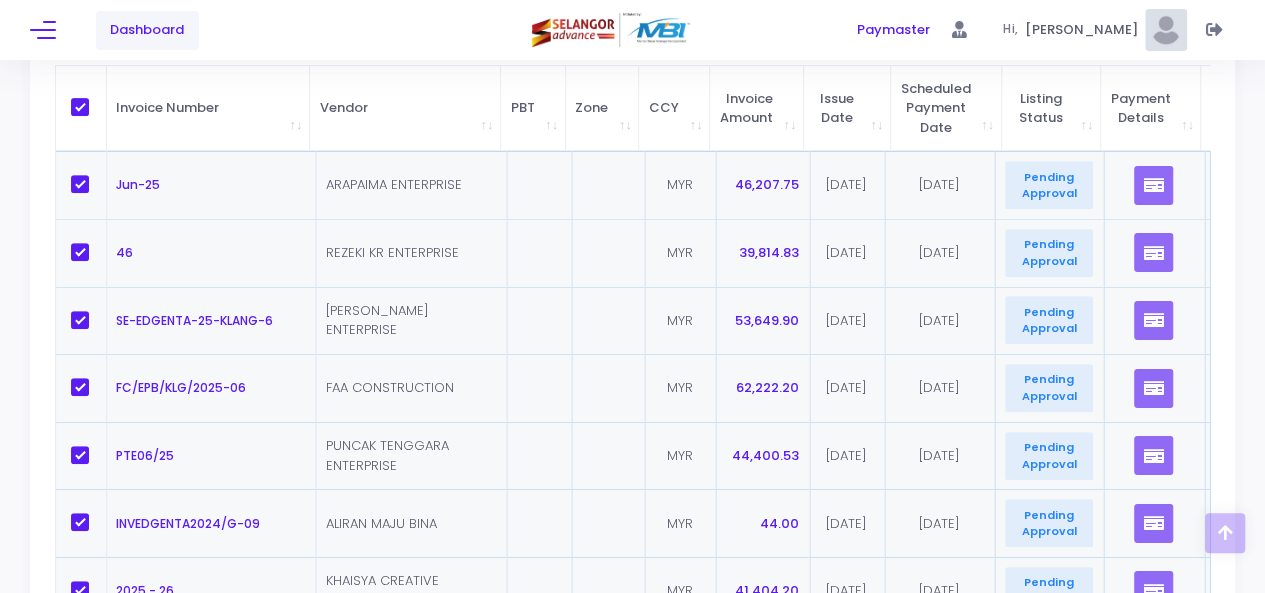 scroll, scrollTop: 0, scrollLeft: 0, axis: both 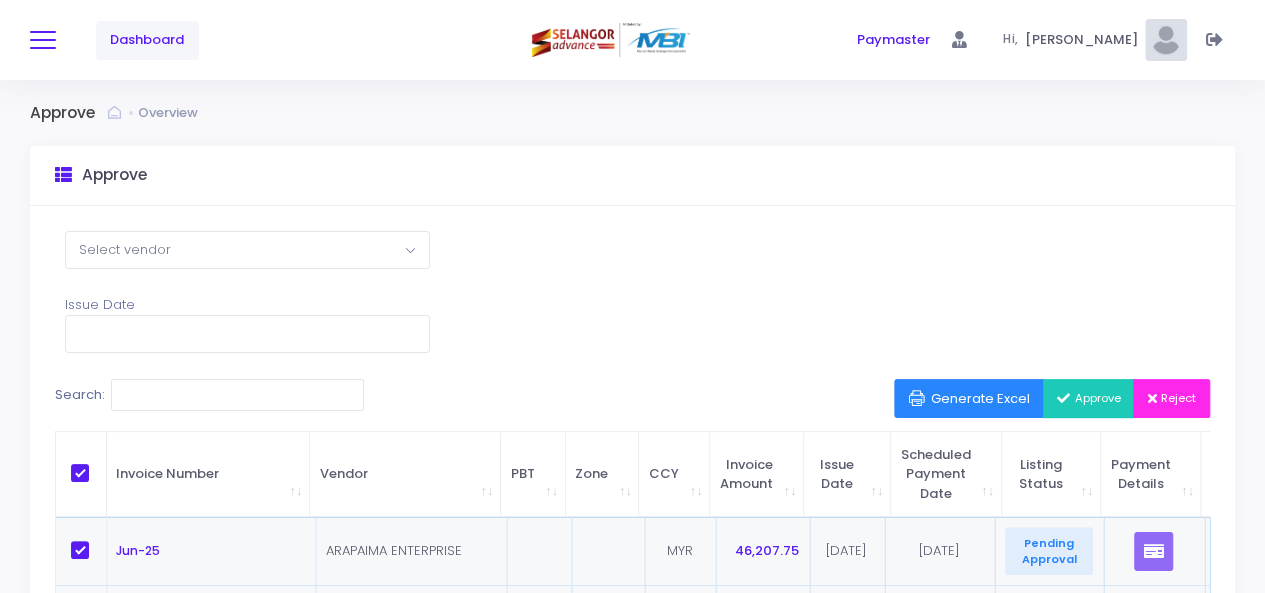 click at bounding box center [43, 40] 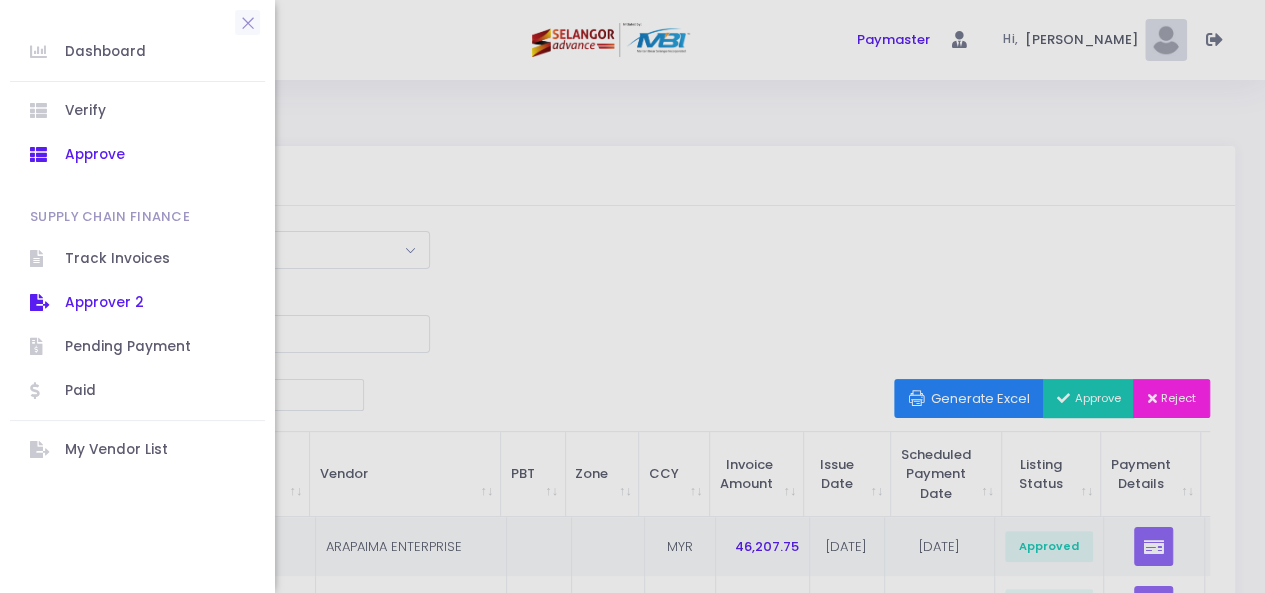 click on "Approver
2" at bounding box center [155, 303] 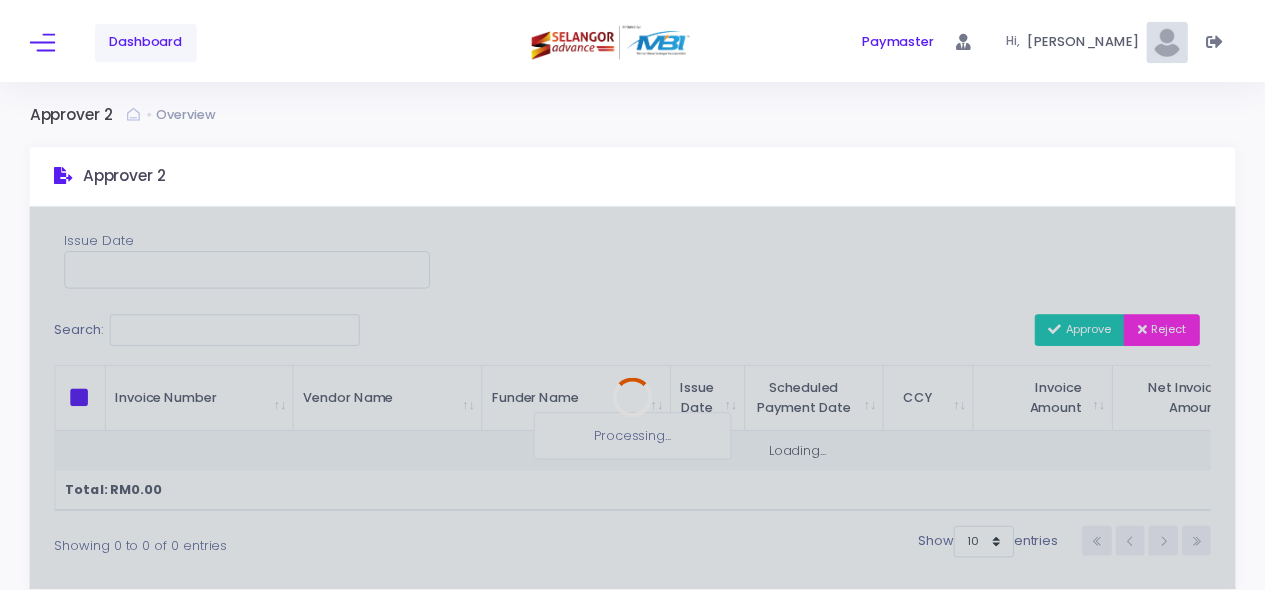 scroll, scrollTop: 0, scrollLeft: 0, axis: both 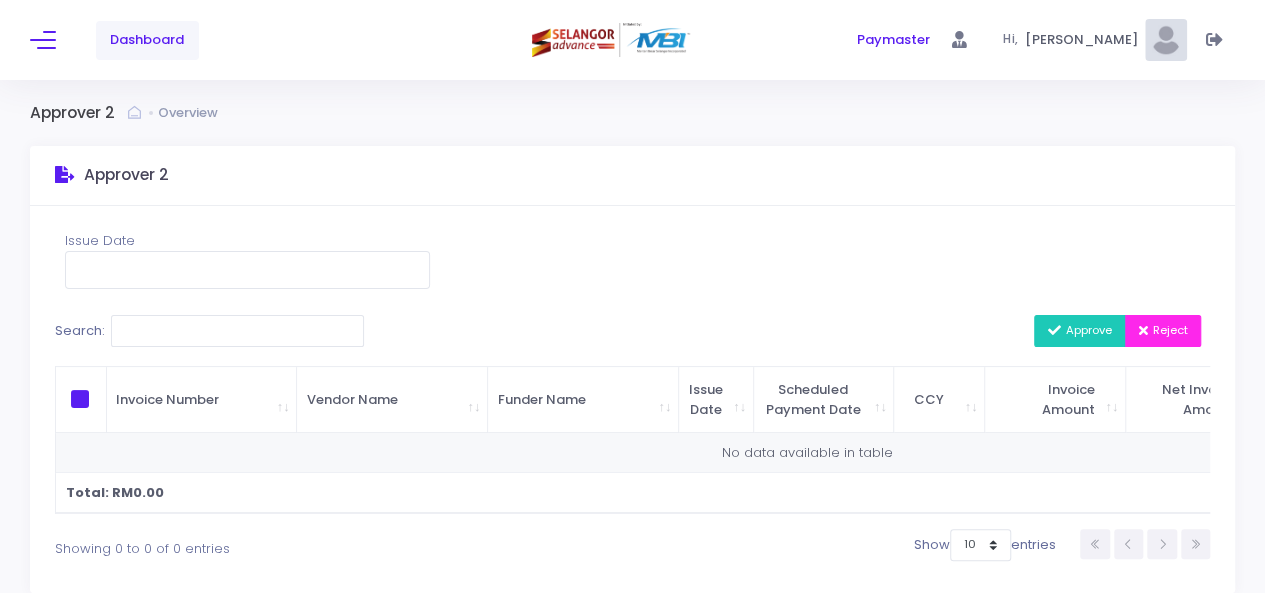click on "Dashboard
Paymaster
Paymaster" at bounding box center [632, 40] 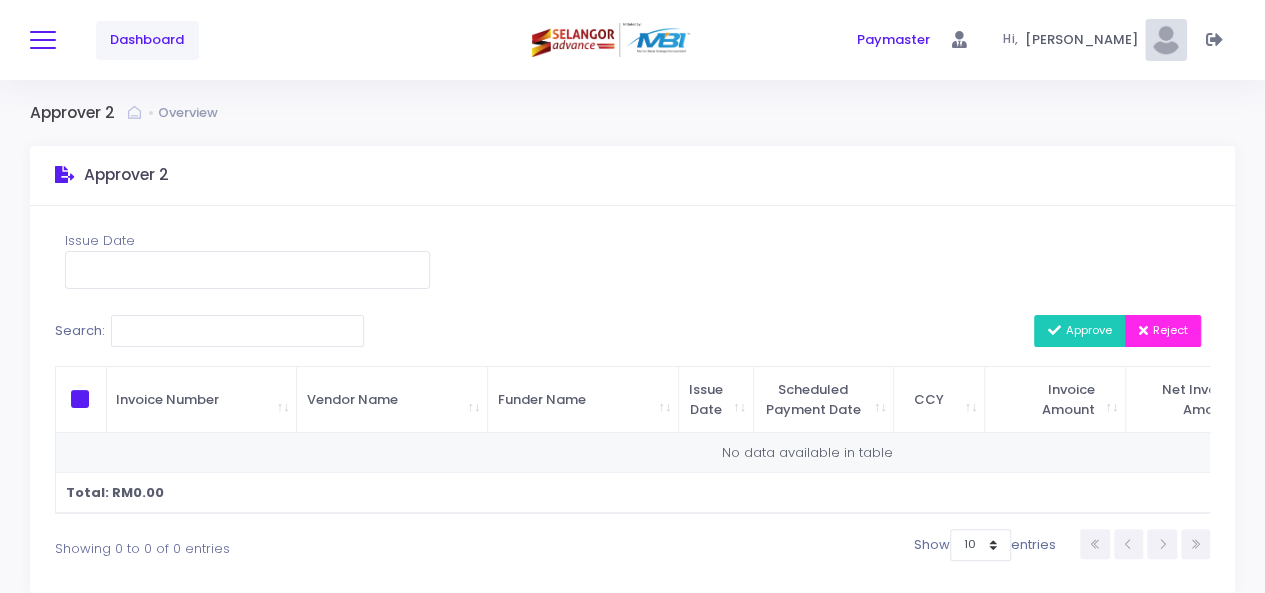 click at bounding box center [43, 40] 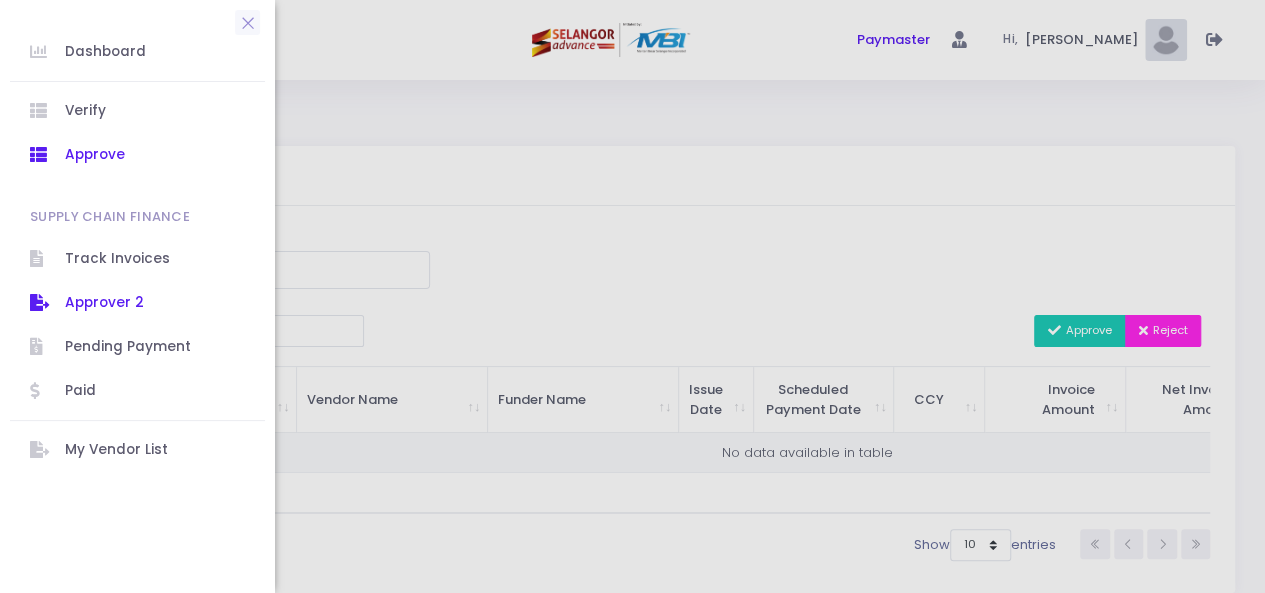 click on "Approve" at bounding box center [155, 155] 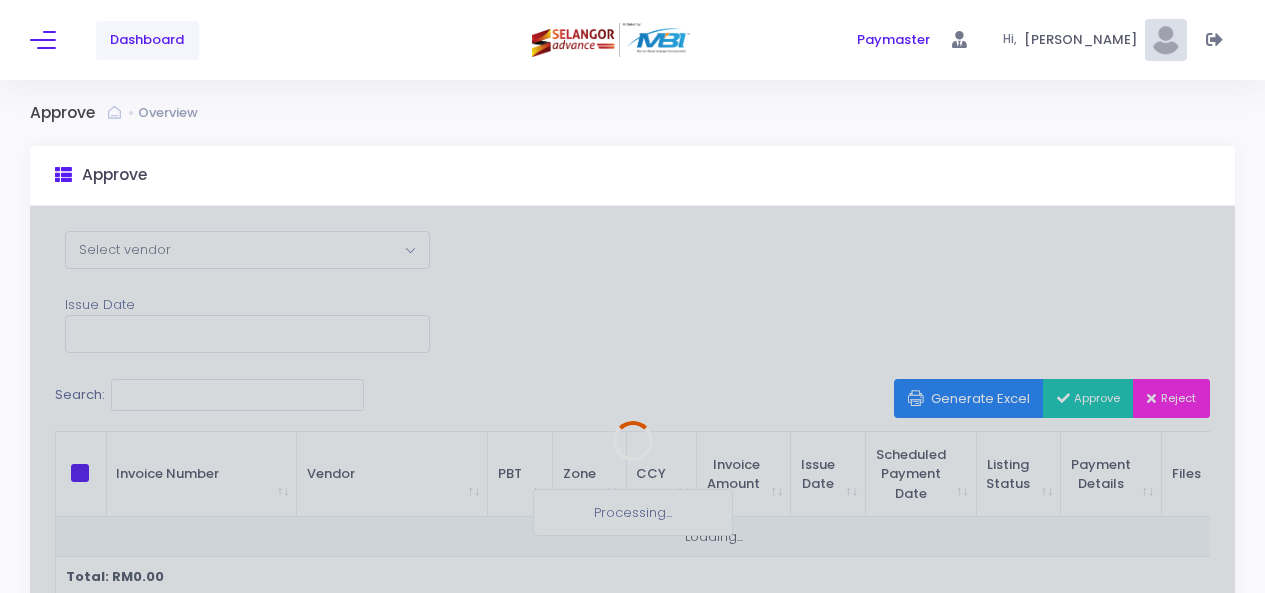scroll, scrollTop: 0, scrollLeft: 0, axis: both 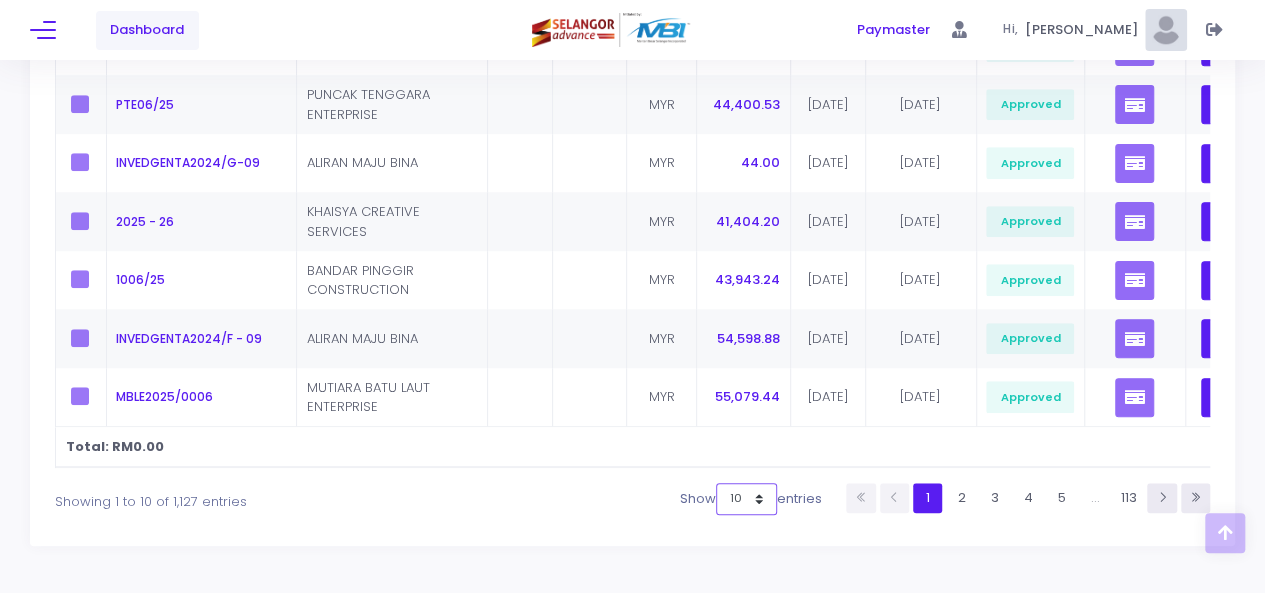 click on "10 25 50 100" at bounding box center [746, 499] 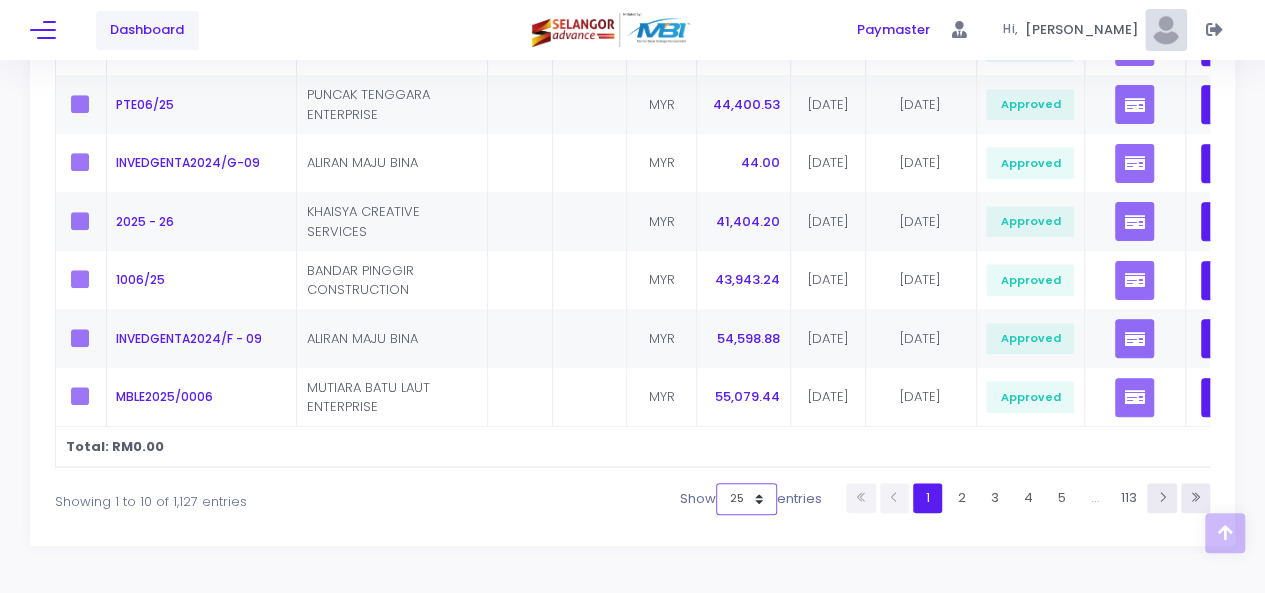click on "10 25 50 100" at bounding box center (746, 499) 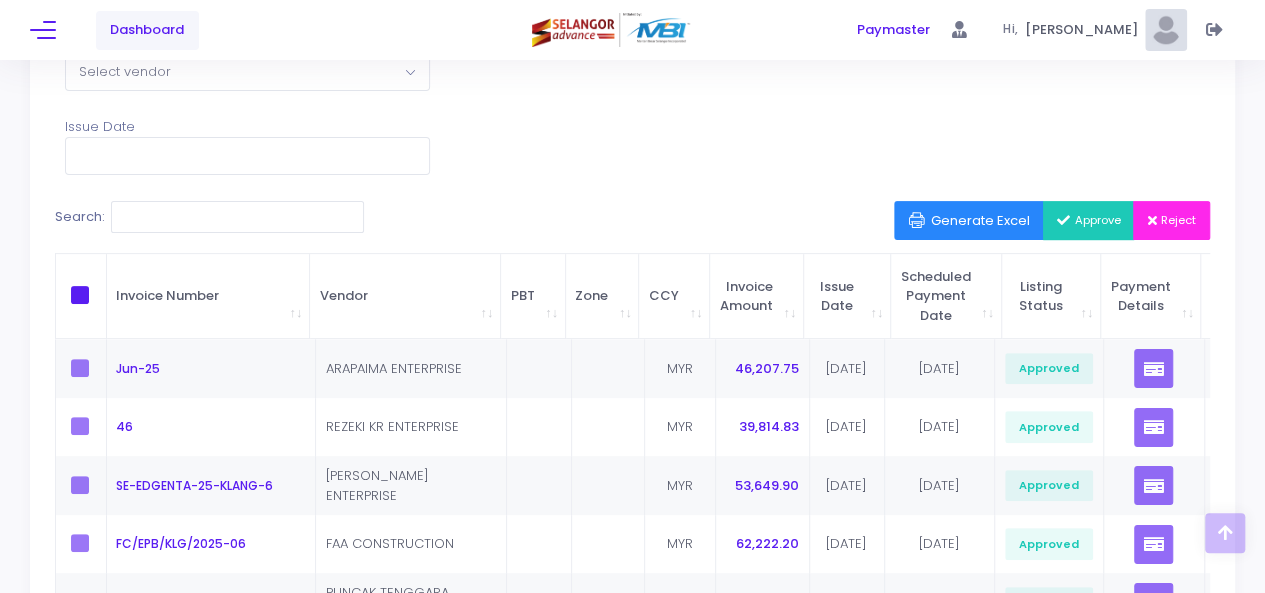 scroll, scrollTop: 170, scrollLeft: 0, axis: vertical 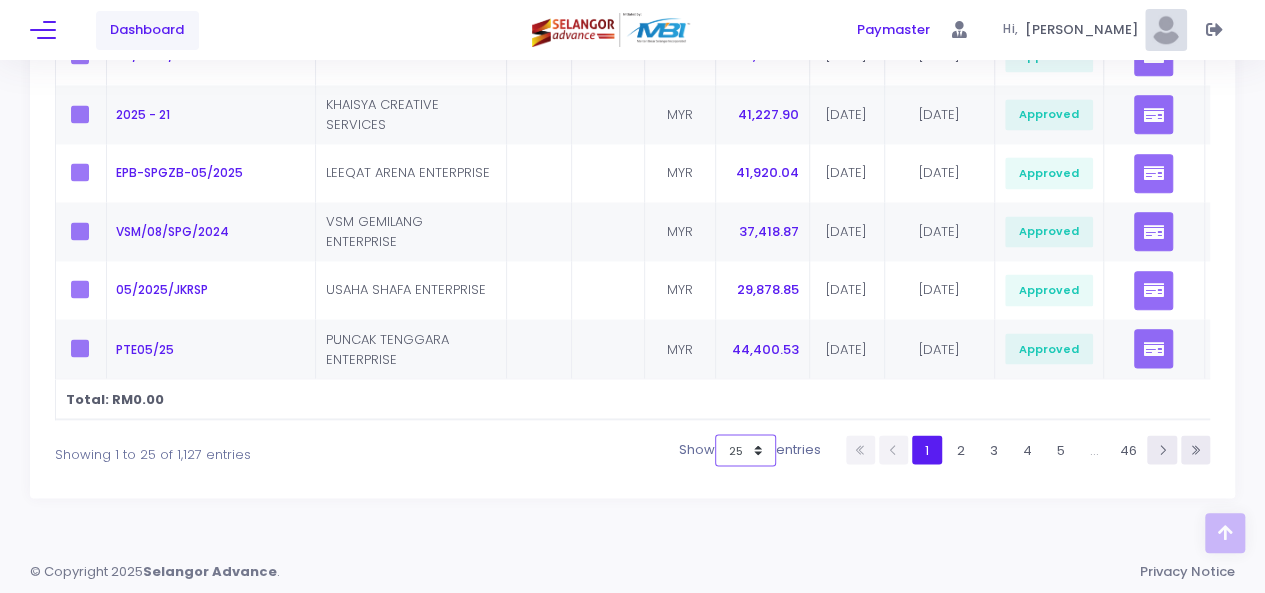 click on "10 25 50 100" at bounding box center [745, 450] 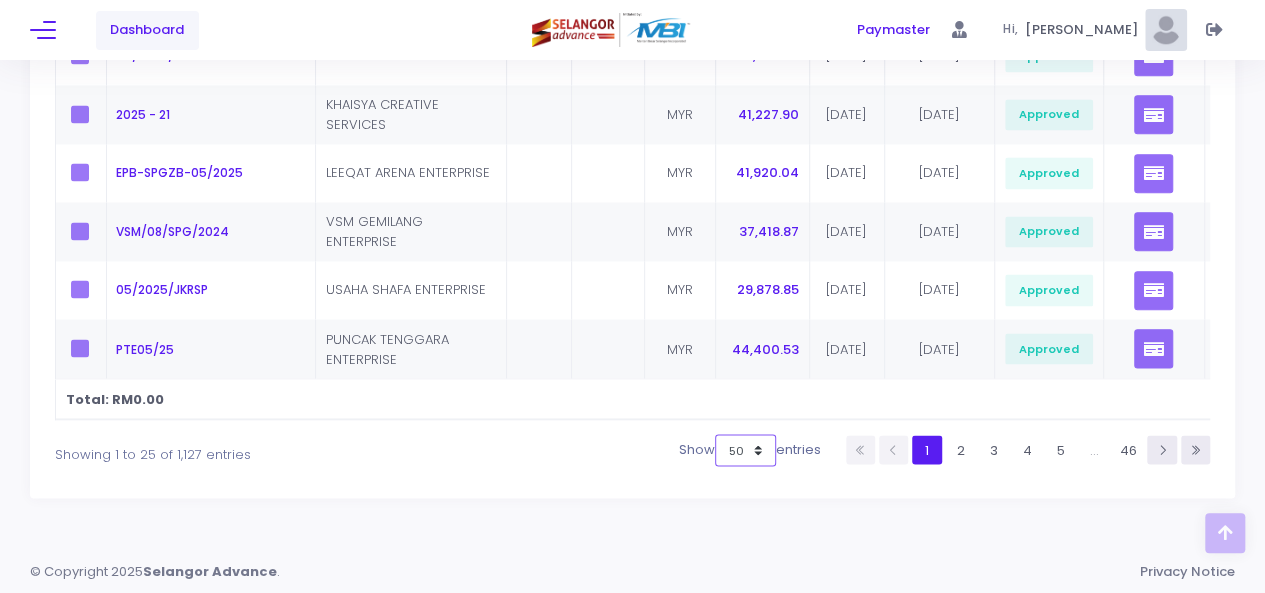 click on "10 25 50 100" at bounding box center [745, 450] 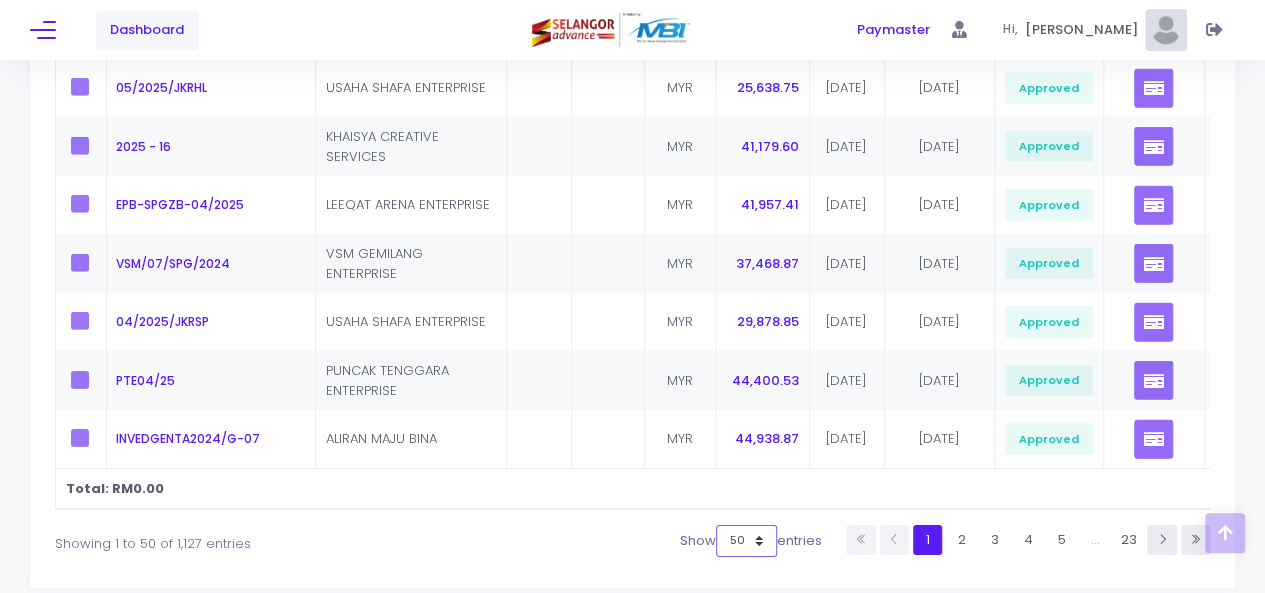 scroll, scrollTop: 2978, scrollLeft: 0, axis: vertical 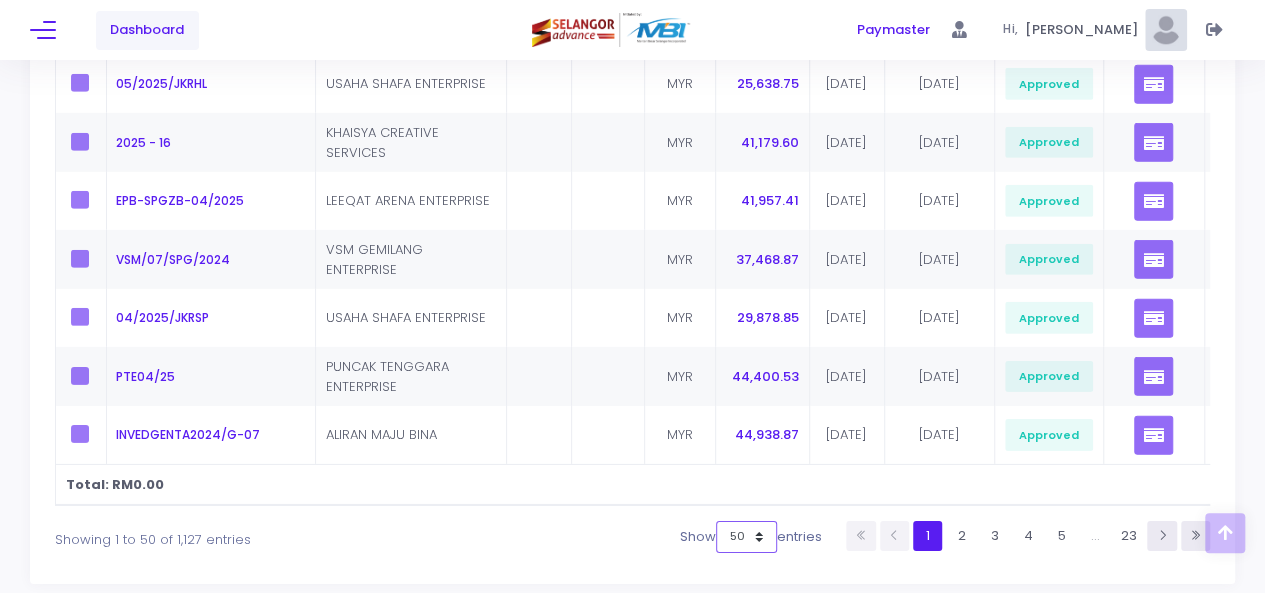 click on "10 25 50 100" at bounding box center [746, 537] 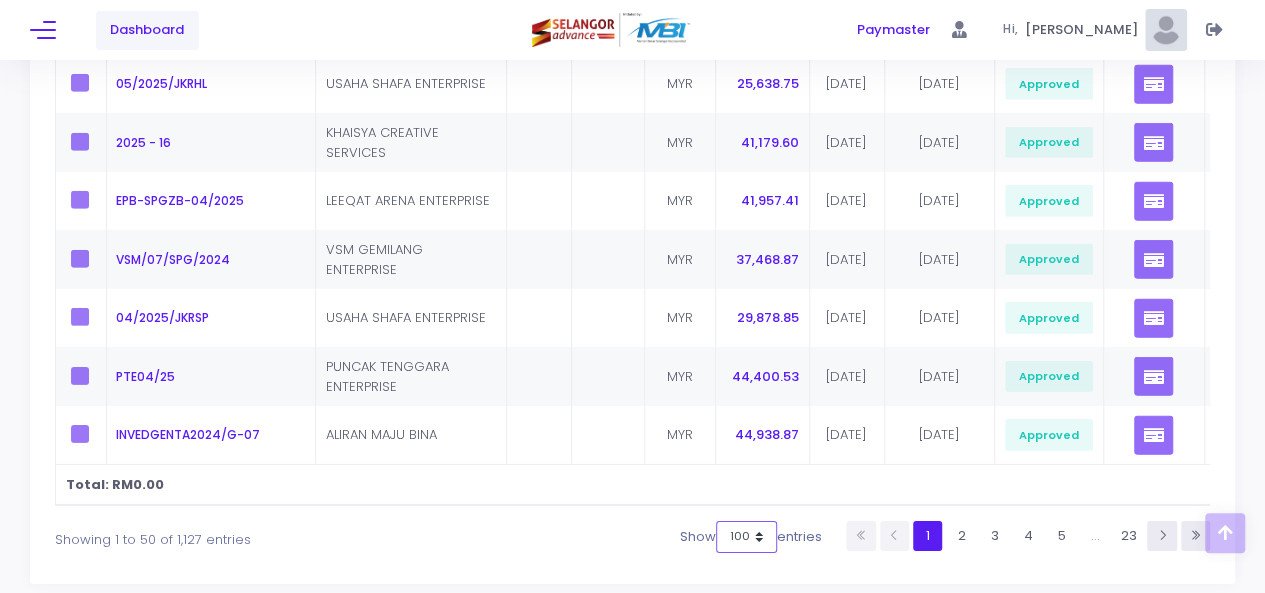 click on "10 25 50 100" at bounding box center [746, 537] 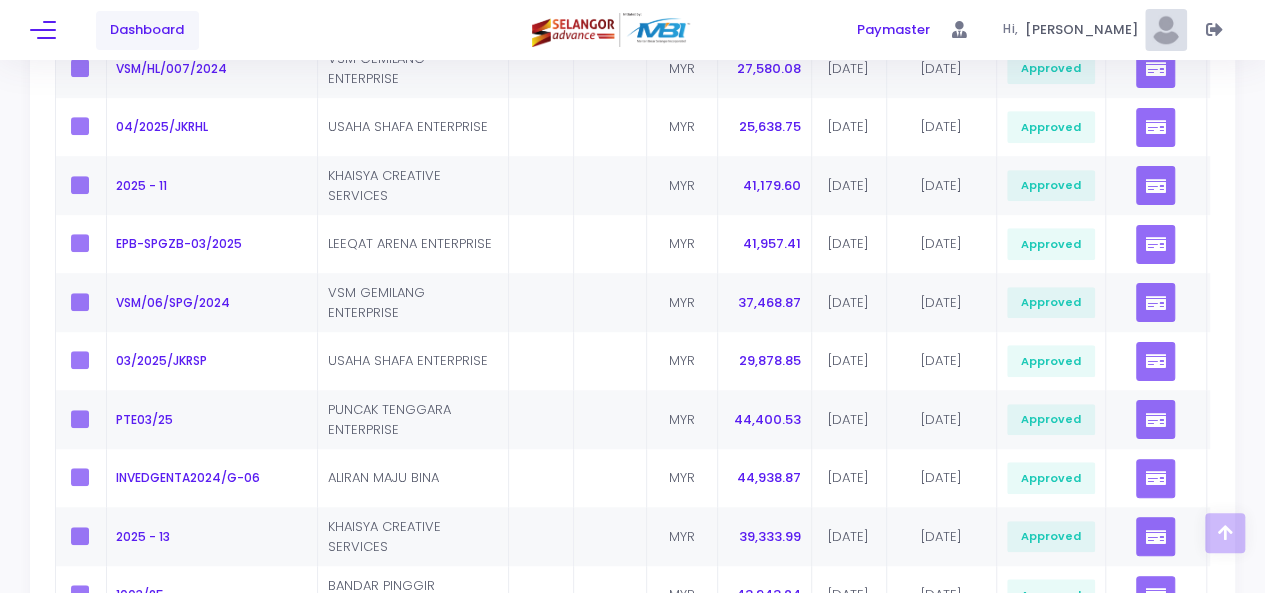 scroll, scrollTop: 4331, scrollLeft: 0, axis: vertical 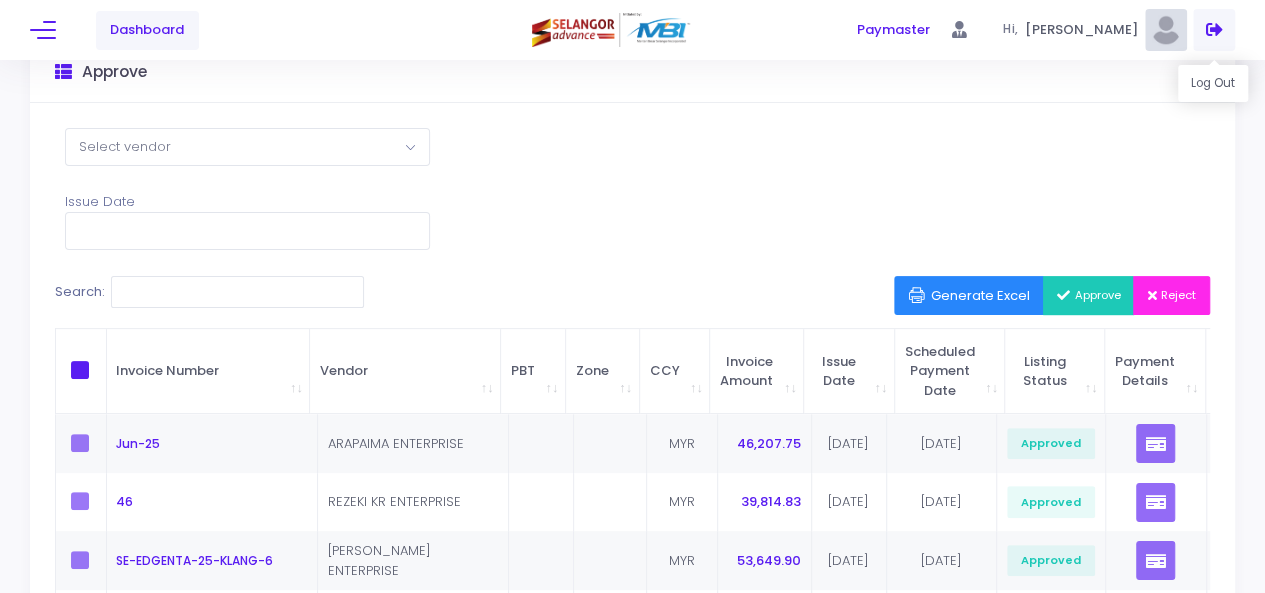 click at bounding box center (1214, 30) 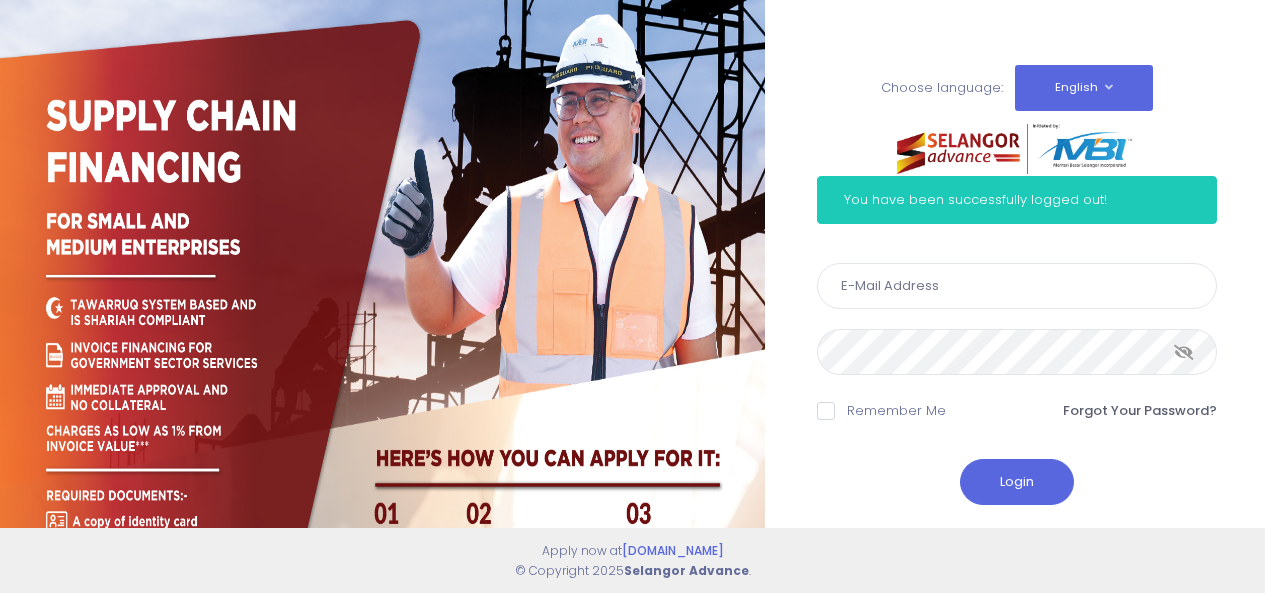 scroll, scrollTop: 0, scrollLeft: 0, axis: both 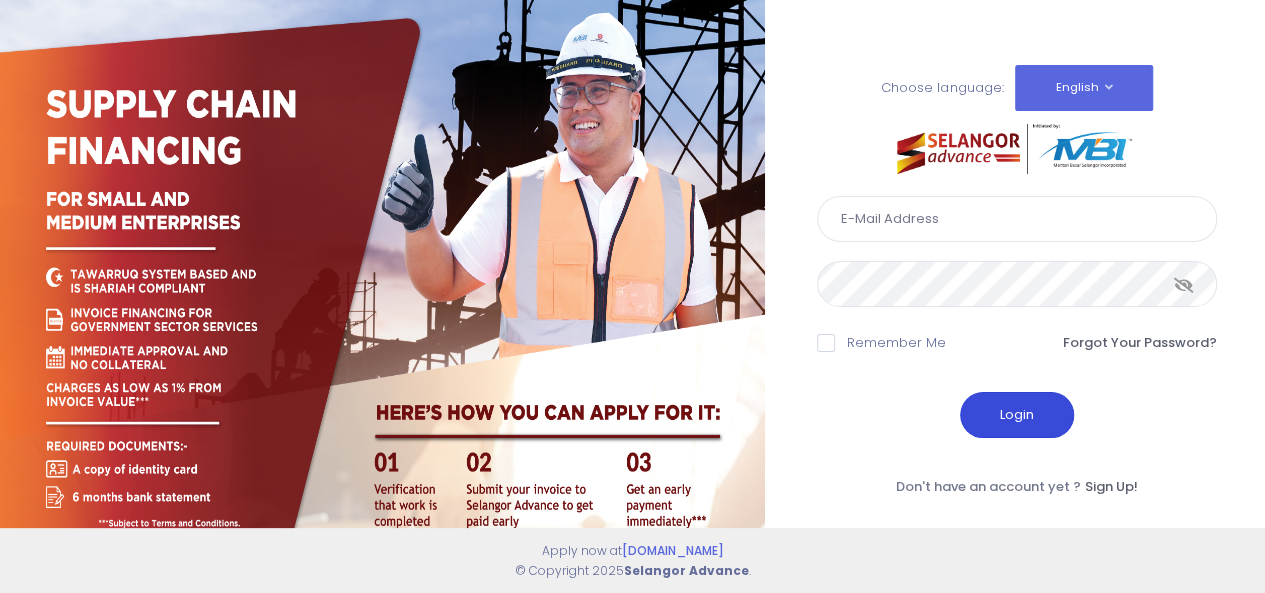 type on "rozana@edgenta.com" 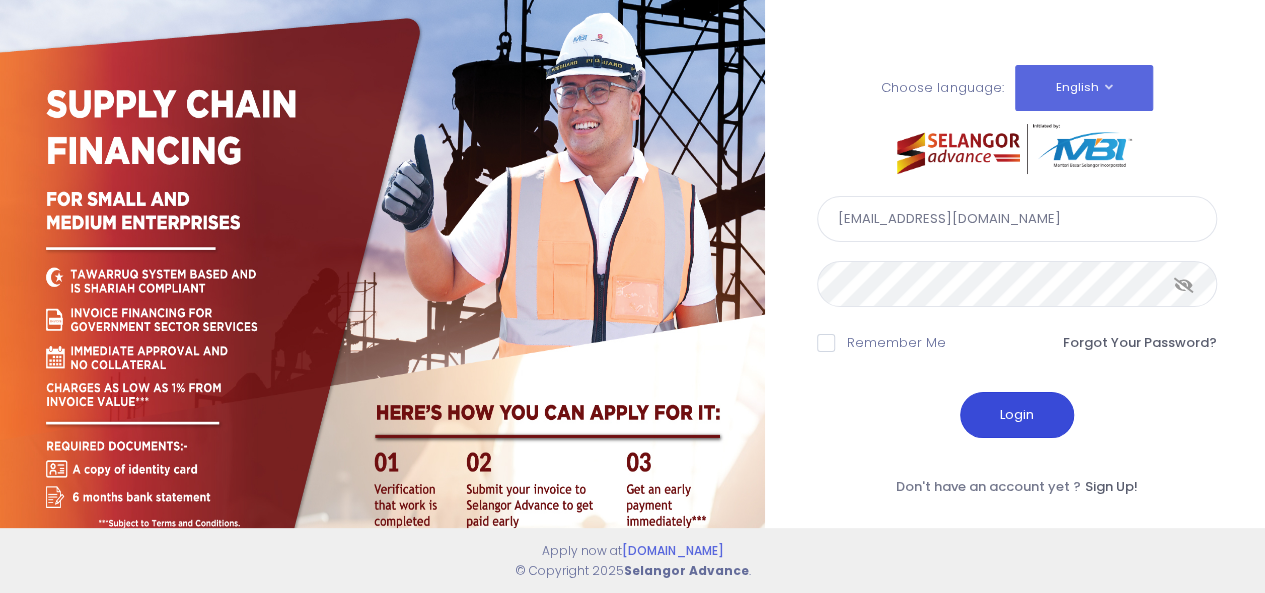 click on "Login" at bounding box center (1017, 415) 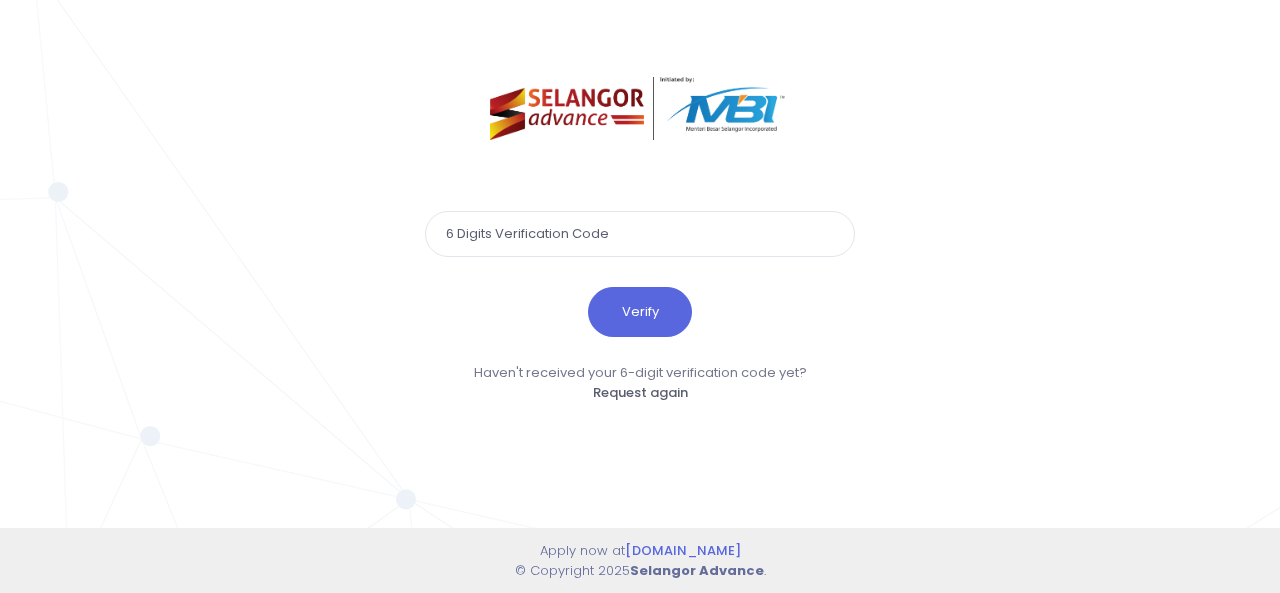 scroll, scrollTop: 0, scrollLeft: 0, axis: both 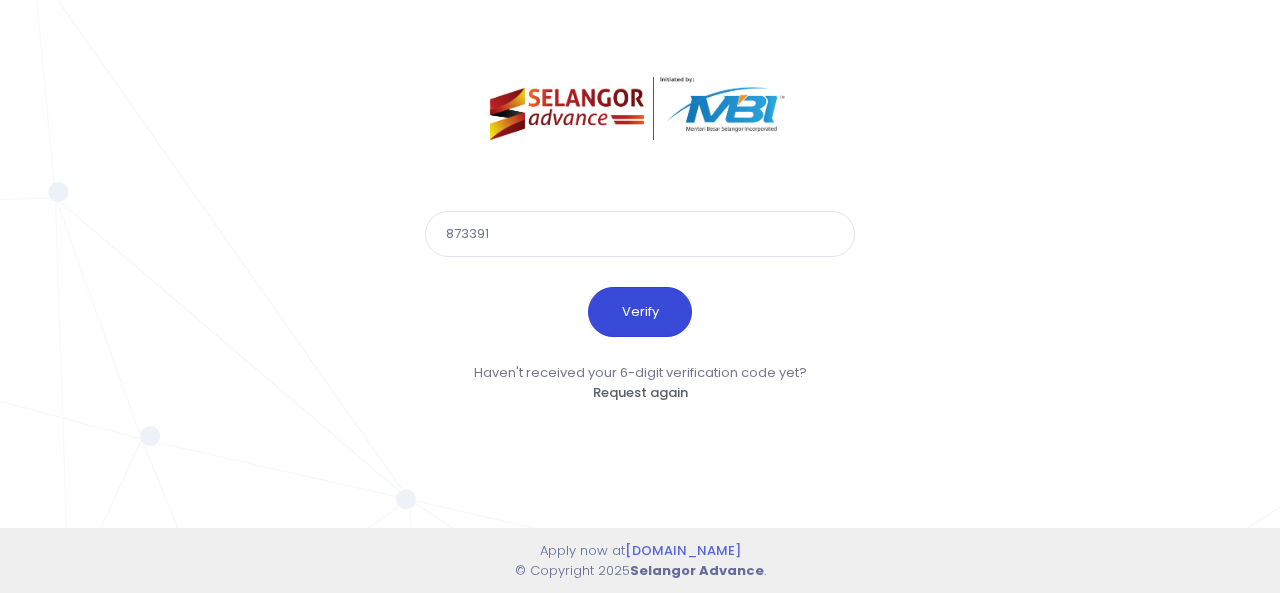 type on "873391" 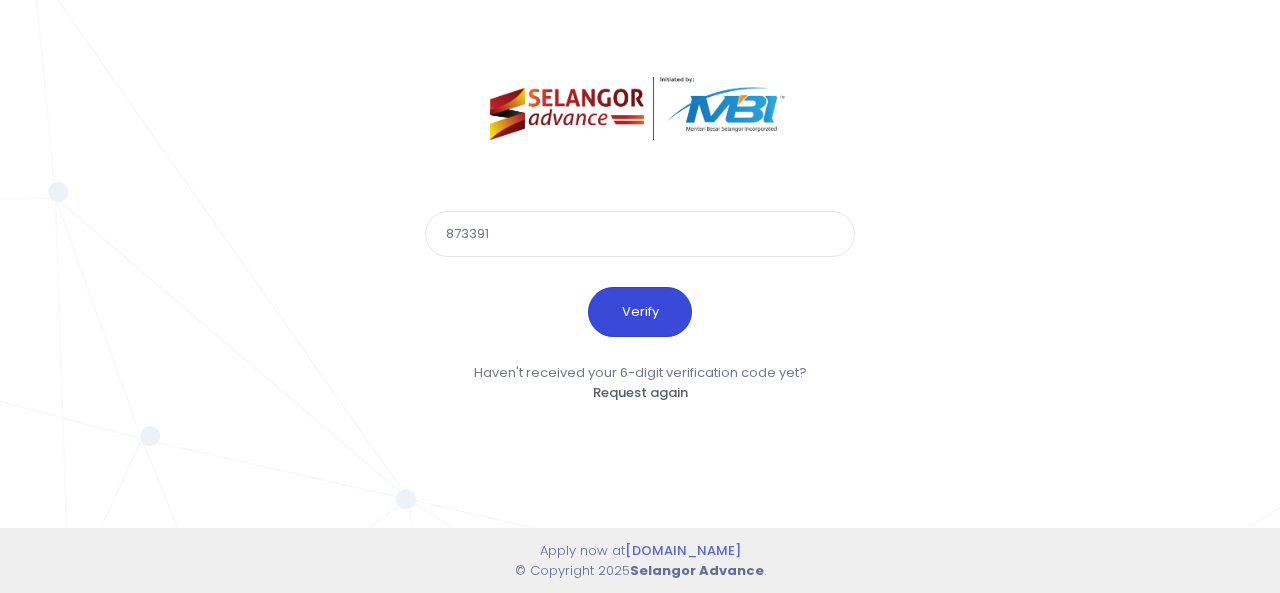 click on "Verify" at bounding box center [640, 312] 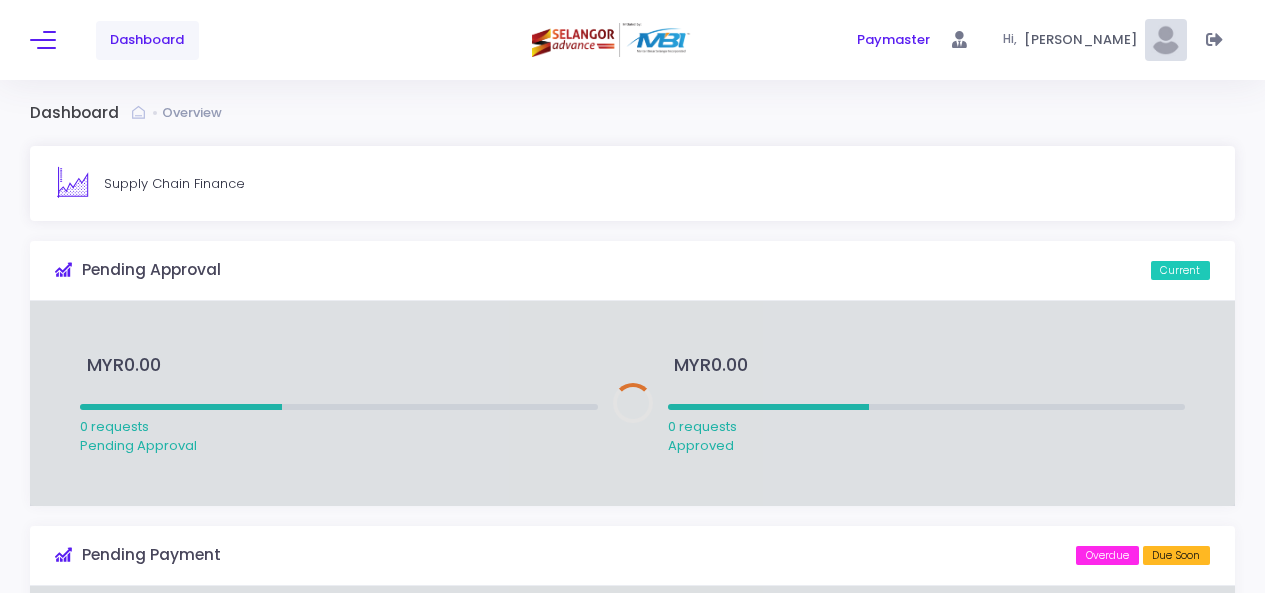 scroll, scrollTop: 0, scrollLeft: 0, axis: both 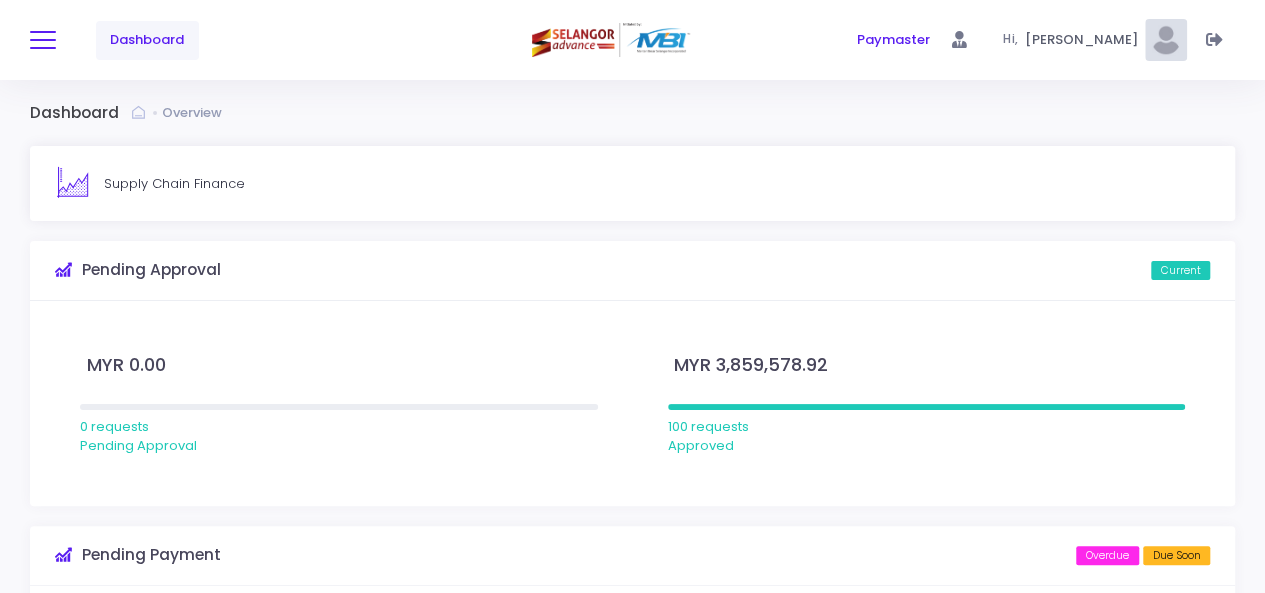 click at bounding box center (43, 40) 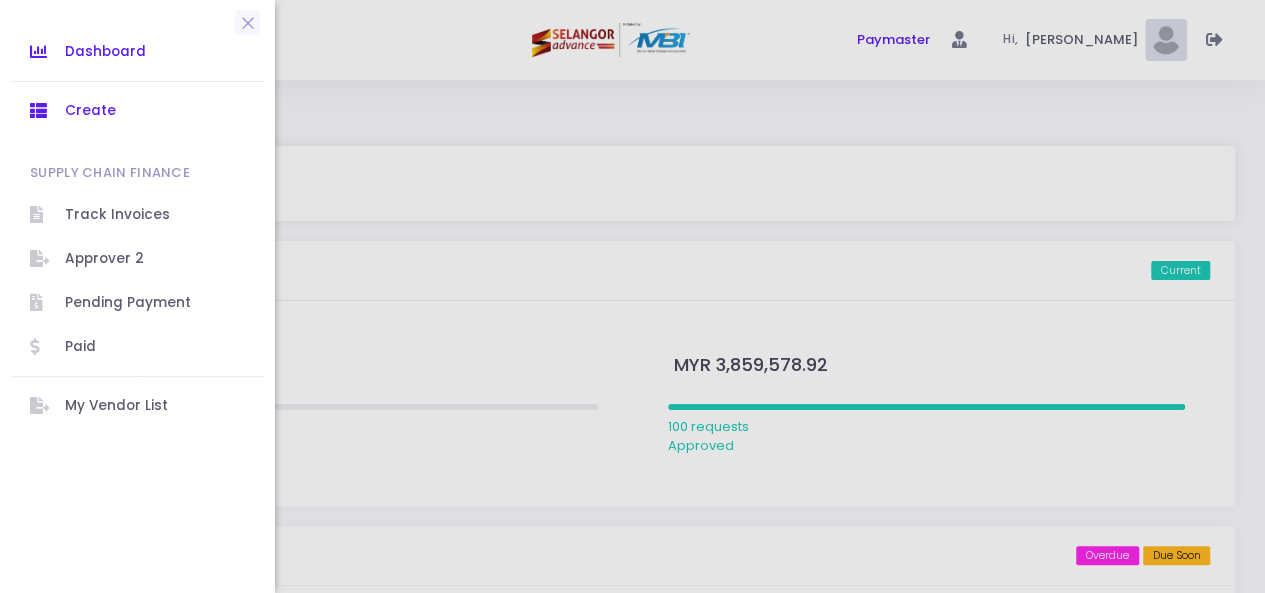 click on "Create" at bounding box center [155, 111] 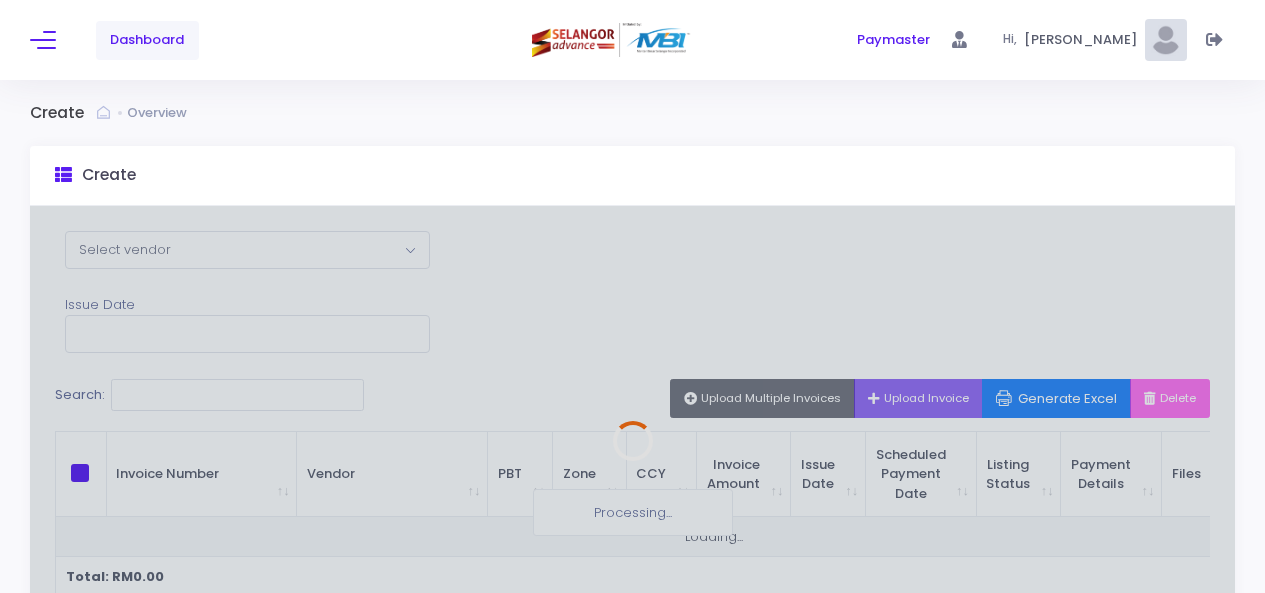 scroll, scrollTop: 0, scrollLeft: 0, axis: both 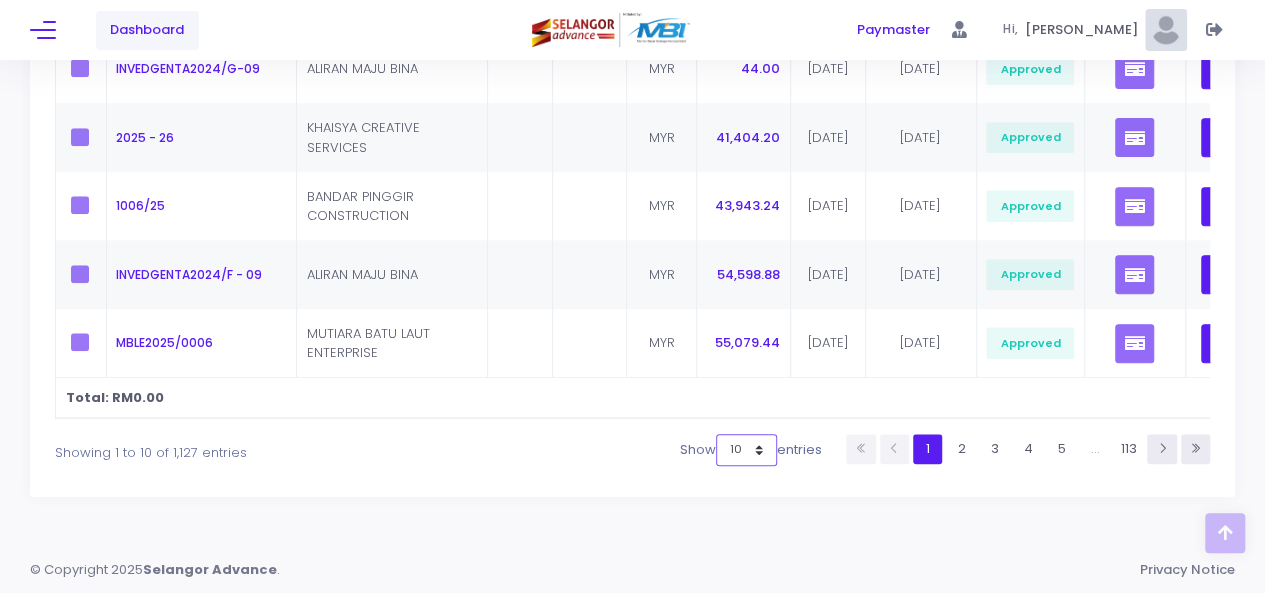 click on "10 25 50 100" at bounding box center [746, 450] 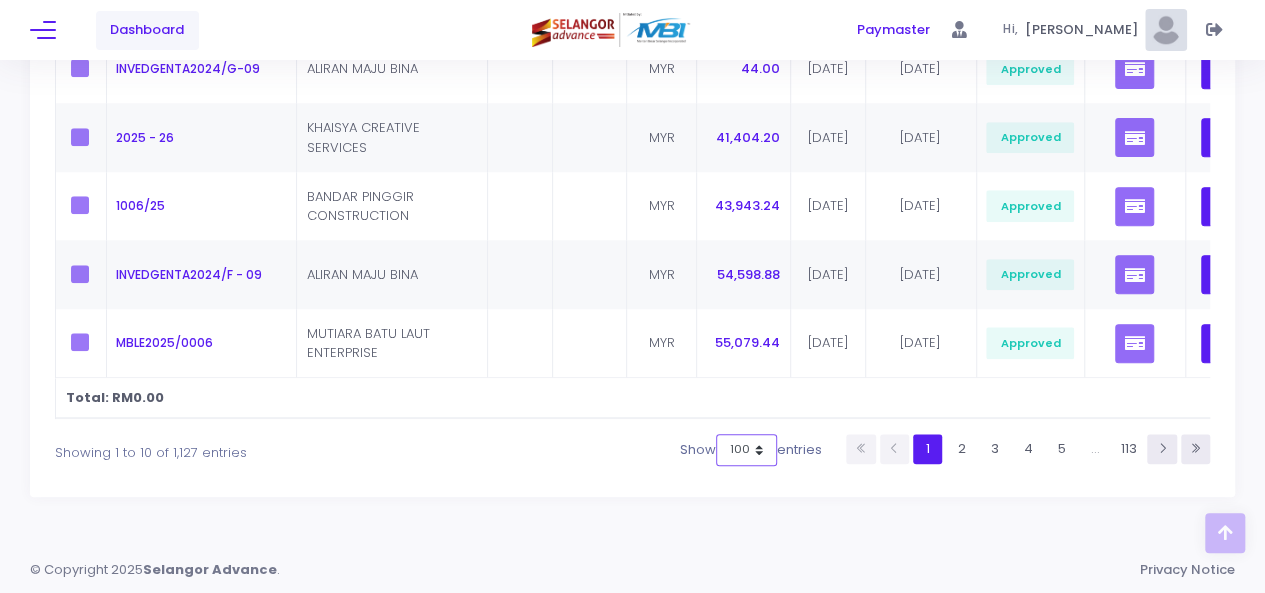 click on "10 25 50 100" at bounding box center [746, 450] 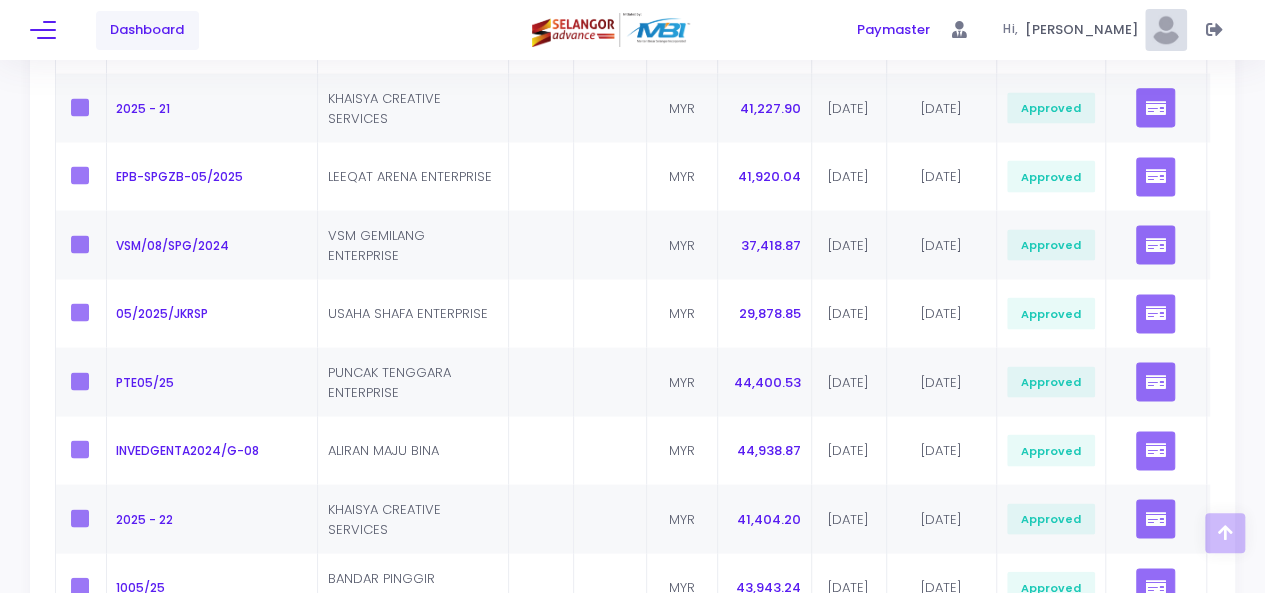 scroll, scrollTop: 1832, scrollLeft: 0, axis: vertical 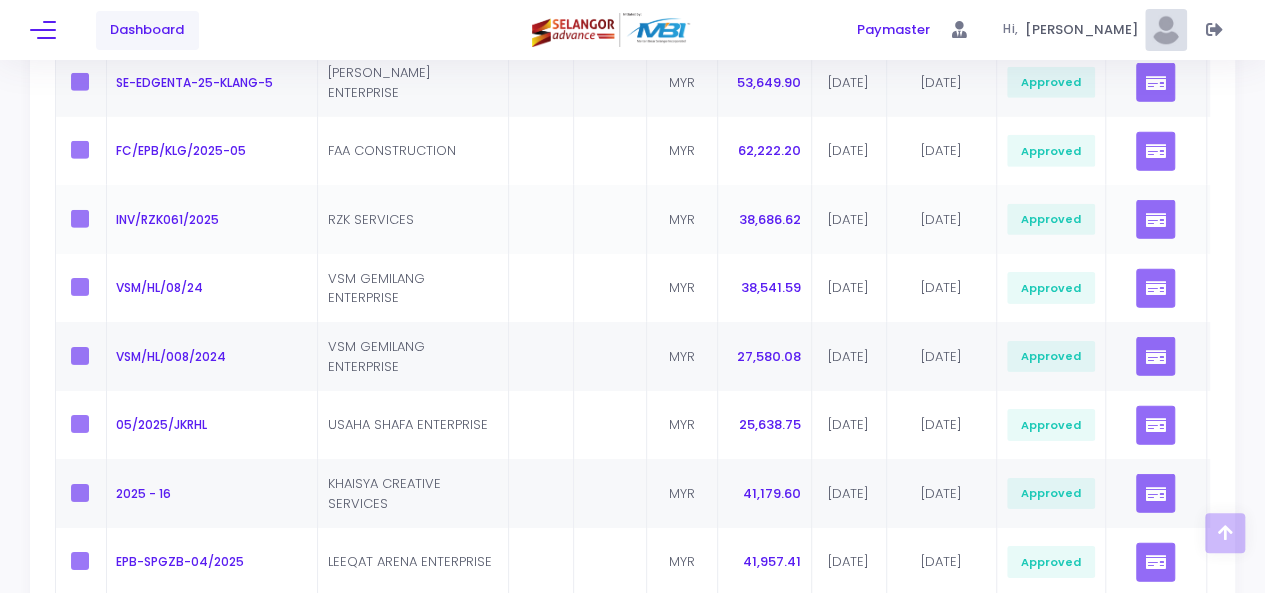 click at bounding box center [541, 219] 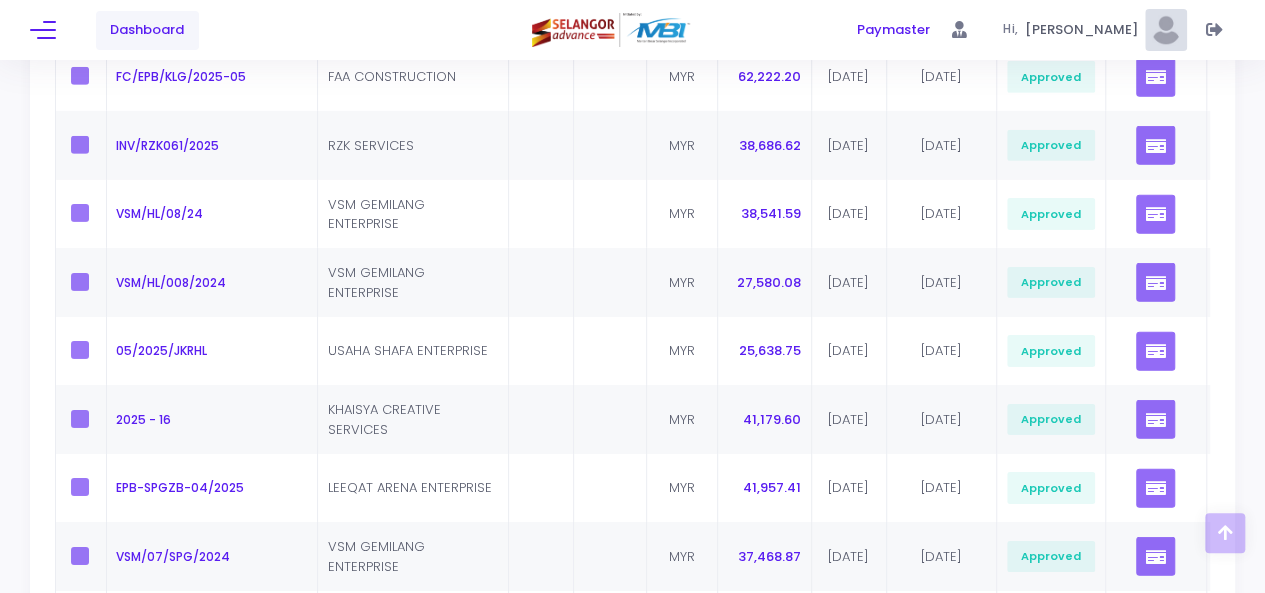 scroll, scrollTop: 3172, scrollLeft: 0, axis: vertical 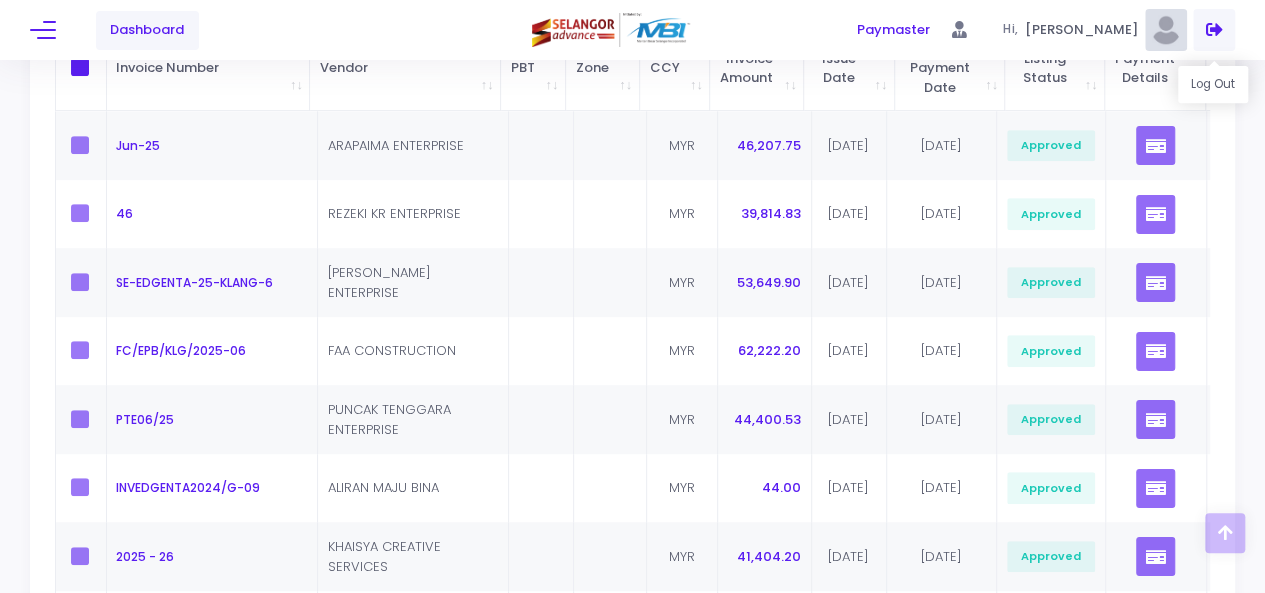 click at bounding box center [1214, 30] 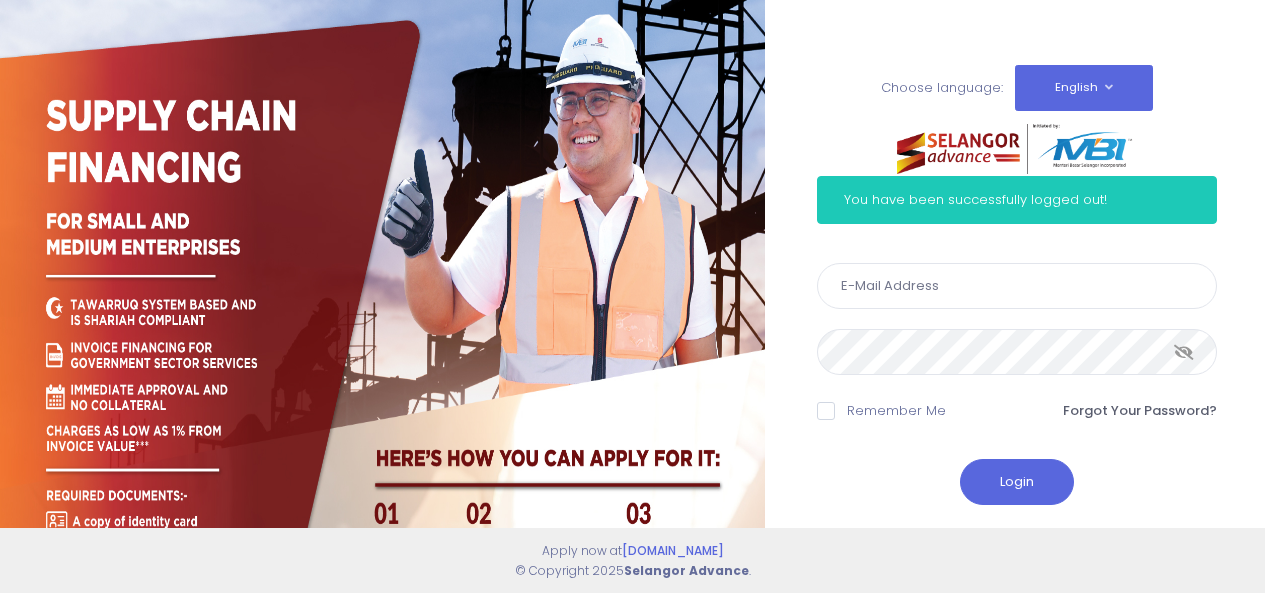 scroll, scrollTop: 0, scrollLeft: 0, axis: both 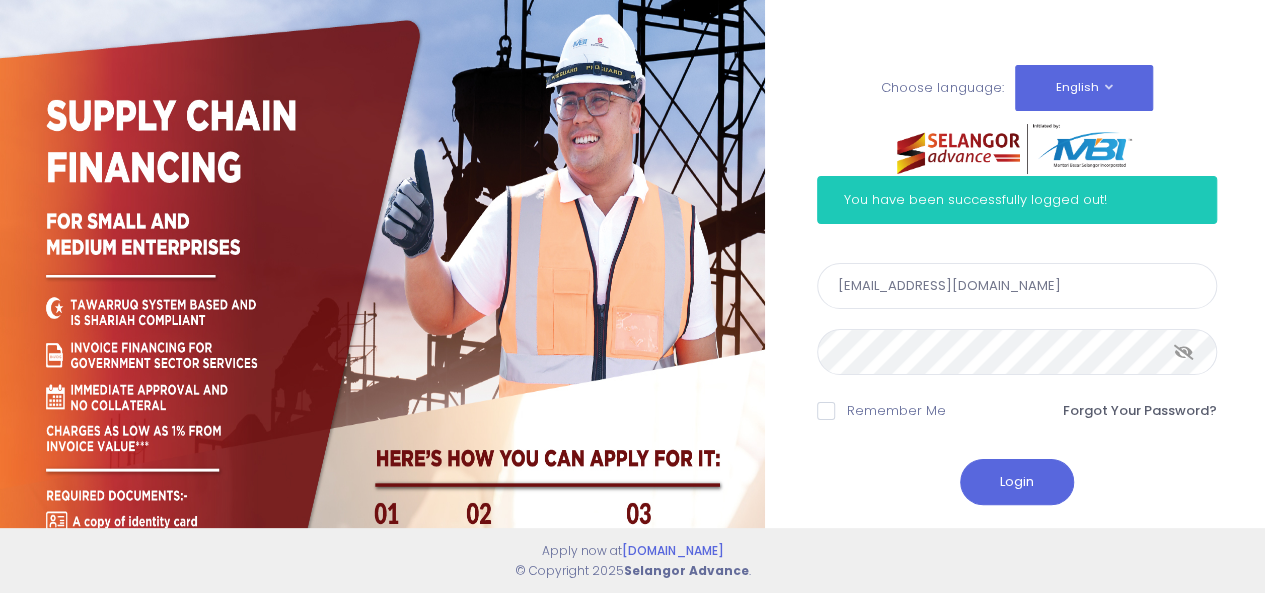 click on "rozana@edgenta.com" at bounding box center [1017, 286] 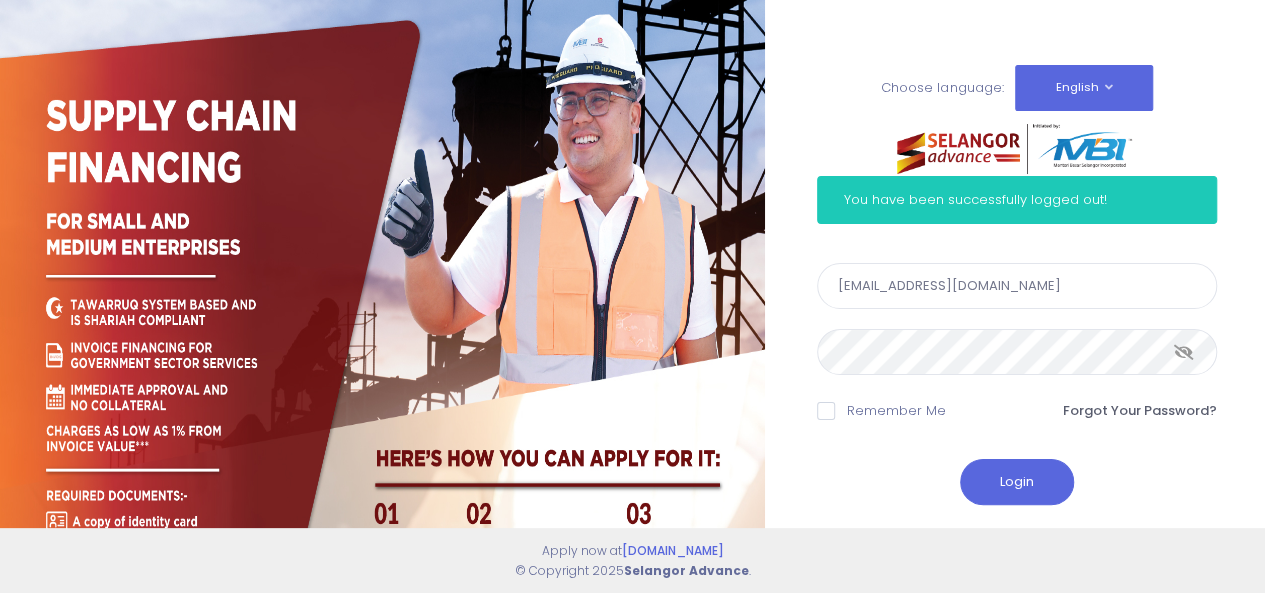 type on "marzuki@edgenta.com" 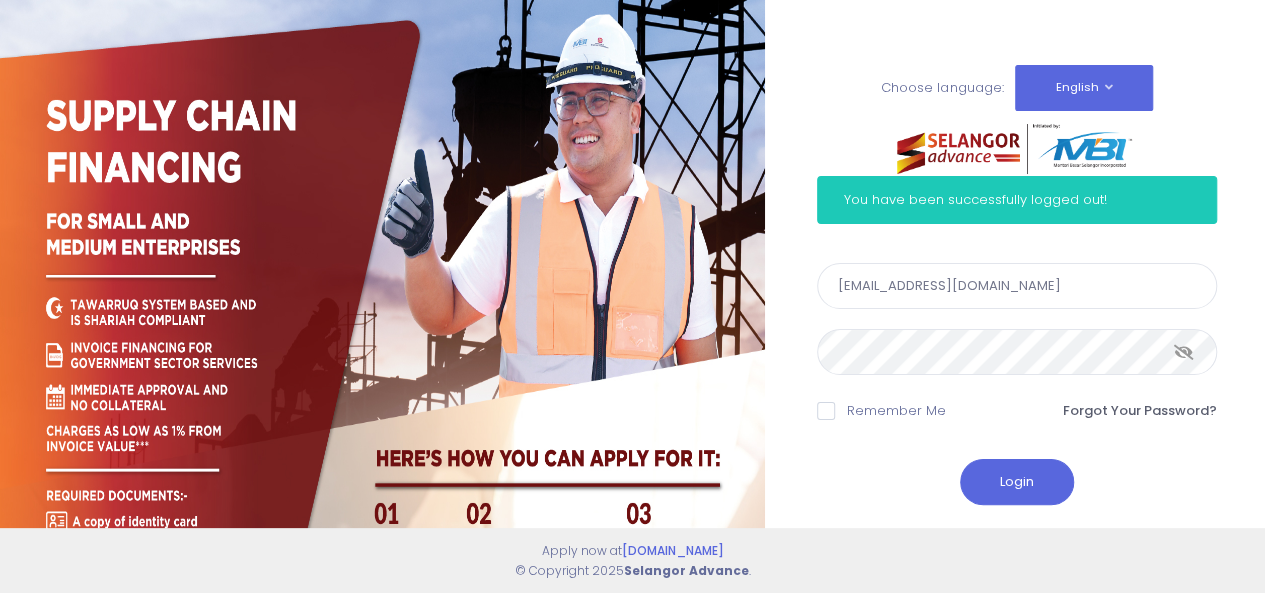 click at bounding box center (1184, 352) 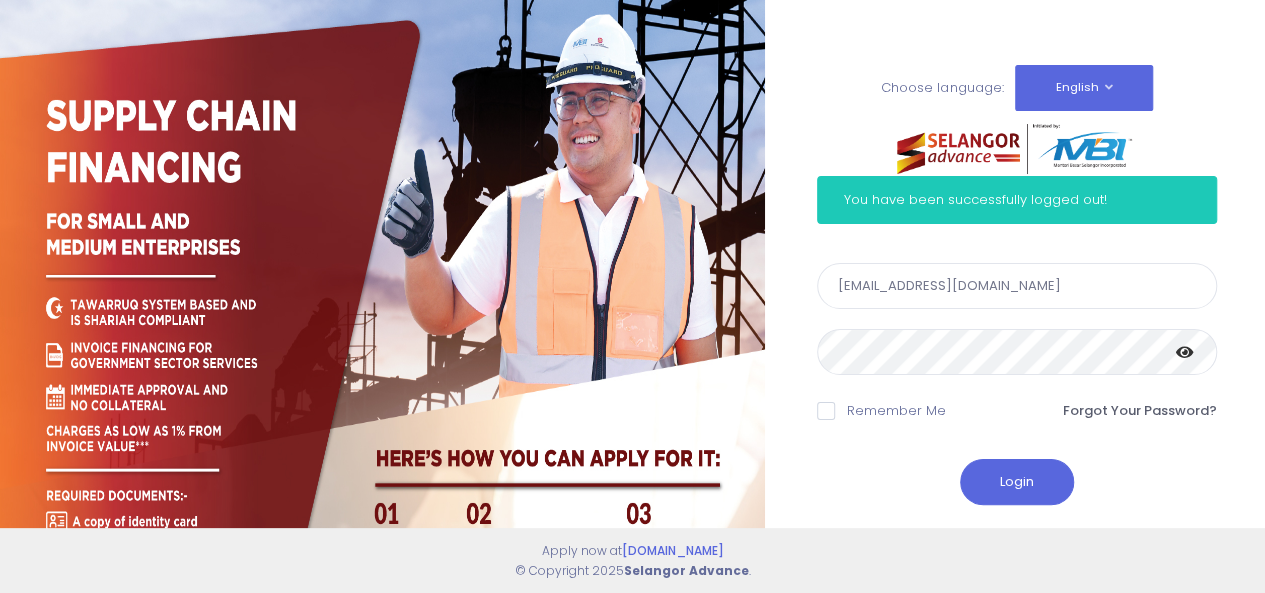 click on "Choose
language:
English
Bahasa Melayu
You have been successfully logged out!" at bounding box center [632, 340] 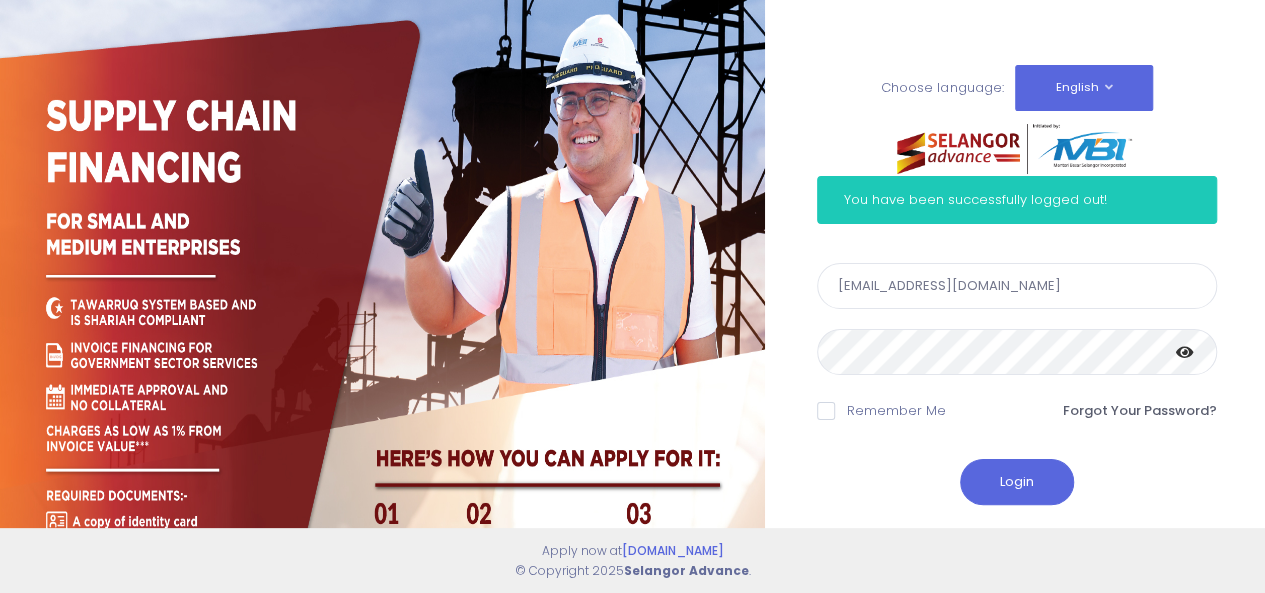 click on "Login" at bounding box center [1017, 482] 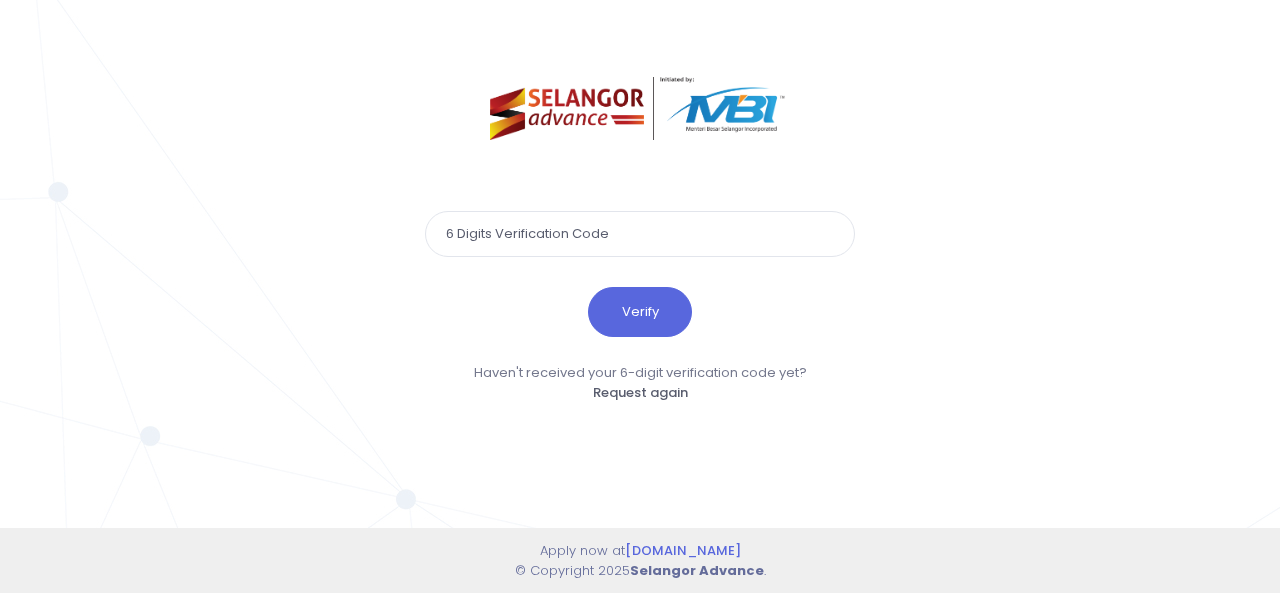 scroll, scrollTop: 0, scrollLeft: 0, axis: both 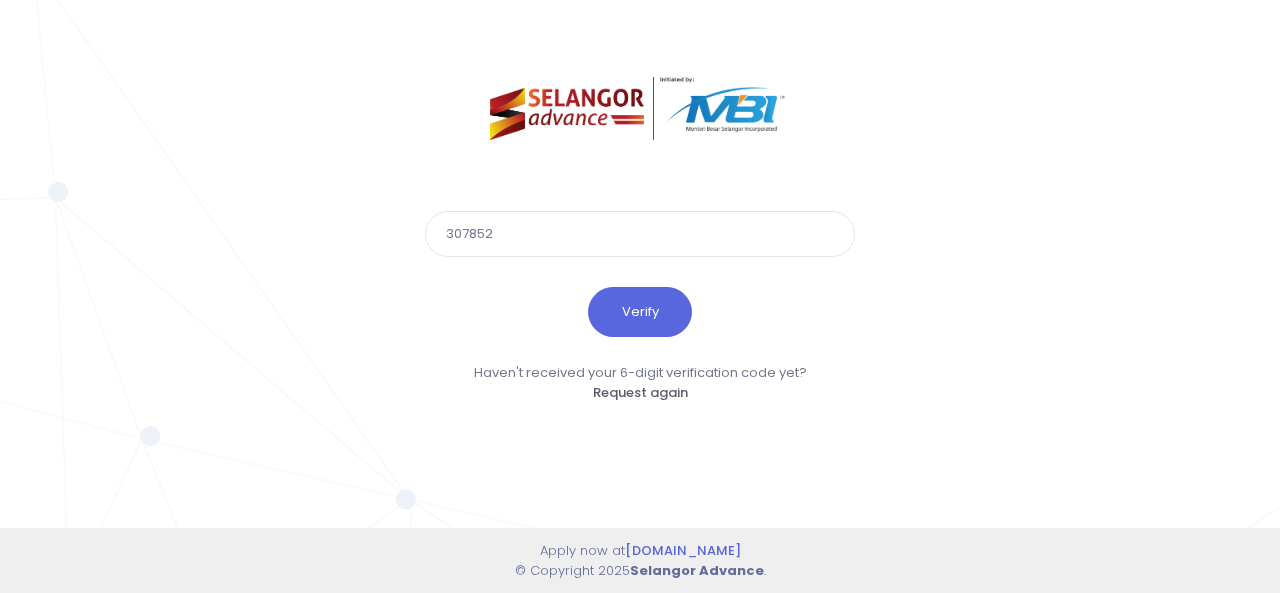 type on "307852" 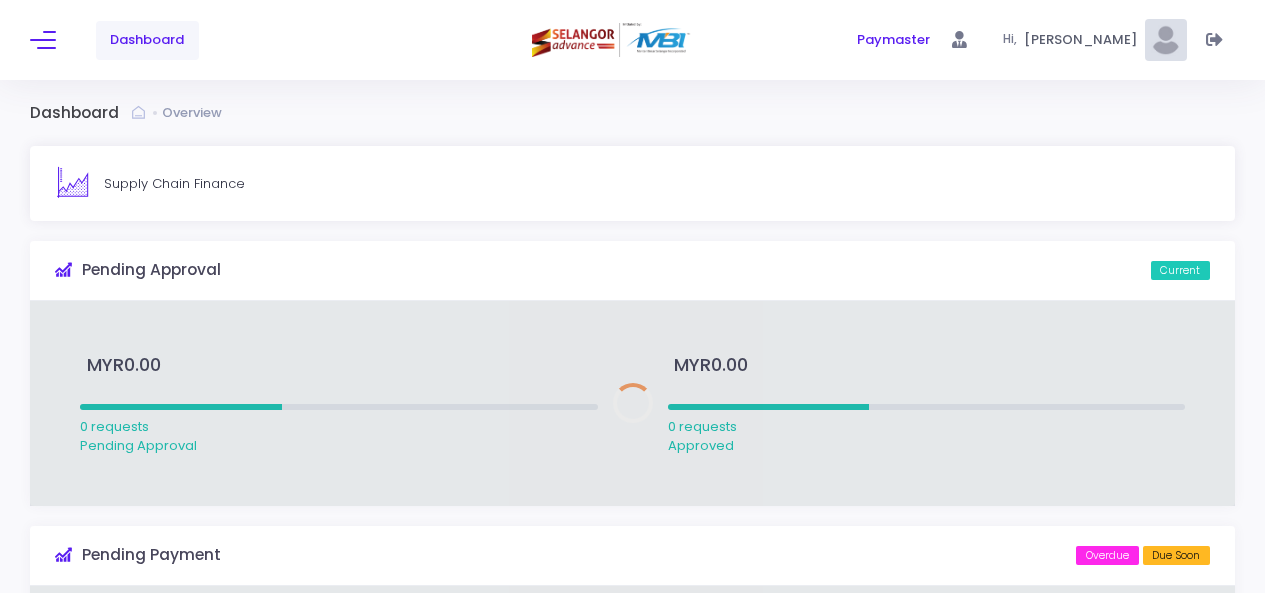 scroll, scrollTop: 0, scrollLeft: 0, axis: both 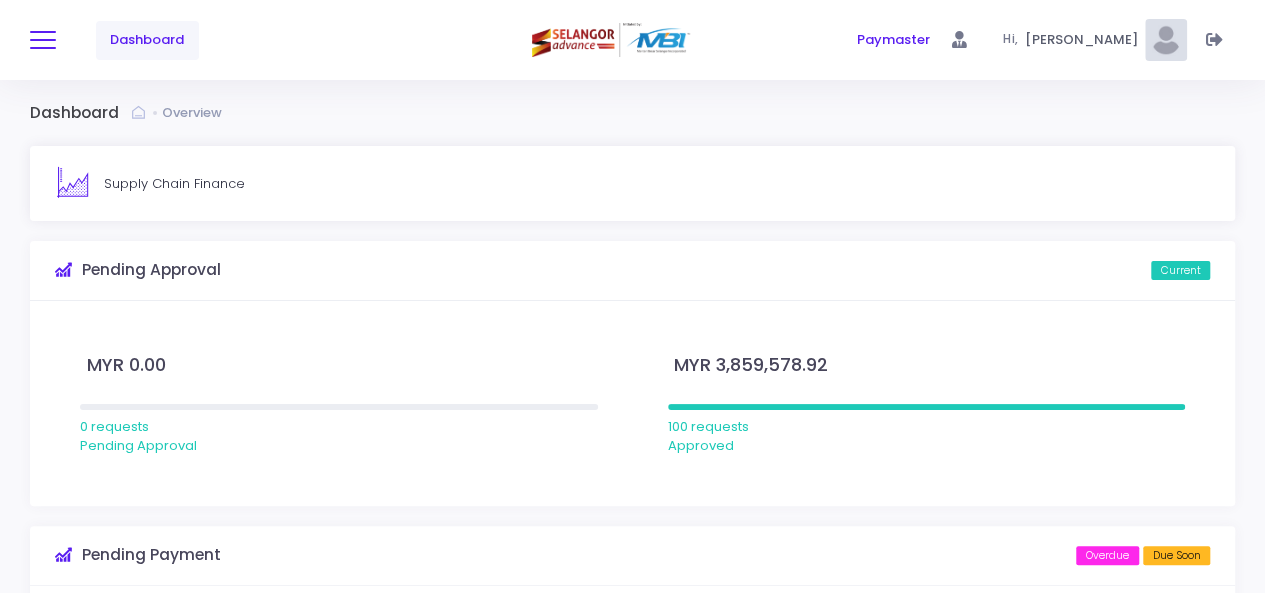 click at bounding box center (43, 40) 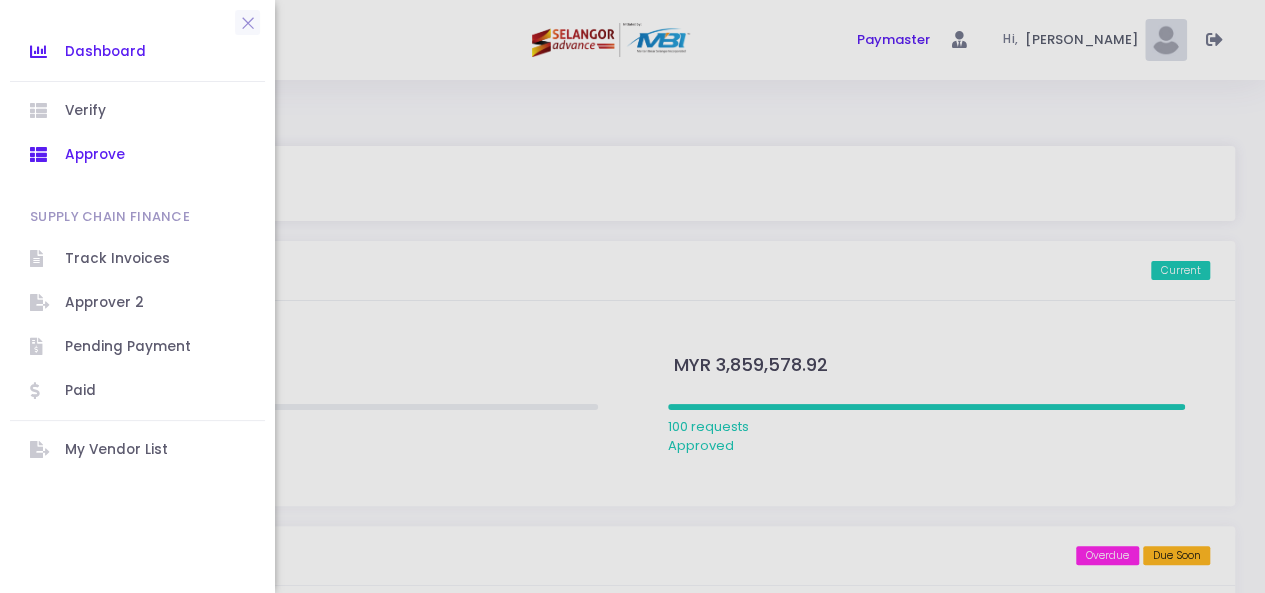 click on "Approve" at bounding box center [155, 155] 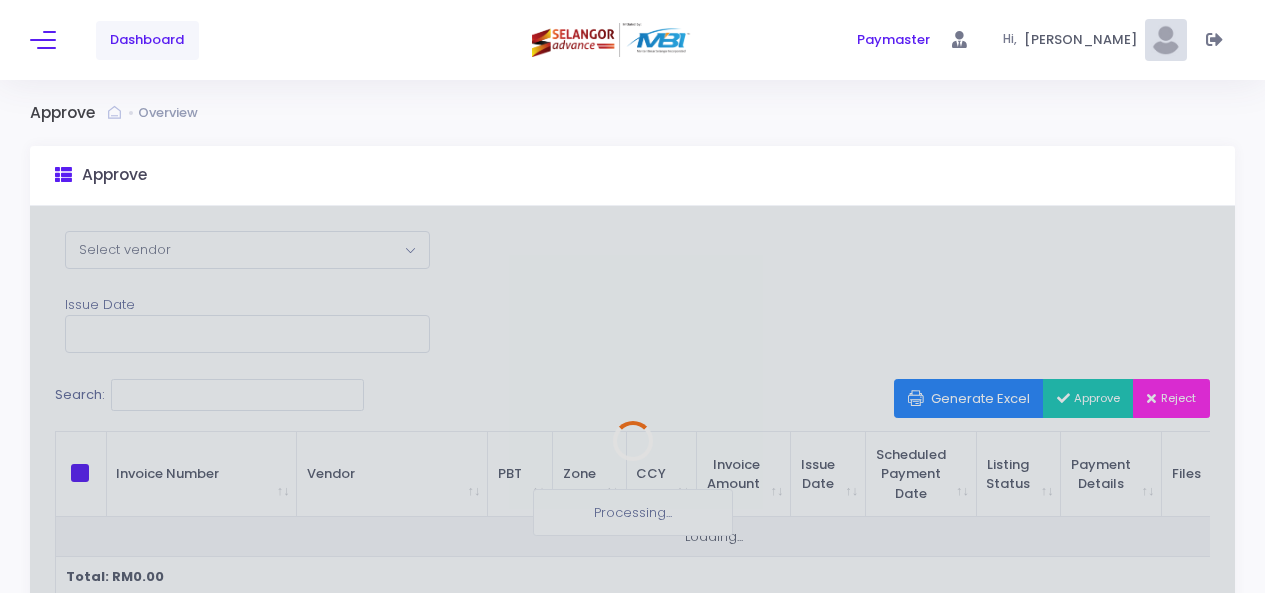 scroll, scrollTop: 0, scrollLeft: 0, axis: both 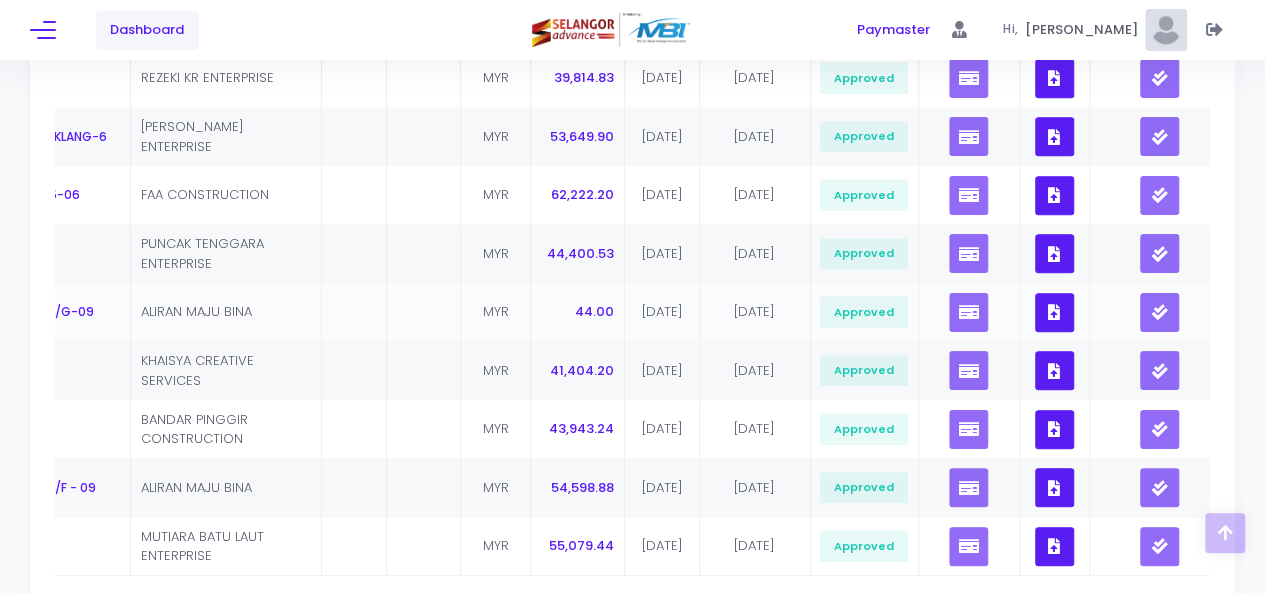 click at bounding box center (1054, 312) 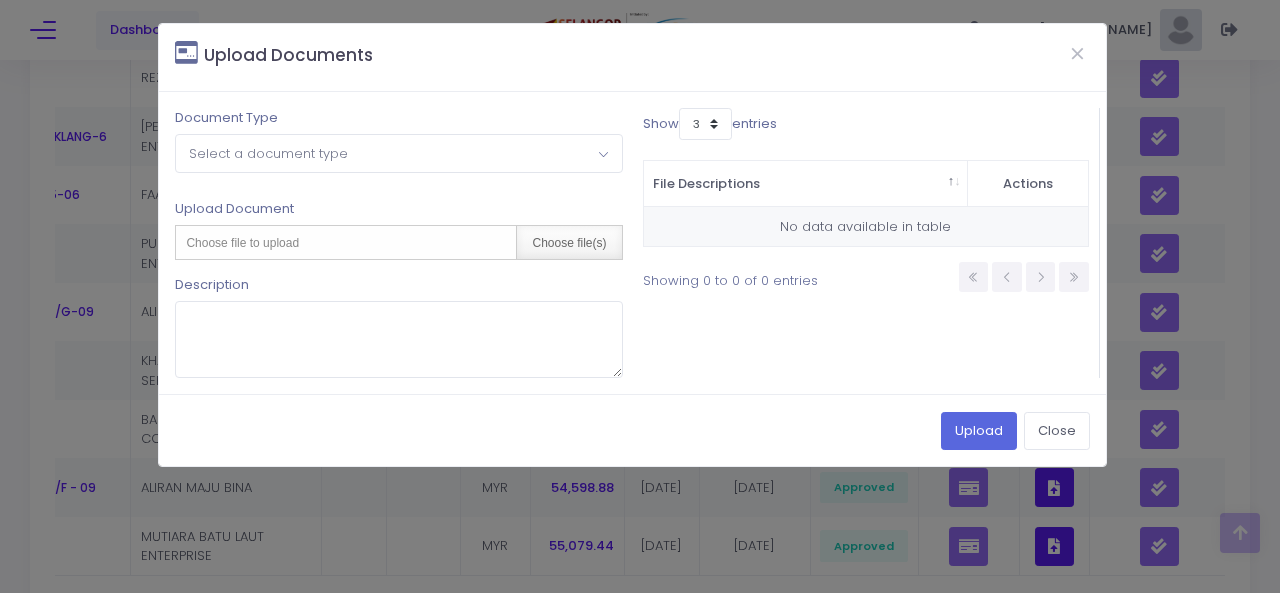 click on "Choose file(s)" at bounding box center (568, 242) 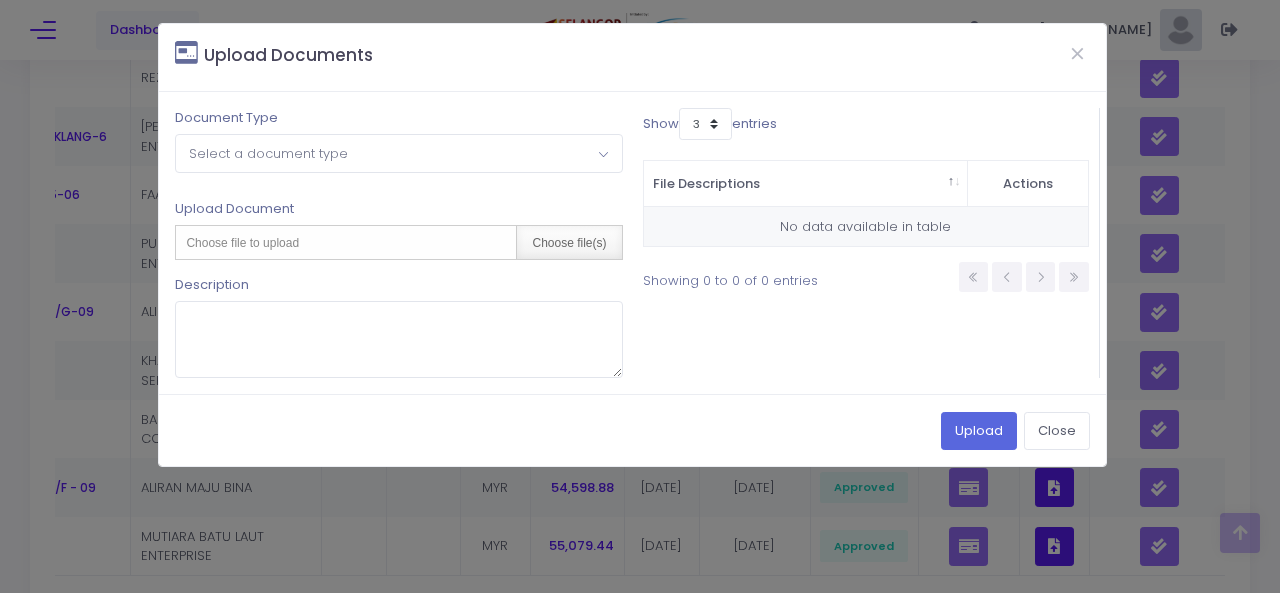 type on "C:\fakepath\June 2025 invoices - KL.csv" 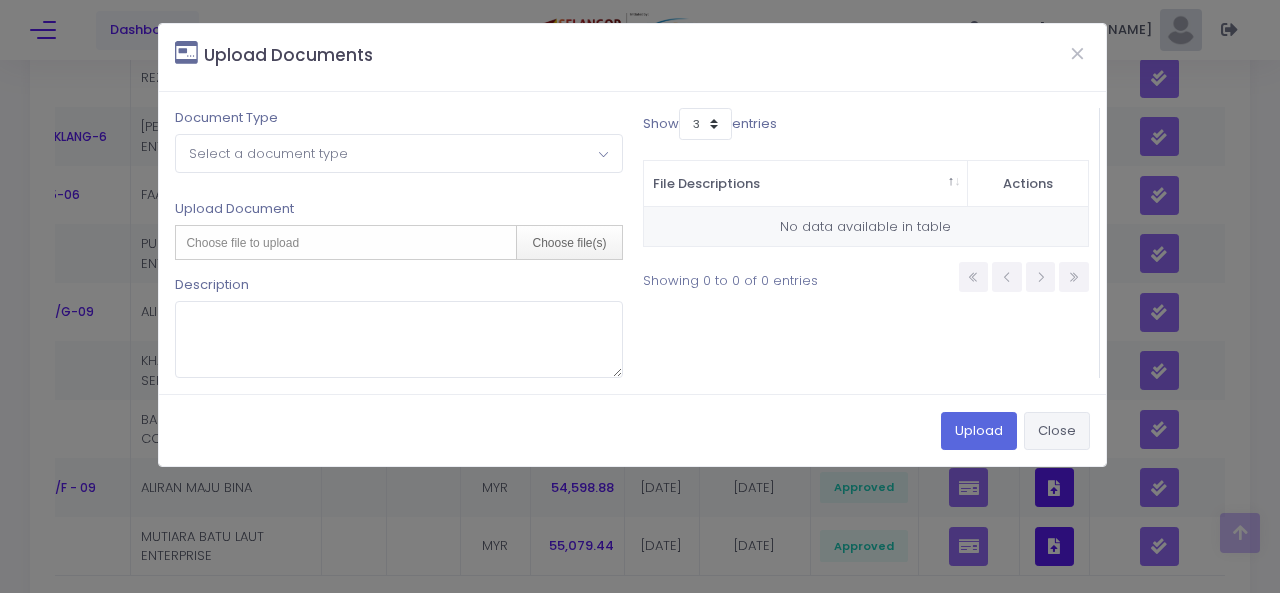 click on "Close" at bounding box center [1057, 431] 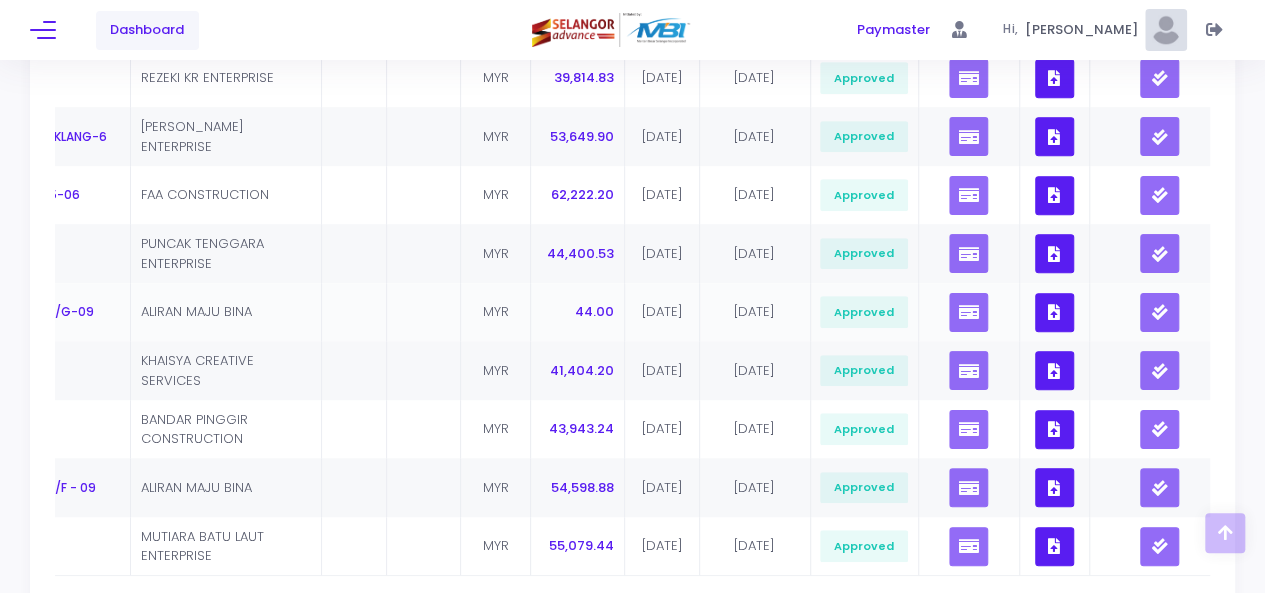 click at bounding box center (1054, 312) 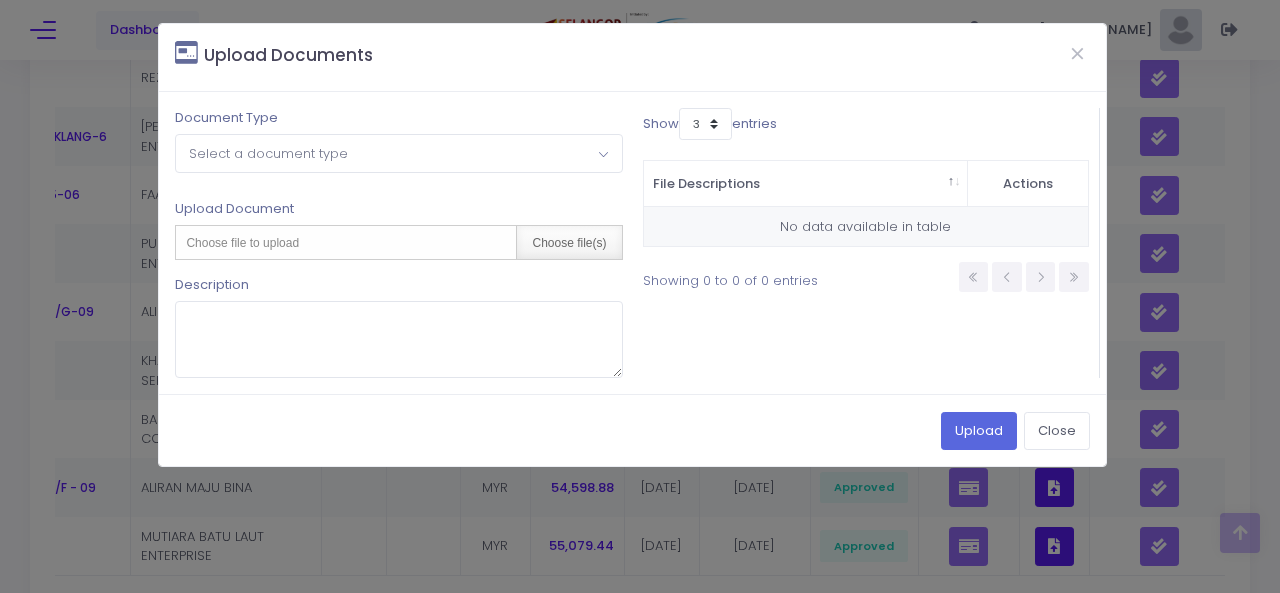 click on "Choose file(s)" at bounding box center (568, 242) 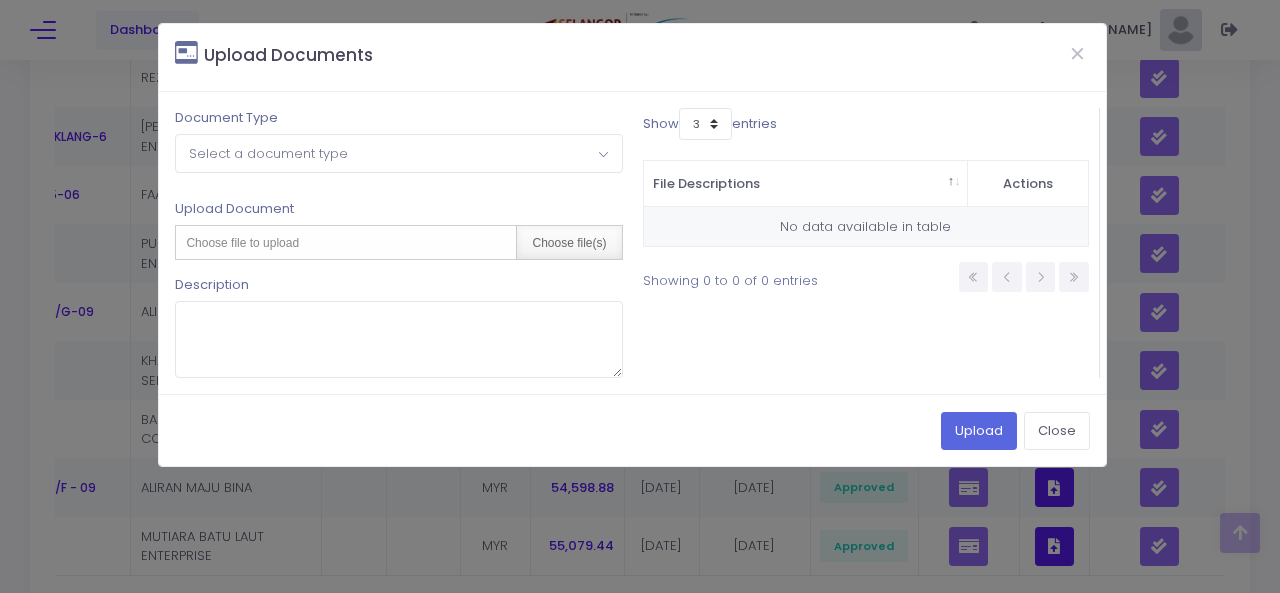 type on "C:\fakepath\June 2025 invoices - KL - Copy.csv" 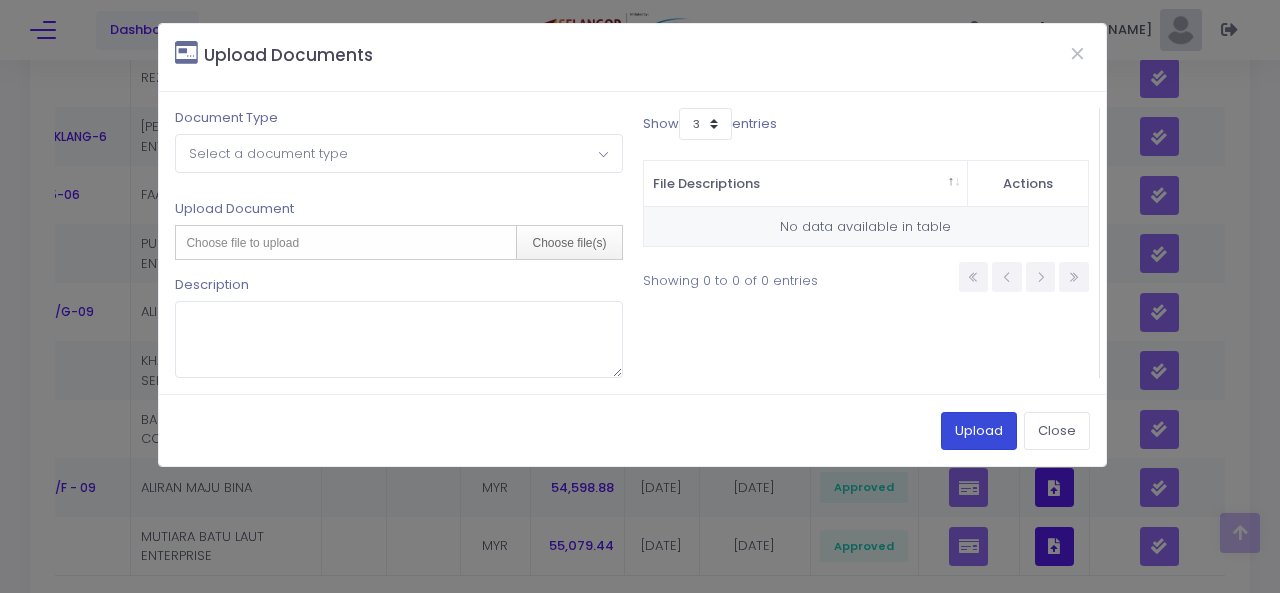 click on "Upload" at bounding box center [979, 431] 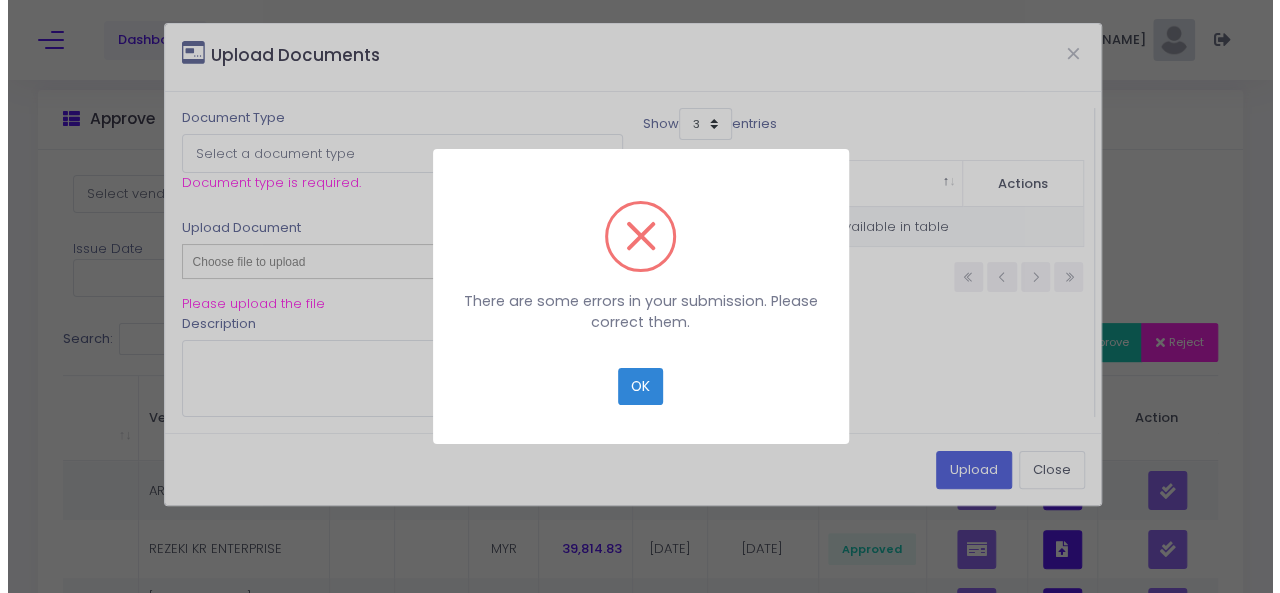 scroll, scrollTop: 0, scrollLeft: 0, axis: both 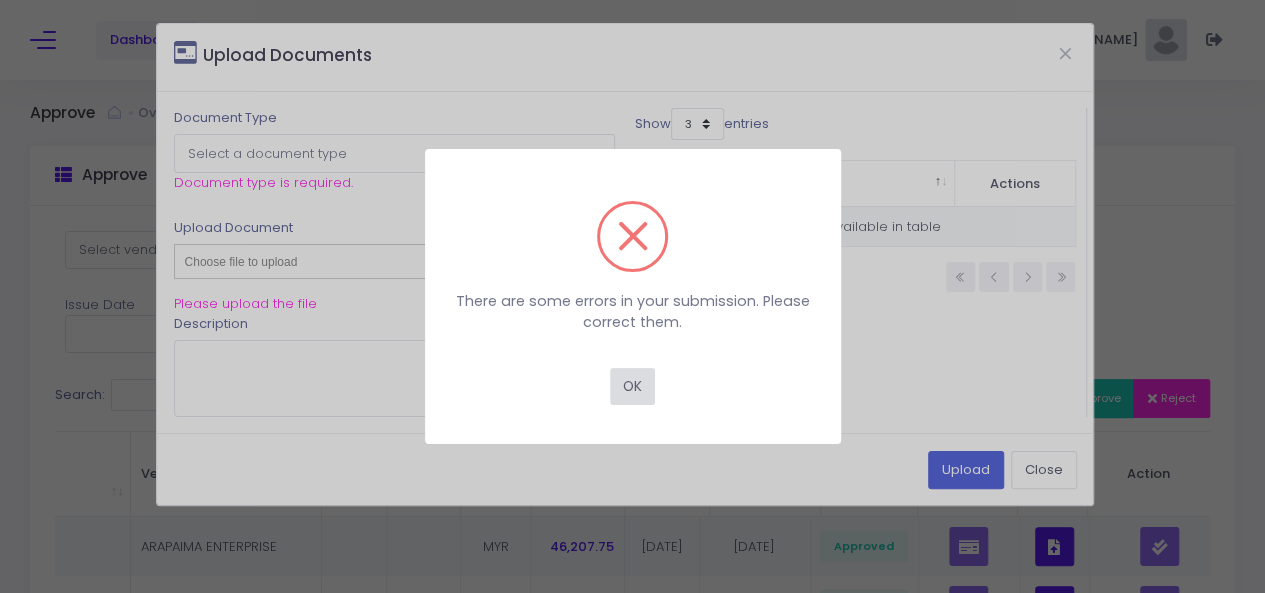 click on "OK" at bounding box center (632, 387) 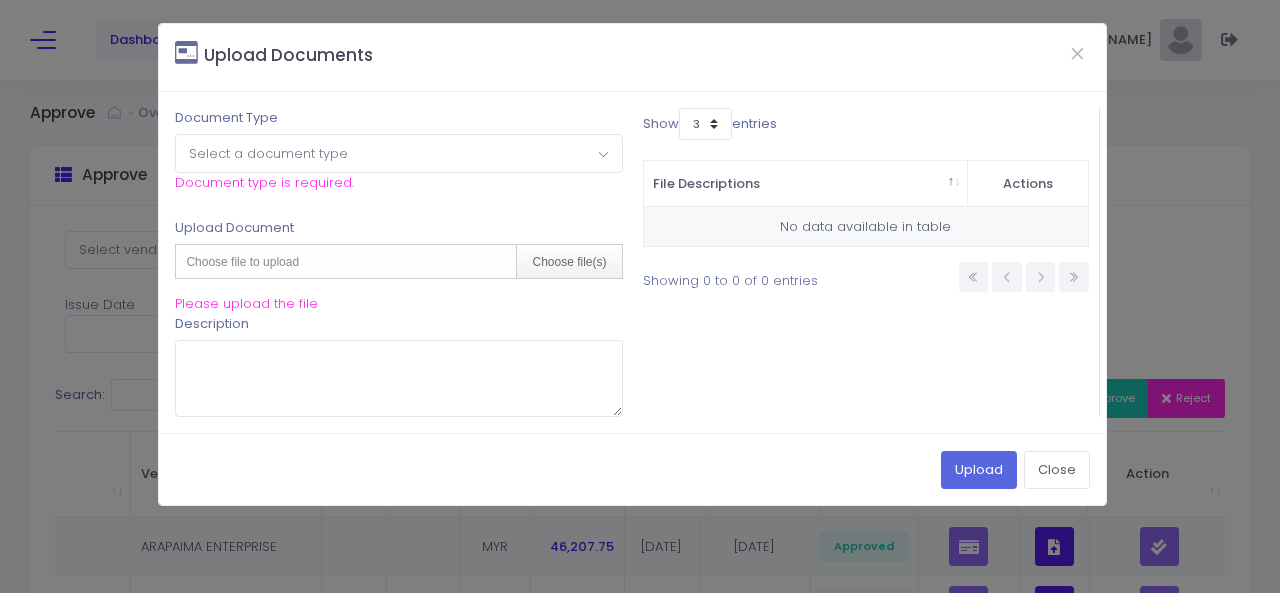 click on "Select a document type" at bounding box center (398, 153) 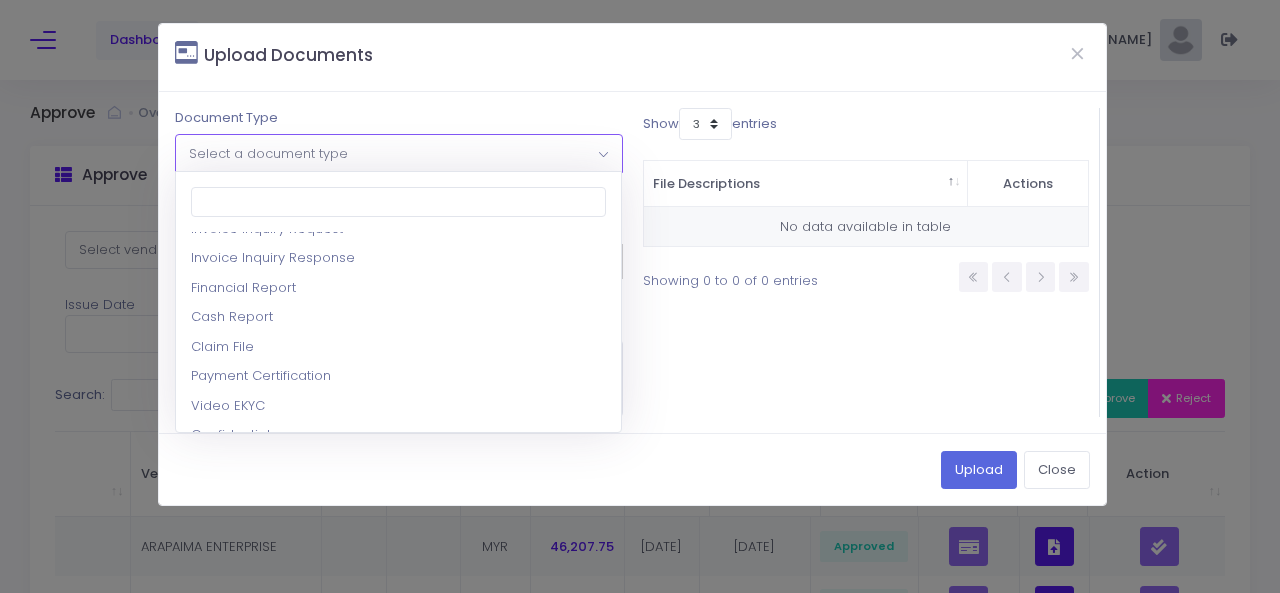 scroll, scrollTop: 377, scrollLeft: 0, axis: vertical 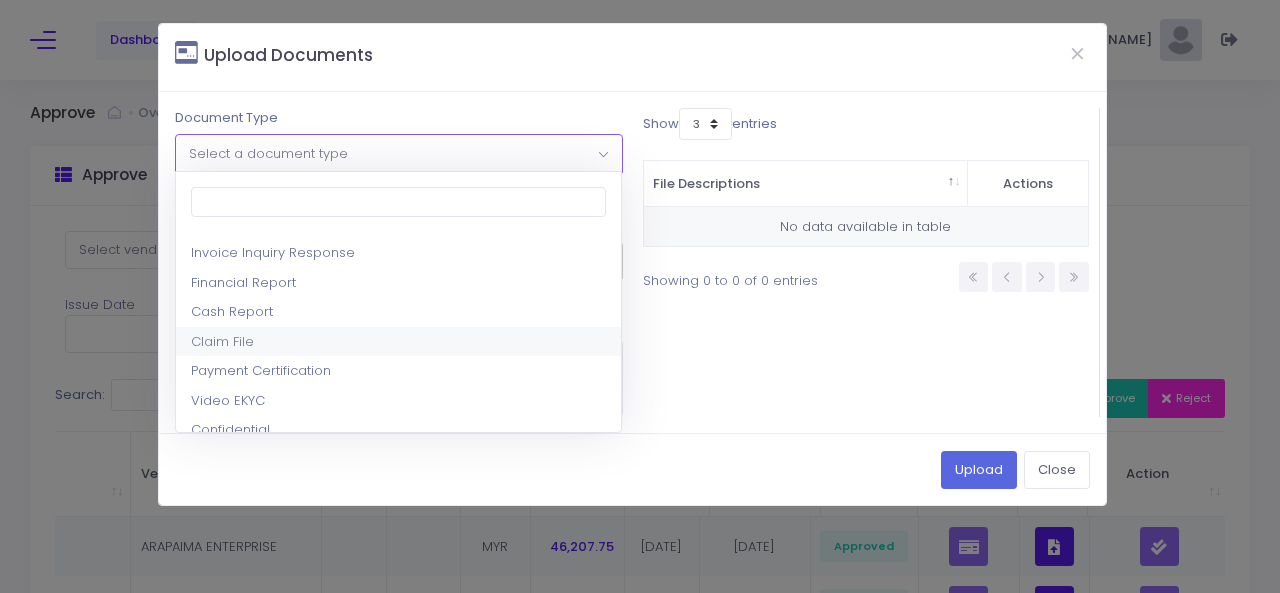 select on "17" 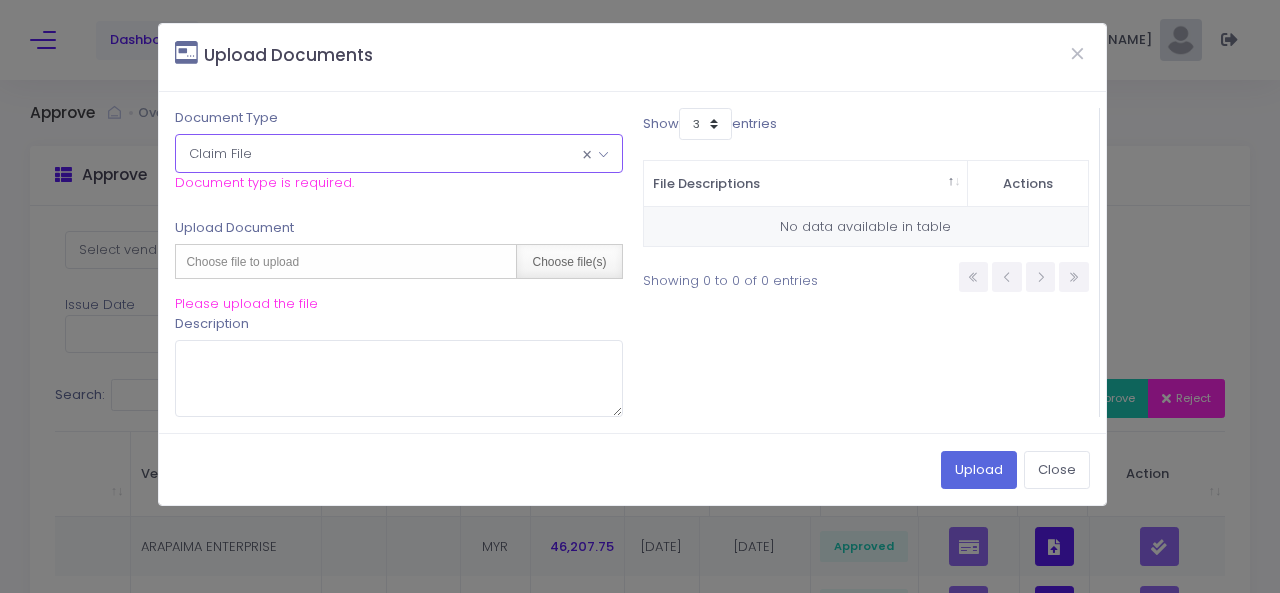 click on "Choose file(s)" at bounding box center [568, 261] 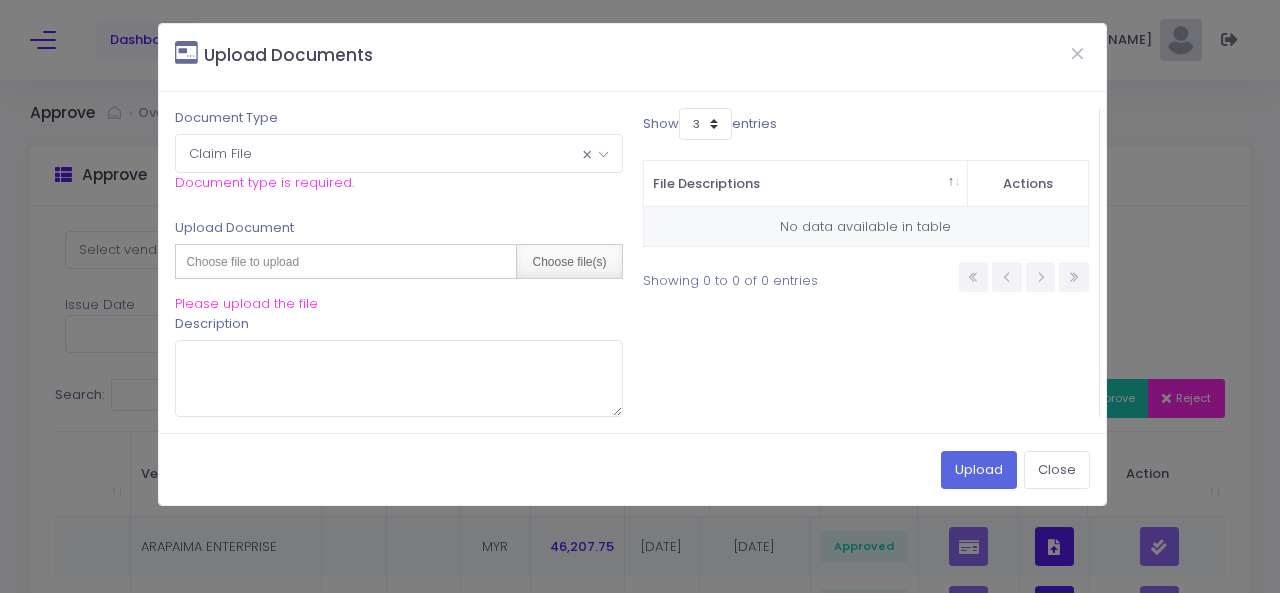 type on "C:\fakepath\June 2025 invoices - KL - Copy.csv" 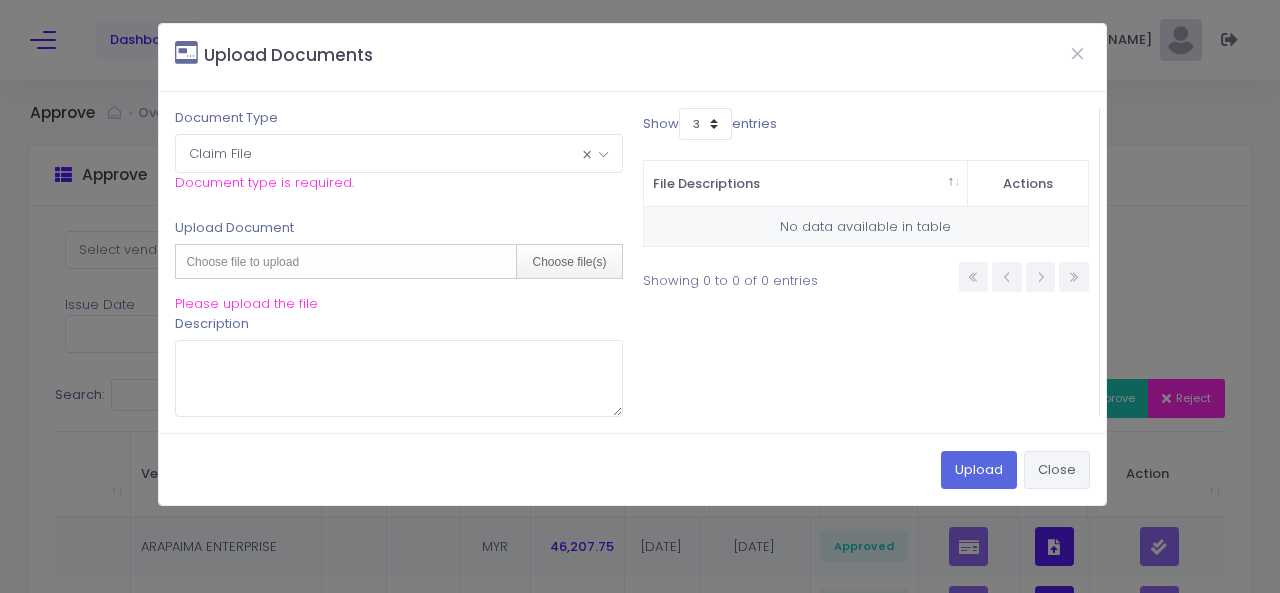 click on "Close" at bounding box center [1057, 470] 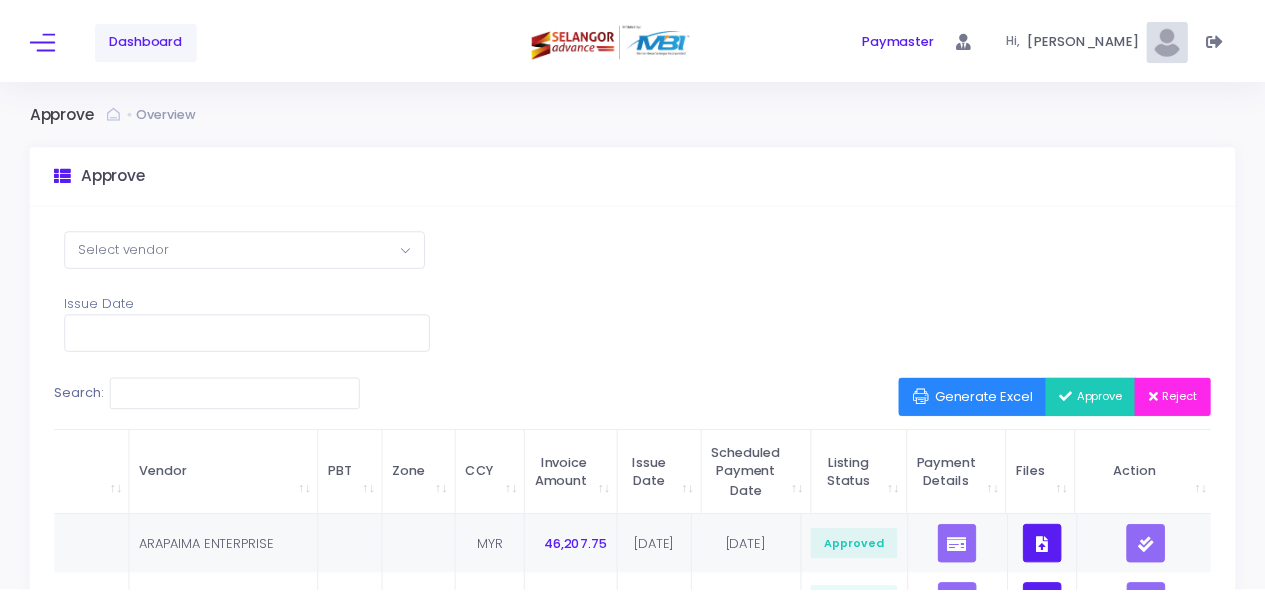 scroll, scrollTop: 541, scrollLeft: 0, axis: vertical 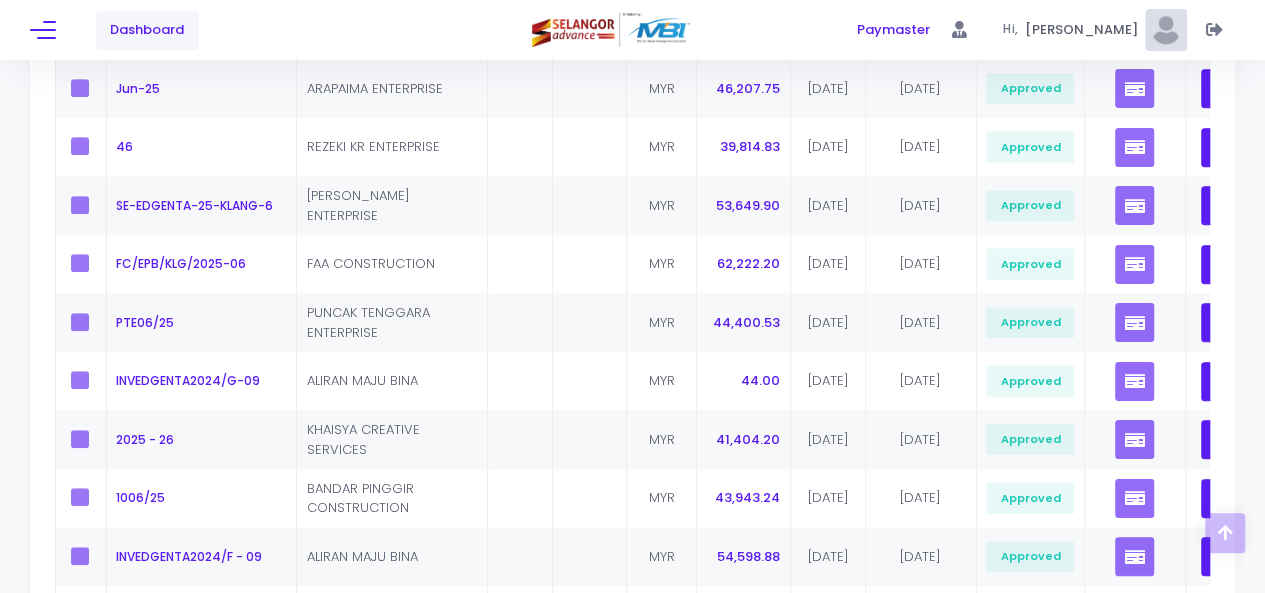 type 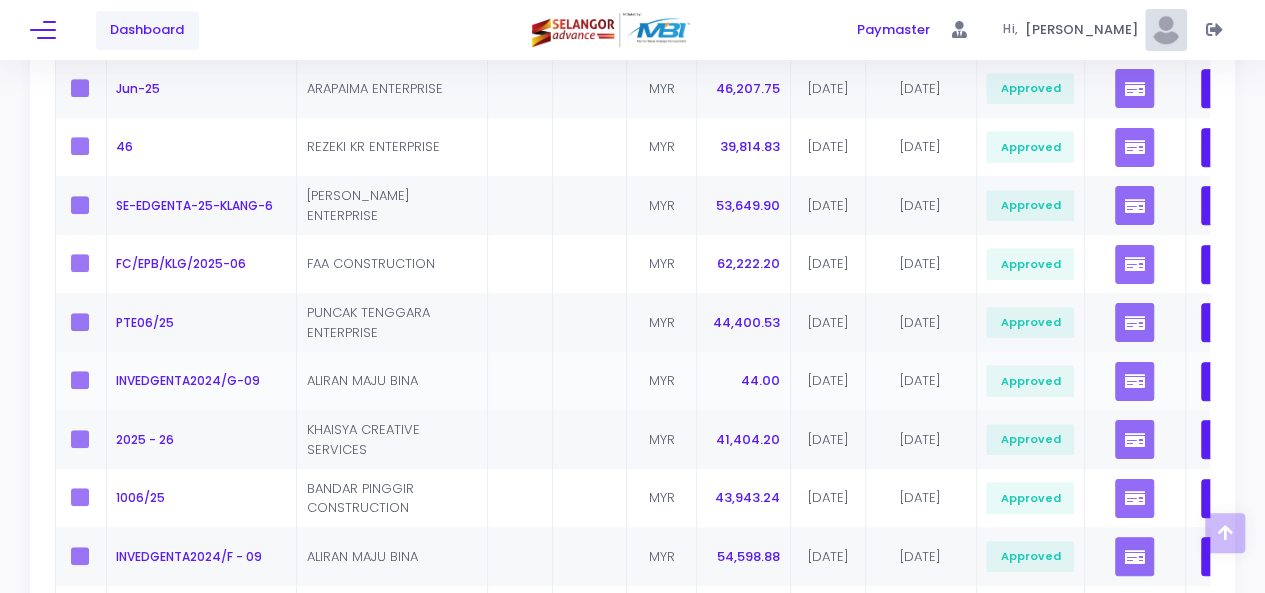 click at bounding box center [86, 380] 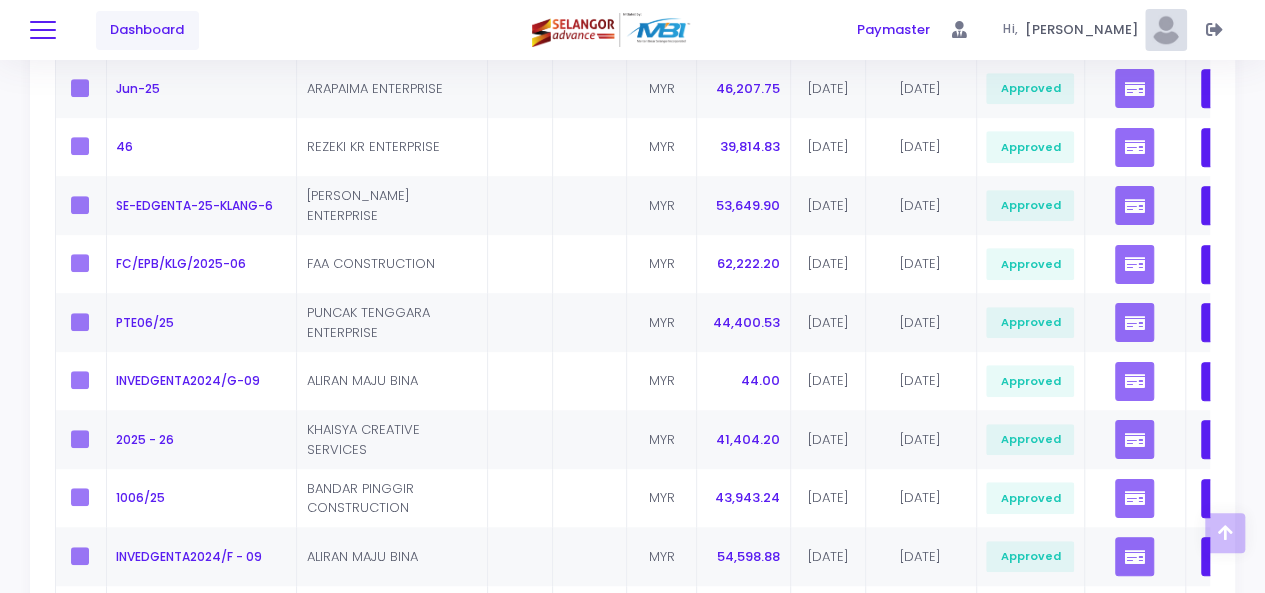 click at bounding box center [43, 30] 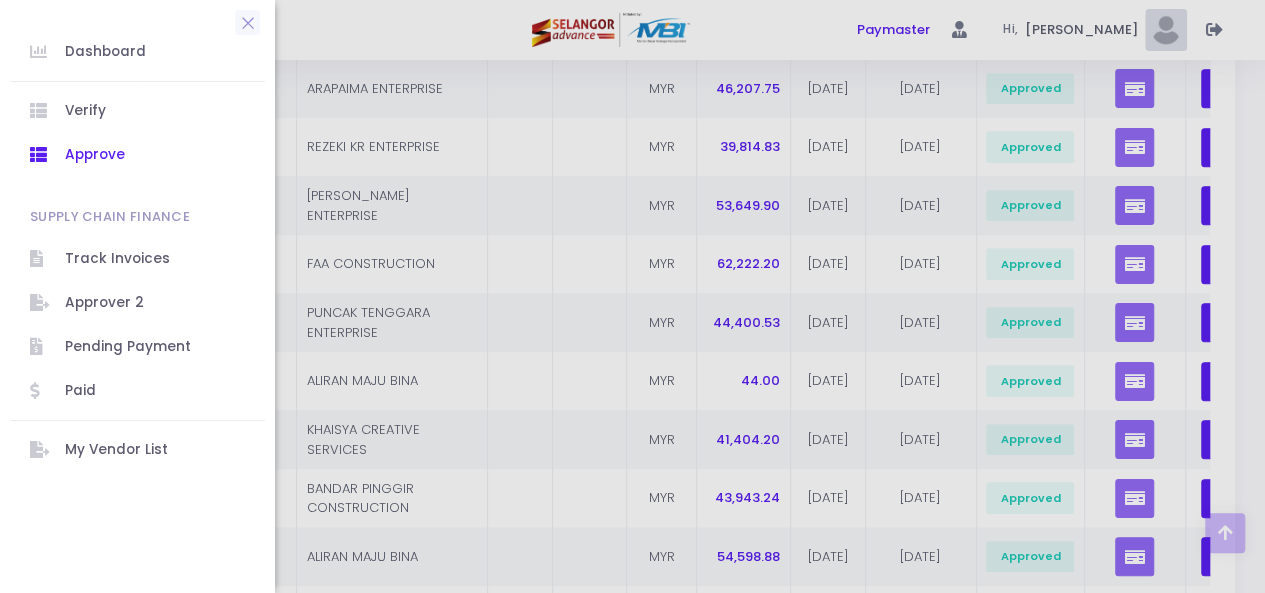 click at bounding box center [632, 296] 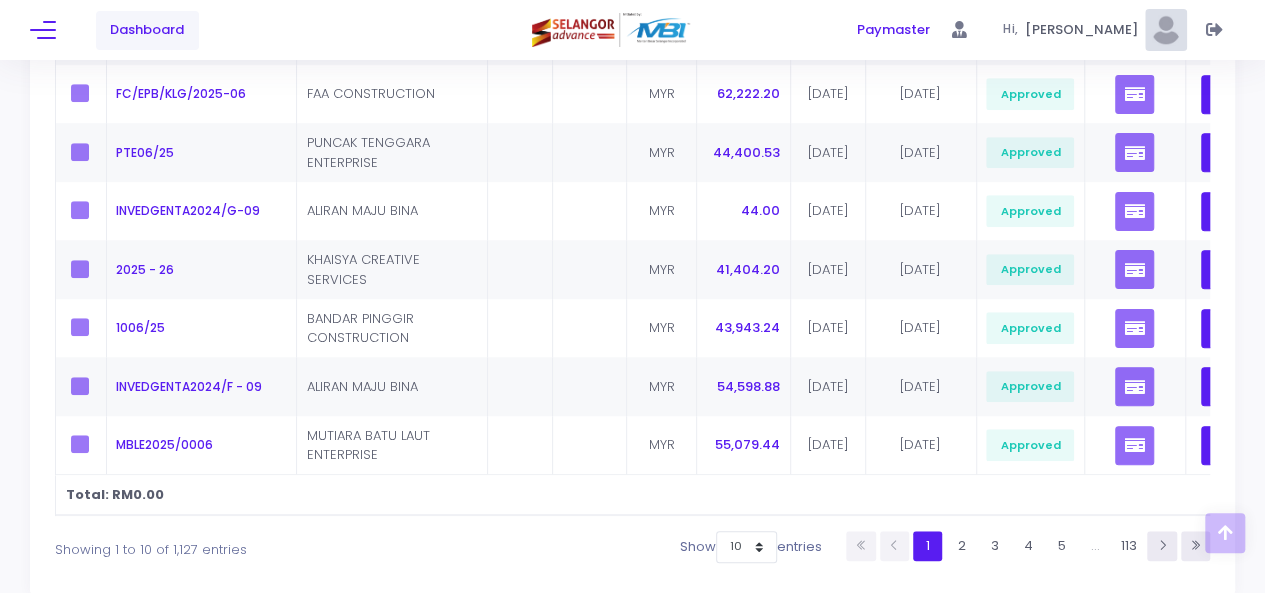 scroll, scrollTop: 629, scrollLeft: 0, axis: vertical 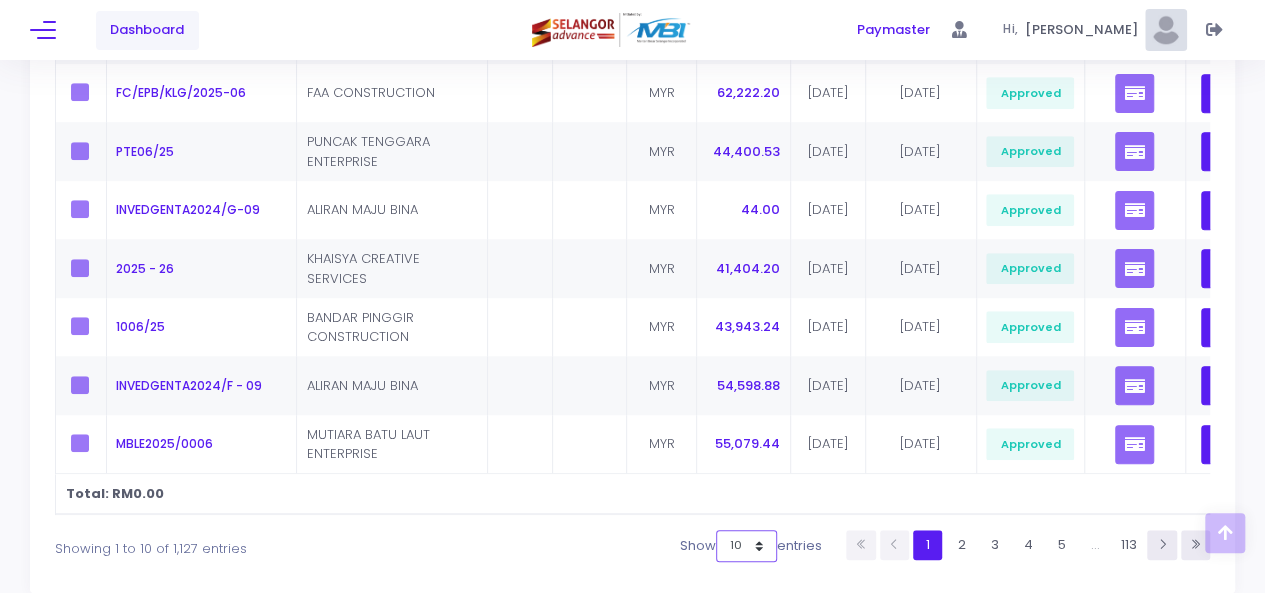 click on "10 25 50 100" at bounding box center (746, 546) 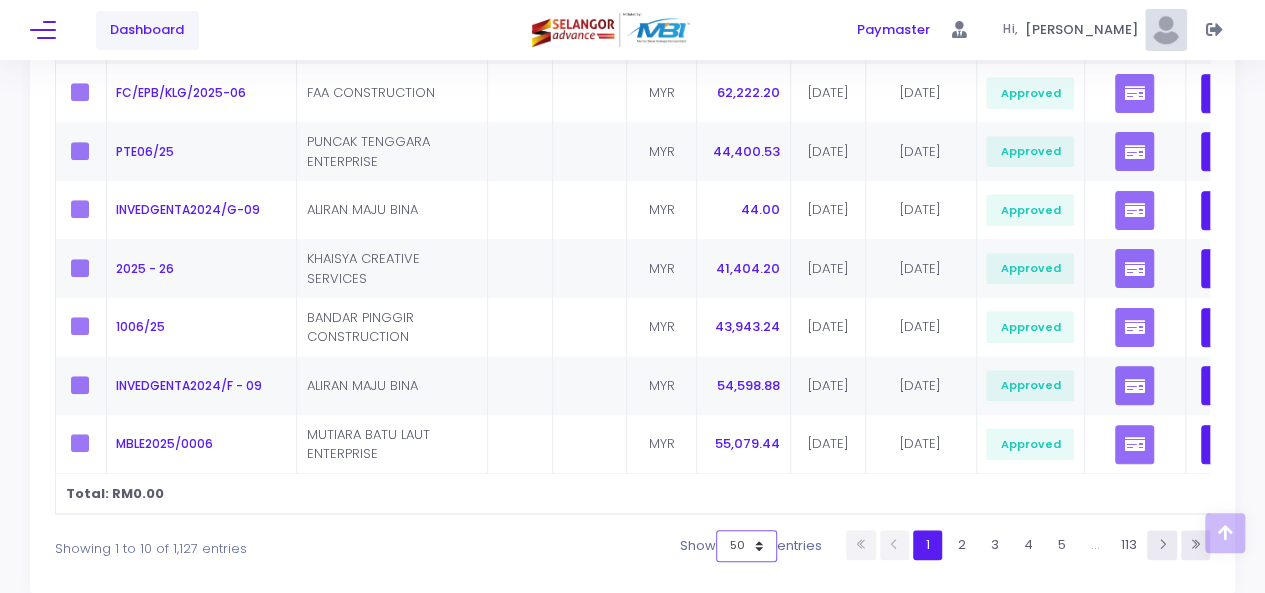 click on "10 25 50 100" at bounding box center (746, 546) 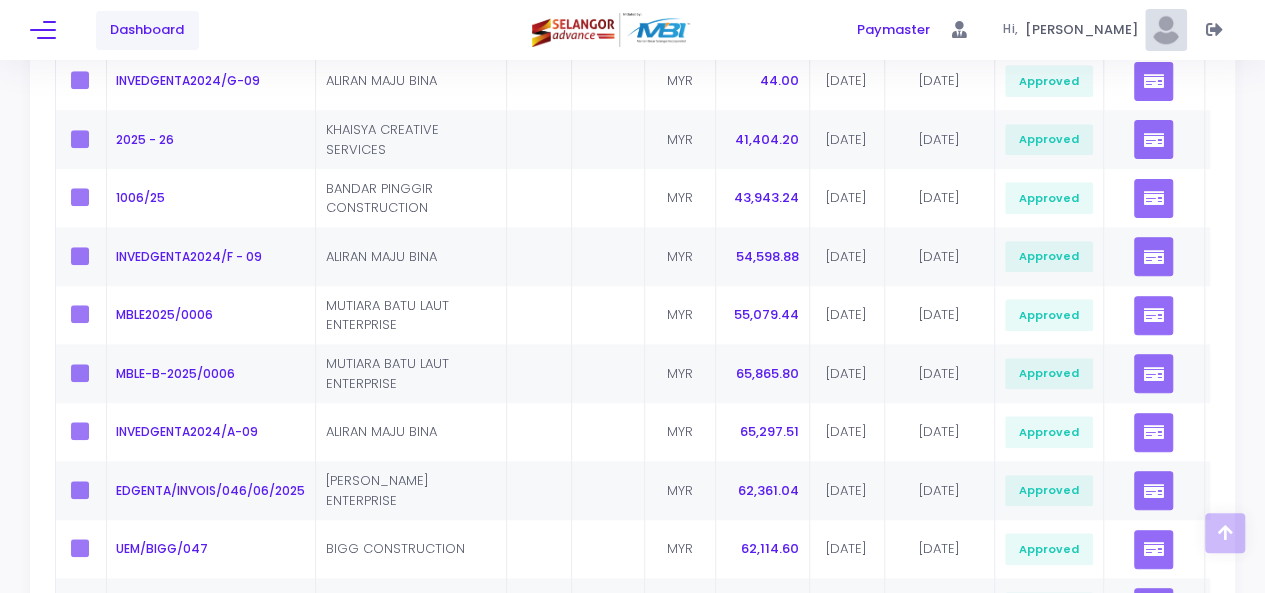 scroll, scrollTop: 732, scrollLeft: 0, axis: vertical 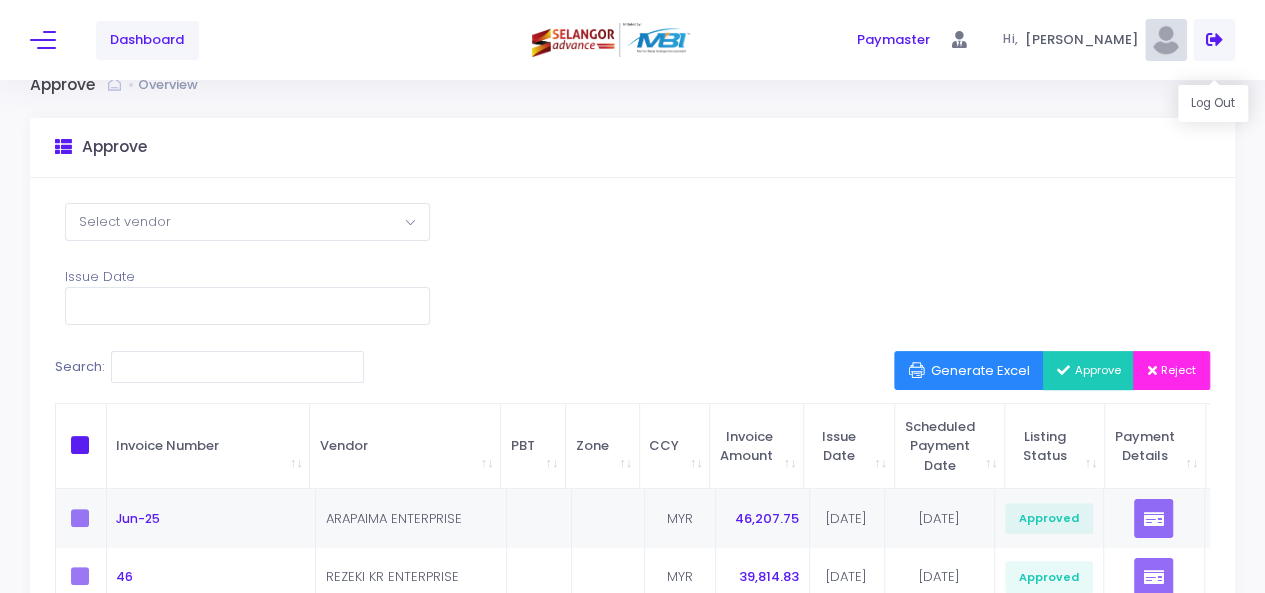 click at bounding box center [1214, 40] 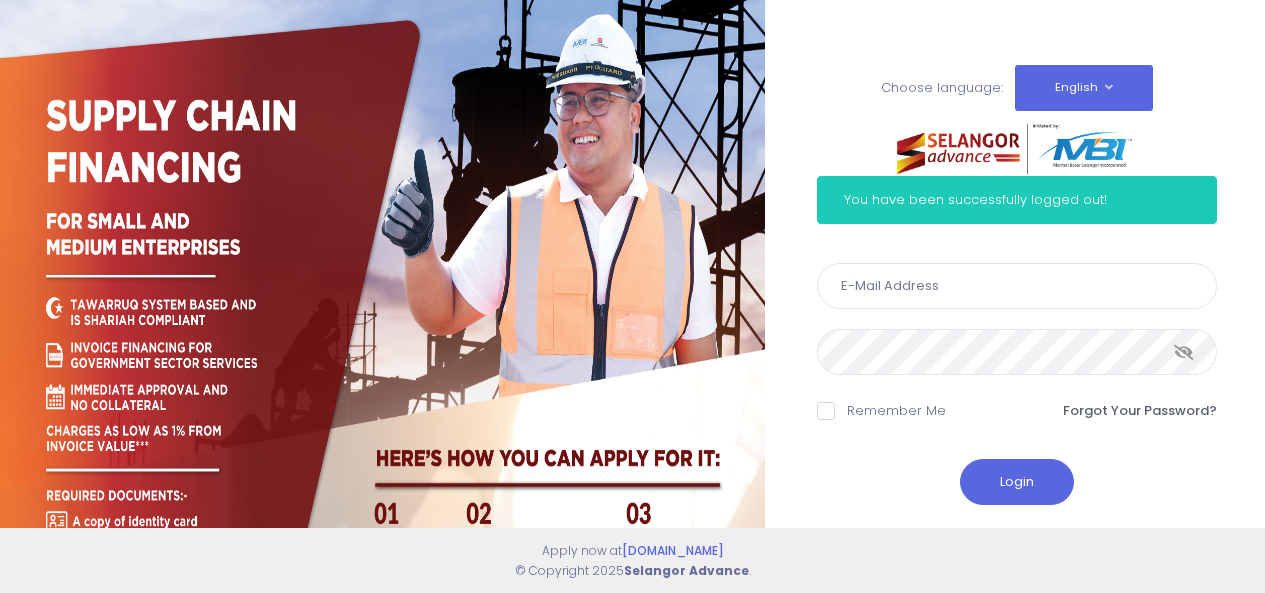 scroll, scrollTop: 0, scrollLeft: 0, axis: both 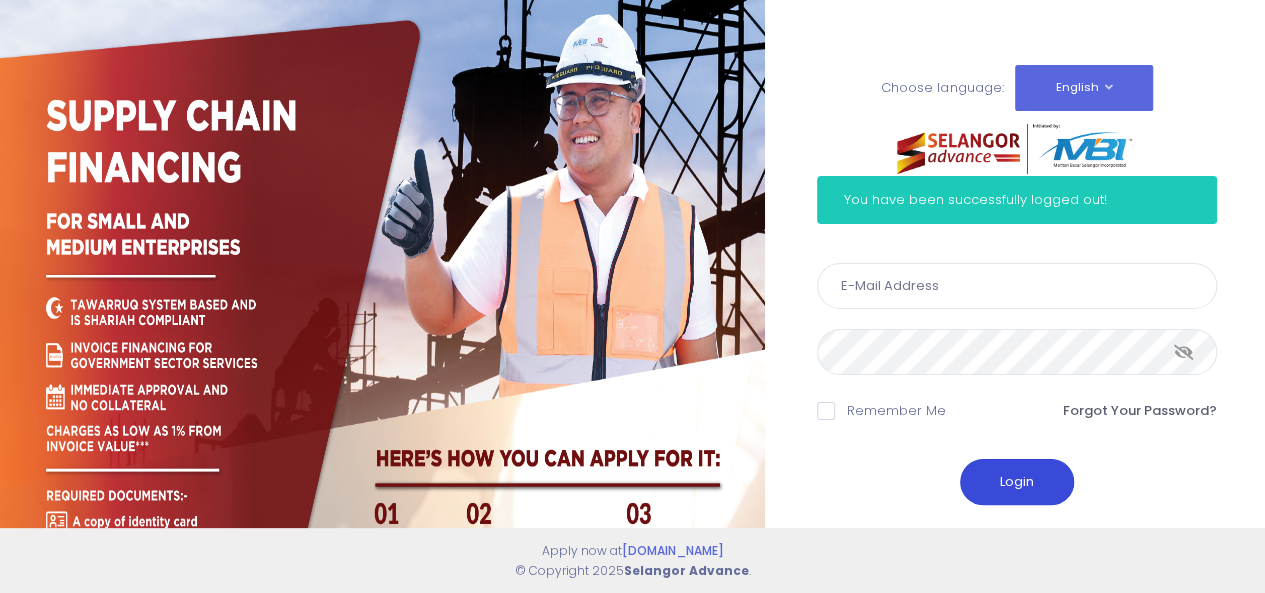 type on "rozana@edgenta.com" 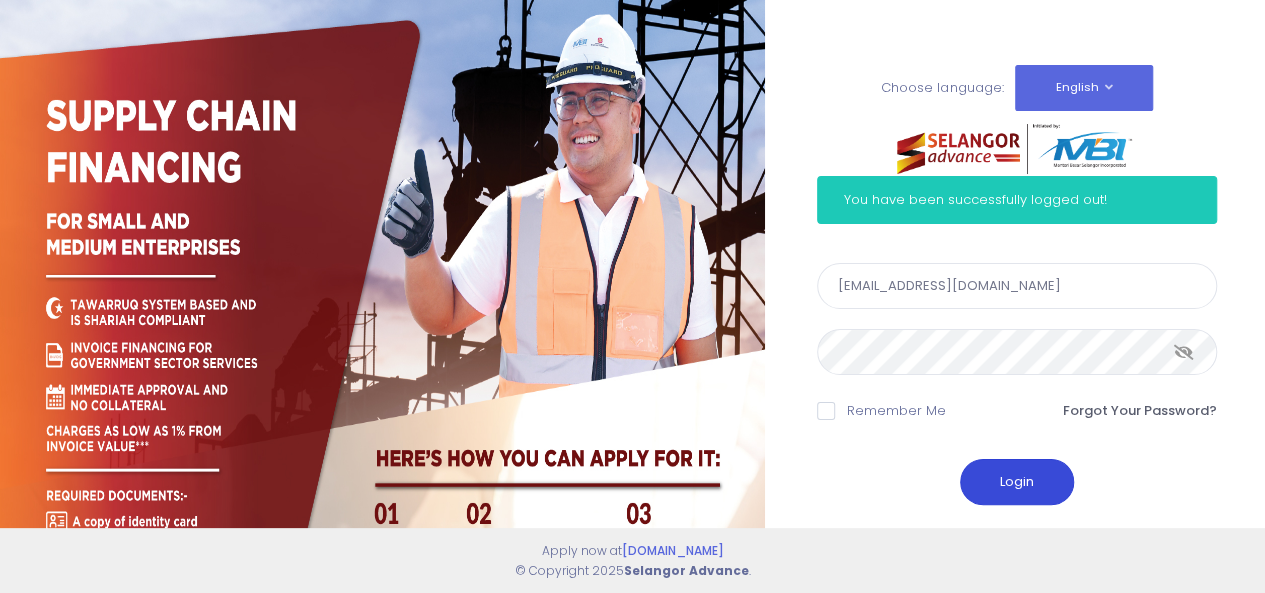 click on "Login" at bounding box center [1017, 482] 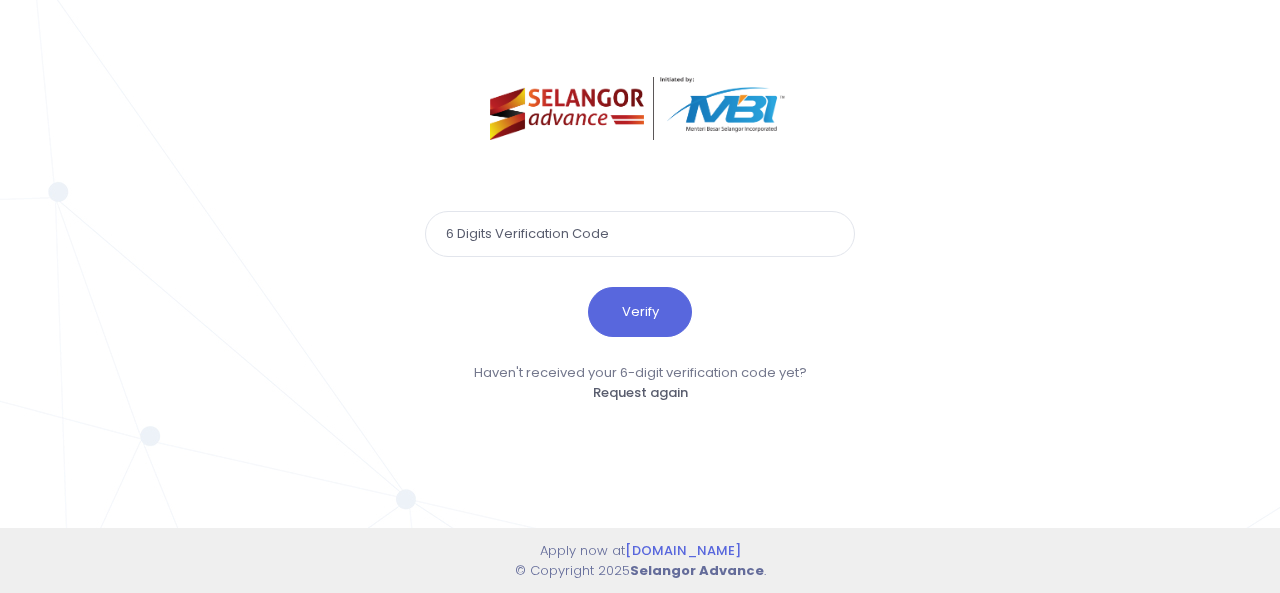scroll, scrollTop: 0, scrollLeft: 0, axis: both 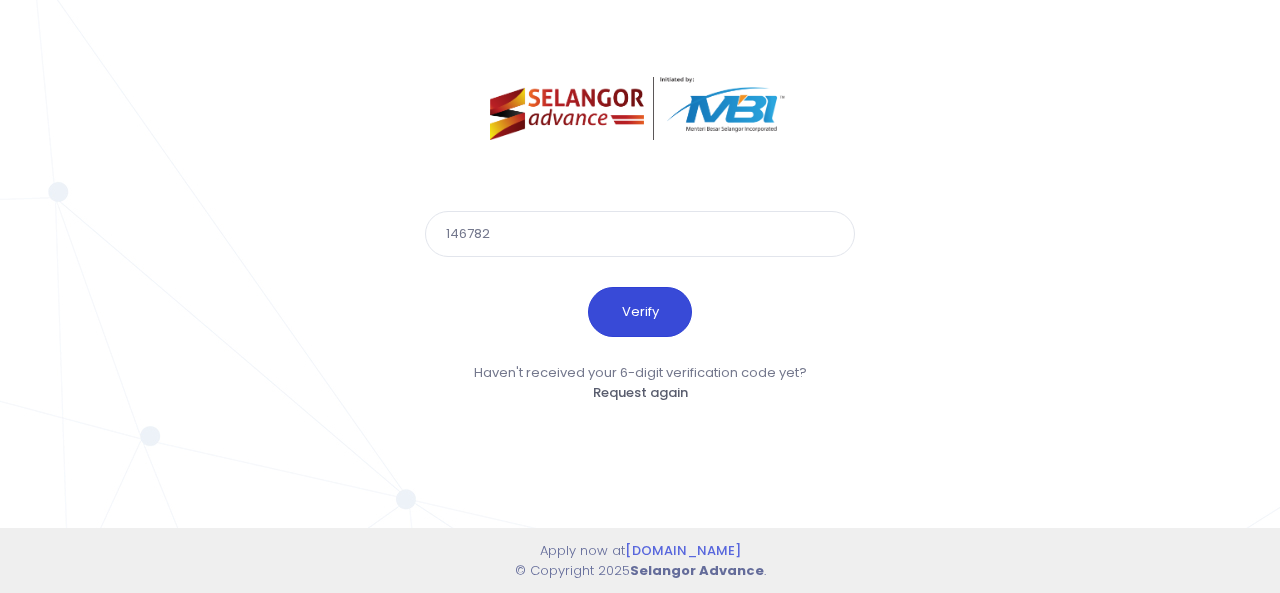 type on "146782" 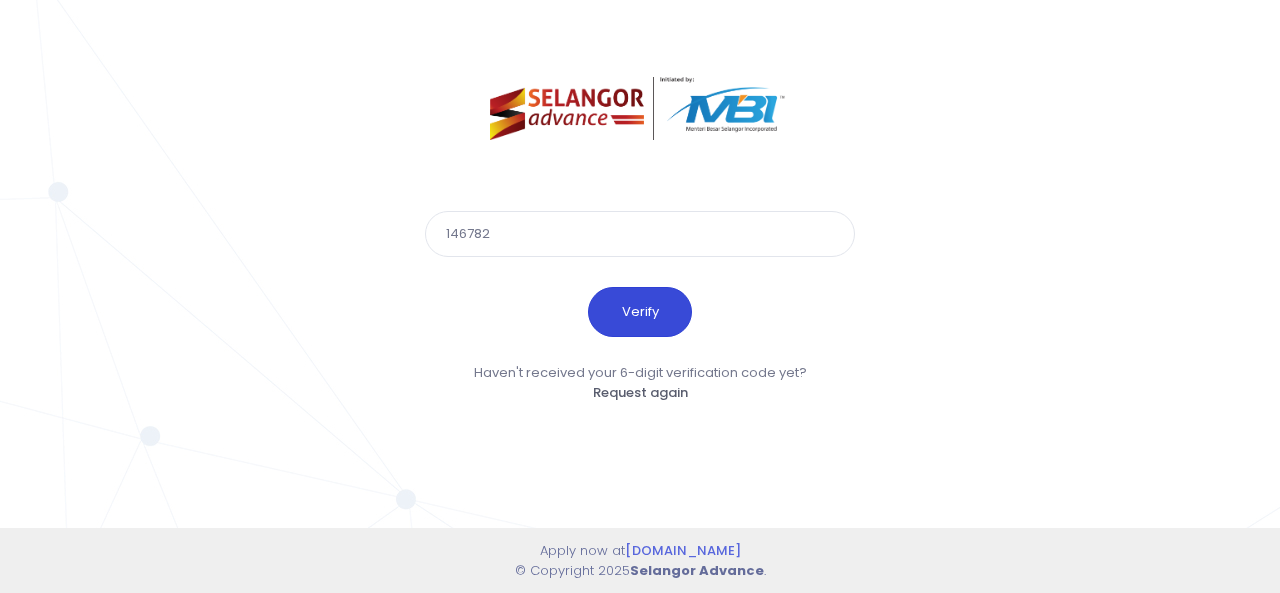 click on "Verify" at bounding box center [640, 312] 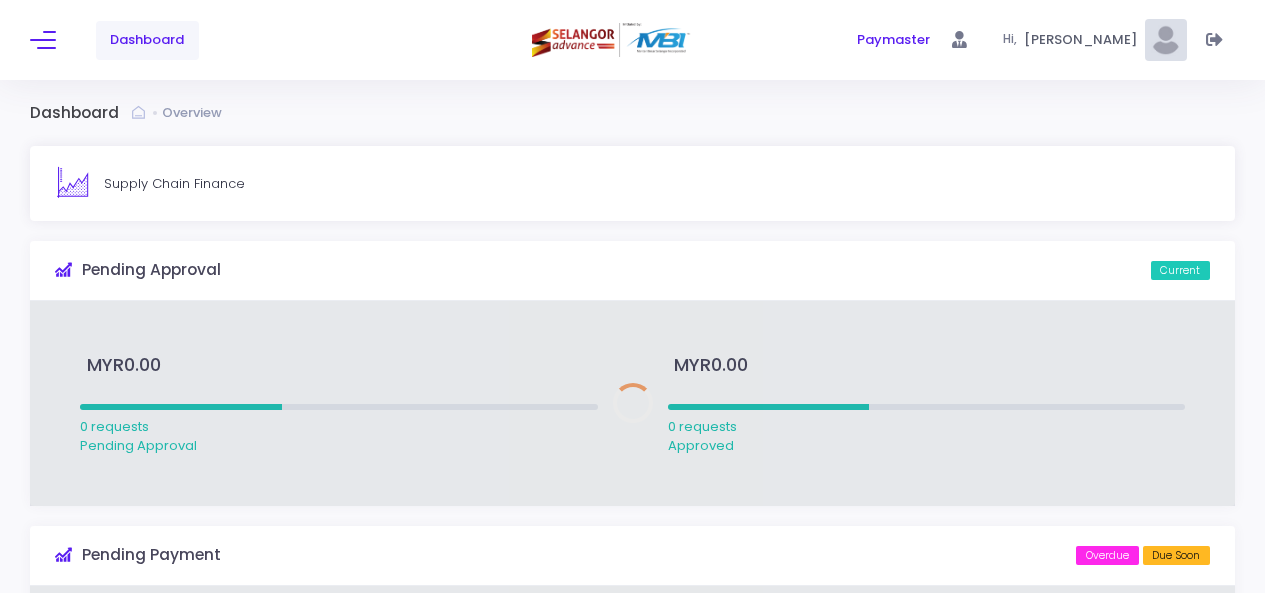 scroll, scrollTop: 0, scrollLeft: 0, axis: both 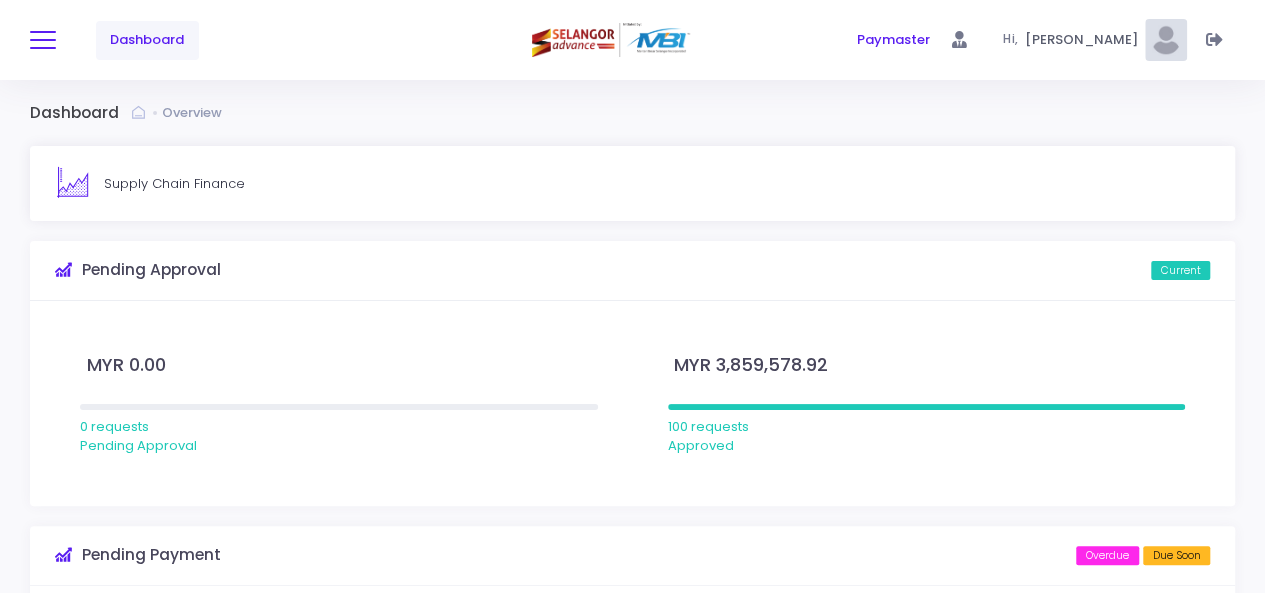 click at bounding box center (43, 40) 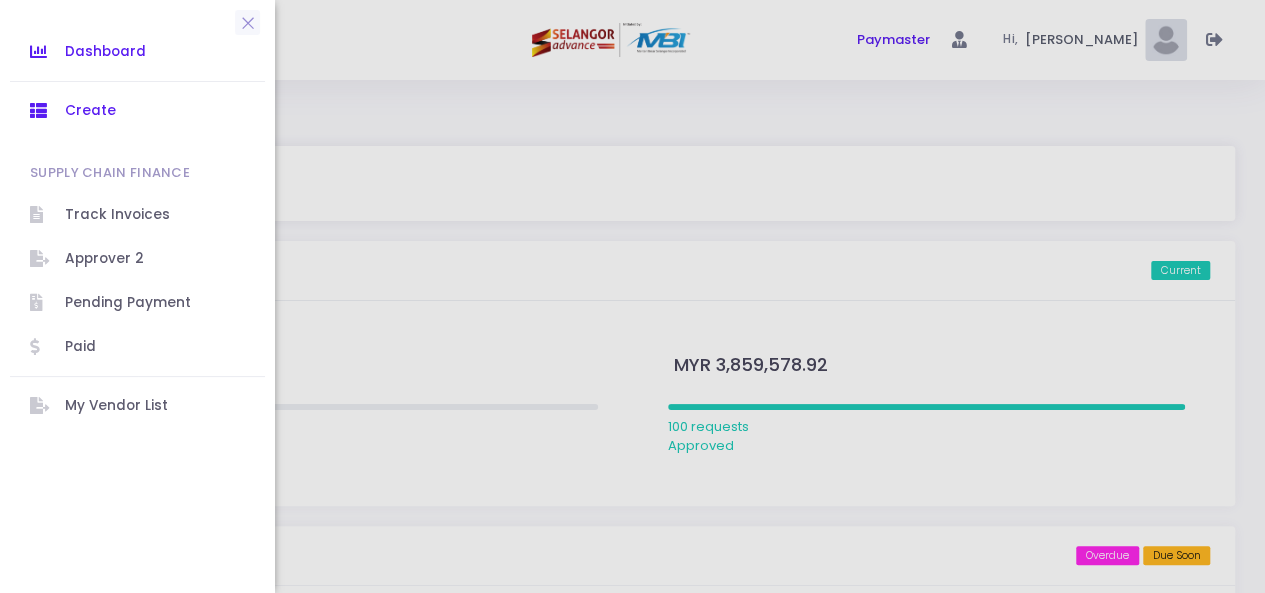 click on "Create" at bounding box center [155, 111] 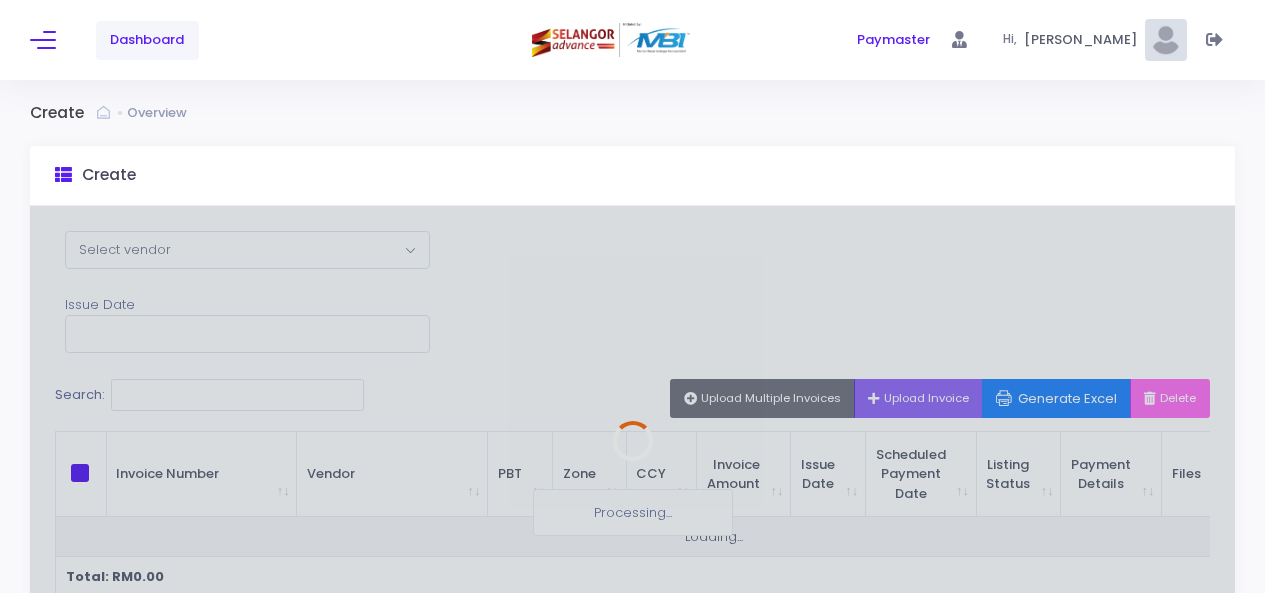 scroll, scrollTop: 0, scrollLeft: 0, axis: both 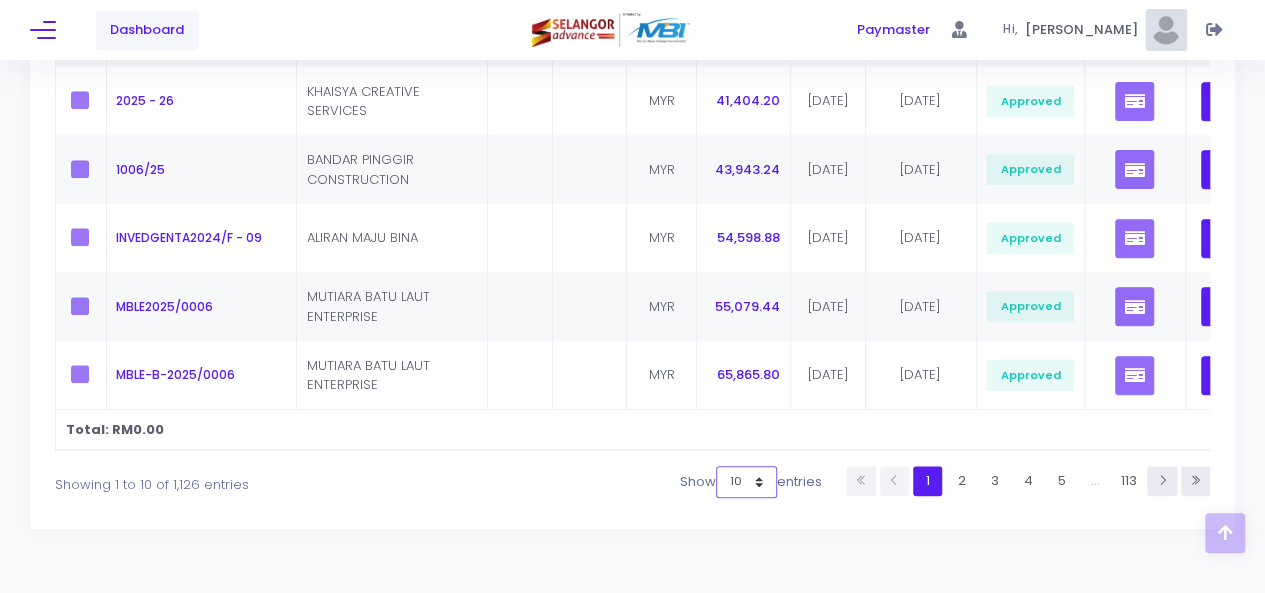 click on "10 25 50 100" at bounding box center (746, 482) 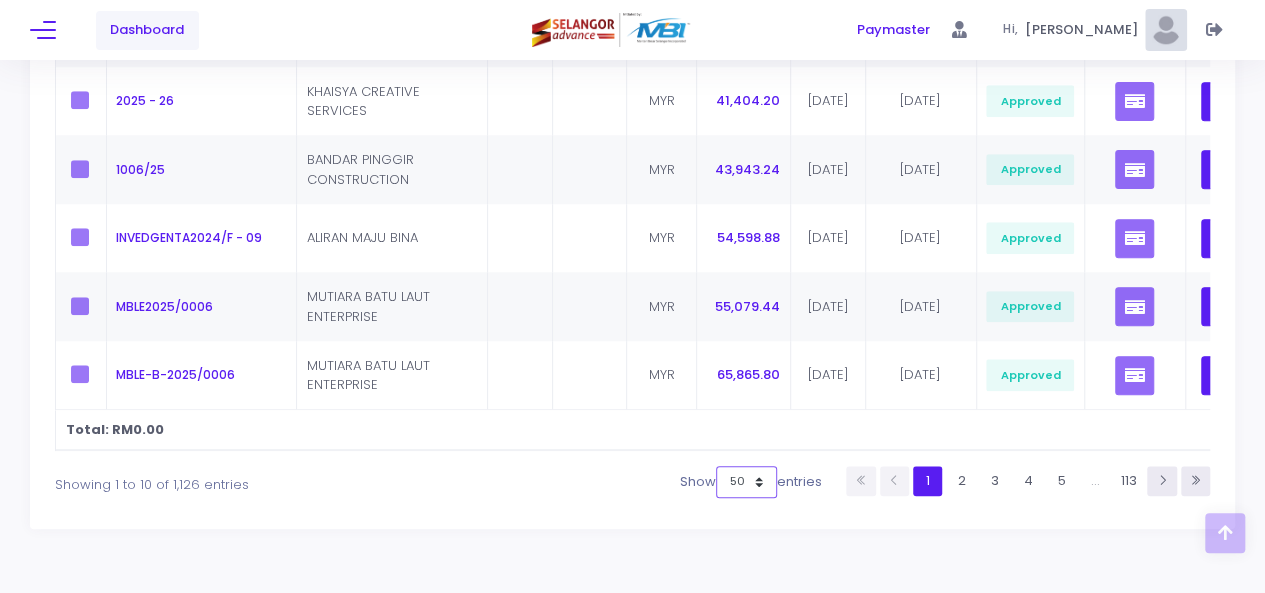 click on "10 25 50 100" at bounding box center [746, 482] 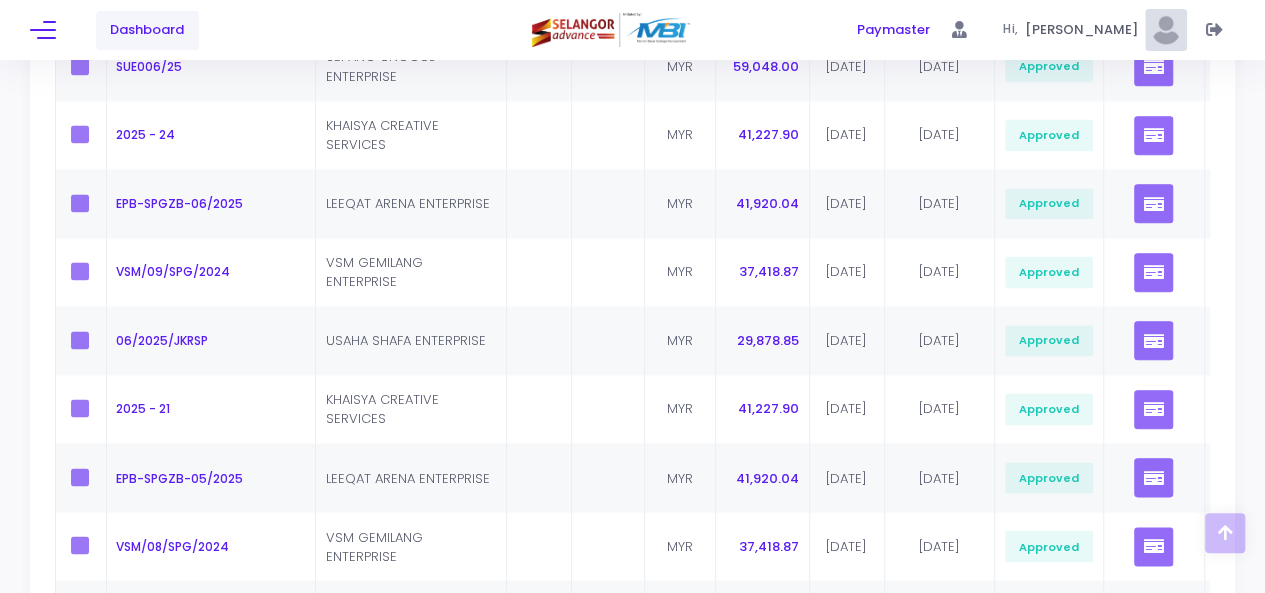 scroll, scrollTop: 1449, scrollLeft: 0, axis: vertical 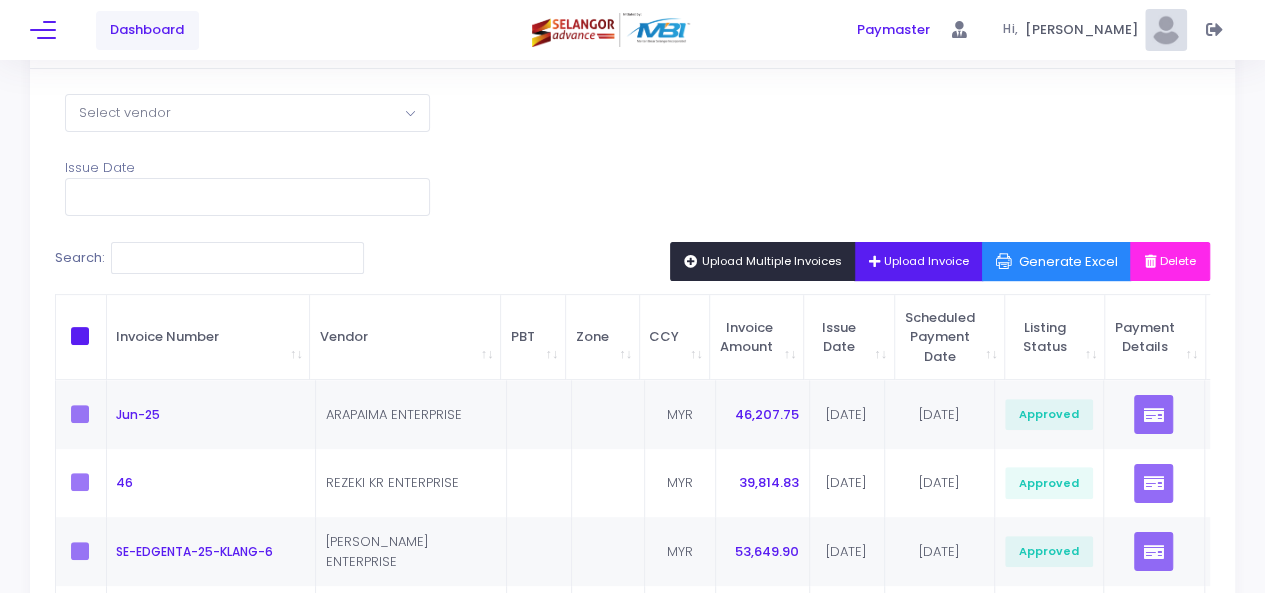 click on "Upload Multiple Invoices" at bounding box center [763, 261] 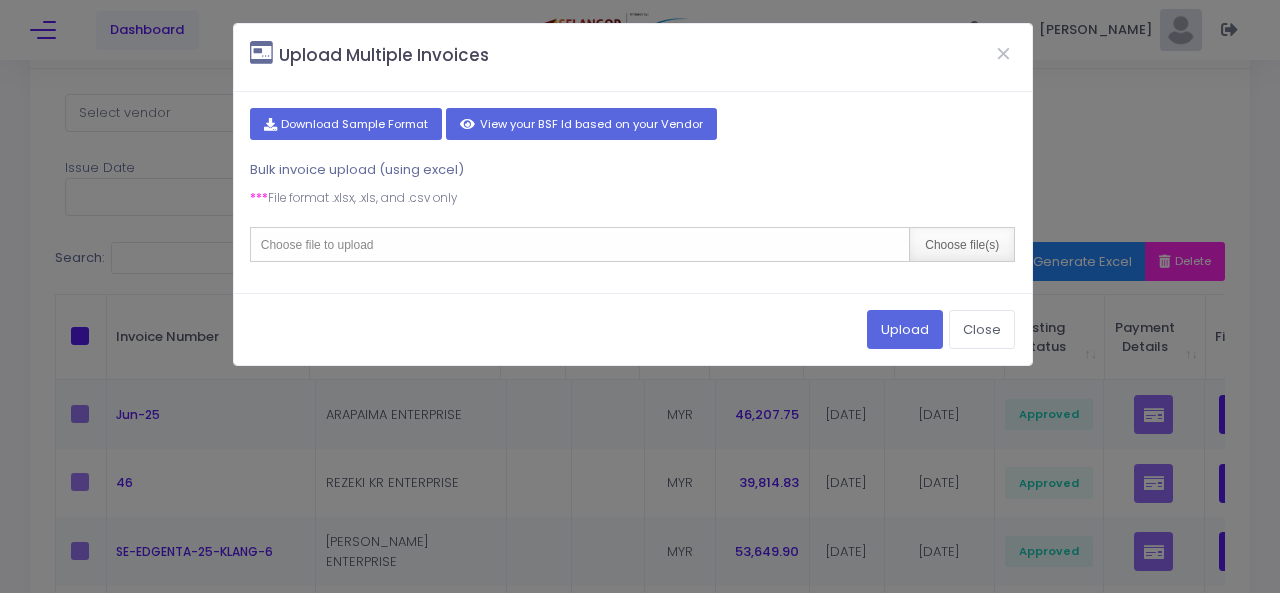 click on "Choose file(s)" at bounding box center [961, 244] 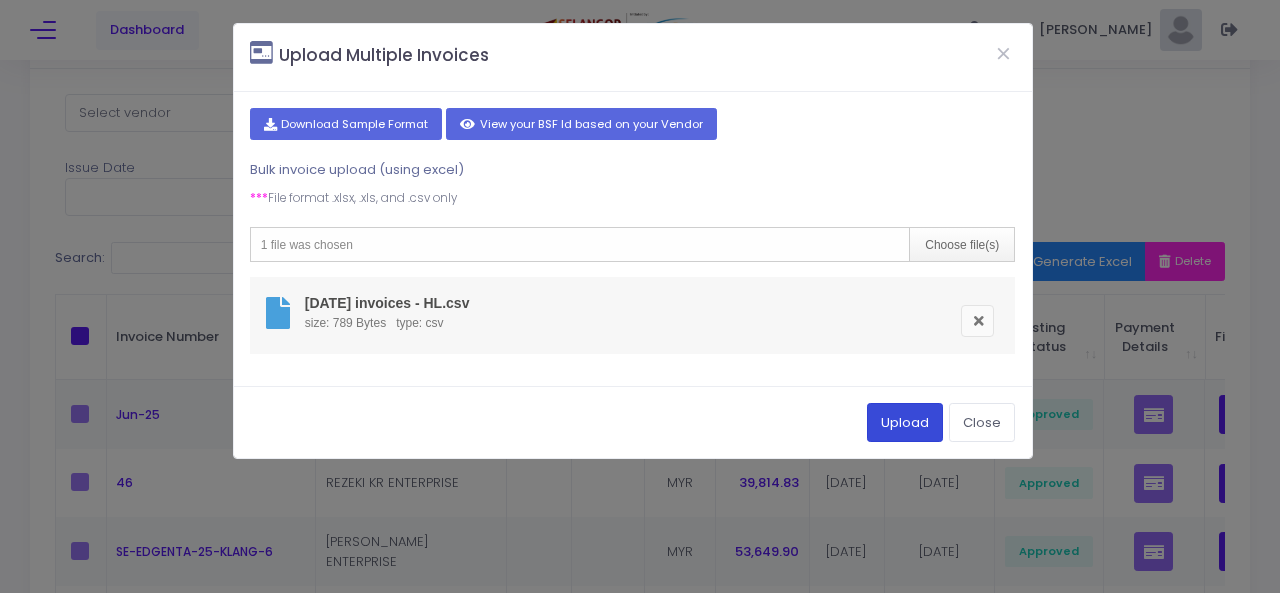 click on "Upload" at bounding box center (905, 422) 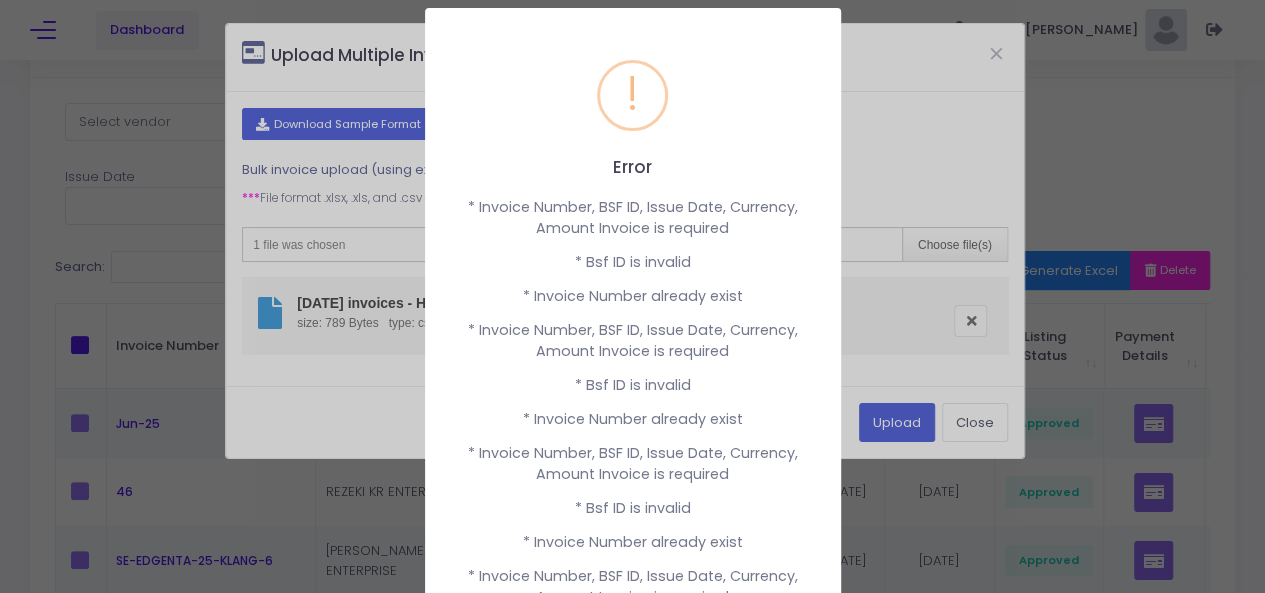 scroll, scrollTop: 137, scrollLeft: 0, axis: vertical 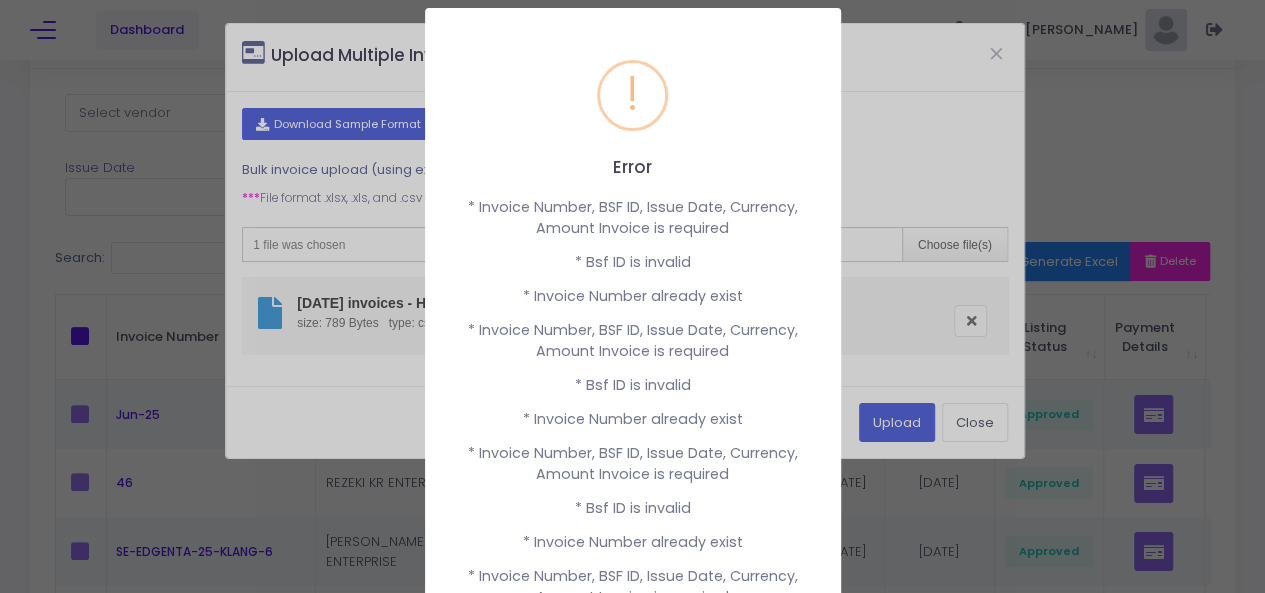 drag, startPoint x: 805, startPoint y: 383, endPoint x: 812, endPoint y: 278, distance: 105.23308 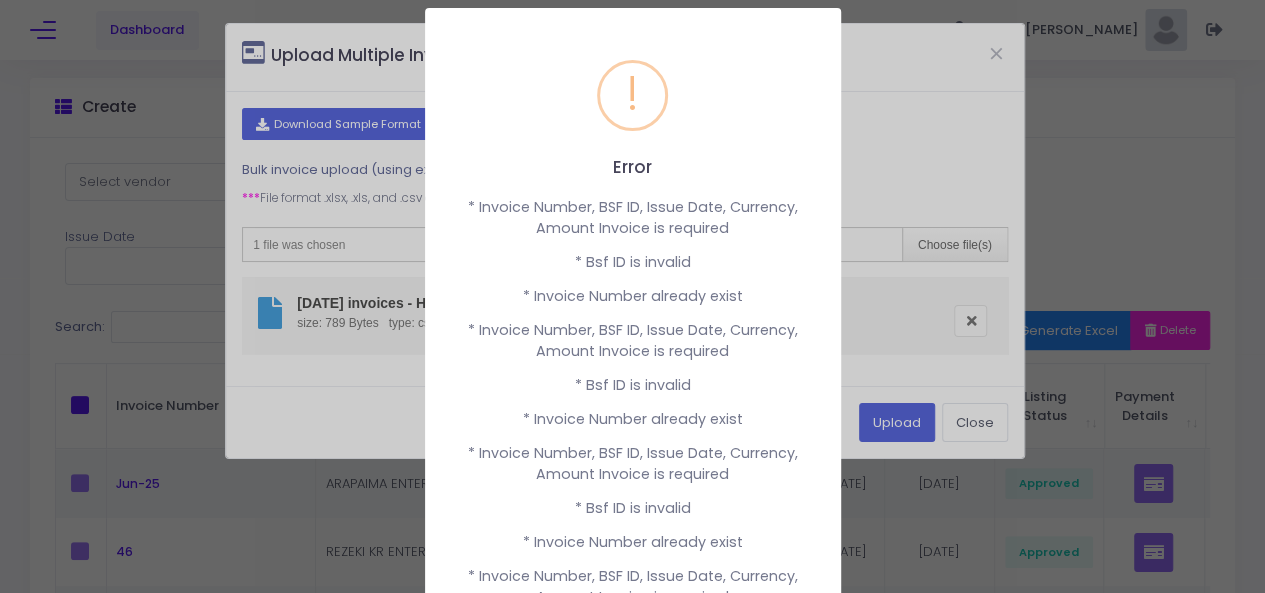 scroll, scrollTop: 37, scrollLeft: 0, axis: vertical 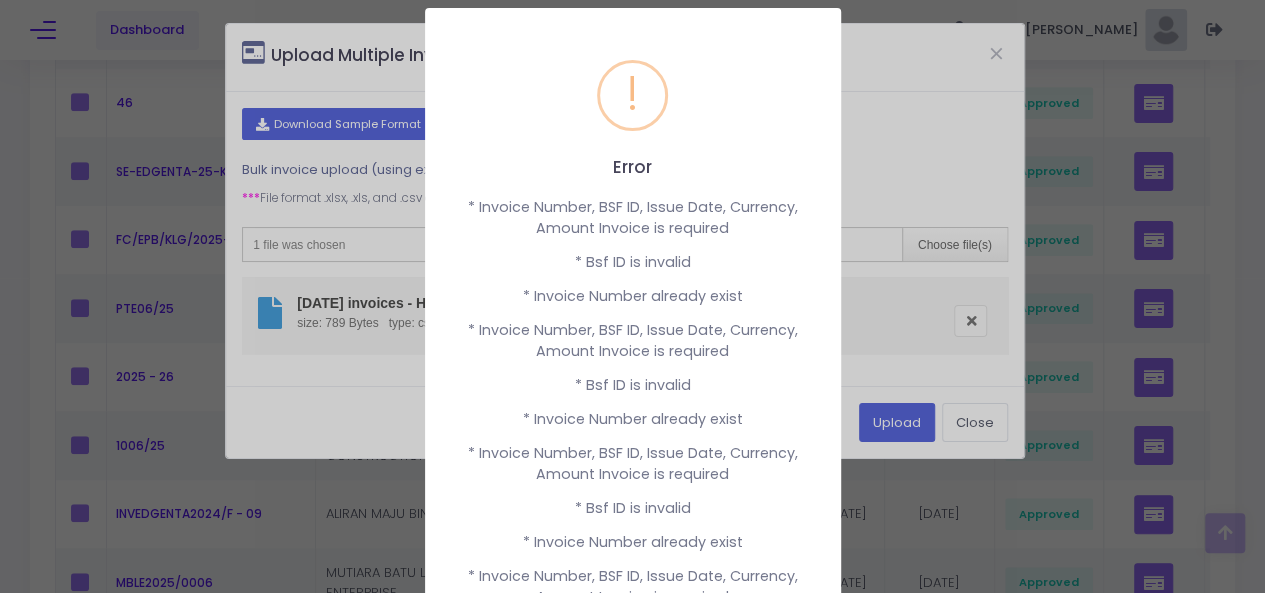 click on "Error ×  * Invoice Number, BSF ID, Issue Date, Currency, Amount Invoice is required
* Bsf ID is invalid
* Invoice Number already exist
* Invoice Number, BSF ID, Issue Date, Currency, Amount Invoice is required
* Bsf ID is invalid
* Invoice Number already exist
* Invoice Number, BSF ID, Issue Date, Currency, Amount Invoice is required
* Bsf ID is invalid
* Invoice Number already exist
* Invoice Number, BSF ID, Issue Date, Currency, Amount Invoice is required
* Bsf ID is invalid
* Invoice Number already exist
* Invoice Number, BSF ID, Issue Date, Currency, Amount Invoice is required
* Bsf ID is invalid
* Invoice Number already exist
* Invoice Number, BSF ID, Issue Date, Currency, Amount Invoice is required
* Bsf ID is invalid
* Invoice Number already exist
* Invoice Number, BSF ID, Issue Date, Currency, Amount Invoice is required
* Bsf ID is invalid
* Invoice Number already exist  OK Cancel" at bounding box center (632, 296) 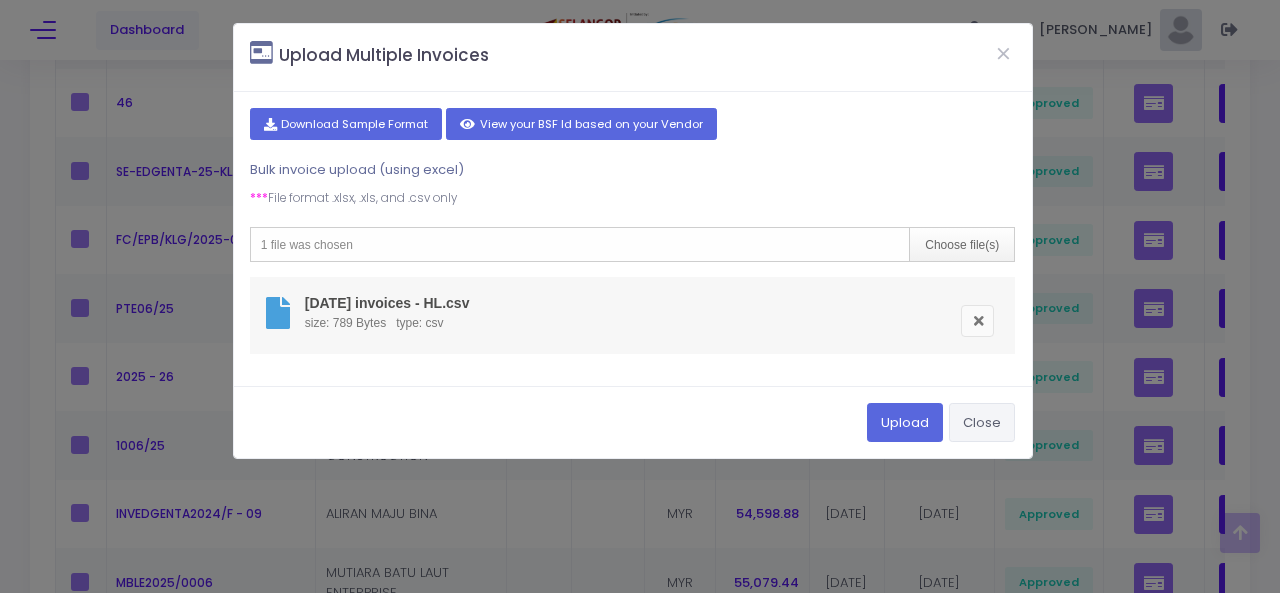 click on "Close" at bounding box center [982, 422] 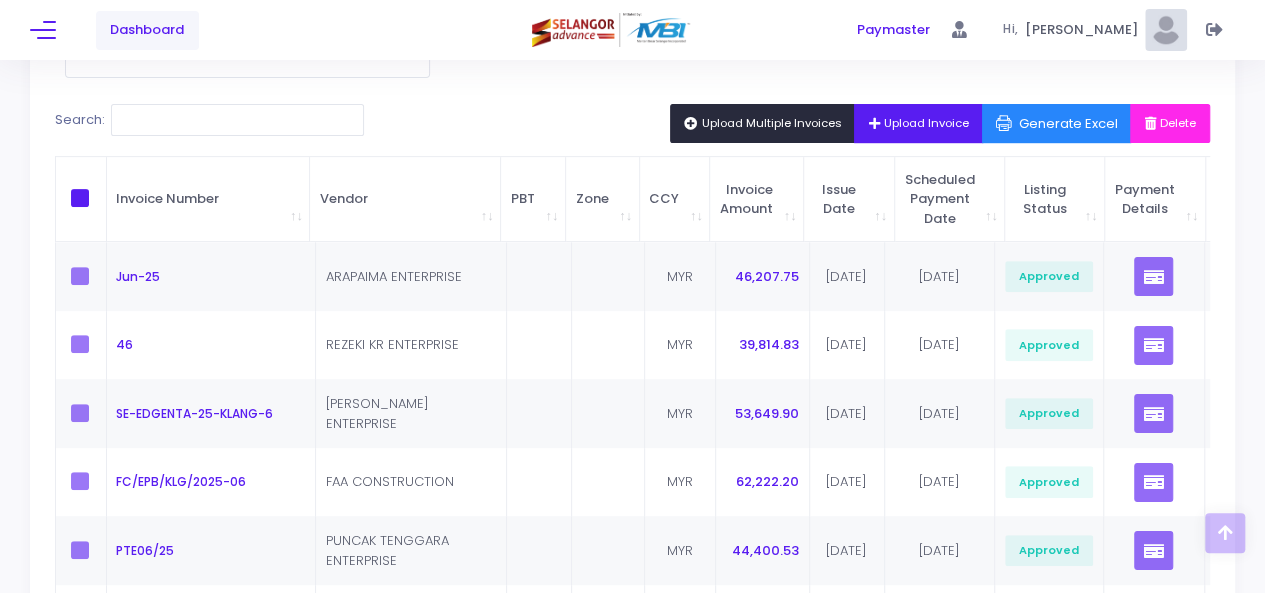 scroll, scrollTop: 210, scrollLeft: 0, axis: vertical 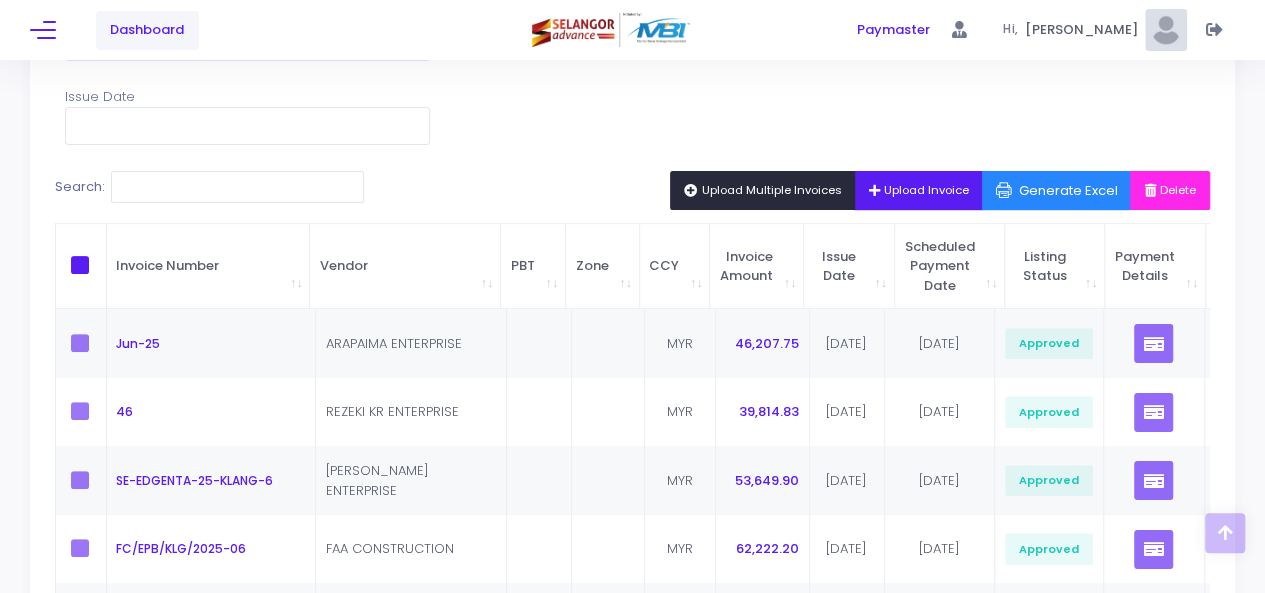 click on "Upload Multiple Invoices" at bounding box center [763, 190] 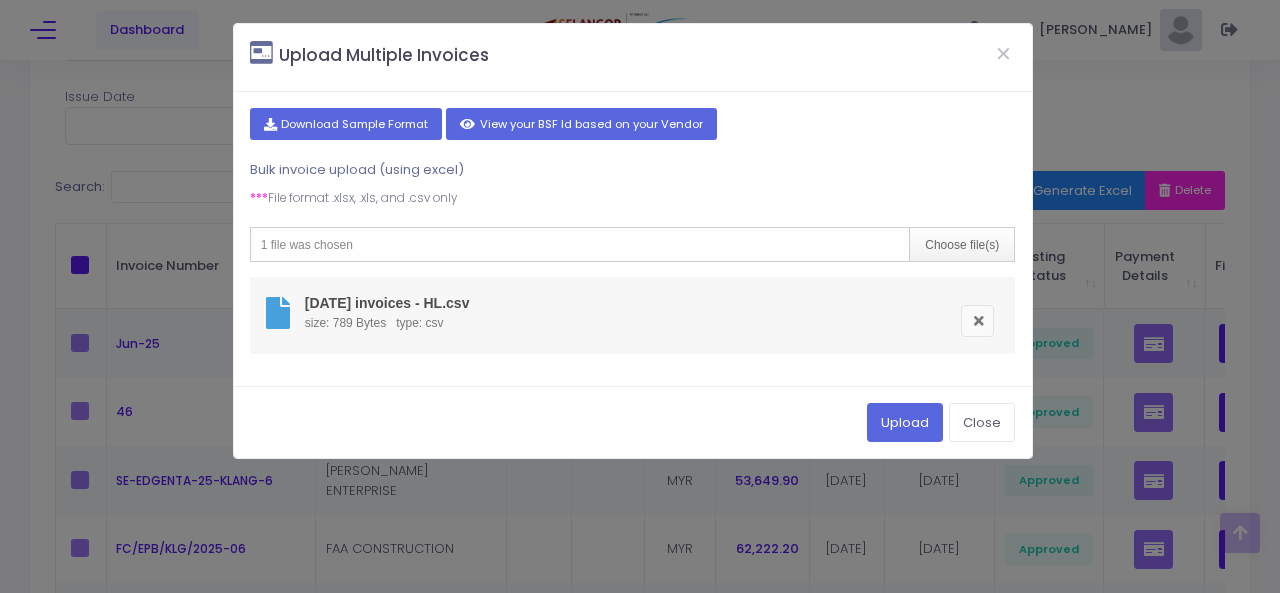 click at bounding box center (977, 321) 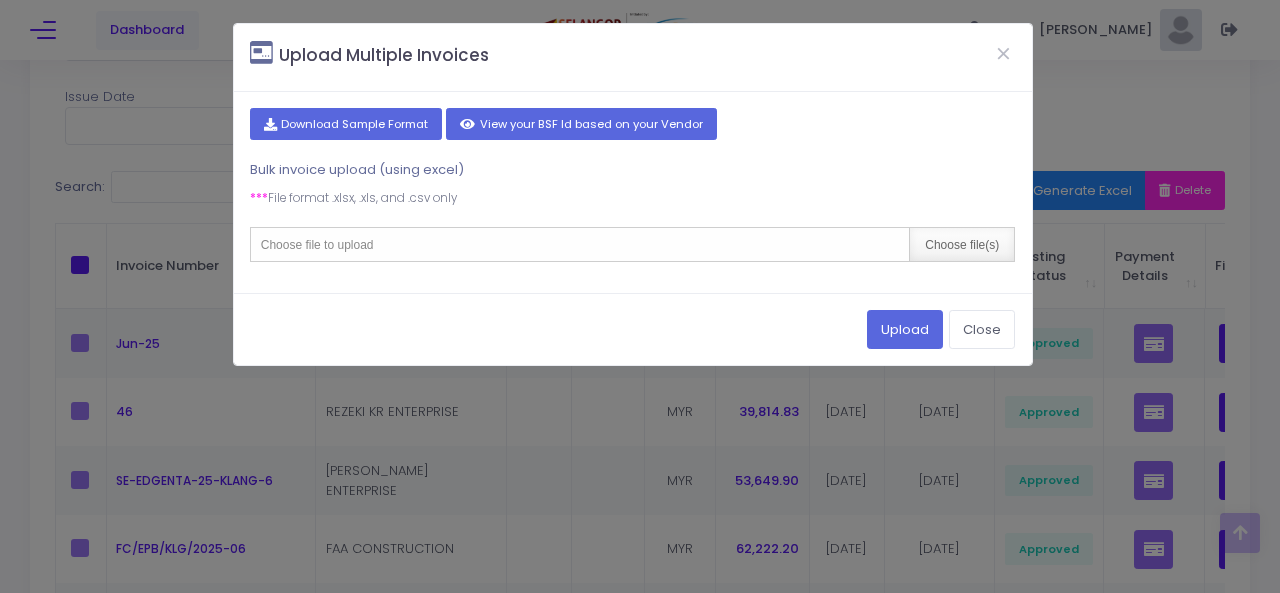 click on "Choose file(s)" at bounding box center [961, 244] 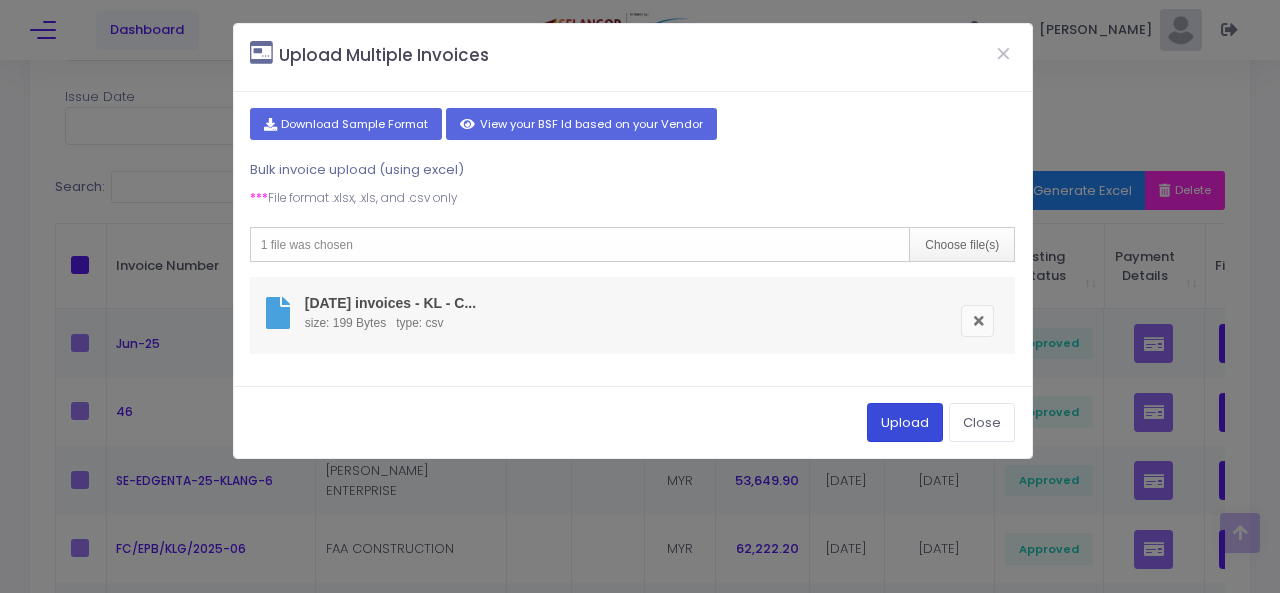 click on "Upload" at bounding box center (905, 422) 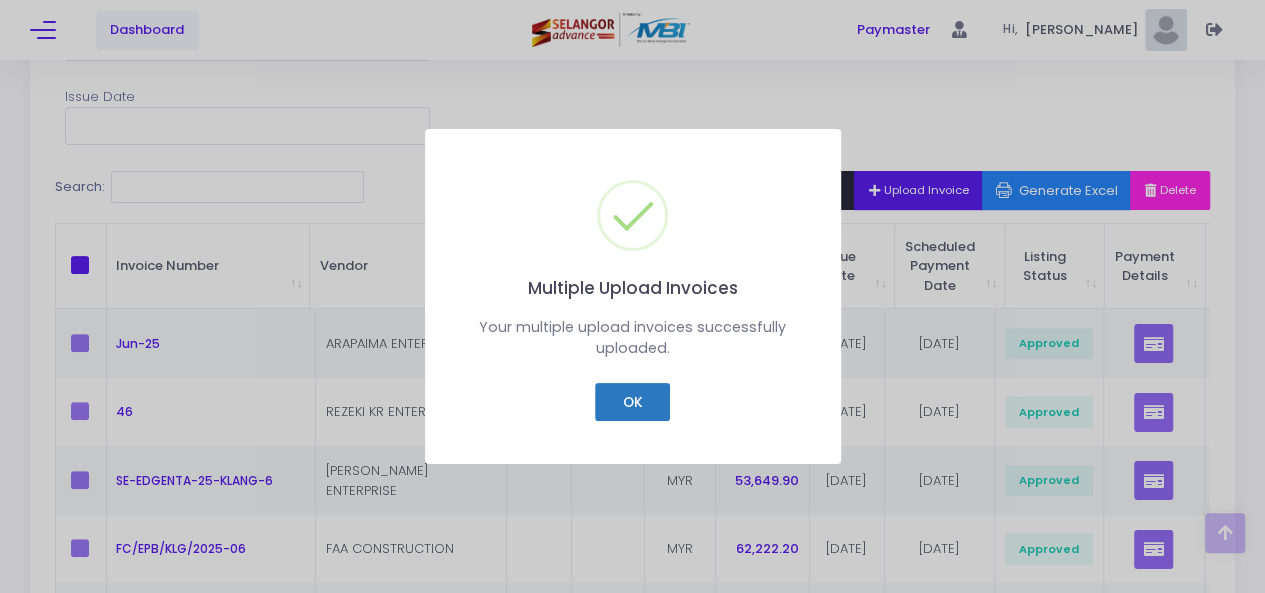 click on "OK" at bounding box center (632, 402) 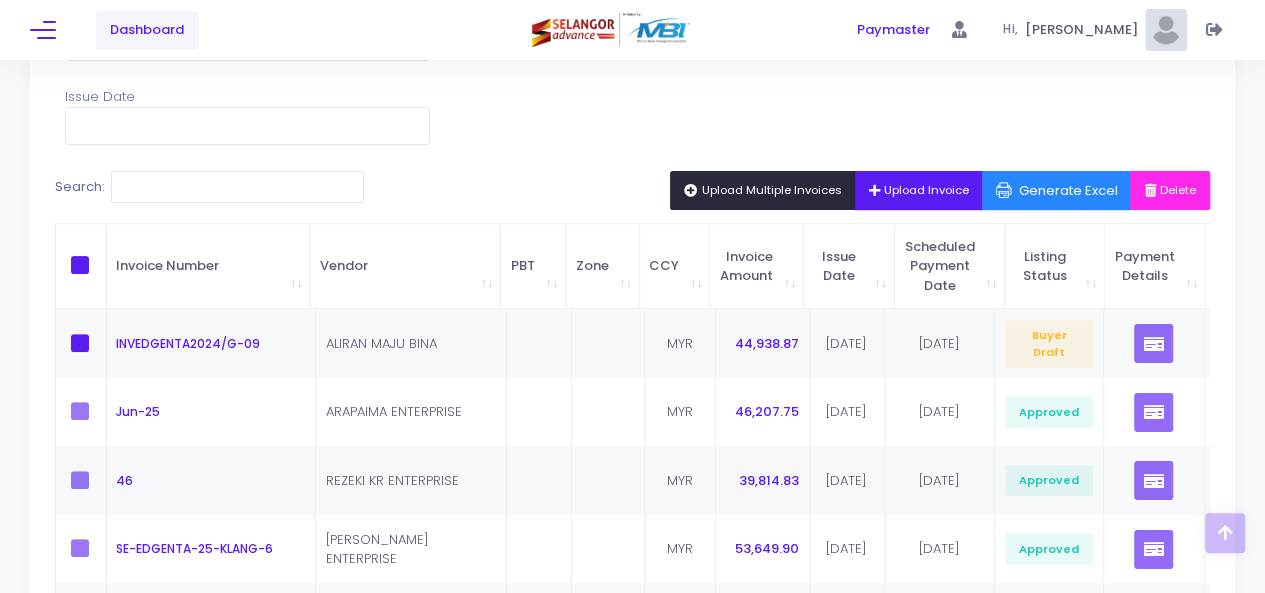 click on "Upload Multiple Invoices" at bounding box center (763, 190) 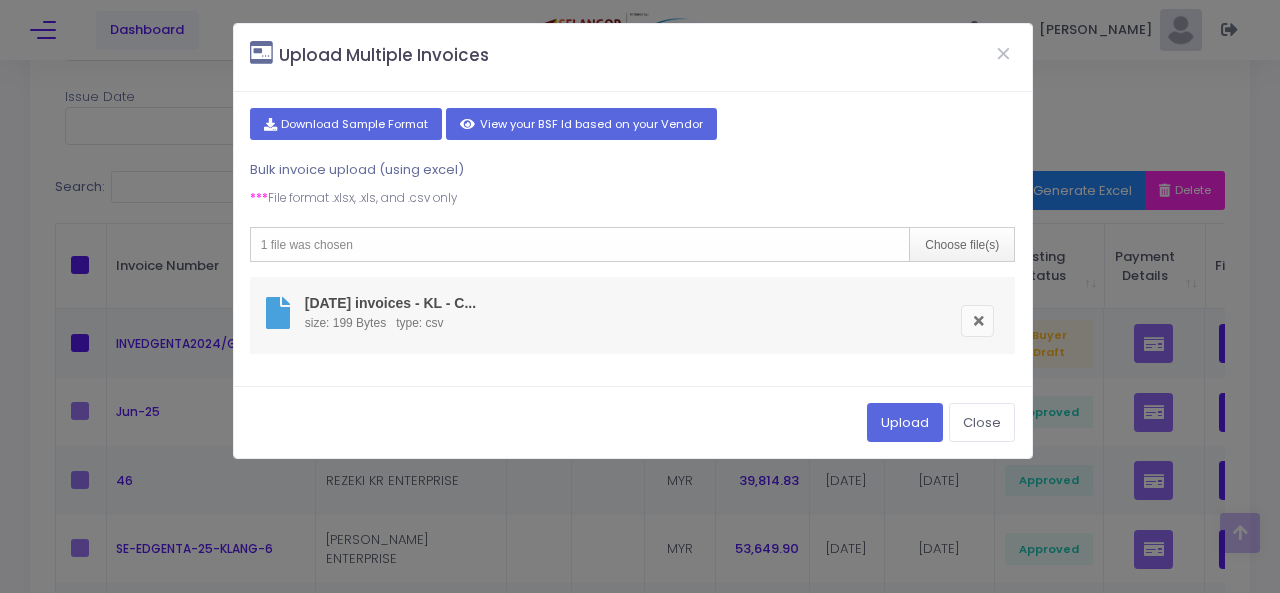 drag, startPoint x: 985, startPoint y: 317, endPoint x: 742, endPoint y: 109, distance: 319.86404 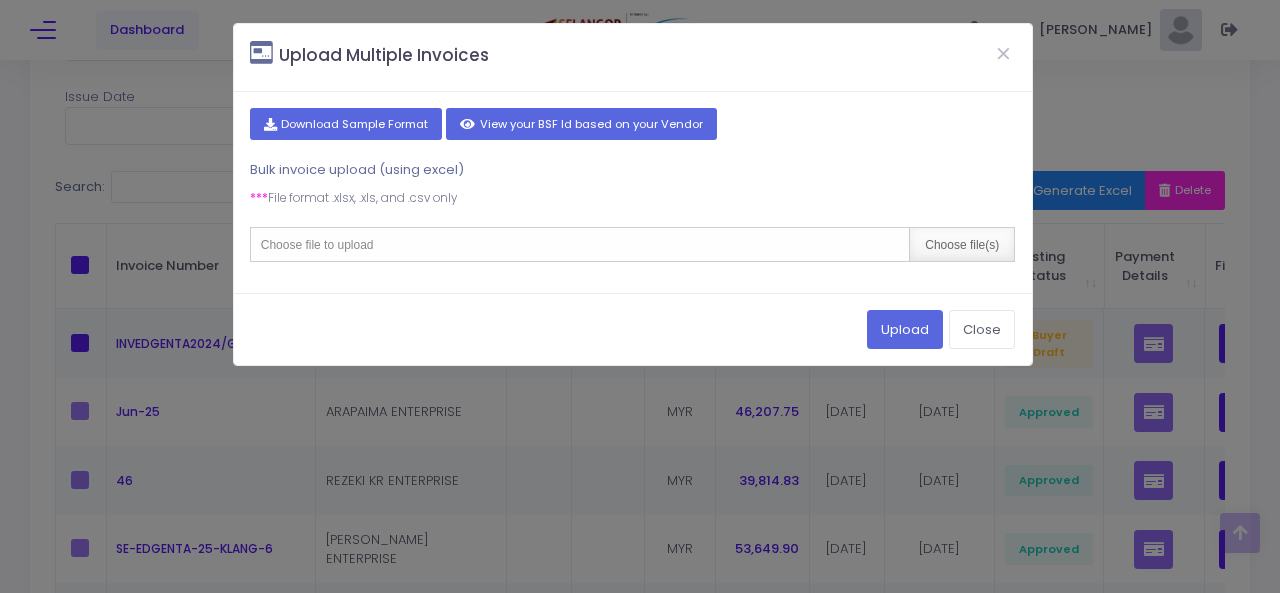 click on "Choose file(s)" at bounding box center [961, 244] 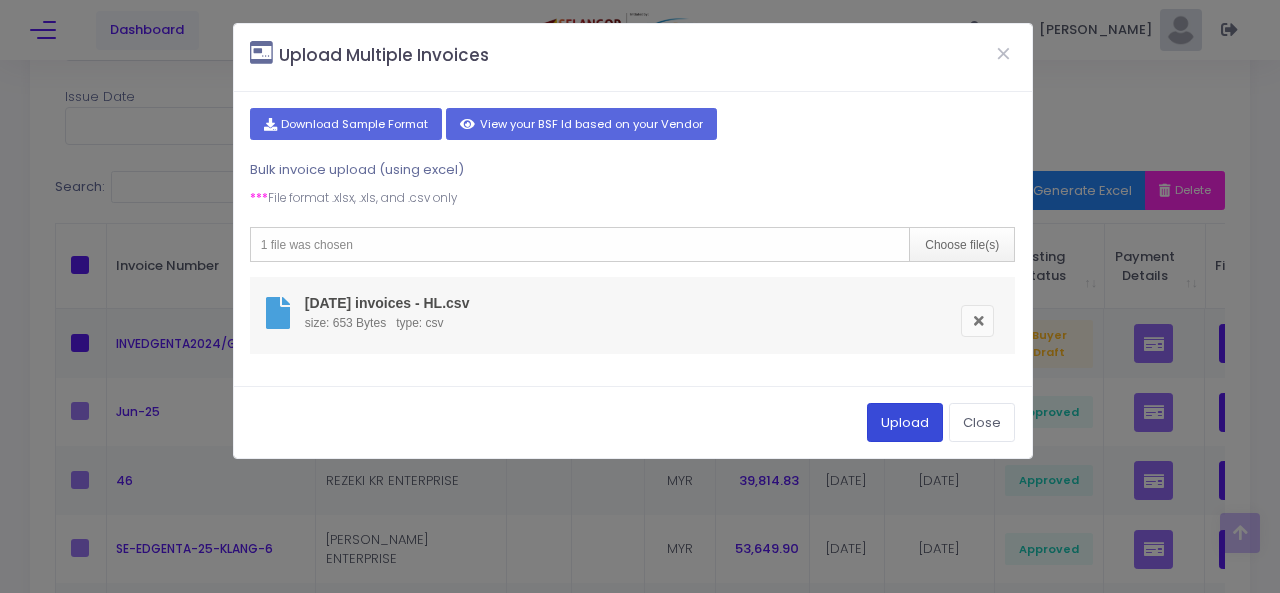 click on "Upload" at bounding box center [905, 422] 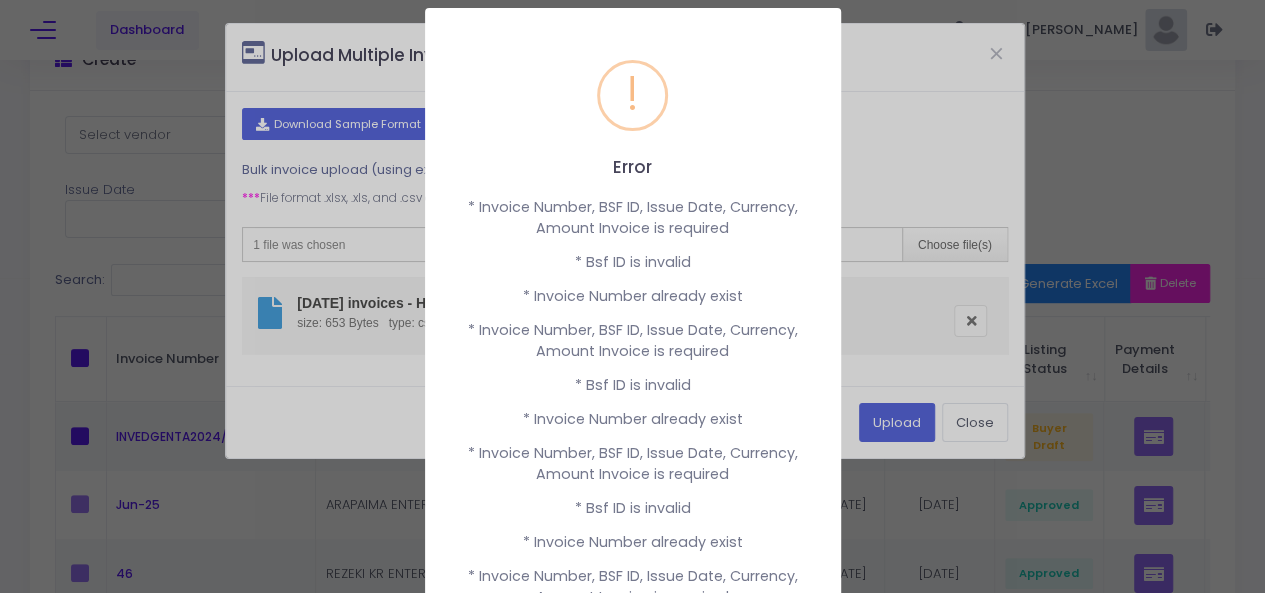scroll, scrollTop: 105, scrollLeft: 0, axis: vertical 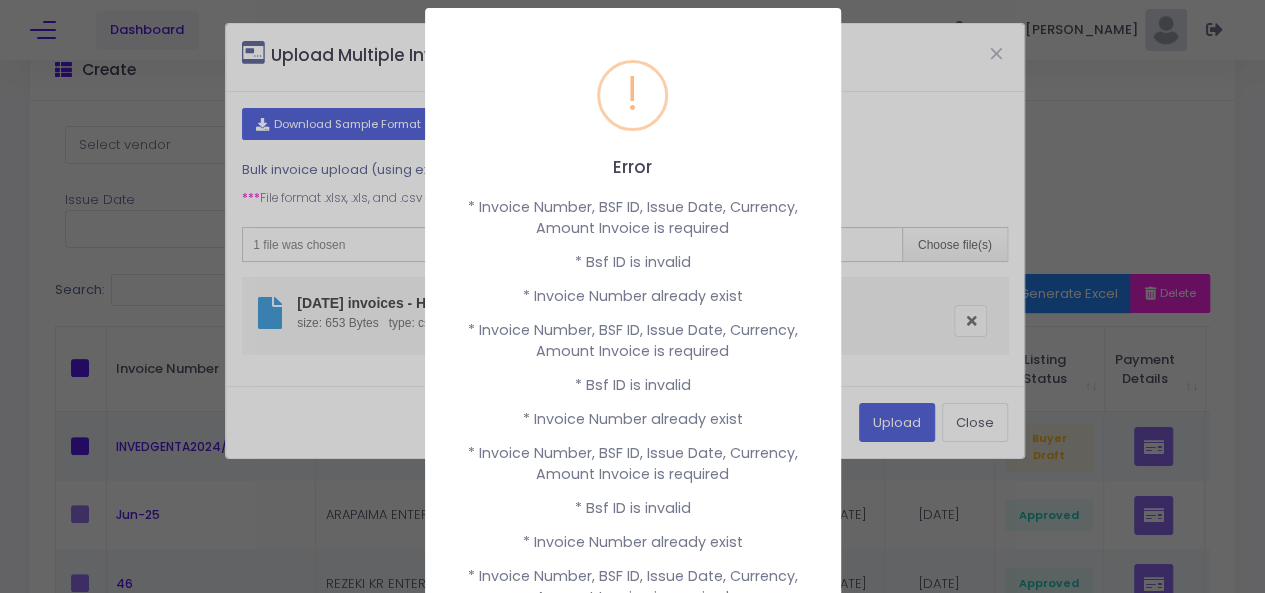 click on "Error ×  * Invoice Number, BSF ID, Issue Date, Currency, Amount Invoice is required
* Bsf ID is invalid
* Invoice Number already exist
* Invoice Number, BSF ID, Issue Date, Currency, Amount Invoice is required
* Bsf ID is invalid
* Invoice Number already exist
* Invoice Number, BSF ID, Issue Date, Currency, Amount Invoice is required
* Bsf ID is invalid
* Invoice Number already exist
* Invoice Number, BSF ID, Issue Date, Currency, Amount Invoice is required
* Bsf ID is invalid
* Invoice Number already exist
* Invoice Number, BSF ID, Issue Date, Currency, Amount Invoice is required
* Bsf ID is invalid
* Invoice Number already exist
* Invoice Number, BSF ID, Issue Date, Currency, Amount Invoice is required
* Bsf ID is invalid
* Invoice Number already exist
* Invoice Number, BSF ID, Issue Date, Currency, Amount Invoice is required
* Bsf ID is invalid
* Invoice Number already exist  OK Cancel" at bounding box center (632, 296) 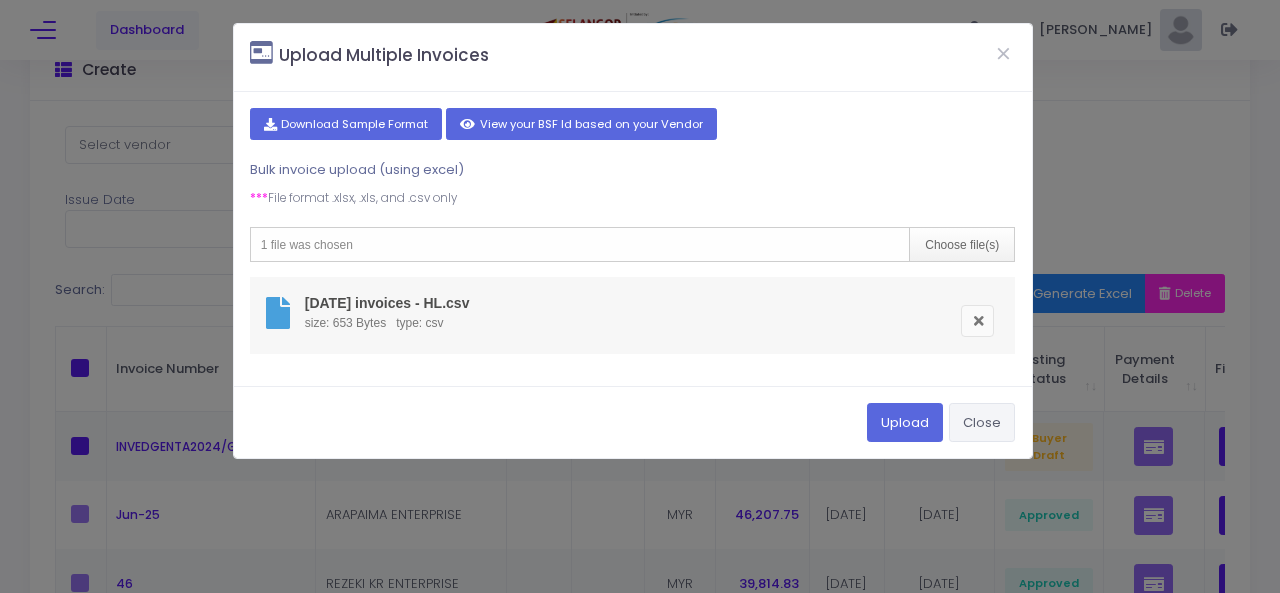 click on "Close" at bounding box center [982, 422] 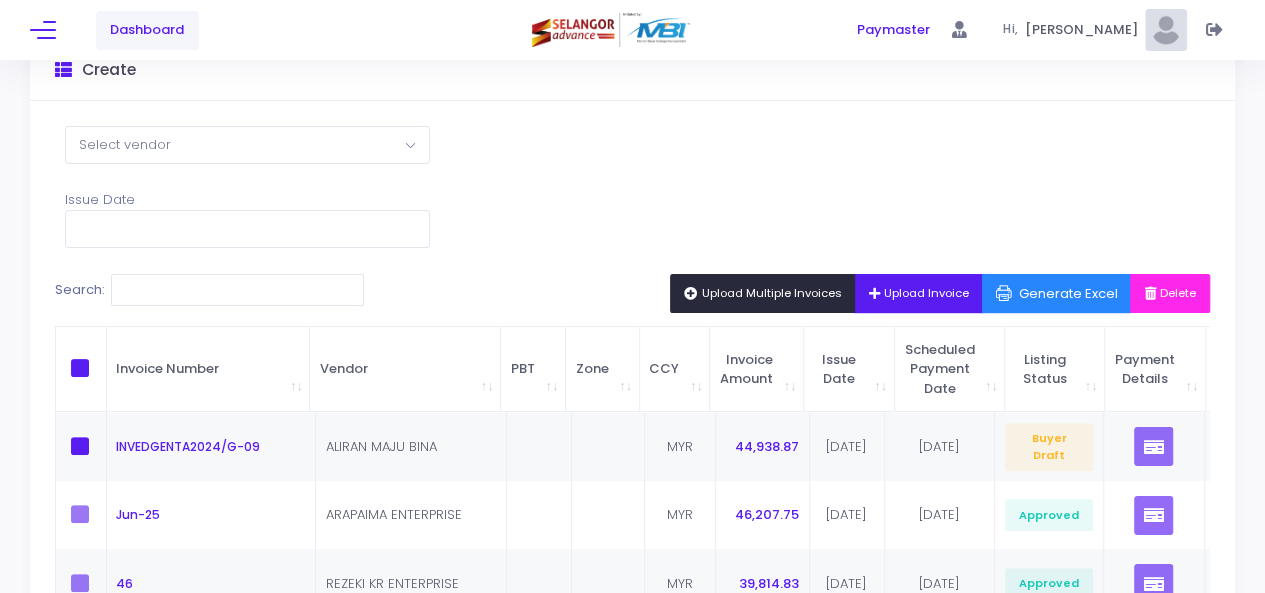 click on "Upload Multiple Invoices" at bounding box center (763, 293) 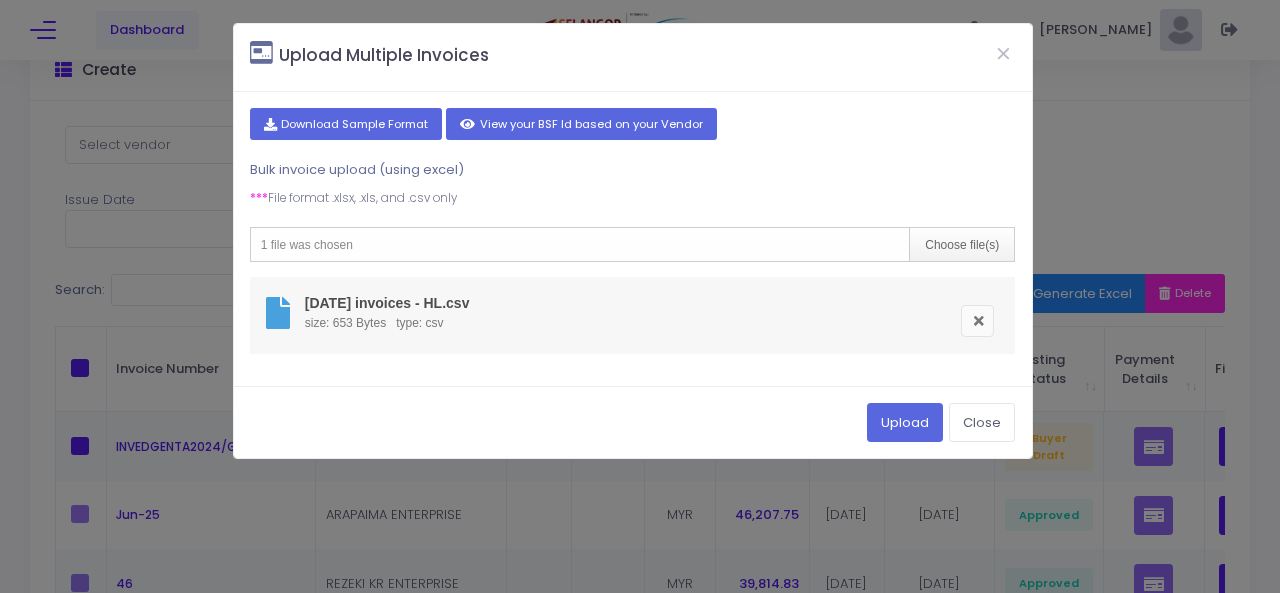 drag, startPoint x: 978, startPoint y: 319, endPoint x: 726, endPoint y: 107, distance: 329.31445 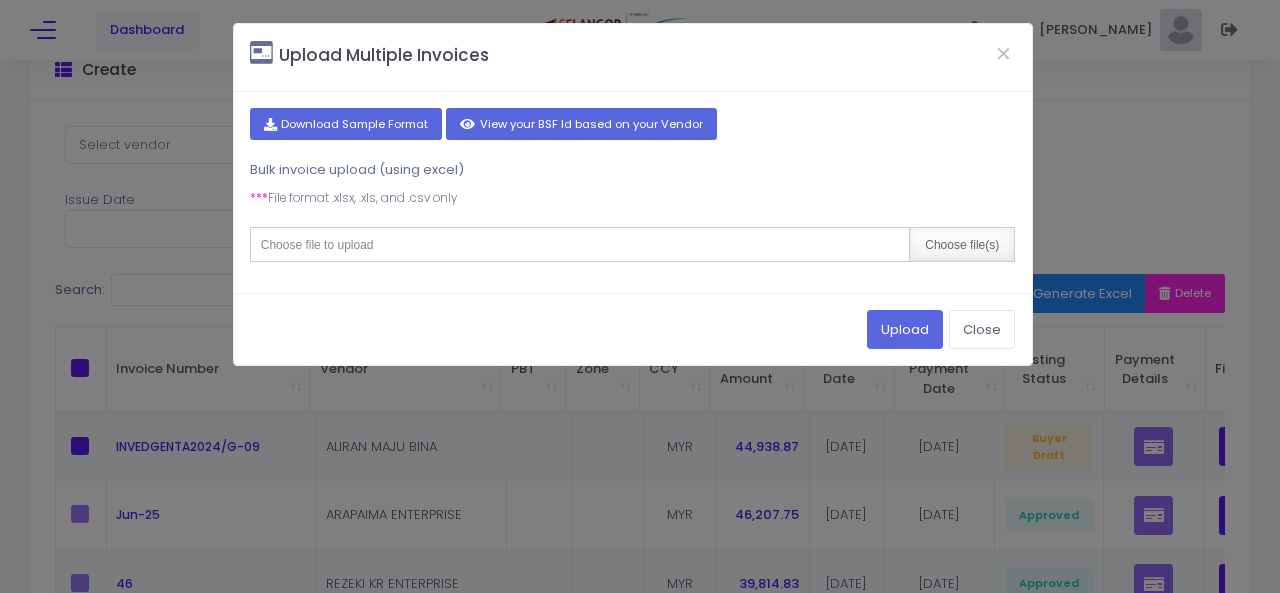 click on "Choose file(s)" at bounding box center [961, 244] 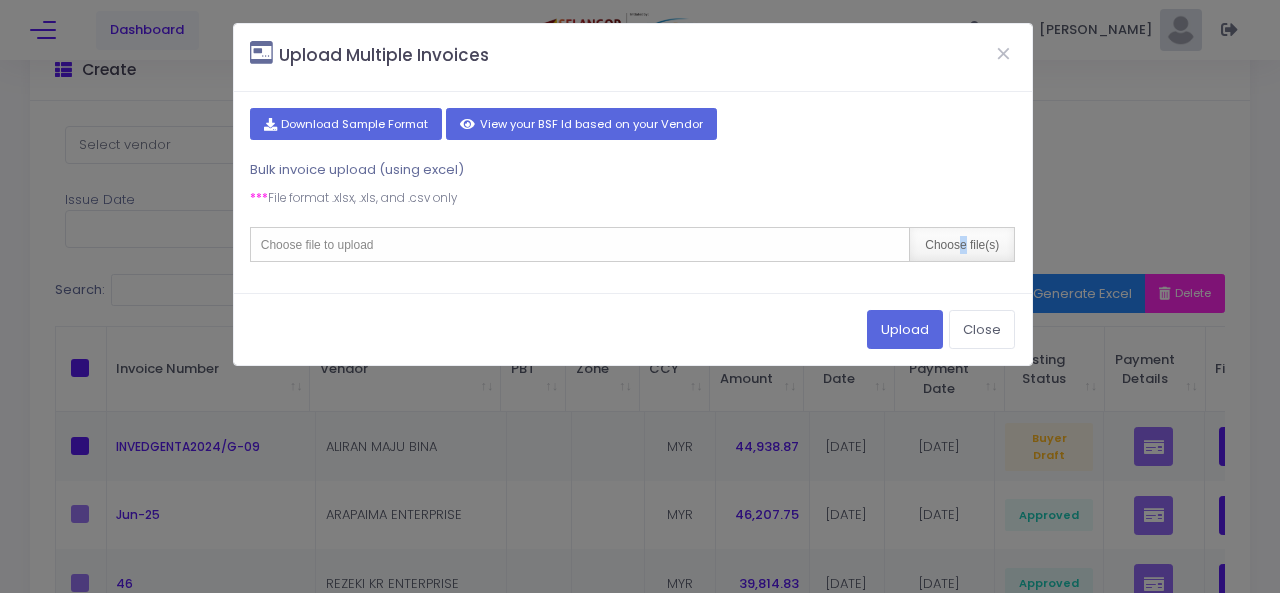 type on "C:\fakepath\June 2025 invoices - HL.csv" 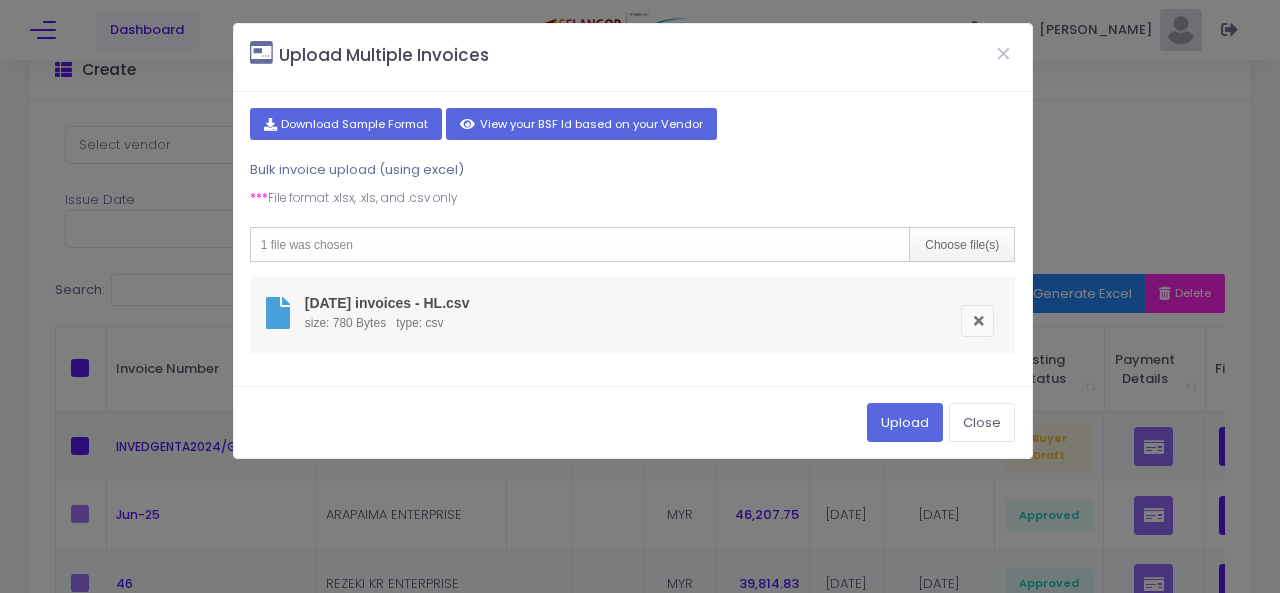 click on "***  File format .xlsx, .xls, and .csv only" at bounding box center (633, 199) 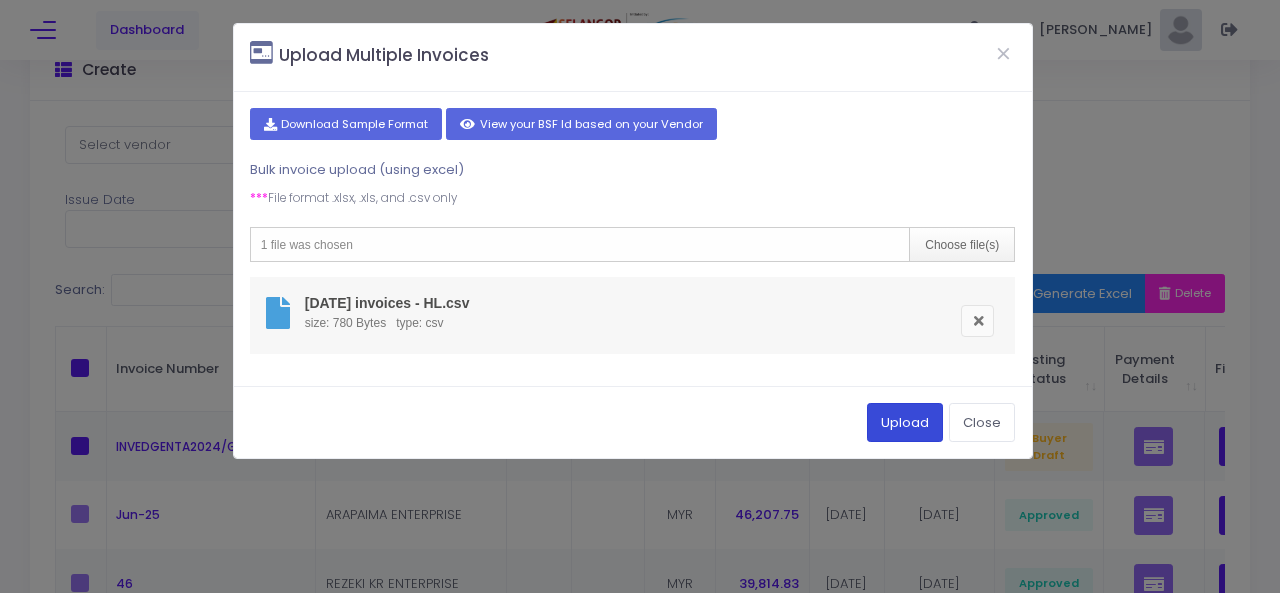 click on "Upload" at bounding box center [905, 422] 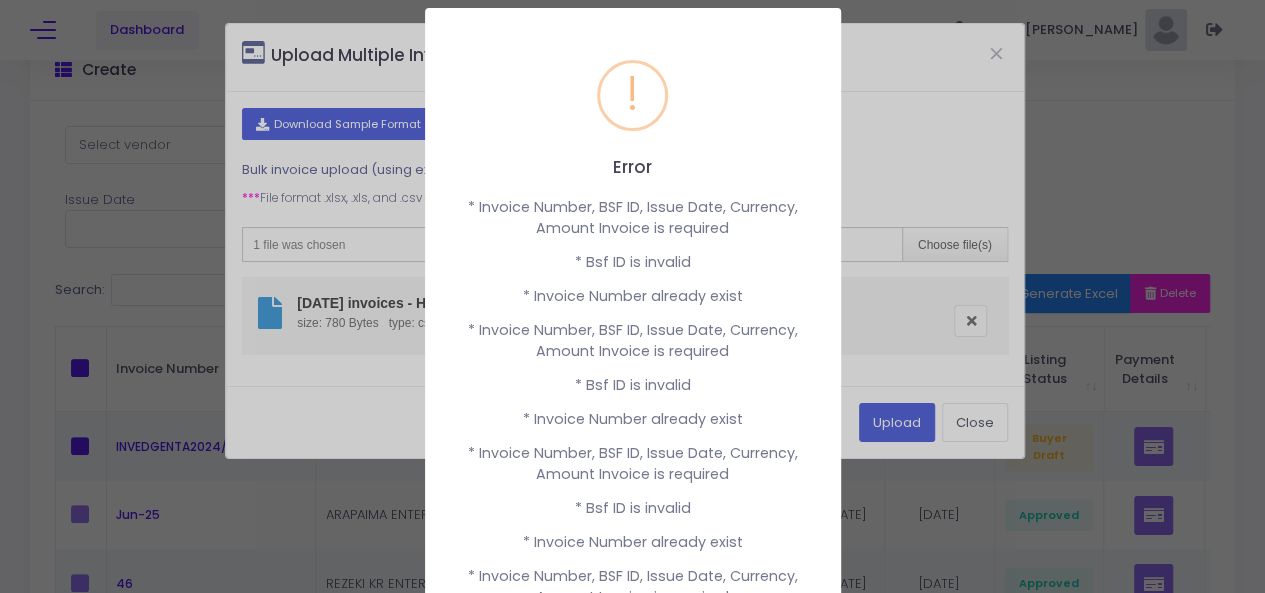 click on "Error ×  * Invoice Number, BSF ID, Issue Date, Currency, Amount Invoice is required
* Bsf ID is invalid
* Invoice Number already exist
* Invoice Number, BSF ID, Issue Date, Currency, Amount Invoice is required
* Bsf ID is invalid
* Invoice Number already exist
* Invoice Number, BSF ID, Issue Date, Currency, Amount Invoice is required
* Bsf ID is invalid
* Invoice Number already exist
* Invoice Number, BSF ID, Issue Date, Currency, Amount Invoice is required
* Bsf ID is invalid
* Invoice Number already exist
* Invoice Number, BSF ID, Issue Date, Currency, Amount Invoice is required
* Bsf ID is invalid
* Invoice Number already exist
* Invoice Number, BSF ID, Issue Date, Currency, Amount Invoice is required
* Bsf ID is invalid
* Invoice Number already exist  OK Cancel" at bounding box center (632, 296) 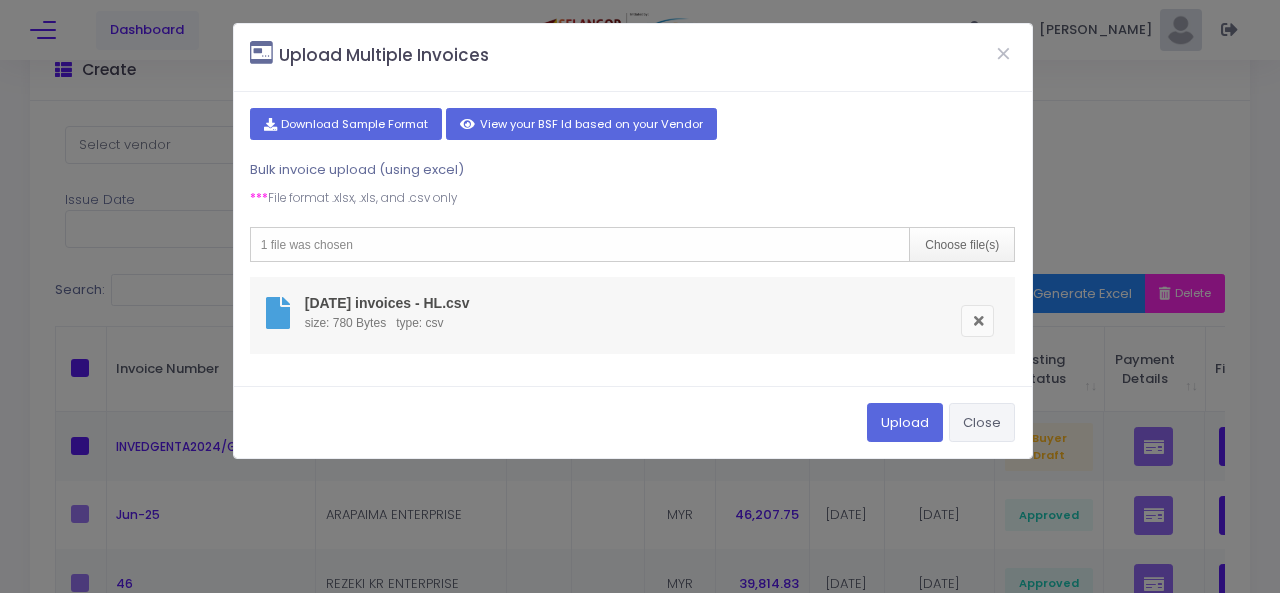 click on "Close" at bounding box center (982, 422) 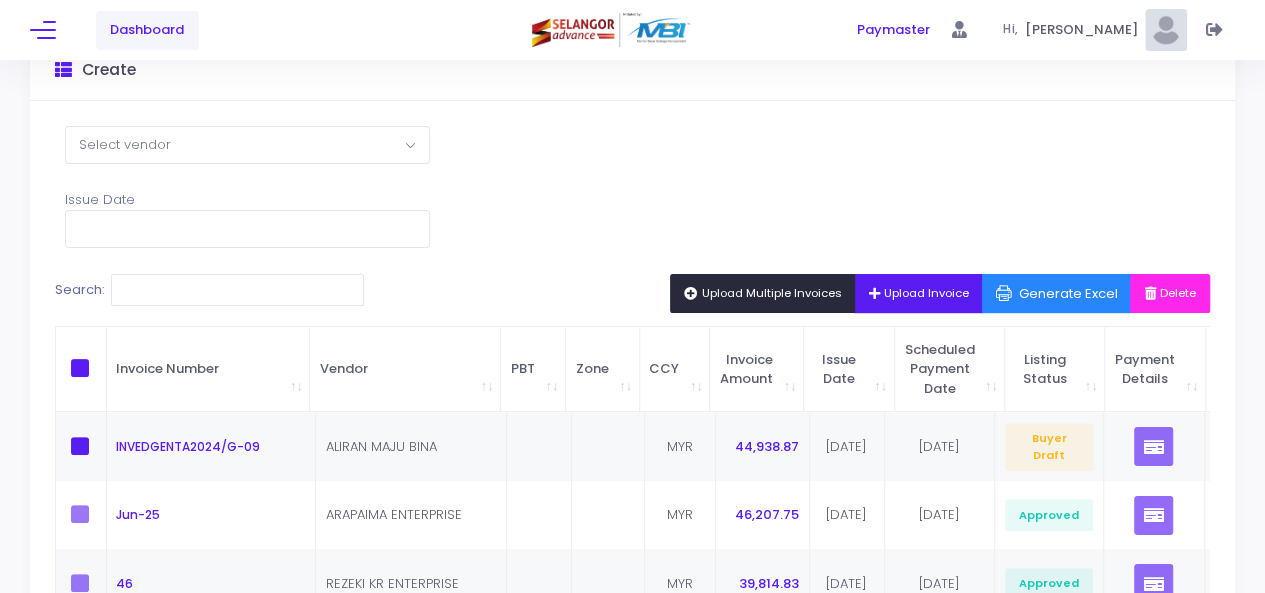 click on "Upload Multiple Invoices" at bounding box center (763, 293) 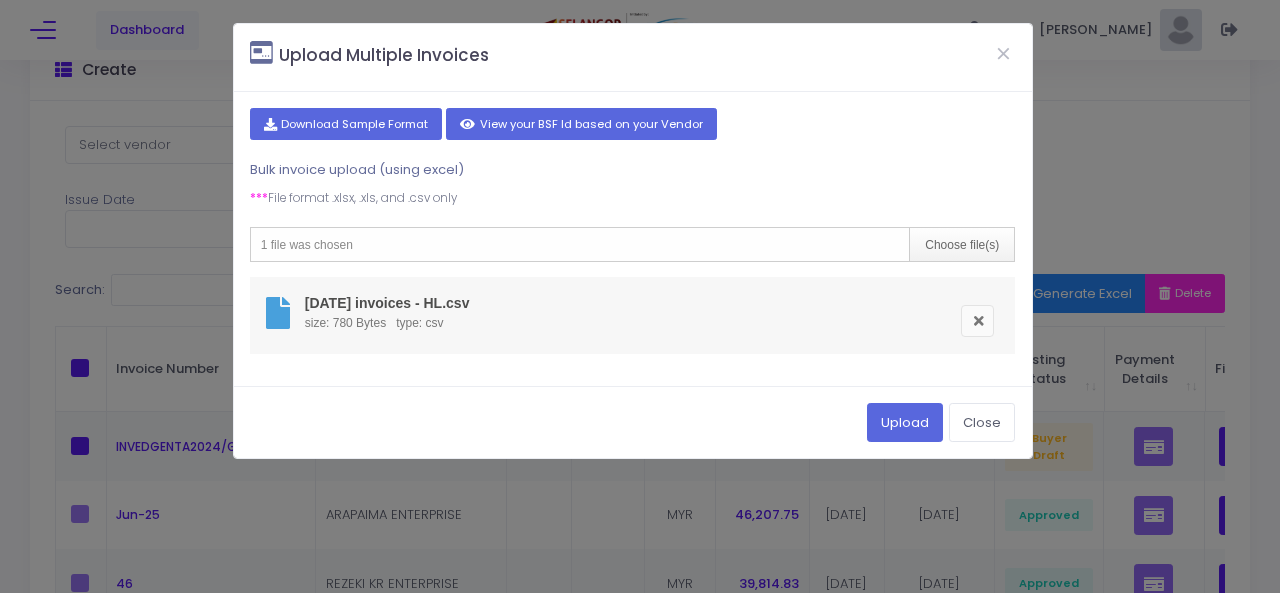 drag, startPoint x: 982, startPoint y: 321, endPoint x: 730, endPoint y: 103, distance: 333.20865 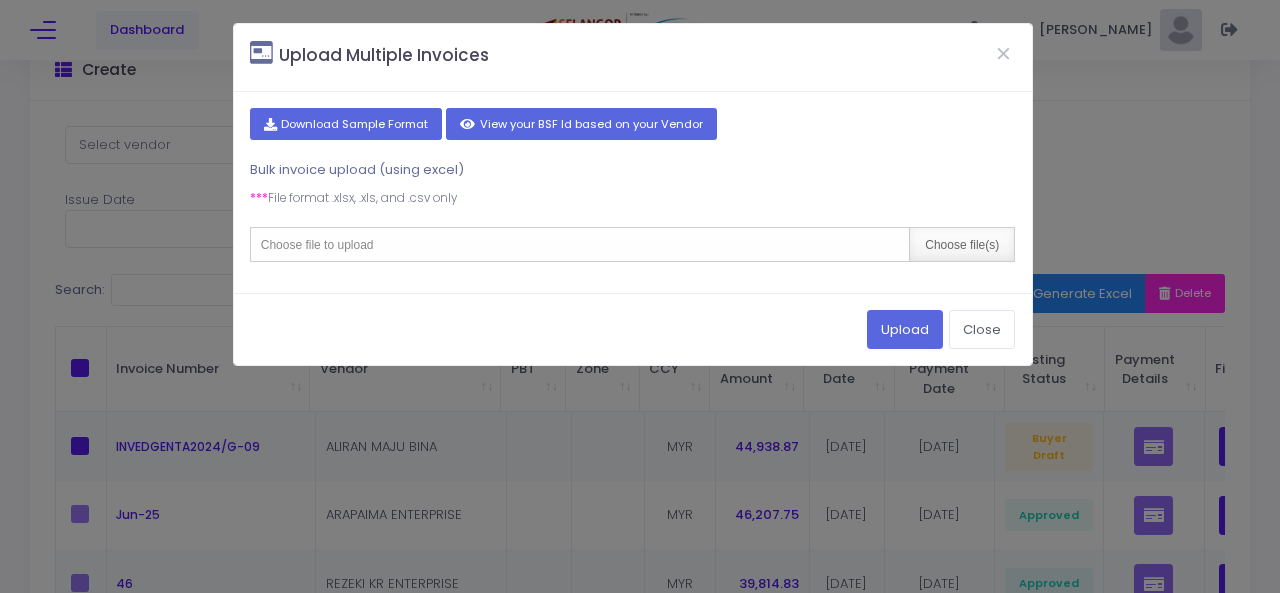 click on "Choose file(s)" at bounding box center [961, 244] 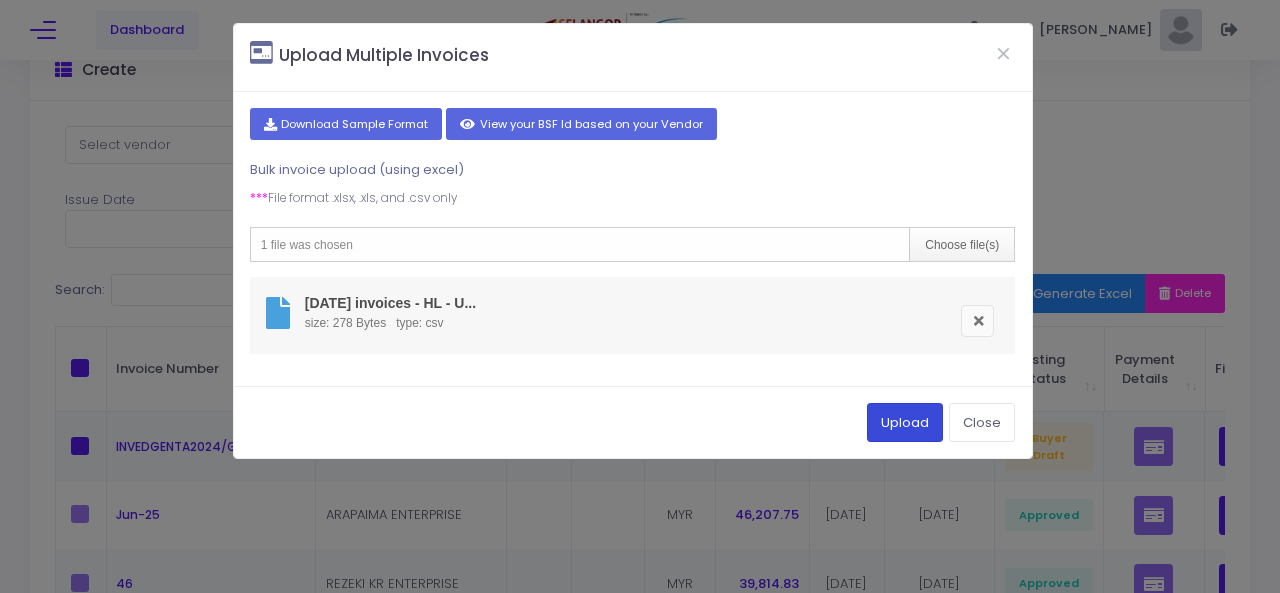 click on "Upload" at bounding box center (905, 422) 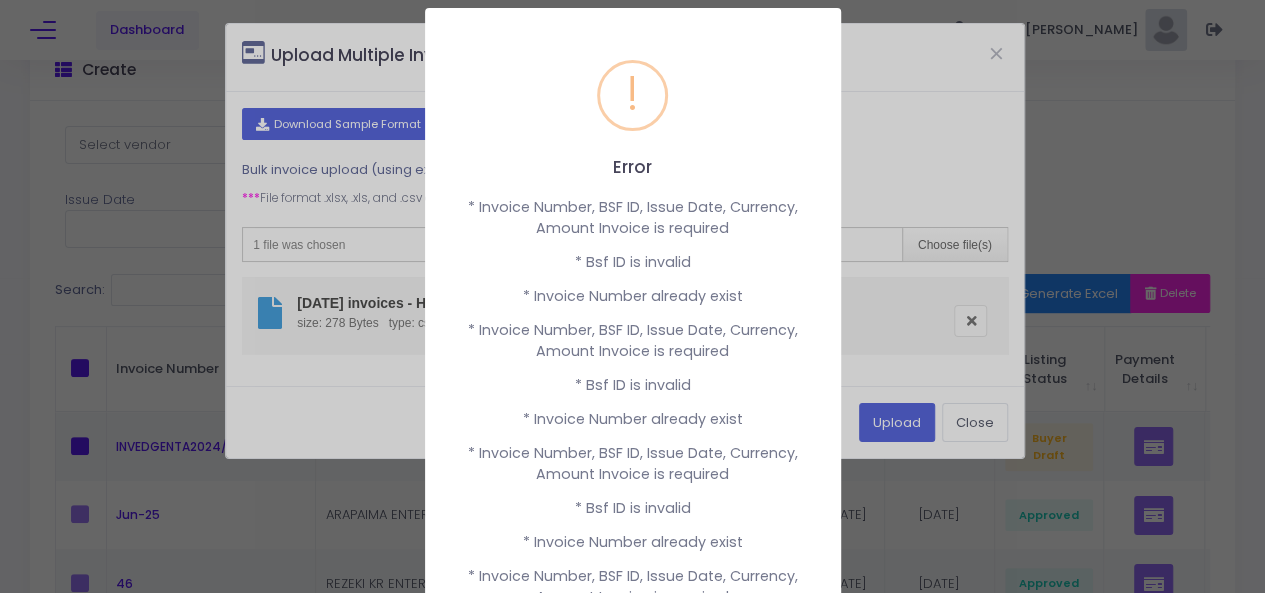 click on "Error ×  * Invoice Number, BSF ID, Issue Date, Currency, Amount Invoice is required
* Bsf ID is invalid
* Invoice Number already exist
* Invoice Number, BSF ID, Issue Date, Currency, Amount Invoice is required
* Bsf ID is invalid
* Invoice Number already exist
* Invoice Number, BSF ID, Issue Date, Currency, Amount Invoice is required
* Bsf ID is invalid
* Invoice Number already exist
* Invoice Number, BSF ID, Issue Date, Currency, Amount Invoice is required
* Bsf ID is invalid
* Invoice Number already exist
* Invoice Number, BSF ID, Issue Date, Currency, Amount Invoice is required
* Bsf ID is invalid
* Invoice Number already exist
* Invoice Number, BSF ID, Issue Date, Currency, Amount Invoice is required
* Bsf ID is invalid
* Invoice Number already exist
* Invoice Number, BSF ID, Issue Date, Currency, Amount Invoice is required
* Bsf ID is invalid
* Invoice Number already exist
* Bsf ID is invalid" at bounding box center (632, 296) 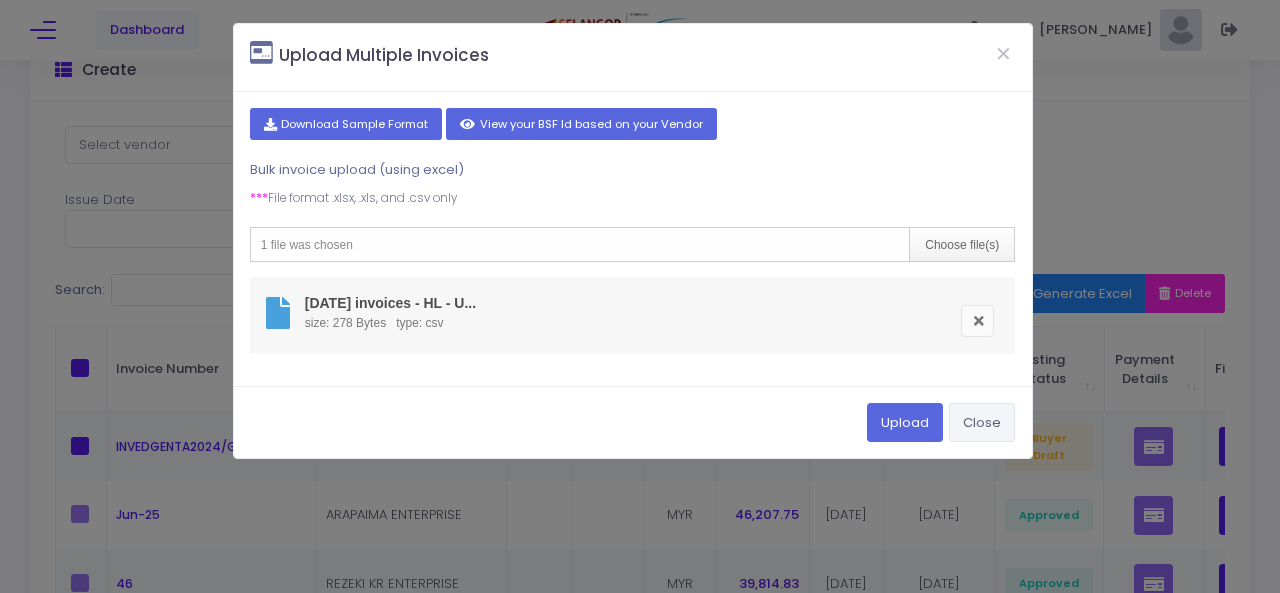 click on "Close" at bounding box center (982, 422) 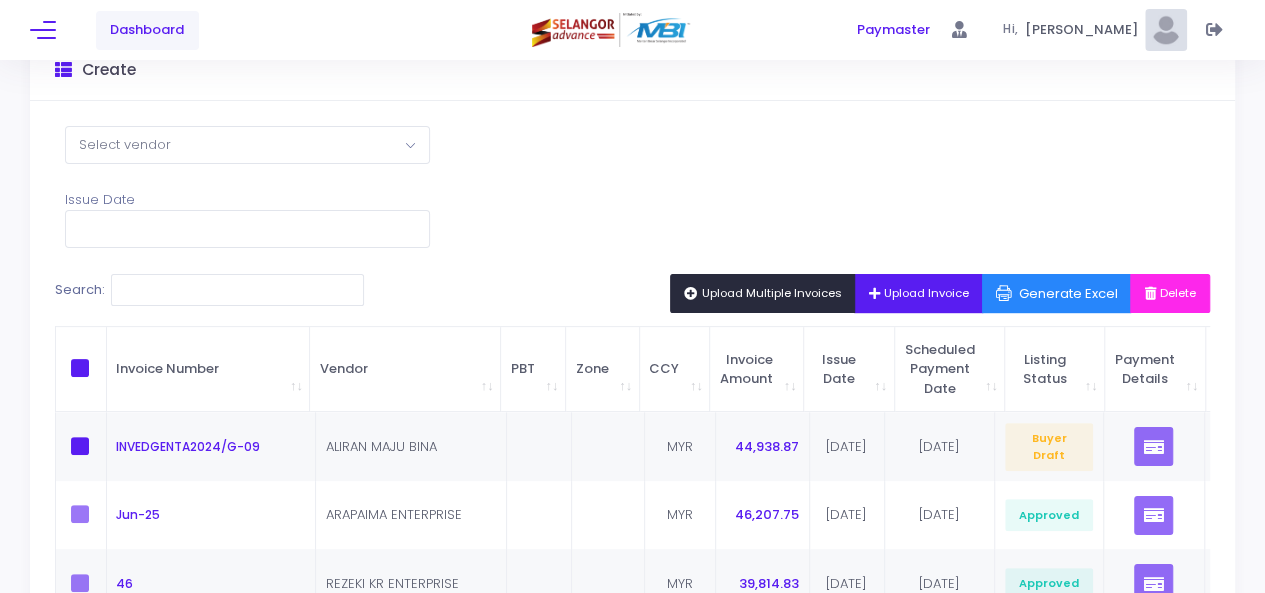 click on "Upload Multiple Invoices" at bounding box center (763, 293) 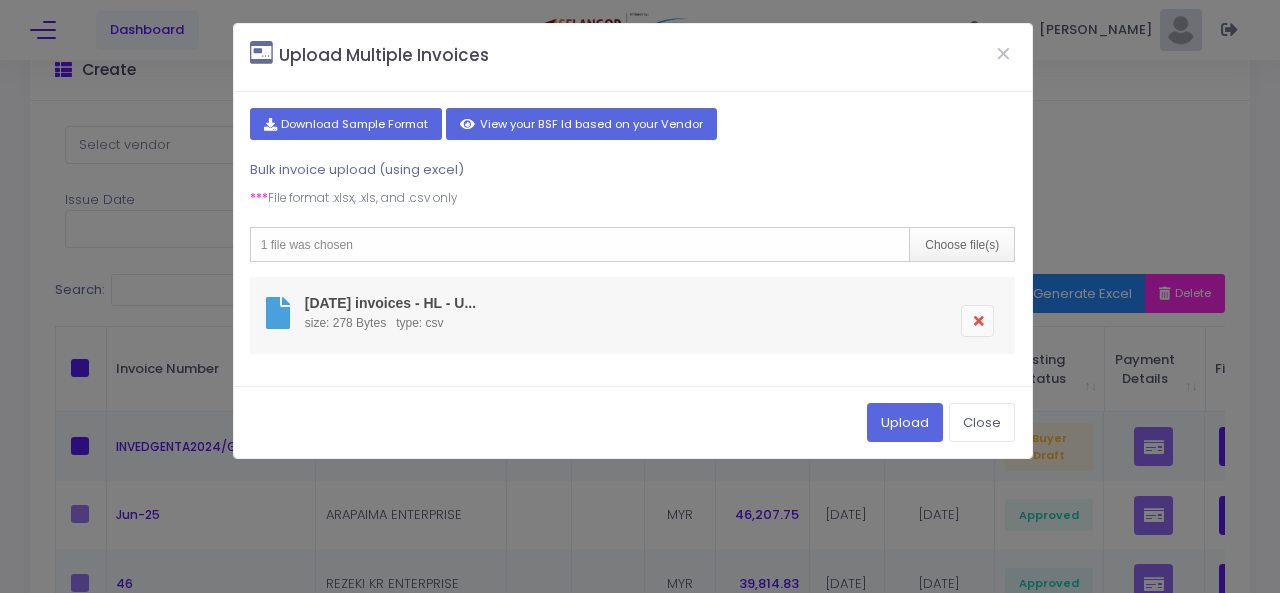 click at bounding box center [977, 321] 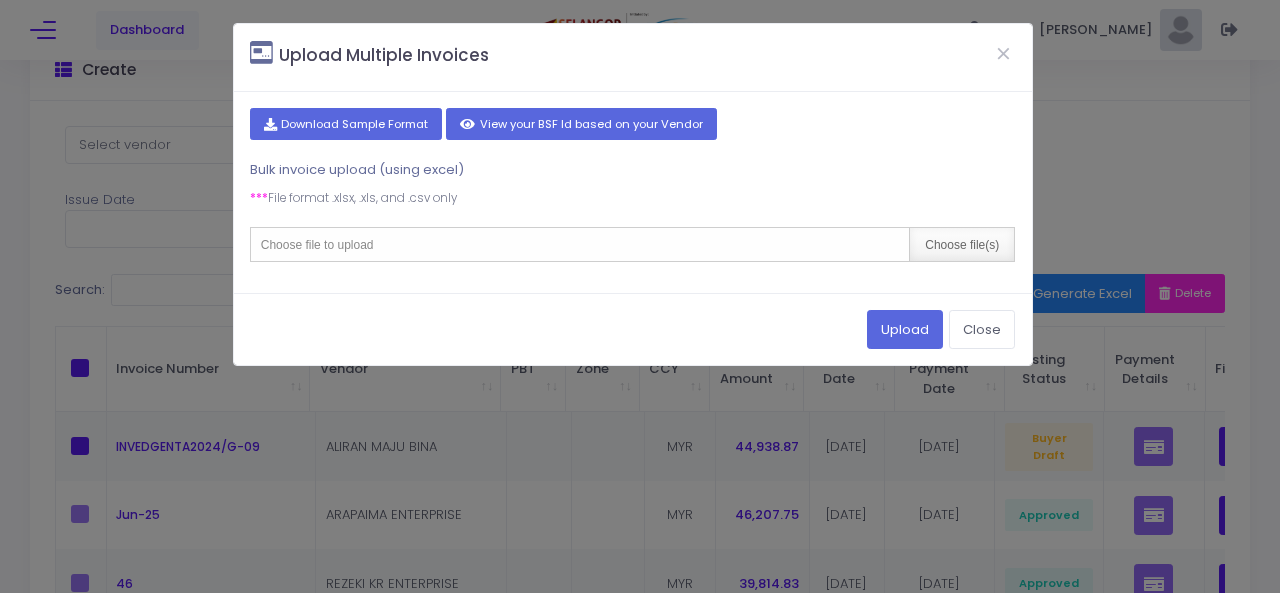 click on "Choose file(s)" at bounding box center [961, 244] 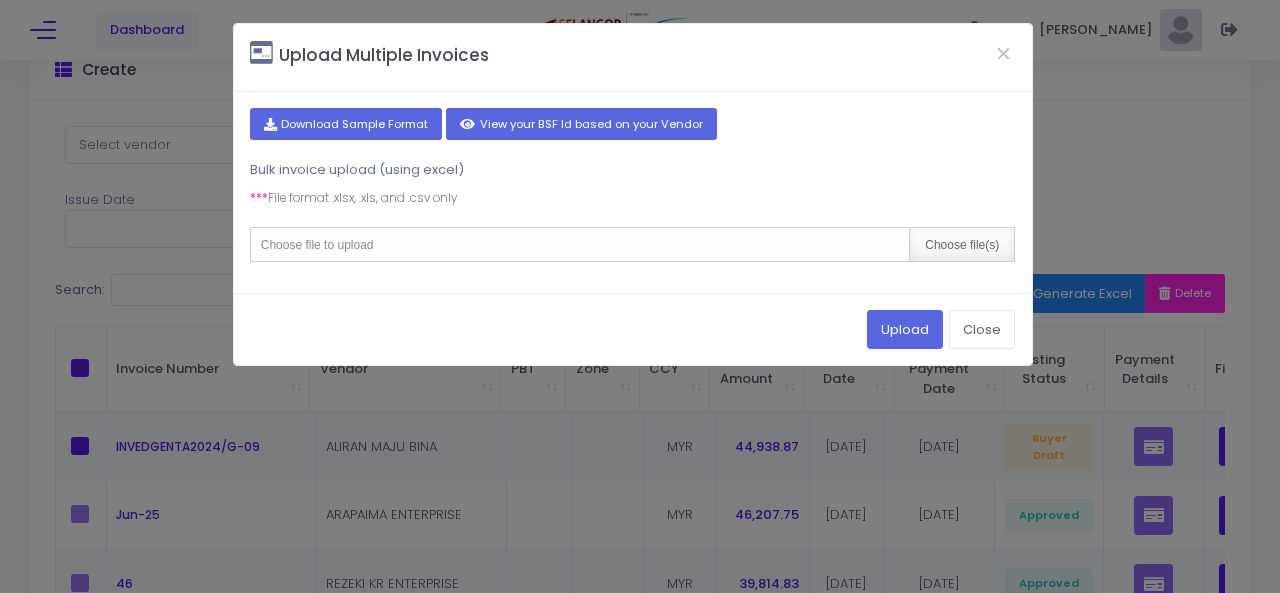 type on "C:\fakepath\June 2025 invoices - HL - VSM.csv" 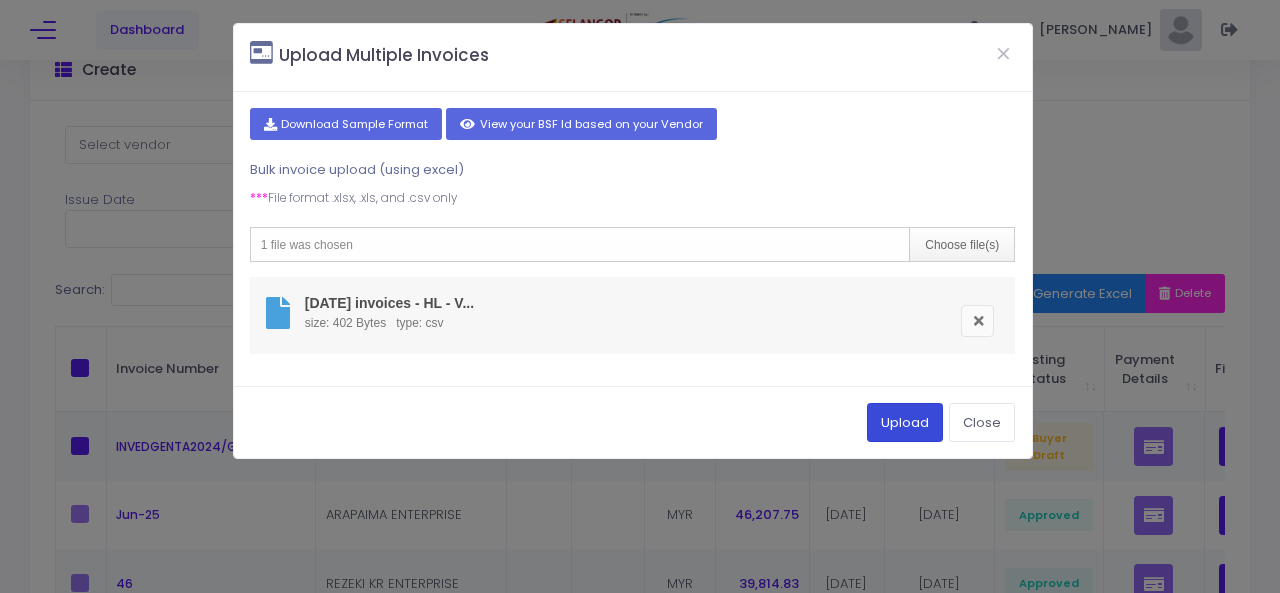 click on "Upload" at bounding box center [905, 422] 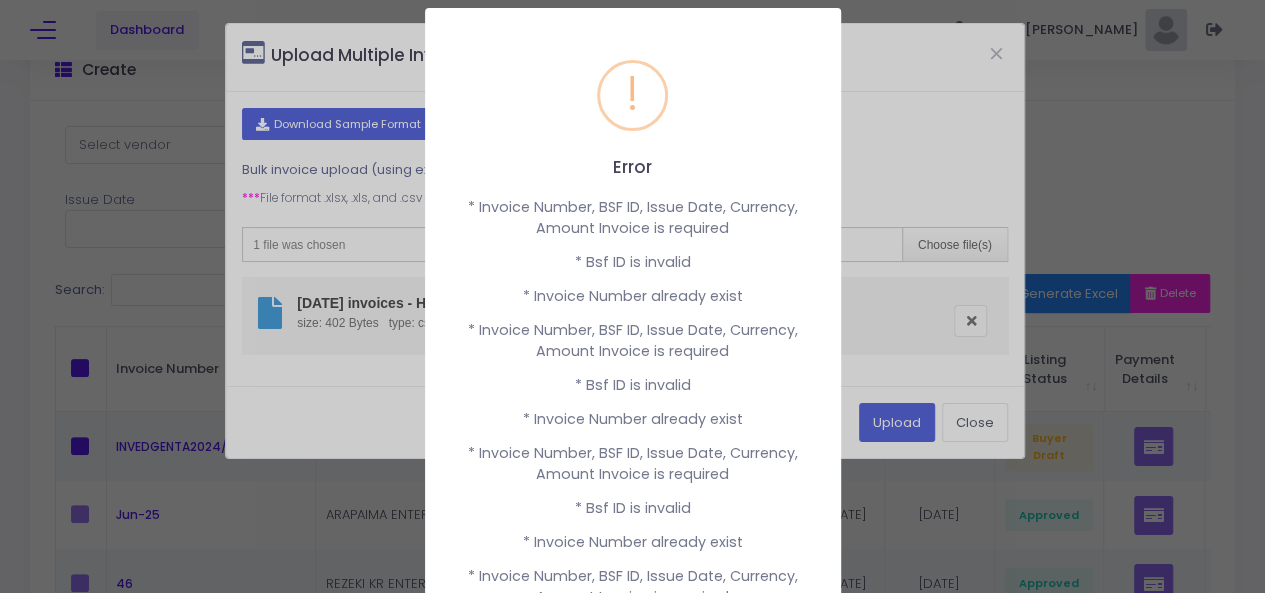 click on "Error ×  * Invoice Number, BSF ID, Issue Date, Currency, Amount Invoice is required
* Bsf ID is invalid
* Invoice Number already exist
* Invoice Number, BSF ID, Issue Date, Currency, Amount Invoice is required
* Bsf ID is invalid
* Invoice Number already exist
* Invoice Number, BSF ID, Issue Date, Currency, Amount Invoice is required
* Bsf ID is invalid
* Invoice Number already exist
* Invoice Number, BSF ID, Issue Date, Currency, Amount Invoice is required
* Bsf ID is invalid
* Invoice Number already exist
* Invoice Number, BSF ID, Issue Date, Currency, Amount Invoice is required
* Bsf ID is invalid
* Invoice Number already exist
* Invoice Number, BSF ID, Issue Date, Currency, Amount Invoice is required
* Bsf ID is invalid
* Invoice Number already exist  OK Cancel" at bounding box center [632, 296] 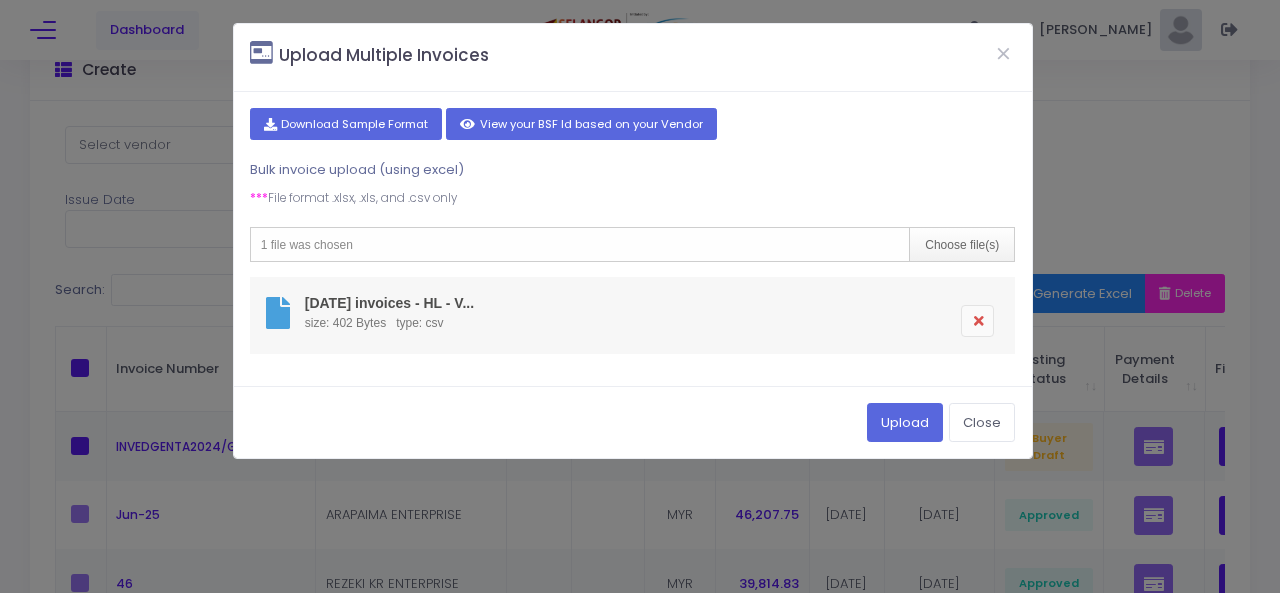 click at bounding box center (977, 321) 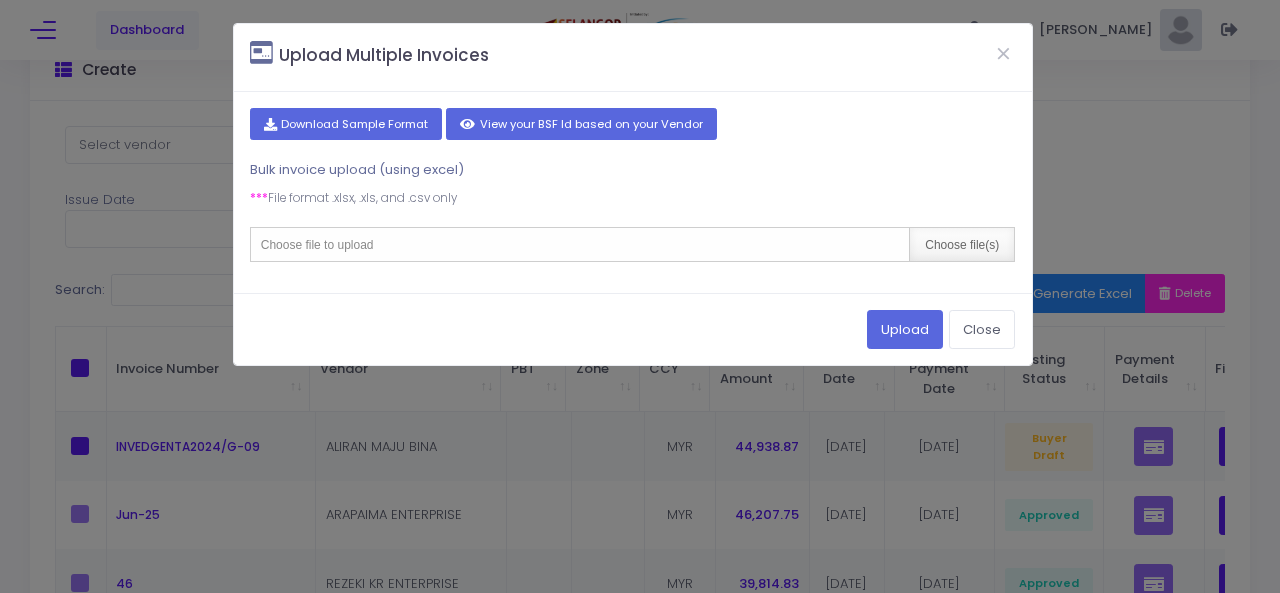 click on "Choose file(s)" at bounding box center [961, 244] 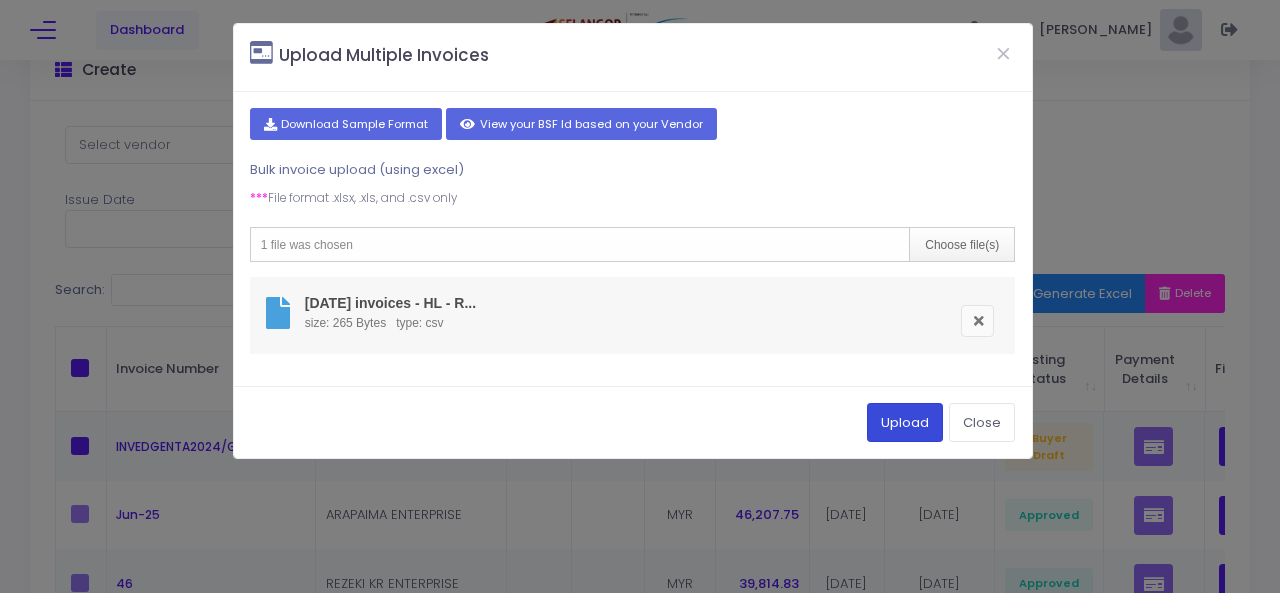 click on "Upload" at bounding box center (905, 422) 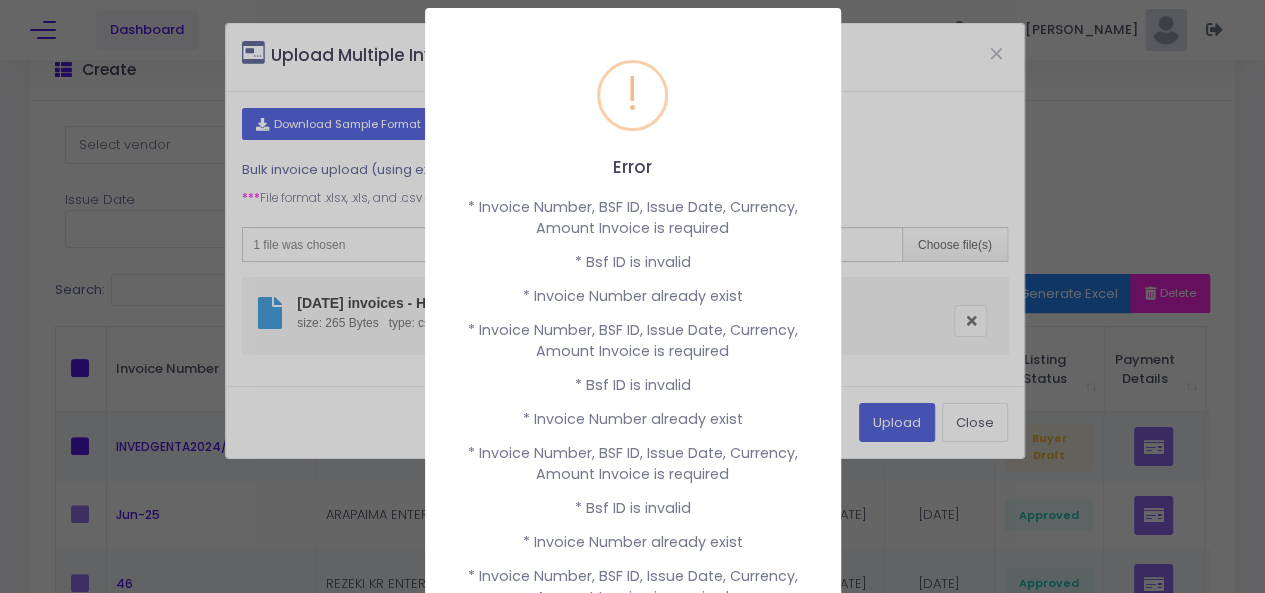 click on "Error ×  * Invoice Number, BSF ID, Issue Date, Currency, Amount Invoice is required
* Bsf ID is invalid
* Invoice Number already exist
* Invoice Number, BSF ID, Issue Date, Currency, Amount Invoice is required
* Bsf ID is invalid
* Invoice Number already exist
* Invoice Number, BSF ID, Issue Date, Currency, Amount Invoice is required
* Bsf ID is invalid
* Invoice Number already exist
* Invoice Number, BSF ID, Issue Date, Currency, Amount Invoice is required
* Bsf ID is invalid
* Invoice Number already exist
* Invoice Number, BSF ID, Issue Date, Currency, Amount Invoice is required
* Bsf ID is invalid
* Invoice Number already exist
* Invoice Number, BSF ID, Issue Date, Currency, Amount Invoice is required
* Bsf ID is invalid
* Invoice Number already exist  OK Cancel" at bounding box center [632, 296] 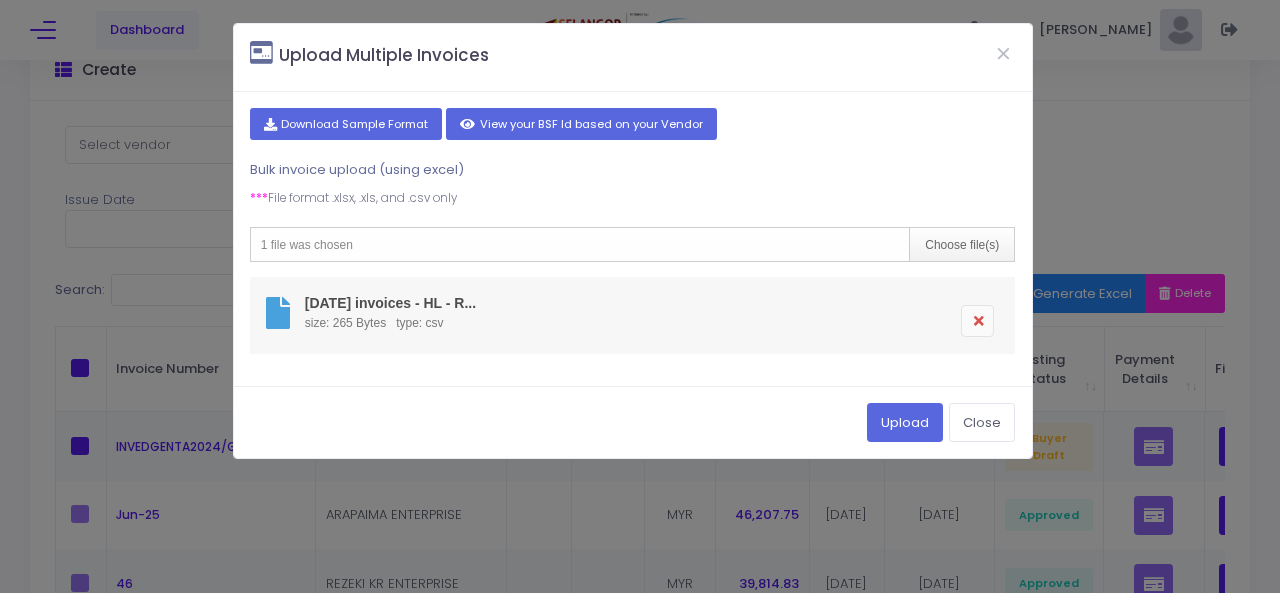 click at bounding box center (977, 321) 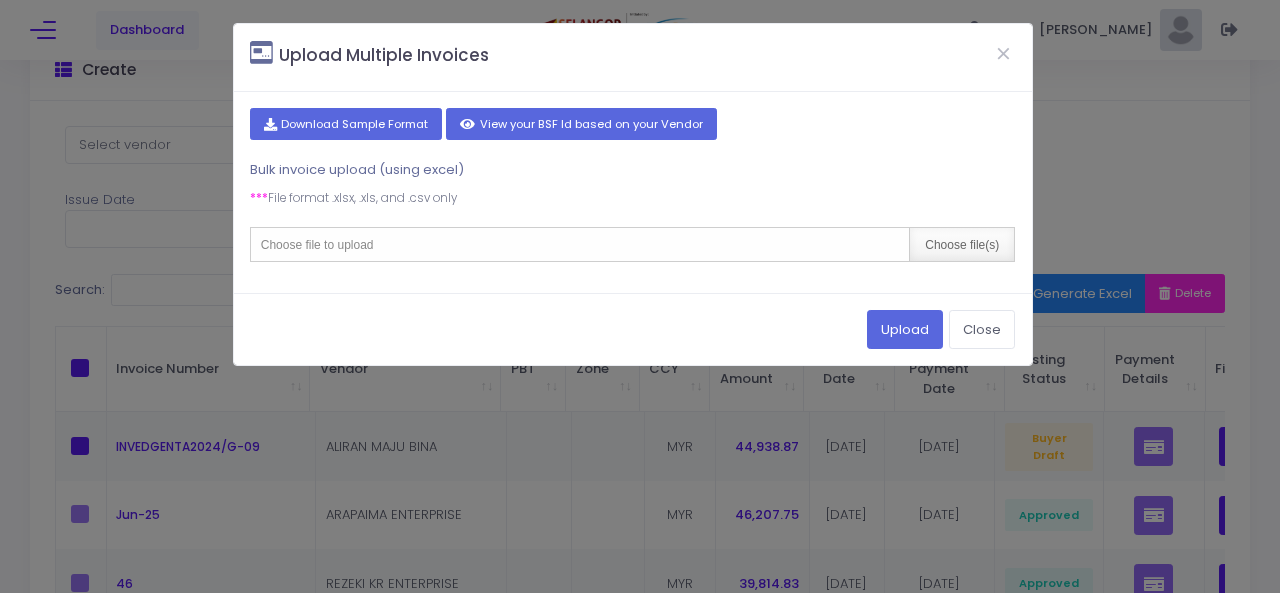 click on "Choose file(s)" at bounding box center (961, 244) 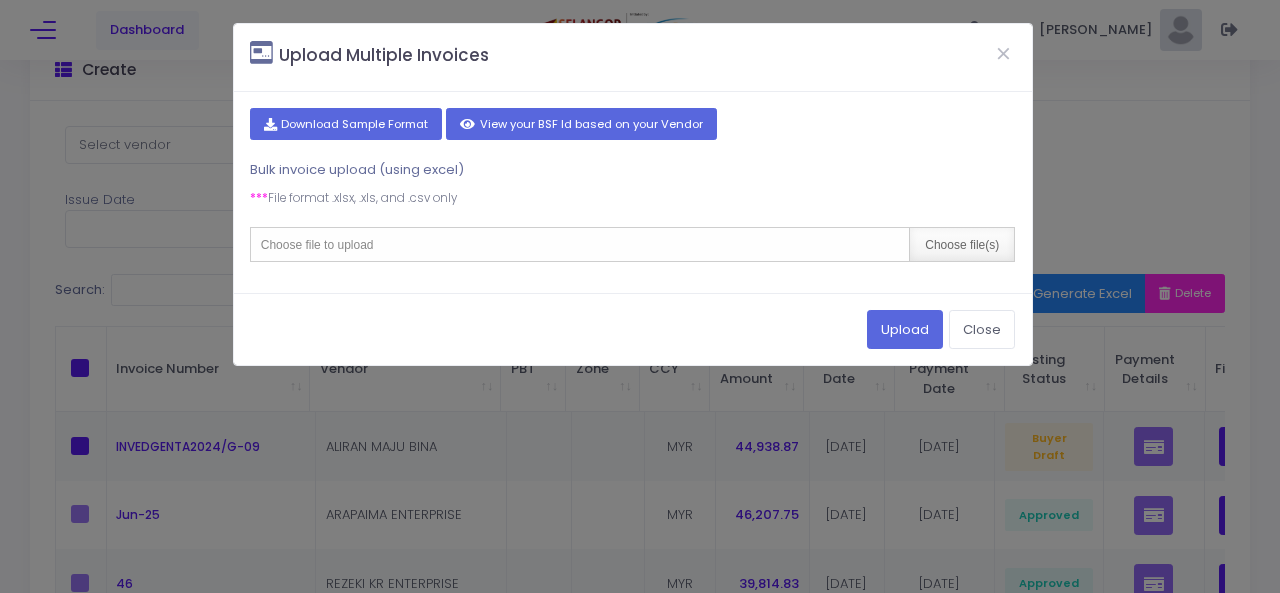 type on "C:\fakepath\June 2025 invoices - HL - NNS.csv" 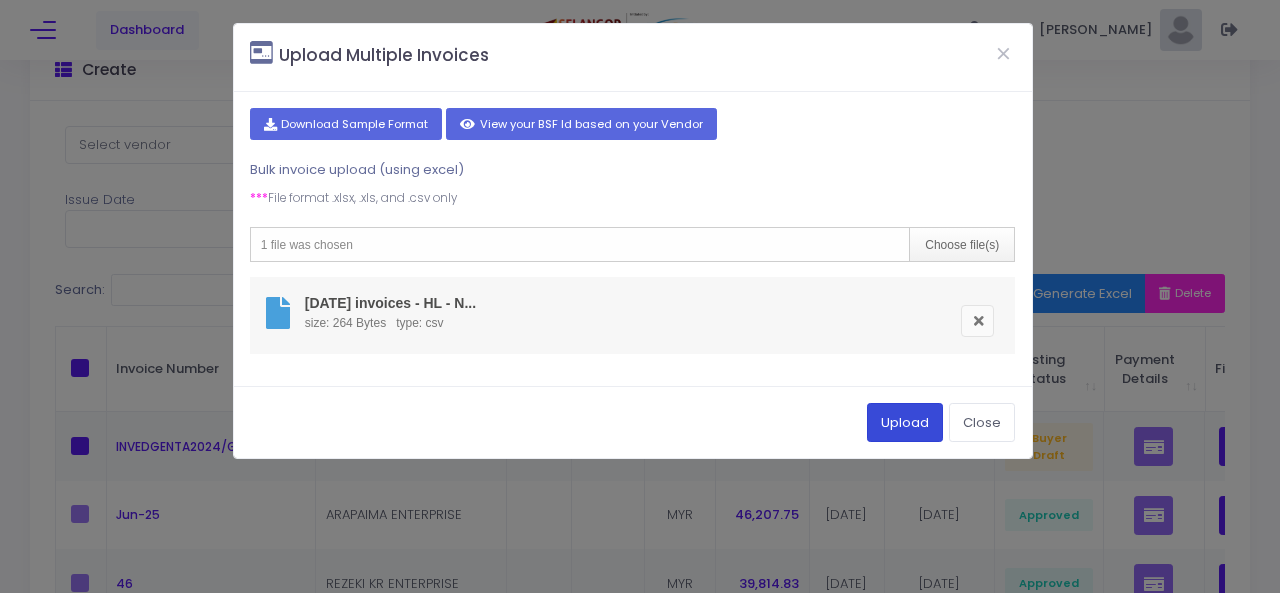 click on "Upload" at bounding box center (905, 422) 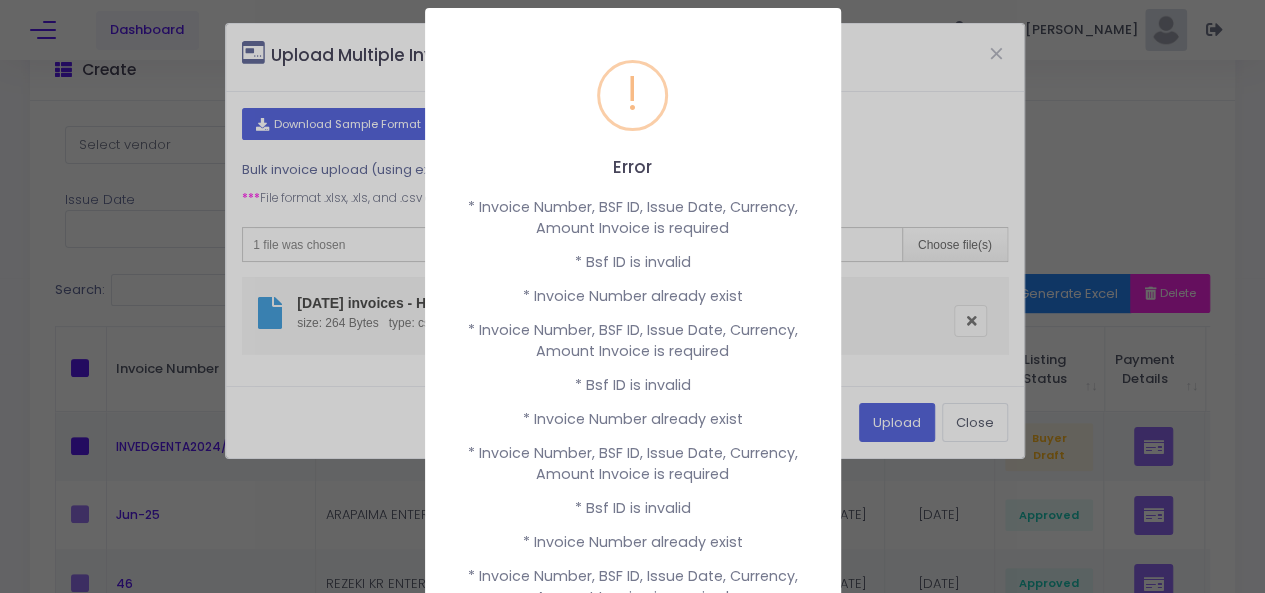 click on "Error ×  * Invoice Number, BSF ID, Issue Date, Currency, Amount Invoice is required
* Bsf ID is invalid
* Invoice Number already exist
* Invoice Number, BSF ID, Issue Date, Currency, Amount Invoice is required
* Bsf ID is invalid
* Invoice Number already exist
* Invoice Number, BSF ID, Issue Date, Currency, Amount Invoice is required
* Bsf ID is invalid
* Invoice Number already exist
* Invoice Number, BSF ID, Issue Date, Currency, Amount Invoice is required
* Bsf ID is invalid
* Invoice Number already exist
* Invoice Number, BSF ID, Issue Date, Currency, Amount Invoice is required
* Bsf ID is invalid
* Invoice Number already exist
* Invoice Number, BSF ID, Issue Date, Currency, Amount Invoice is required
* Bsf ID is invalid
* Invoice Number already exist  OK Cancel" at bounding box center (632, 296) 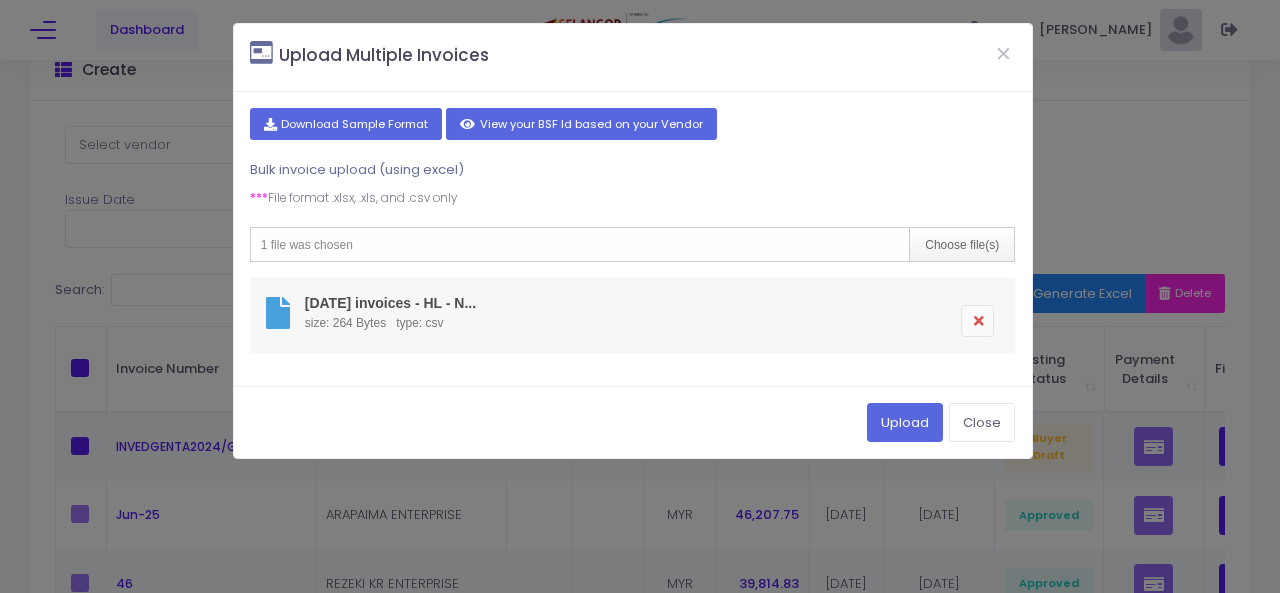 click at bounding box center (977, 321) 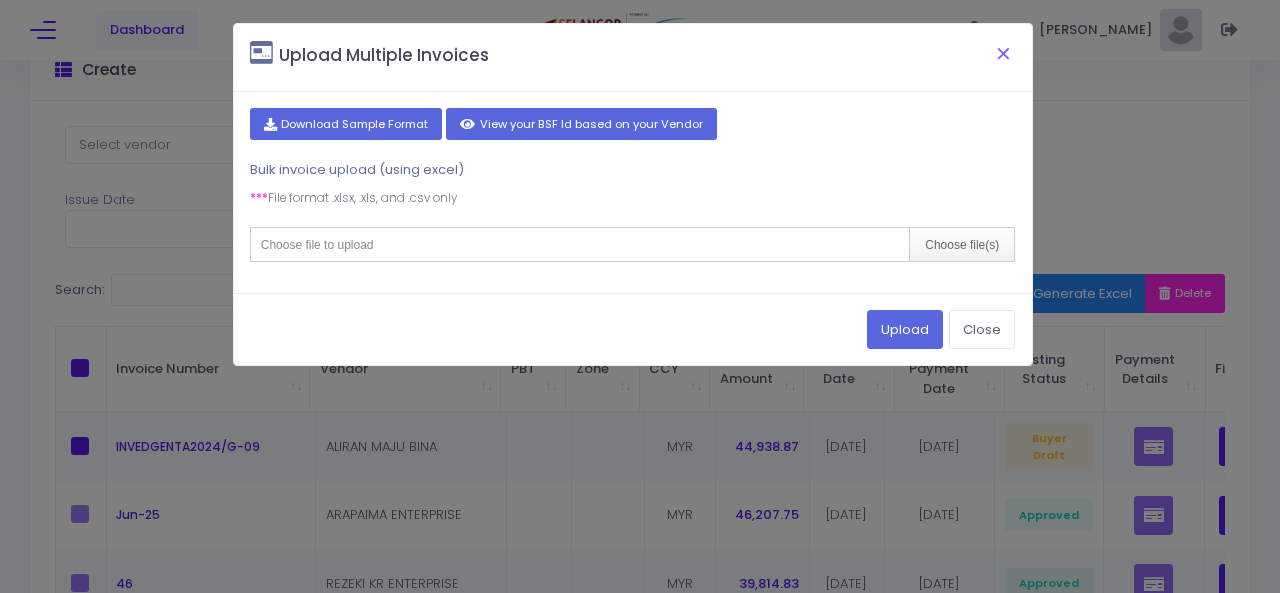 click at bounding box center (1004, 53) 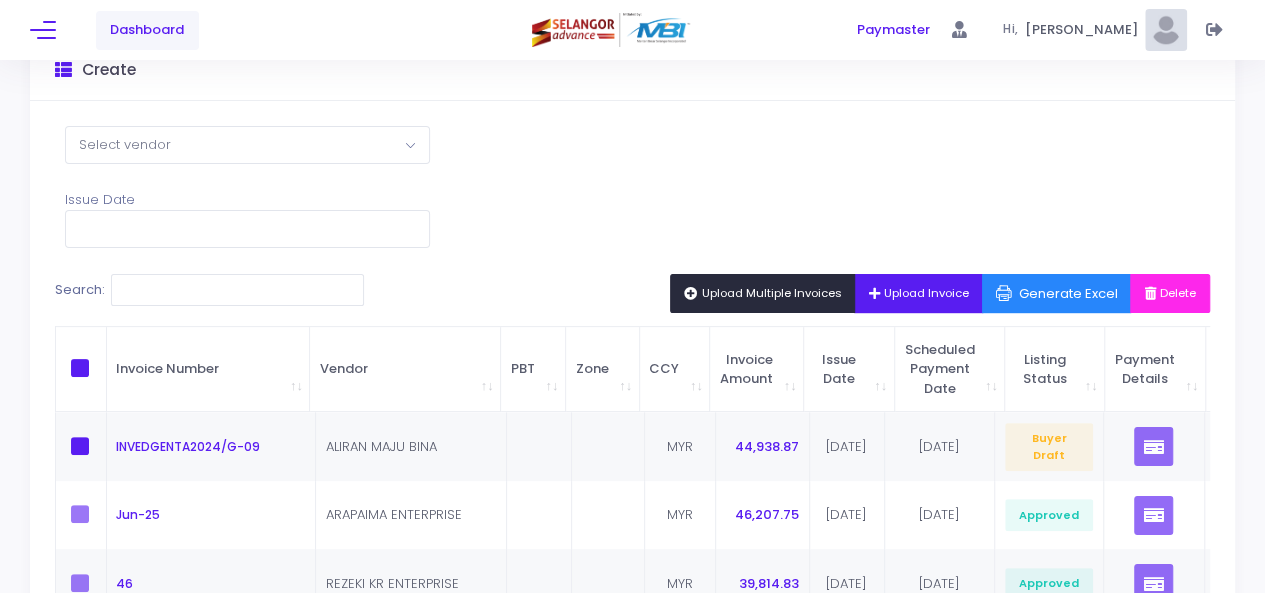 click on "Upload Multiple Invoices" at bounding box center [763, 293] 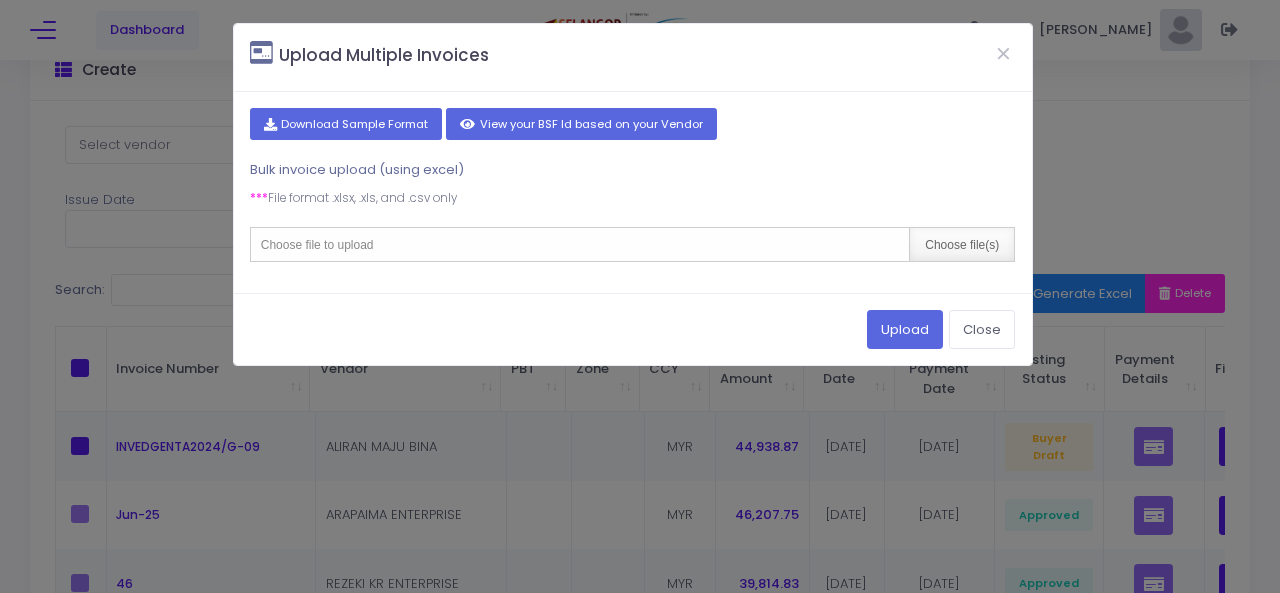click on "Choose file(s)" at bounding box center [961, 244] 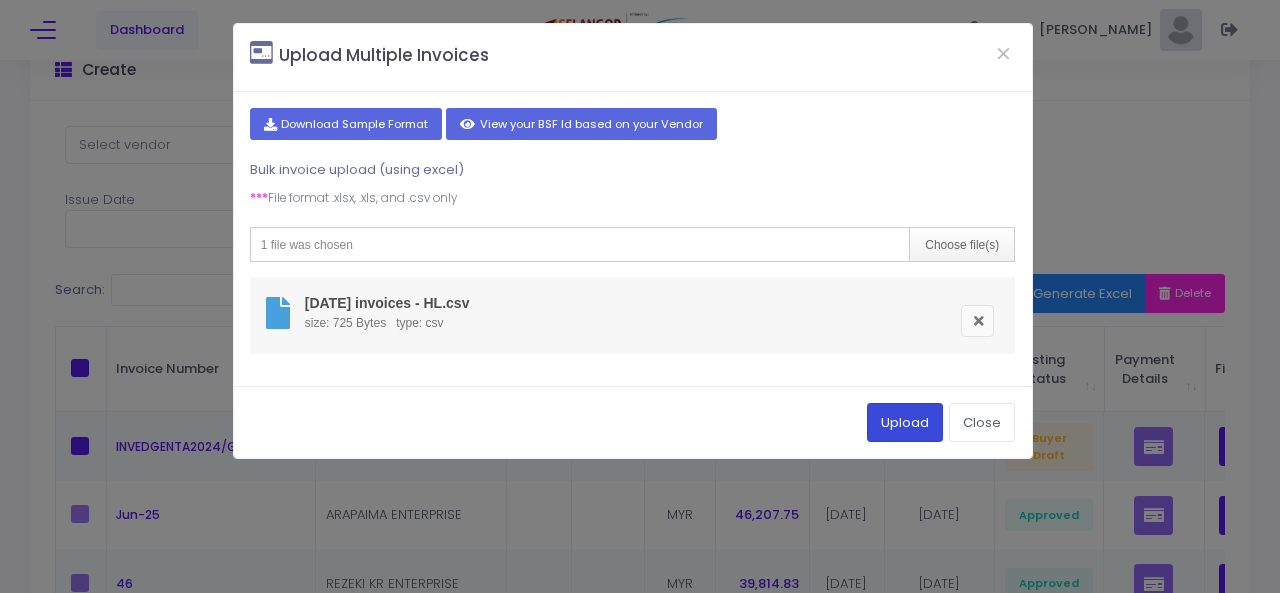 click on "Upload" at bounding box center [905, 422] 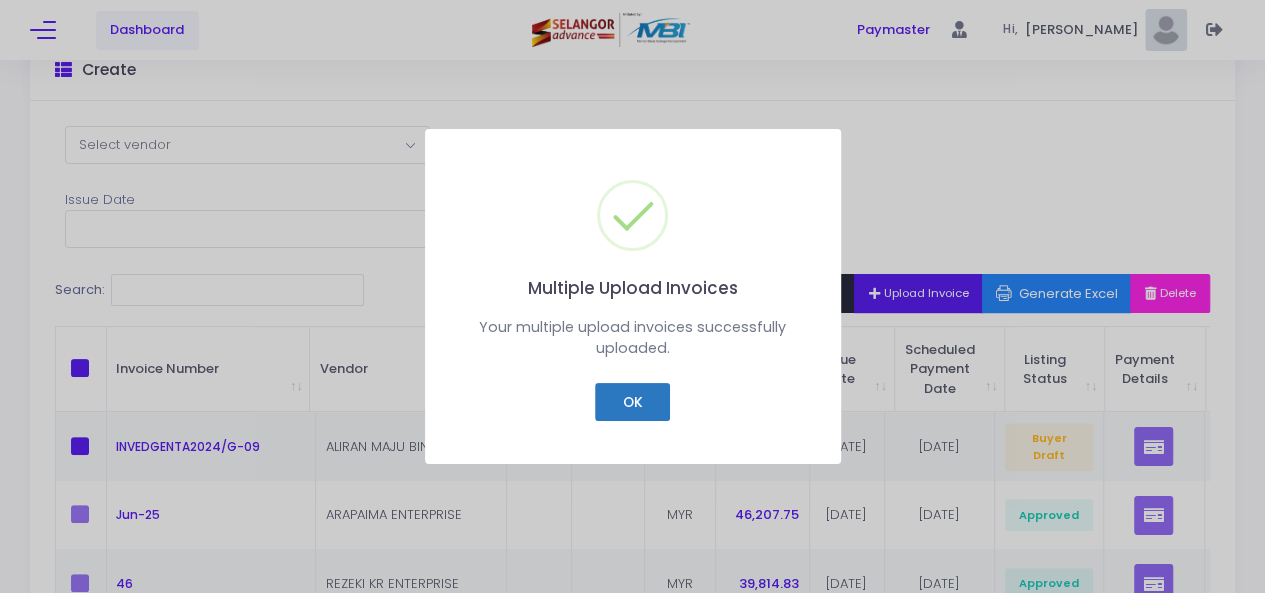 click on "OK" at bounding box center (632, 402) 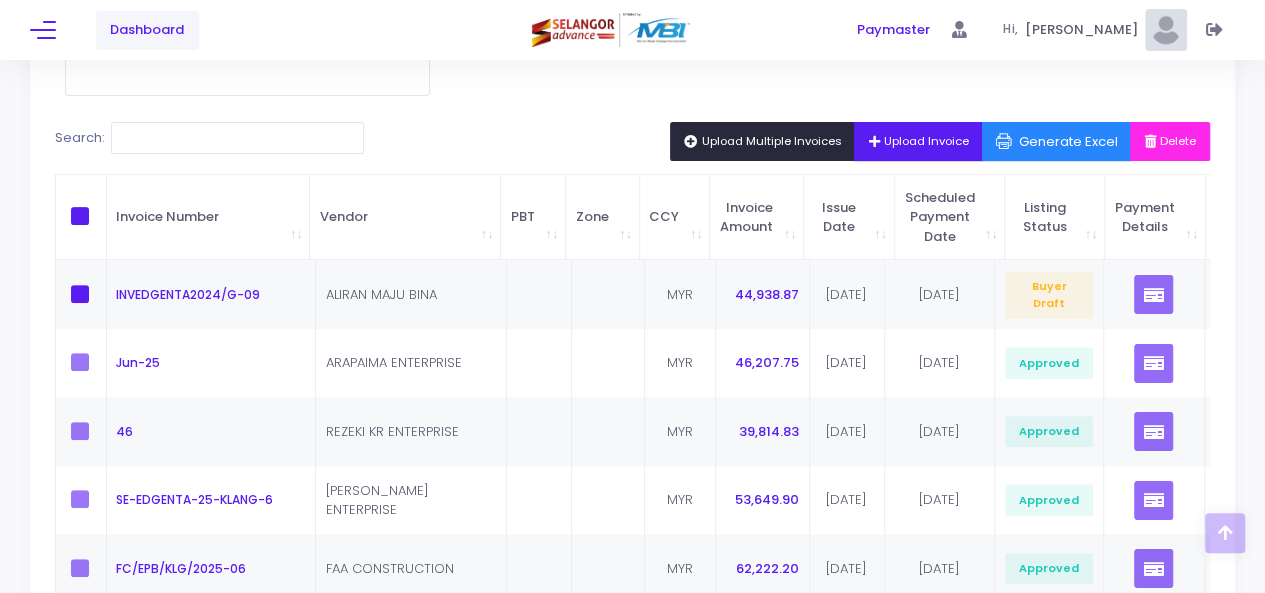 scroll, scrollTop: 287, scrollLeft: 0, axis: vertical 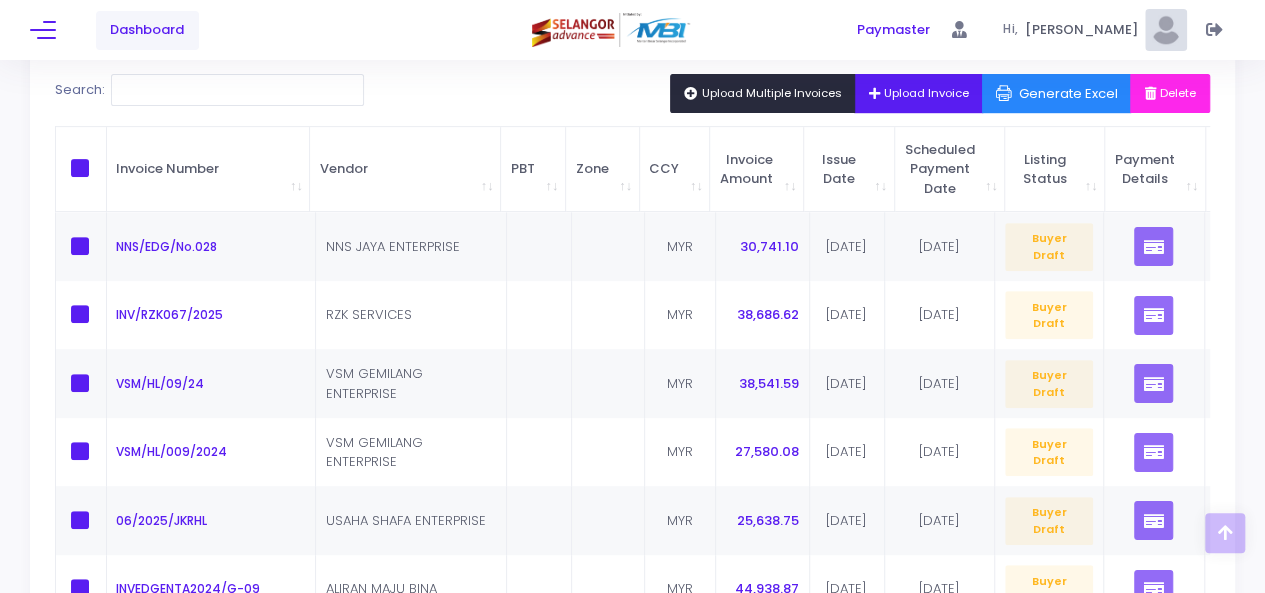 click on "Upload Multiple Invoices" at bounding box center (763, 93) 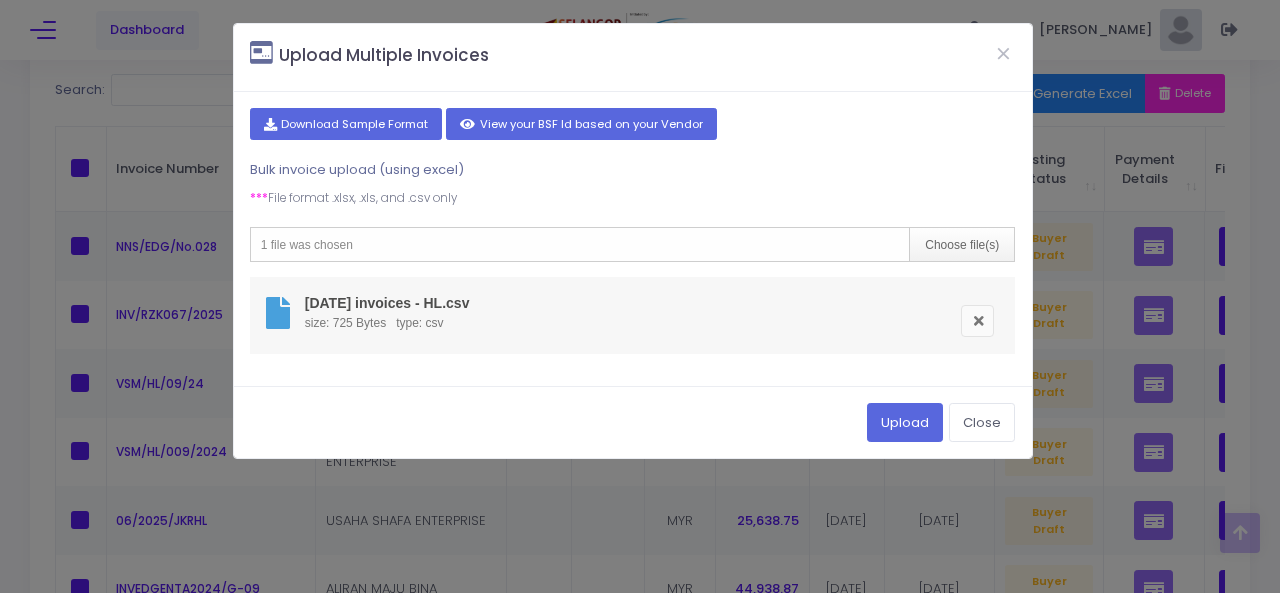 drag, startPoint x: 976, startPoint y: 323, endPoint x: 736, endPoint y: 103, distance: 325.57642 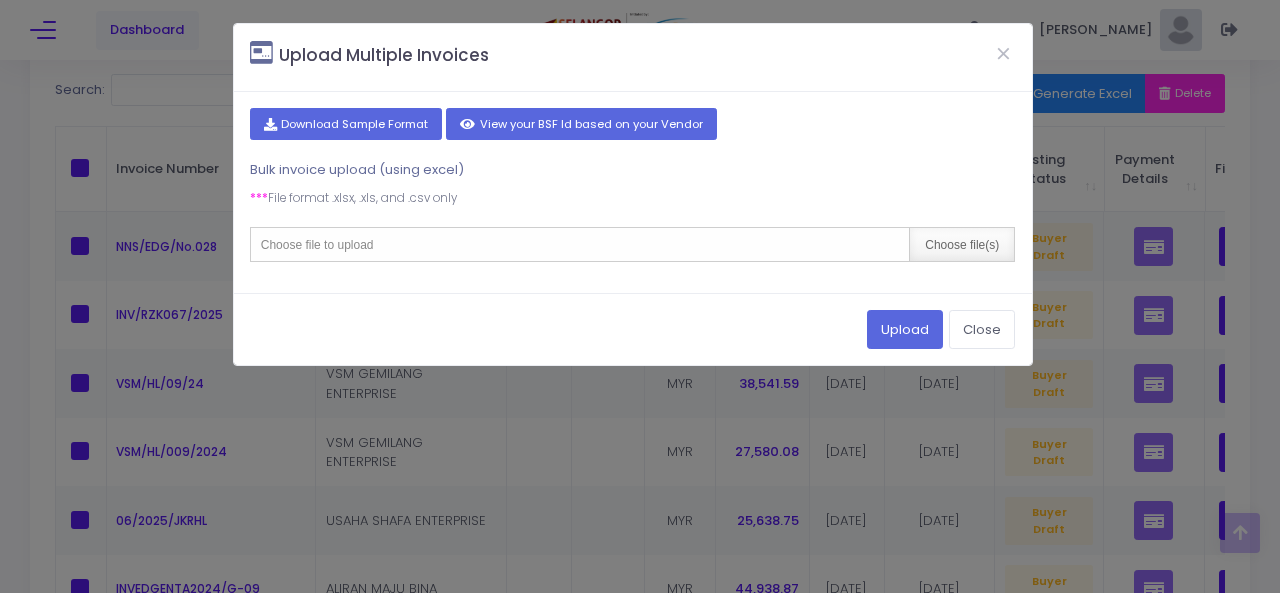 click on "Choose file(s)" at bounding box center [961, 244] 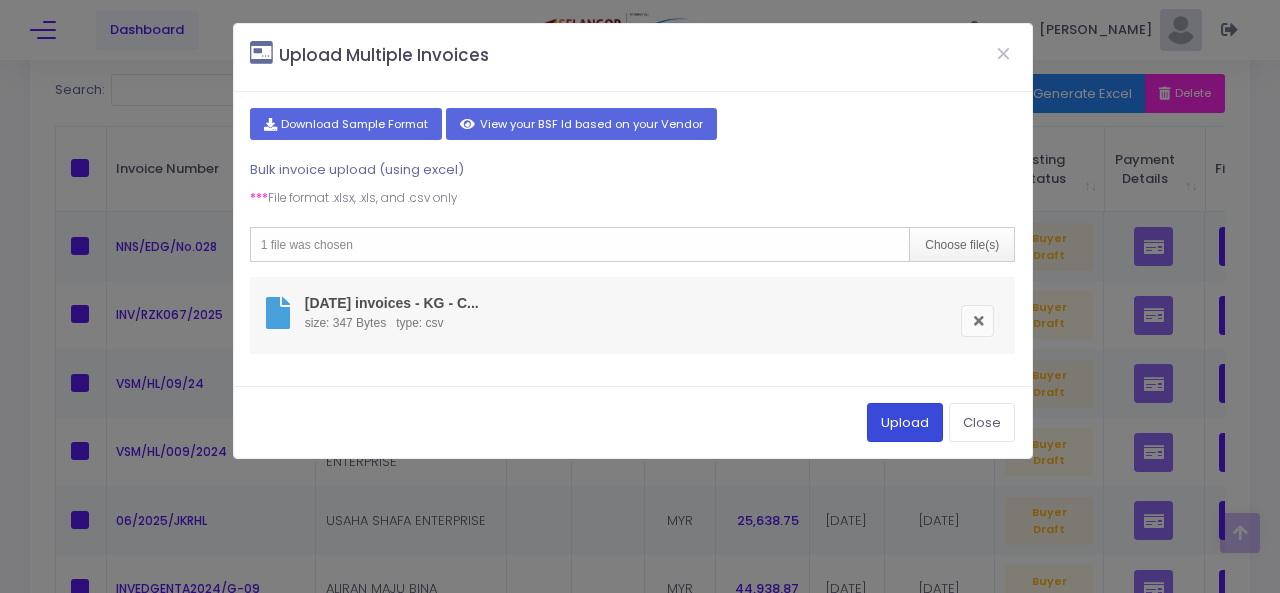 click on "Upload" at bounding box center [905, 422] 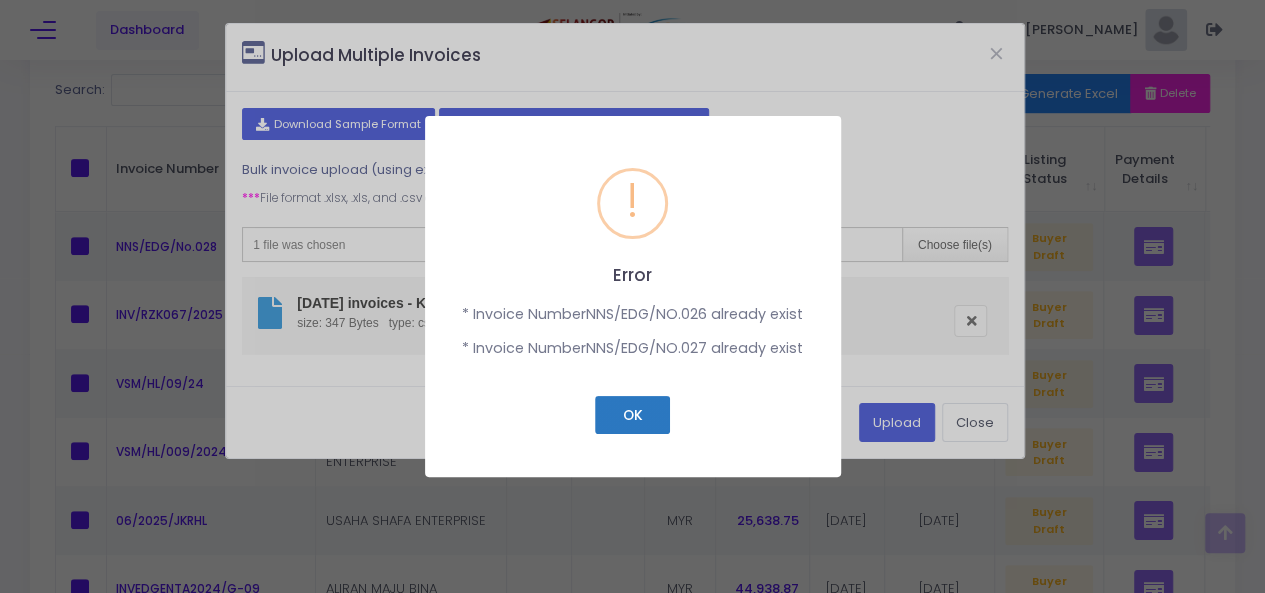 click on "OK" at bounding box center (632, 415) 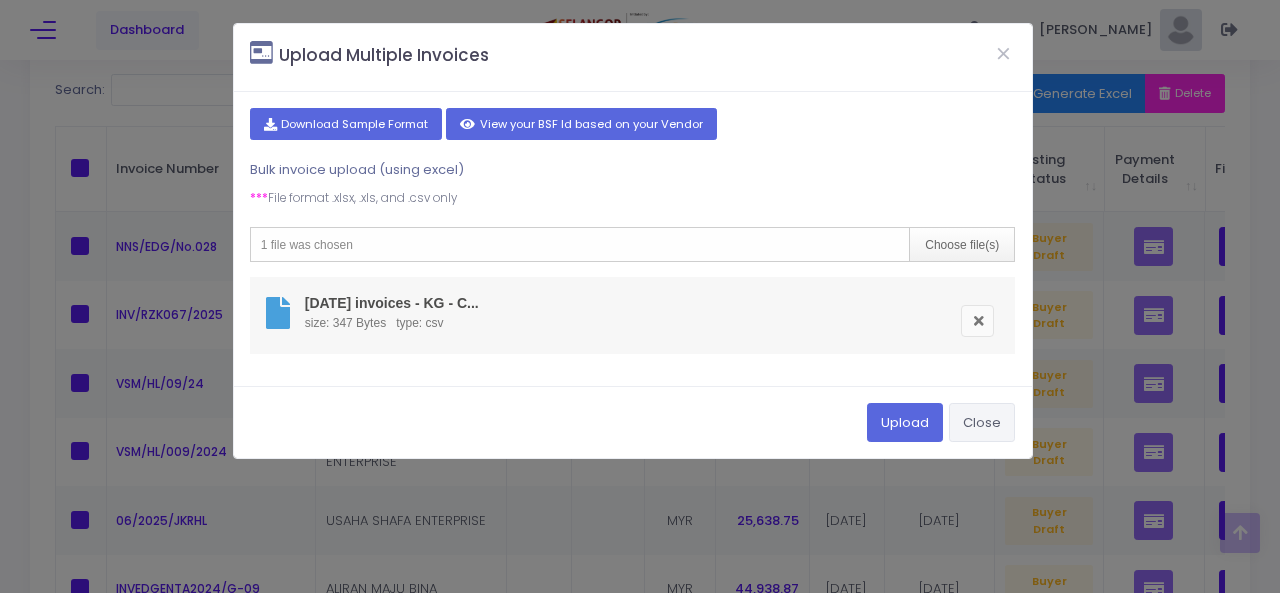 click on "Close" at bounding box center (982, 422) 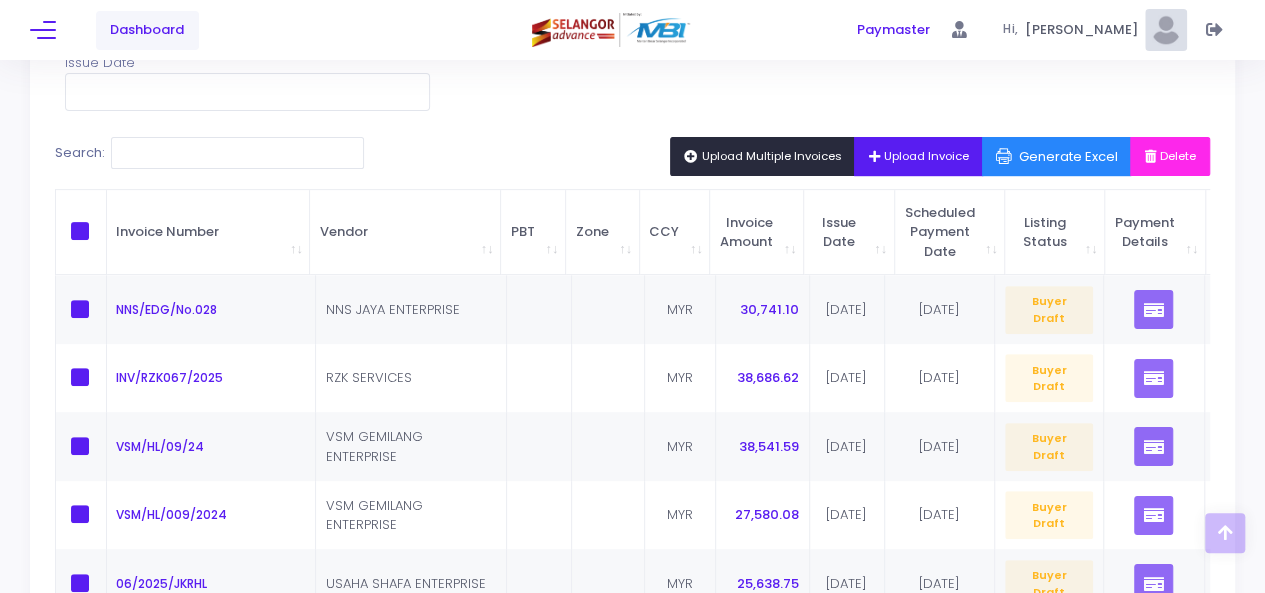 scroll, scrollTop: 202, scrollLeft: 0, axis: vertical 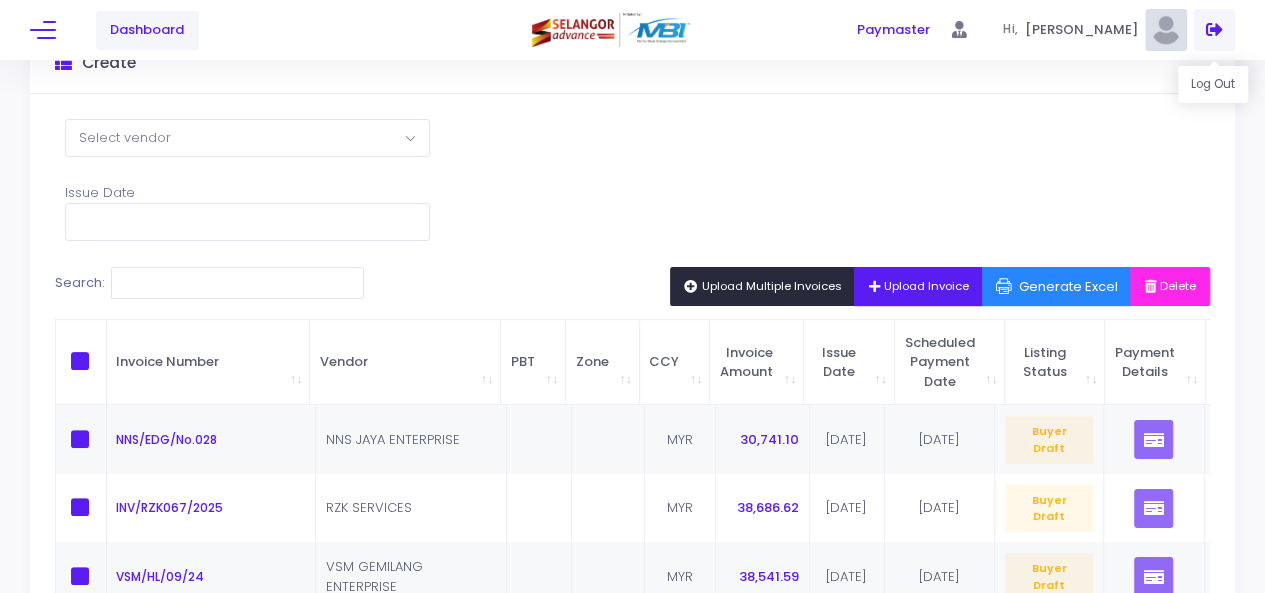 click at bounding box center (1214, 30) 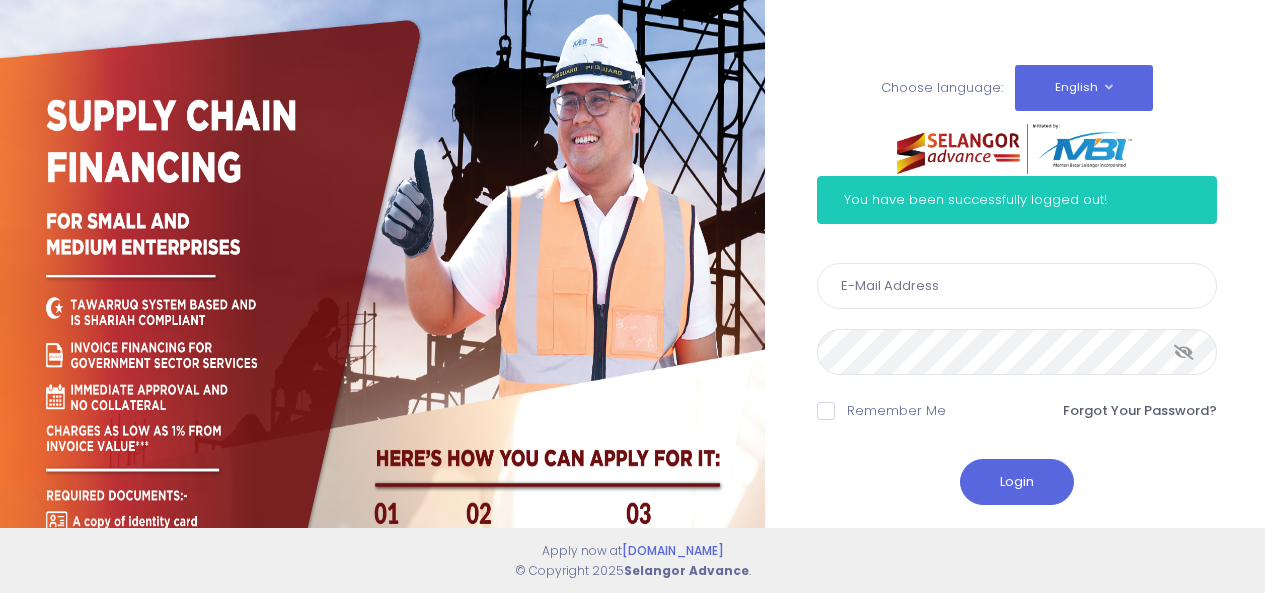 scroll, scrollTop: 0, scrollLeft: 0, axis: both 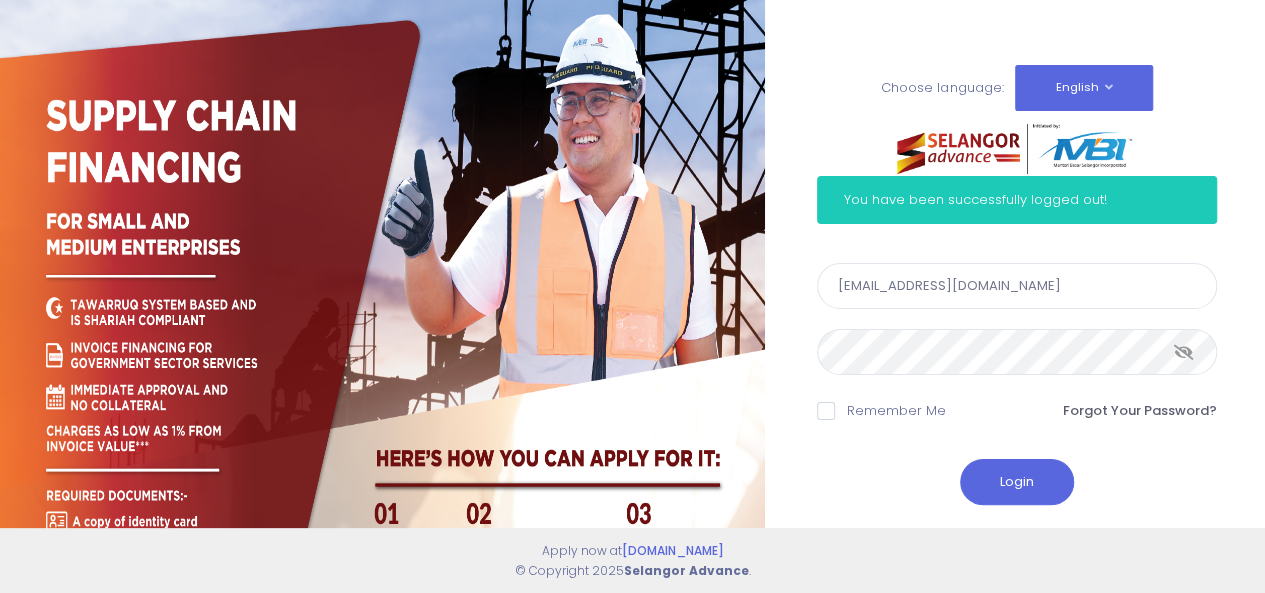 click on "[EMAIL_ADDRESS][DOMAIN_NAME]" at bounding box center [1017, 286] 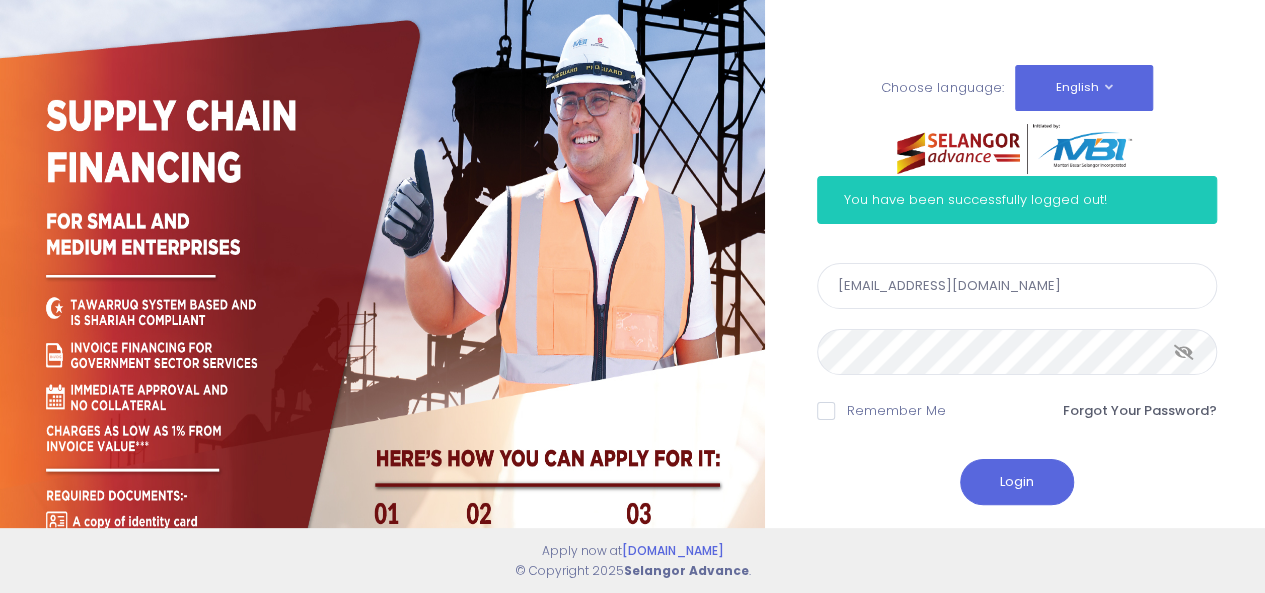 click on "[EMAIL_ADDRESS][DOMAIN_NAME]" at bounding box center (1017, 286) 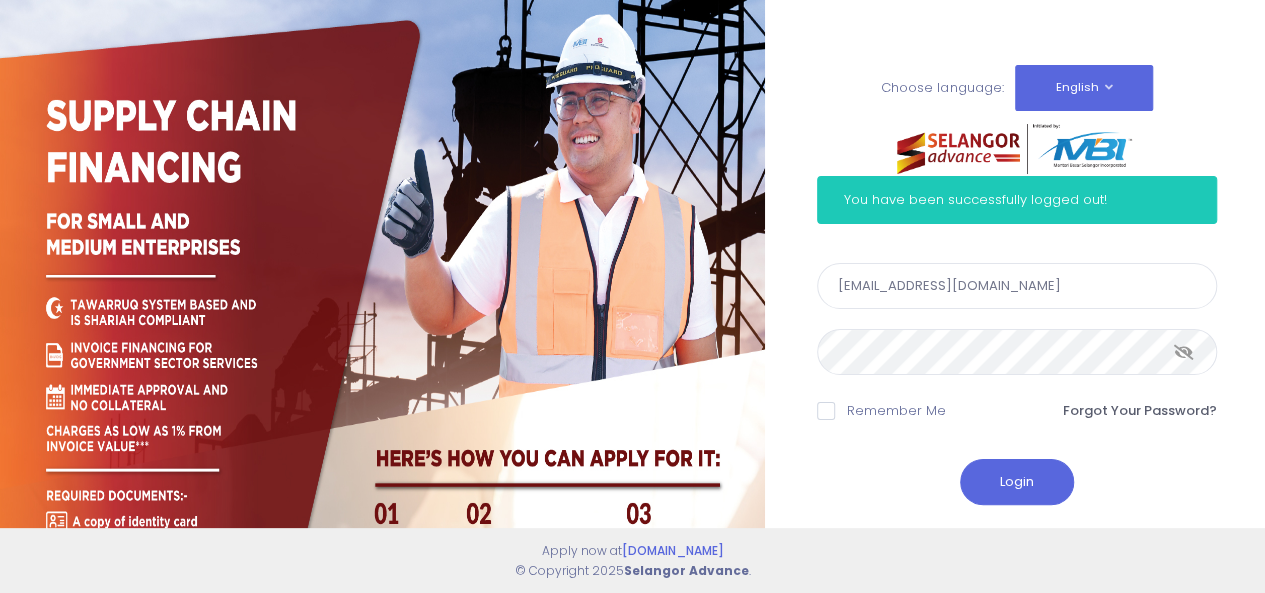click at bounding box center [1184, 352] 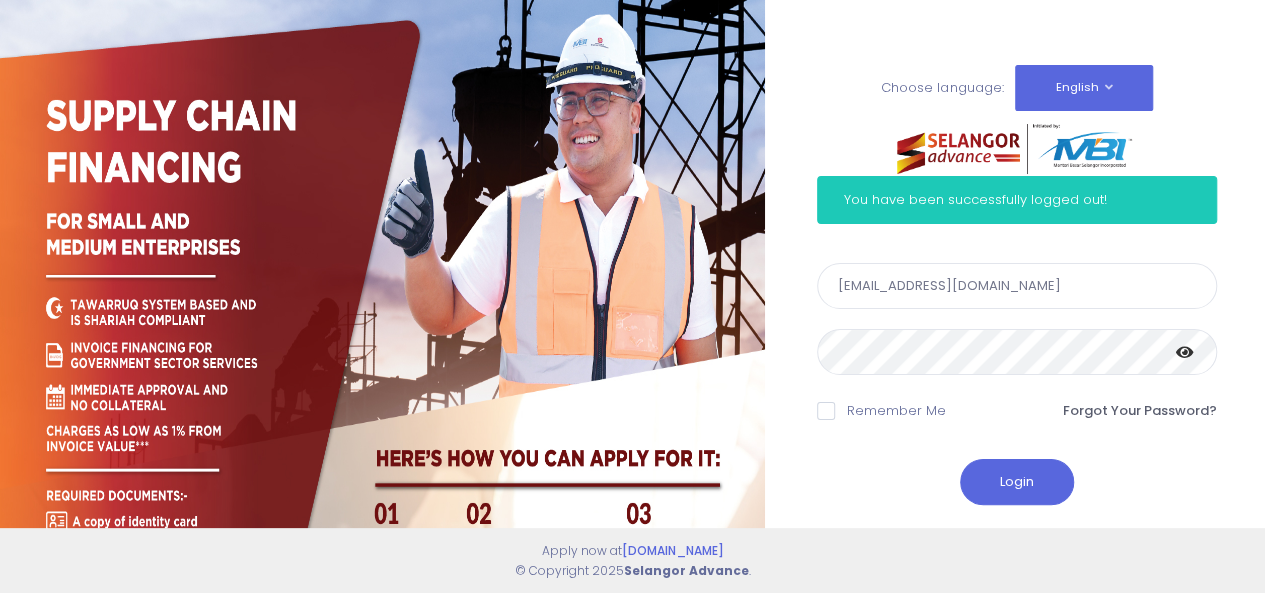 click on "Choose
language:
English
Bahasa Melayu
You have been successfully logged out!" at bounding box center (632, 340) 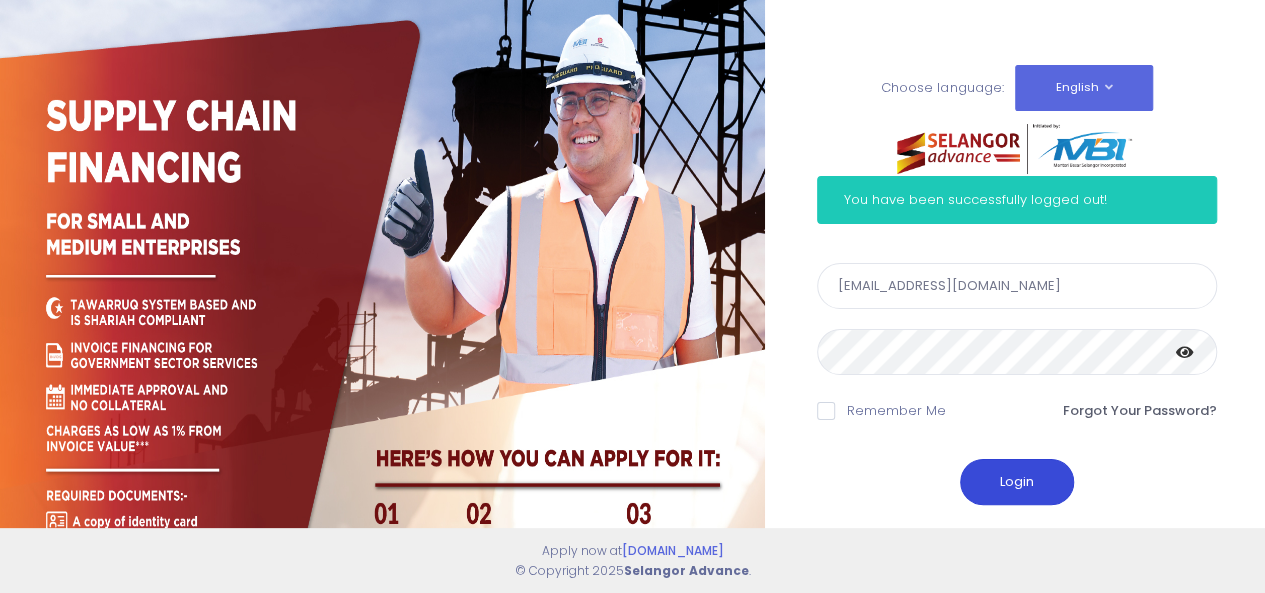 click on "Login" at bounding box center [1017, 482] 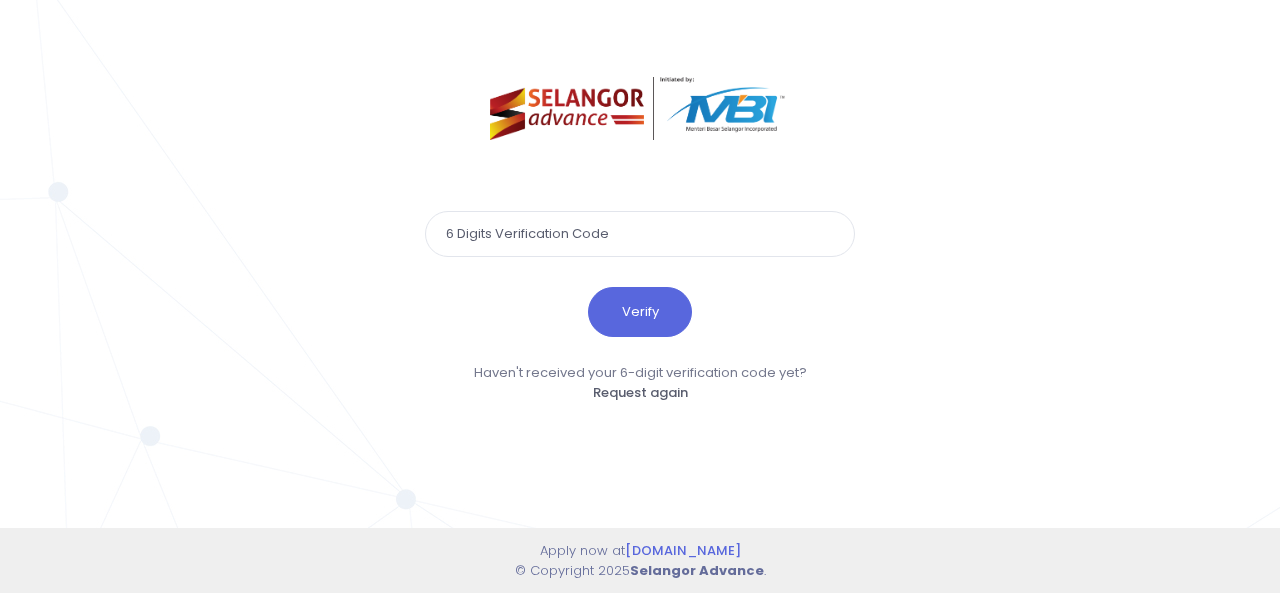 scroll, scrollTop: 0, scrollLeft: 0, axis: both 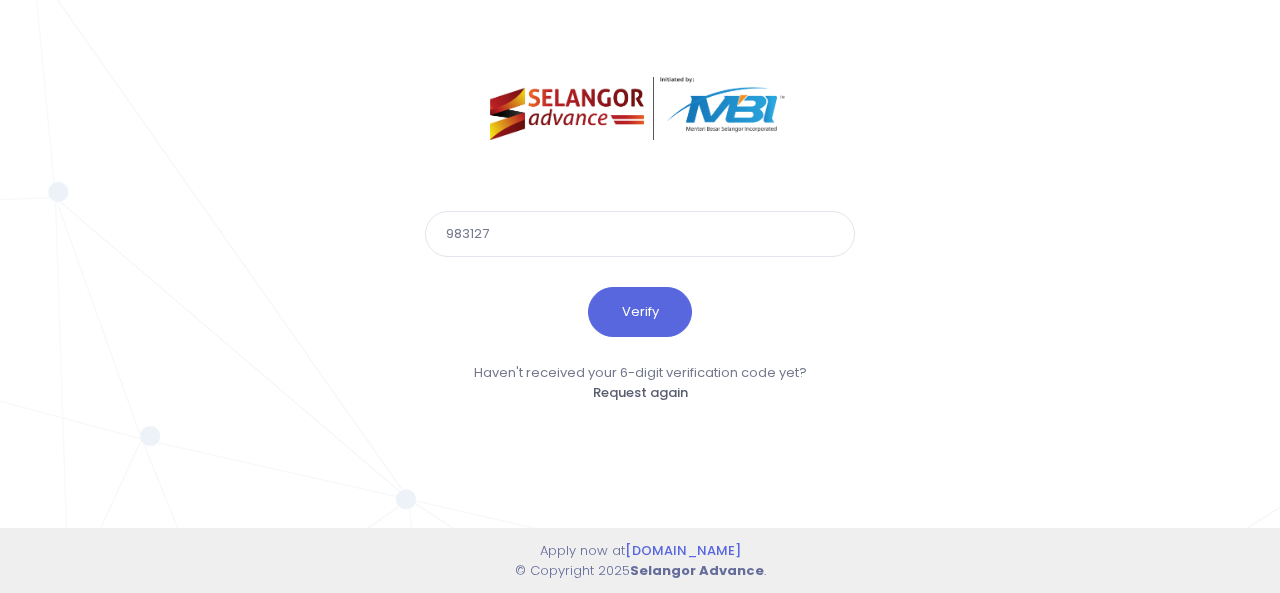 type on "983127" 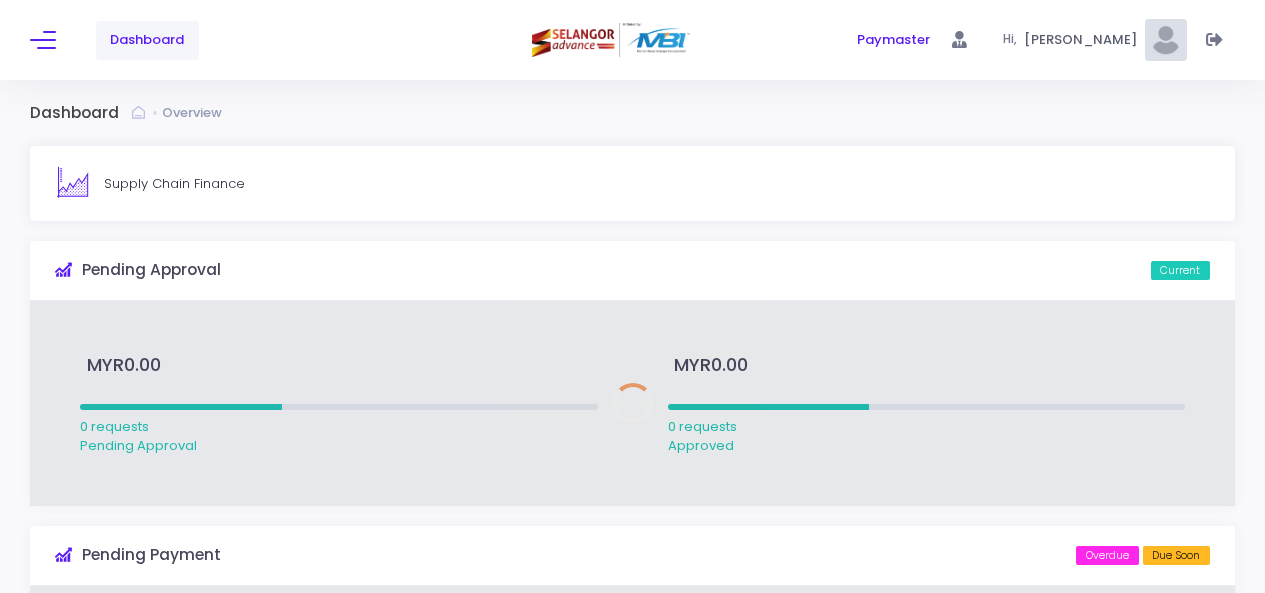 scroll, scrollTop: 0, scrollLeft: 0, axis: both 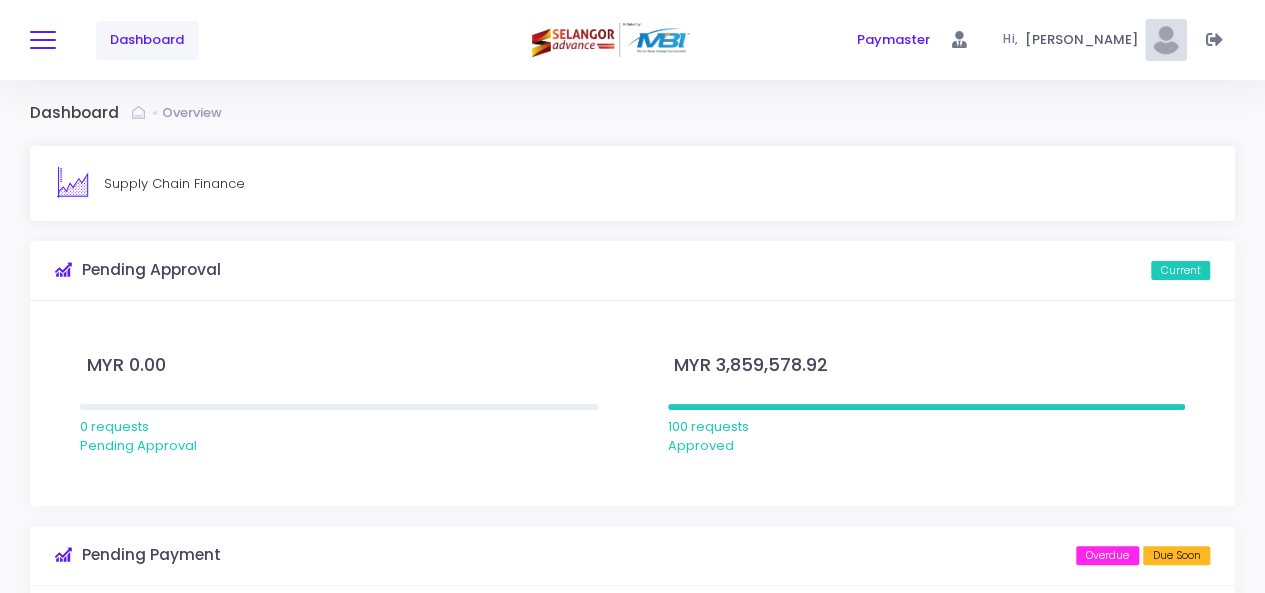 click at bounding box center (43, 40) 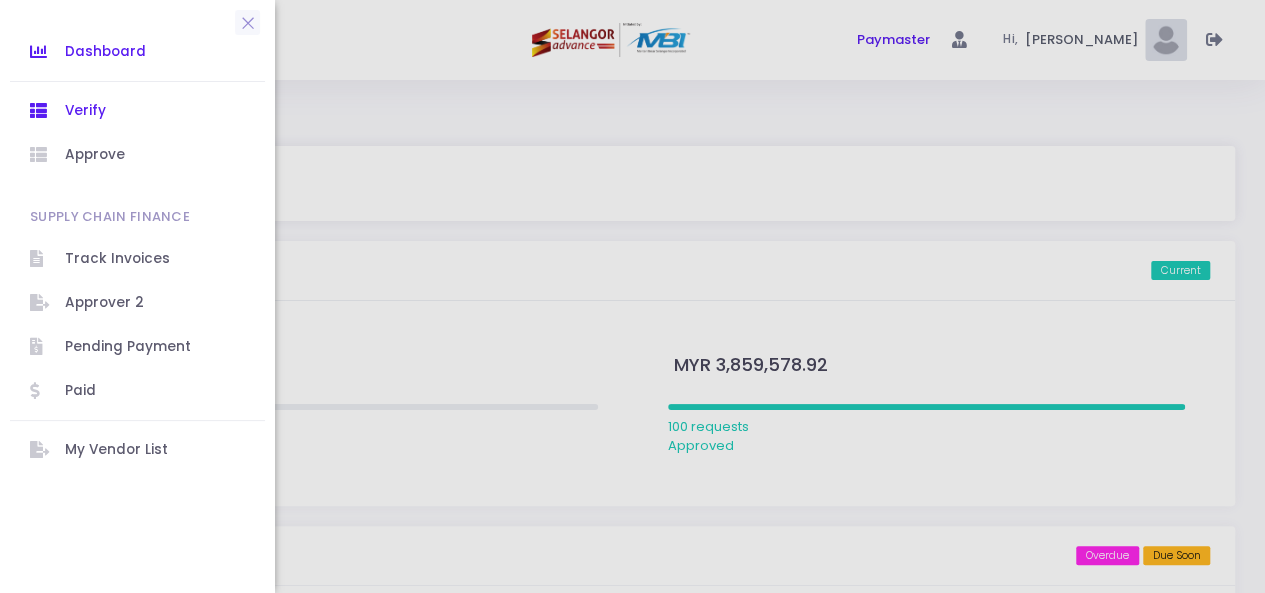 click on "Verify" at bounding box center (155, 111) 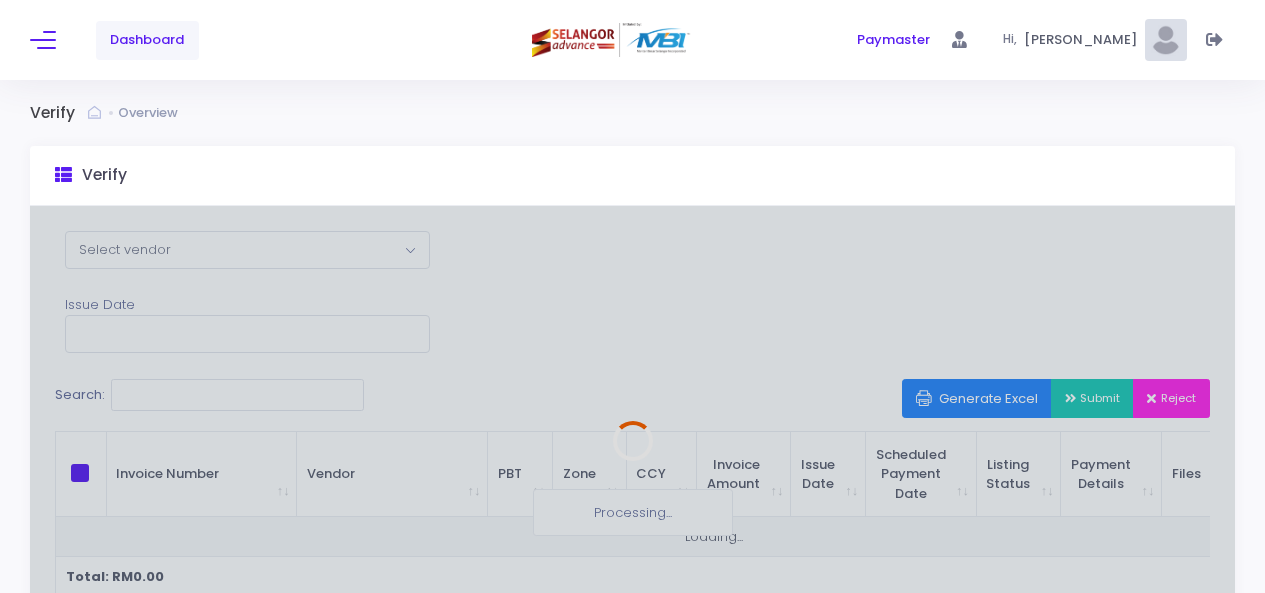 scroll, scrollTop: 0, scrollLeft: 0, axis: both 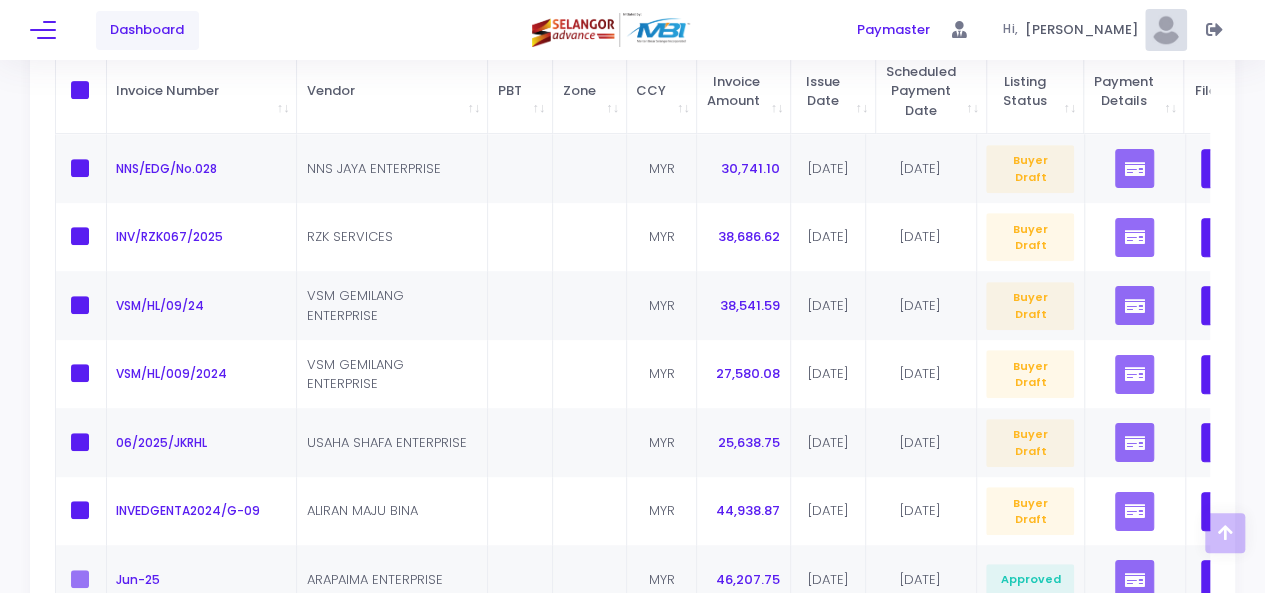 click at bounding box center (80, 90) 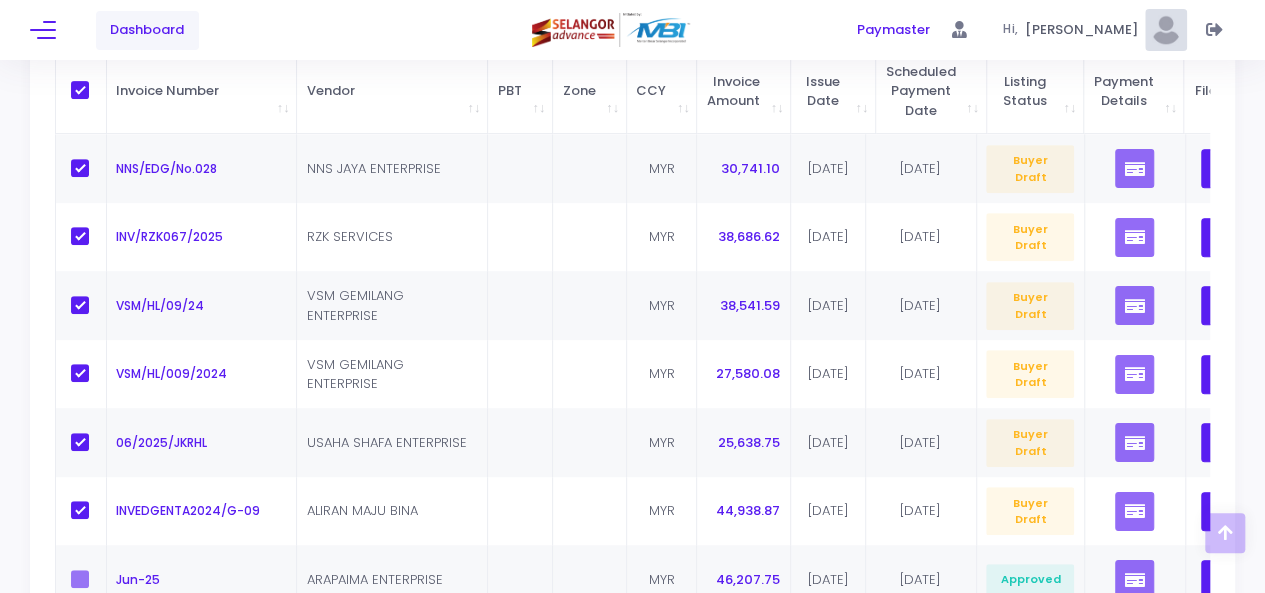 checkbox on "true" 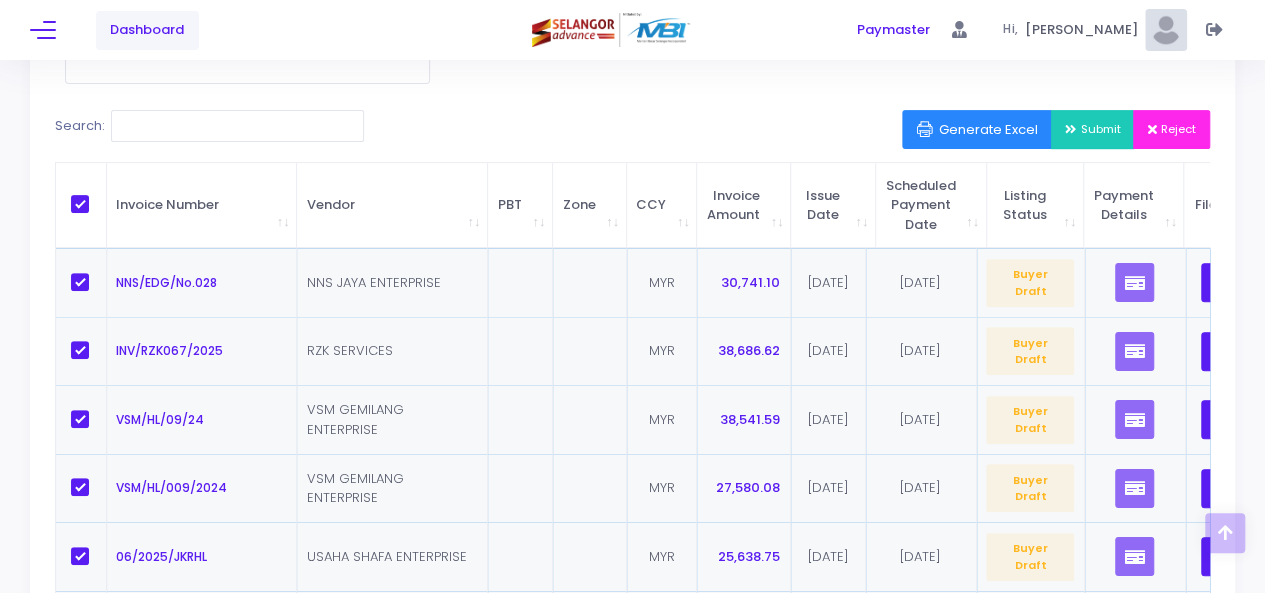 scroll, scrollTop: 255, scrollLeft: 0, axis: vertical 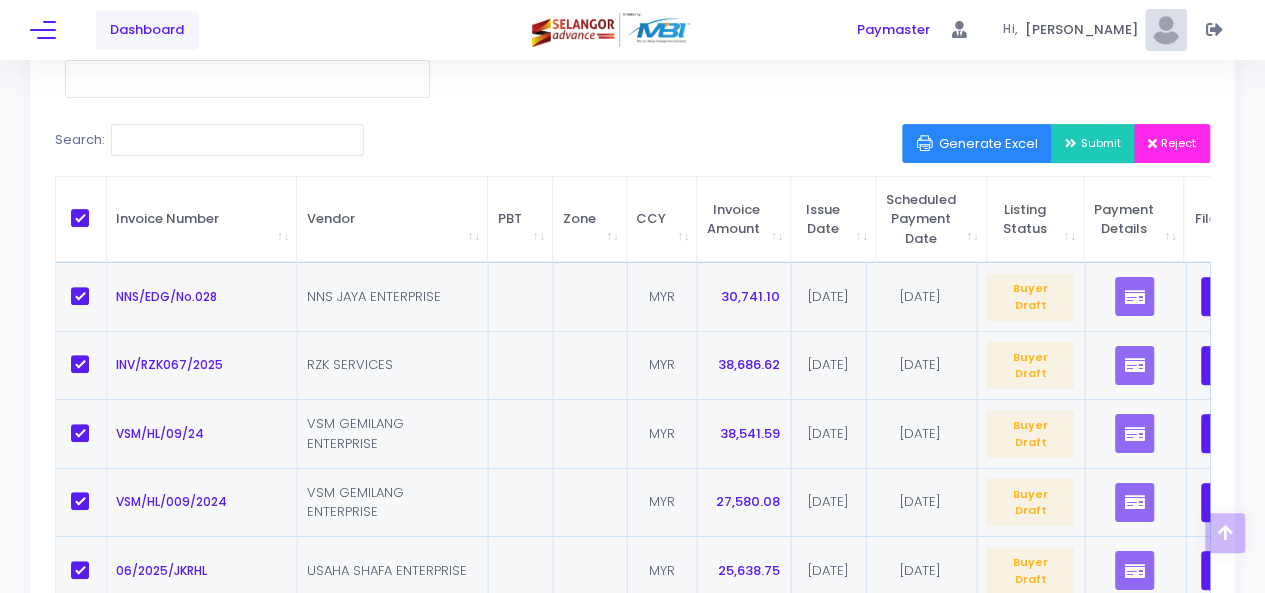 click on "Submit" at bounding box center [1093, 143] 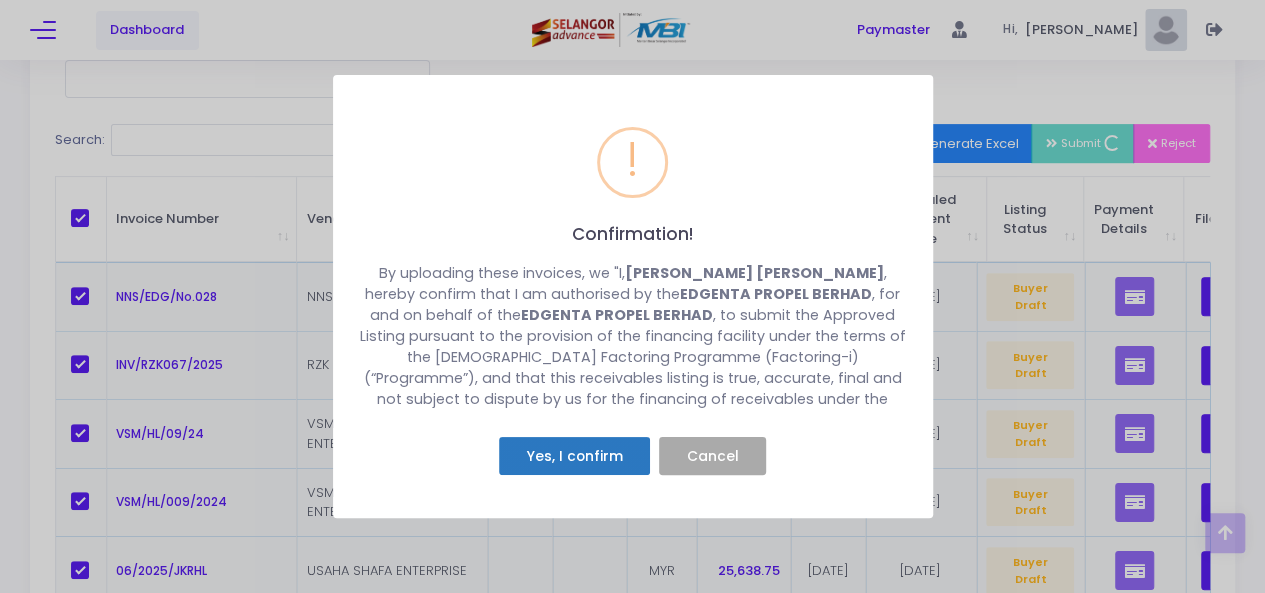 click on "Yes, I confirm" at bounding box center [574, 456] 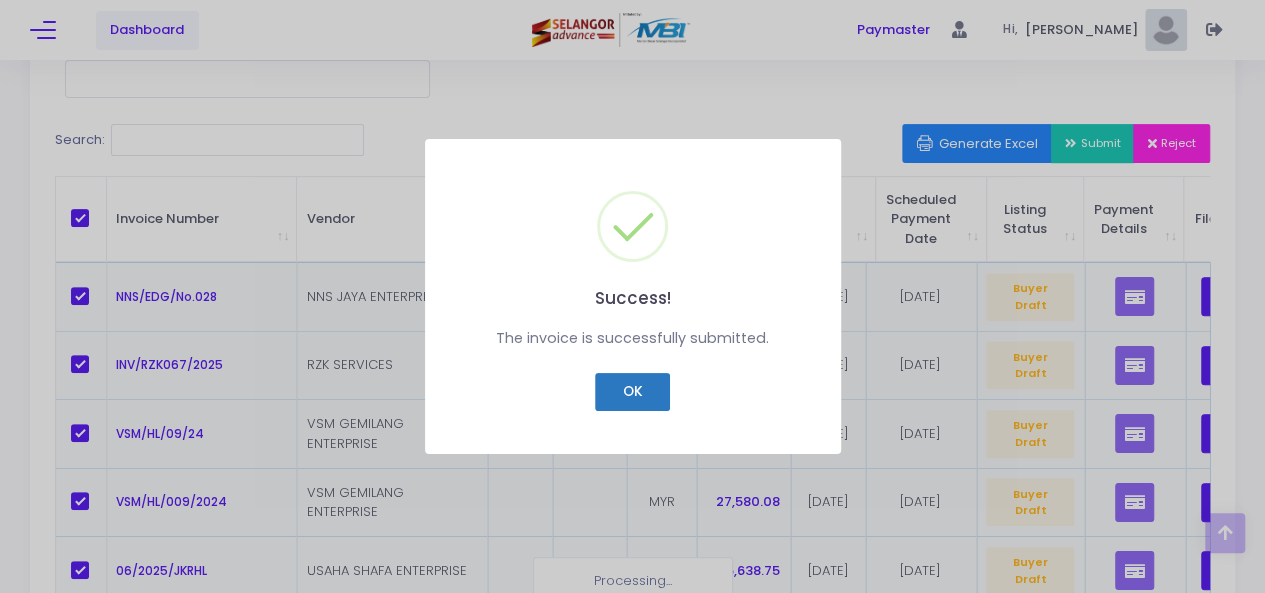 click on "OK" at bounding box center [632, 392] 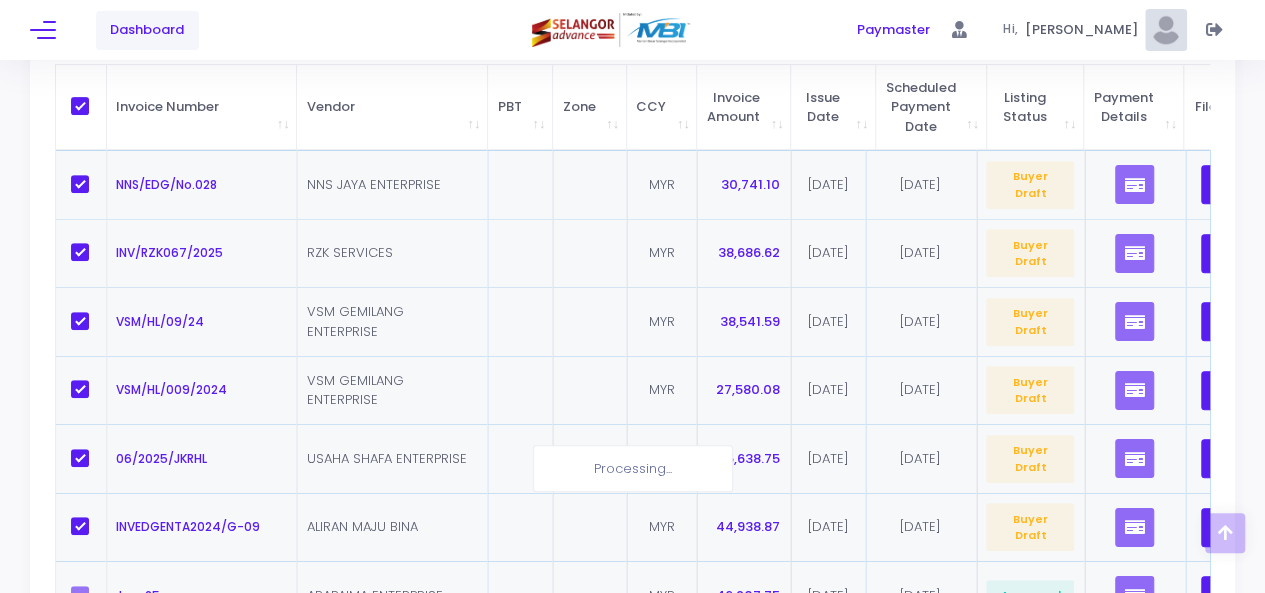 scroll, scrollTop: 369, scrollLeft: 0, axis: vertical 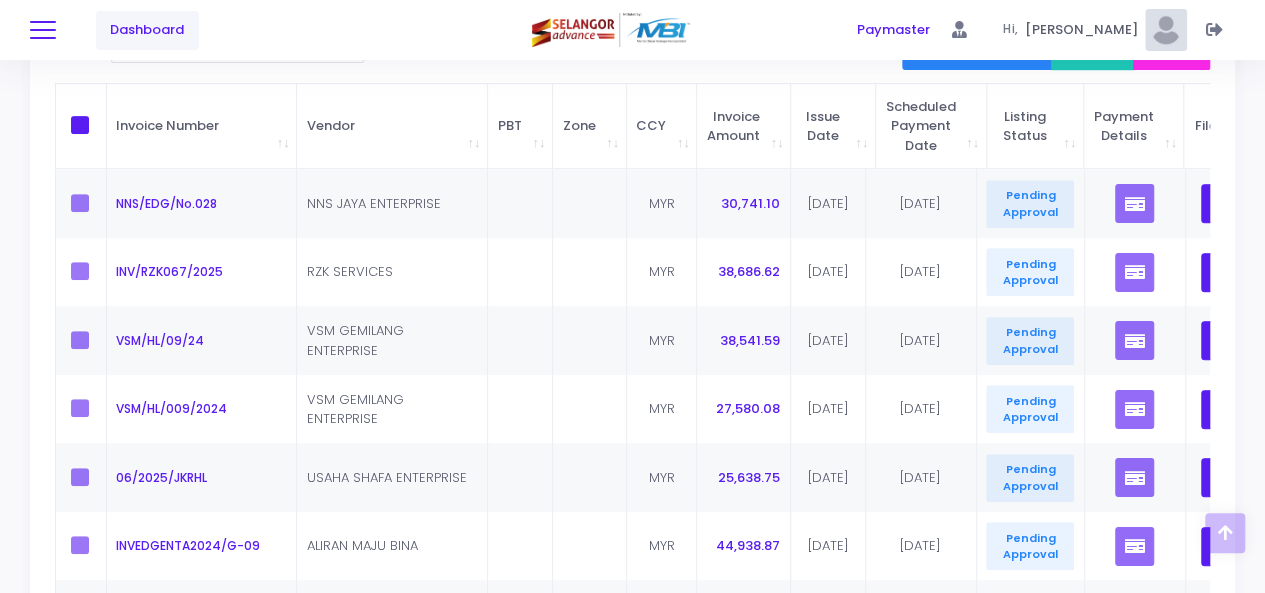 click at bounding box center [43, 30] 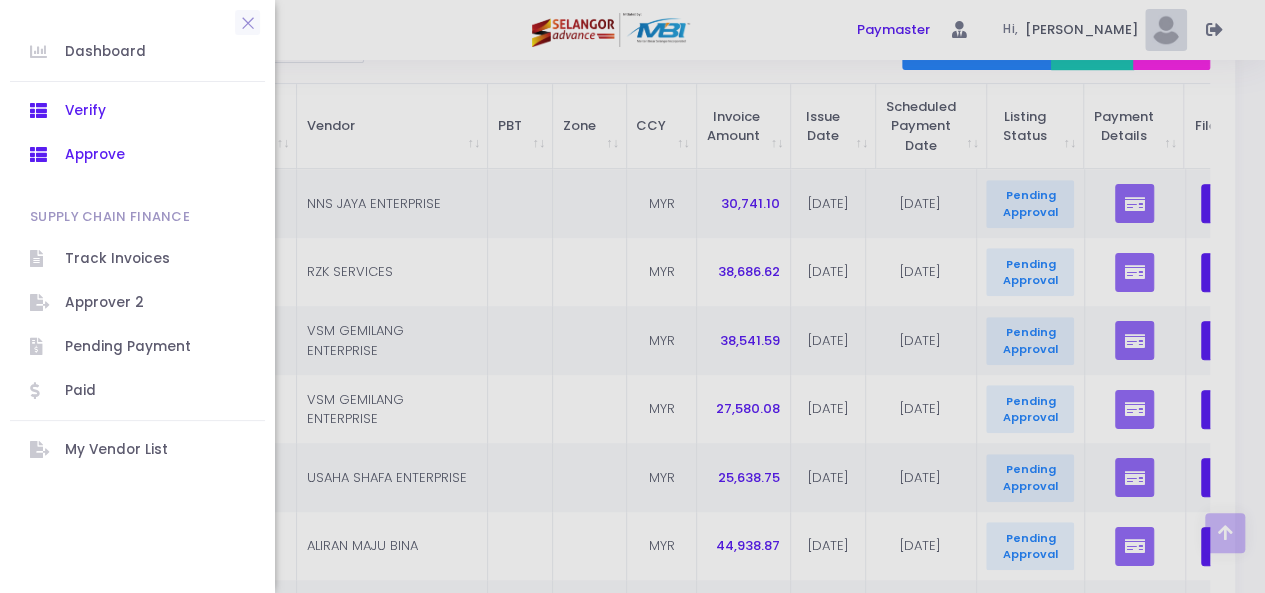 click on "Approve" at bounding box center (155, 155) 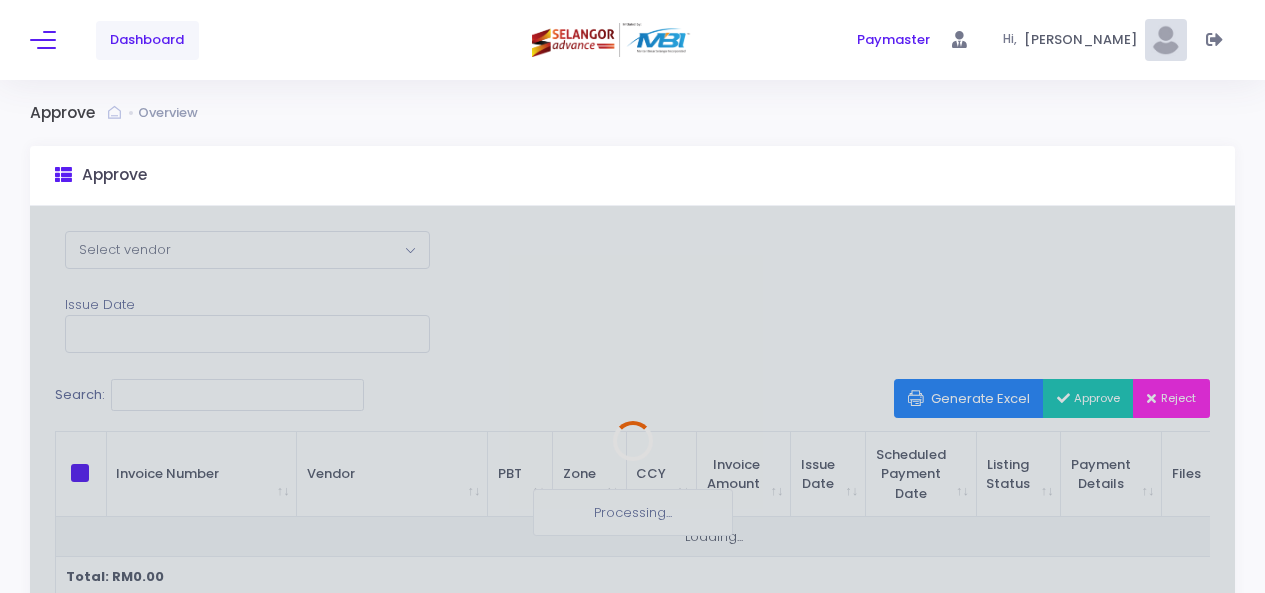 scroll, scrollTop: 0, scrollLeft: 0, axis: both 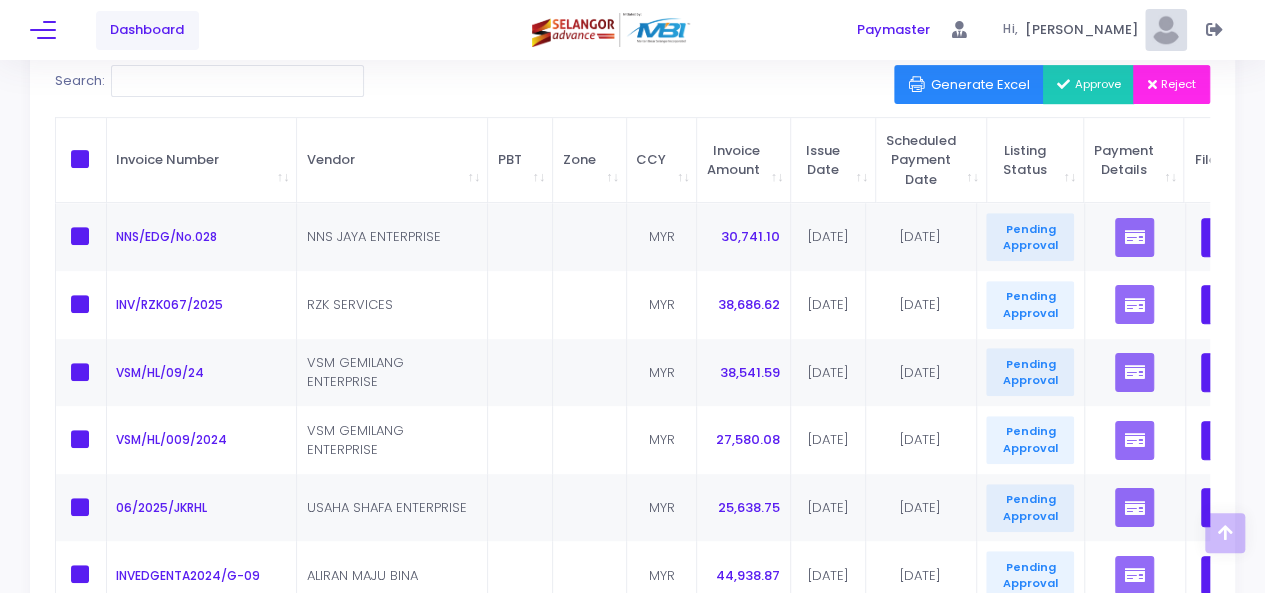 click at bounding box center (80, 159) 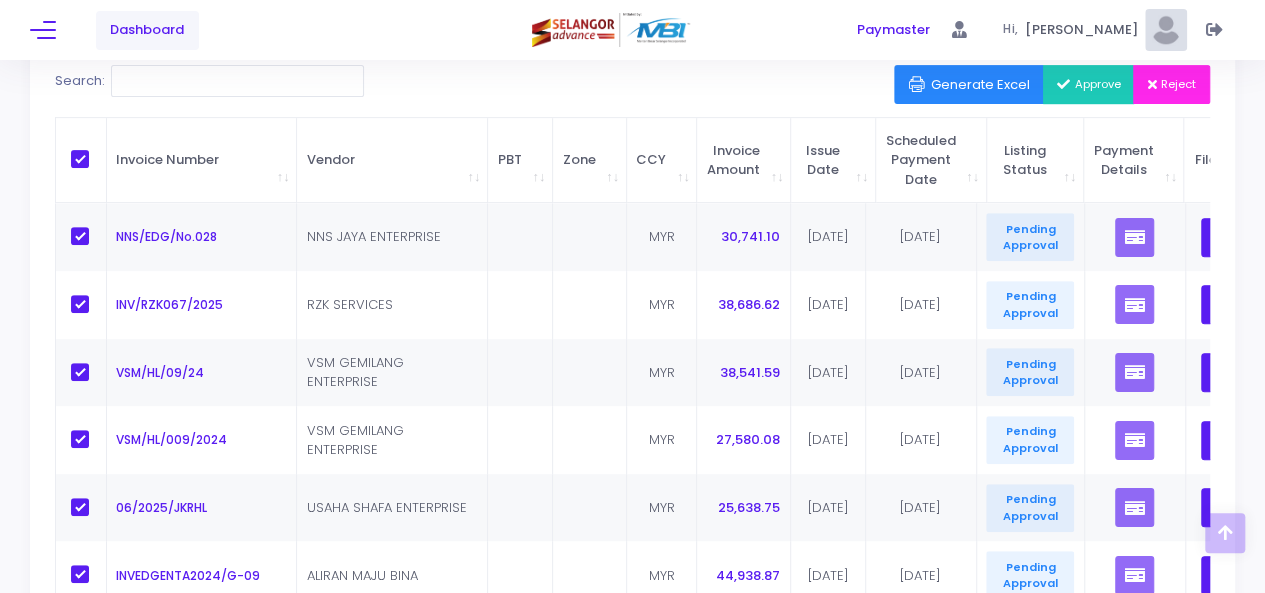 checkbox on "true" 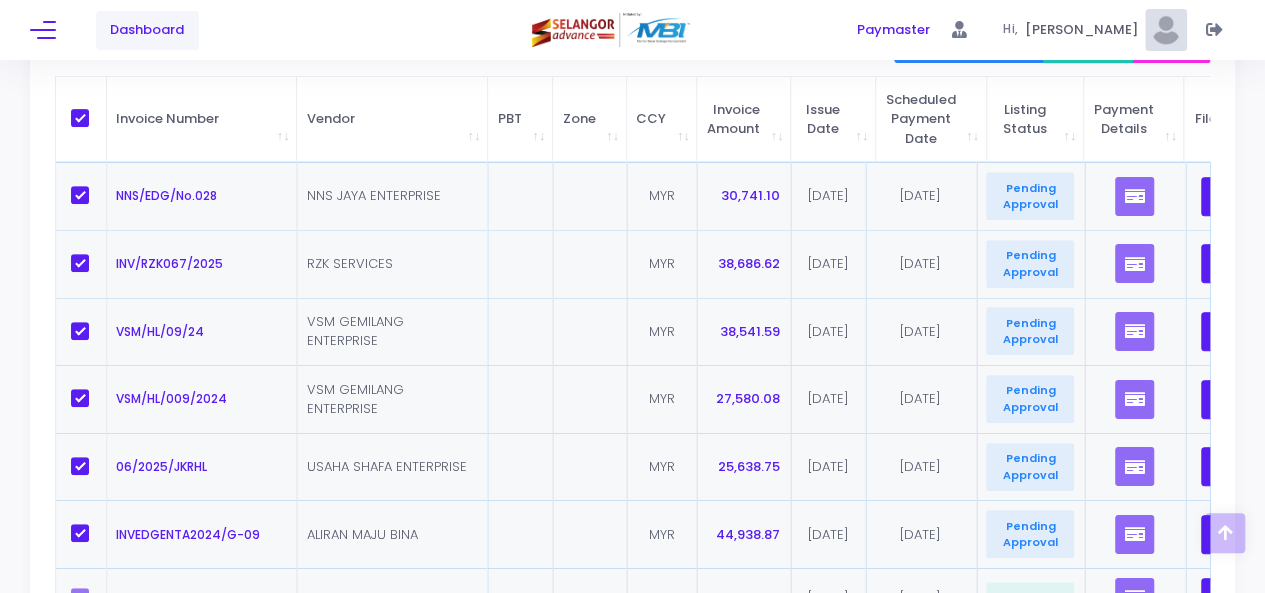scroll, scrollTop: 358, scrollLeft: 0, axis: vertical 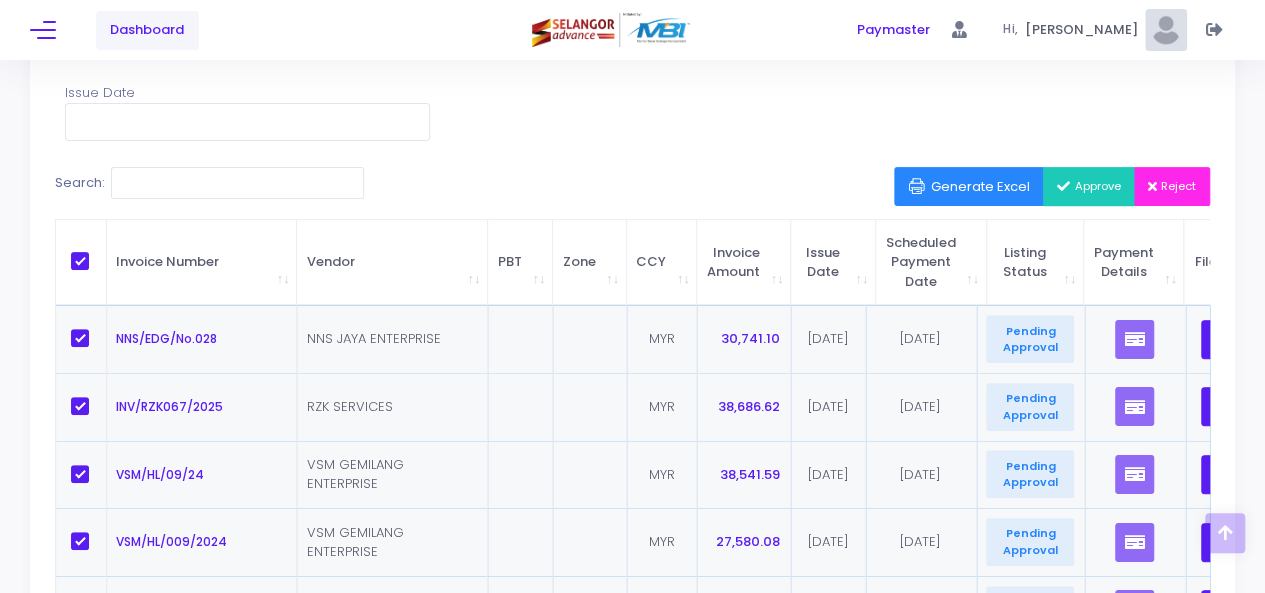 click on "Approve" at bounding box center [1089, 186] 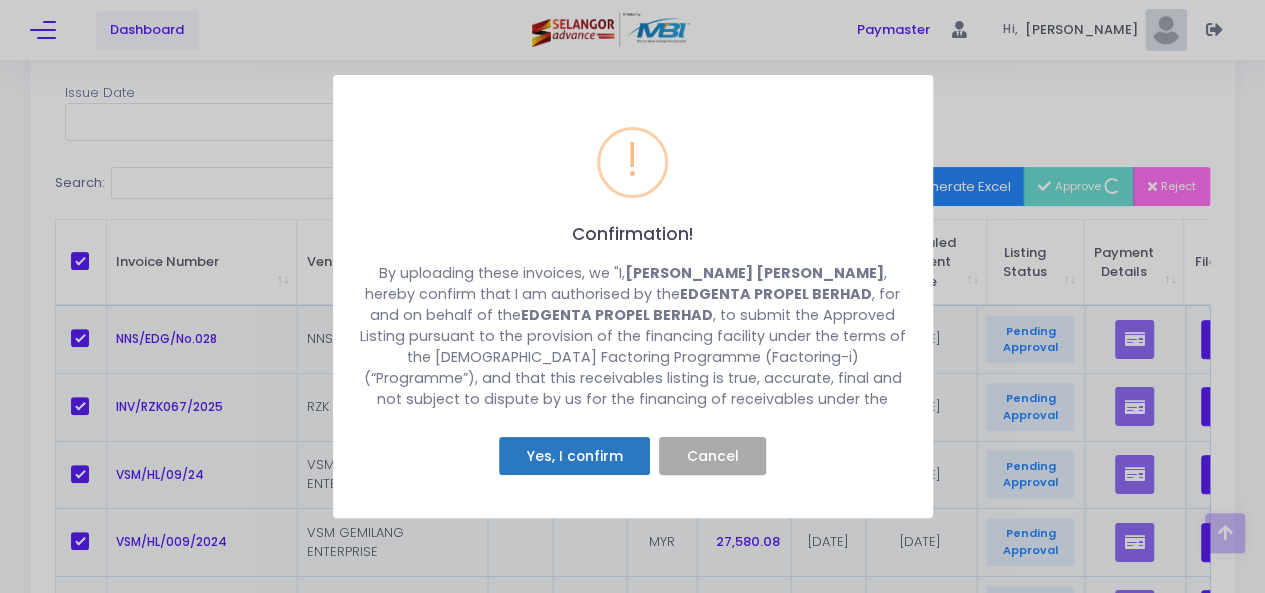 click on "Yes, I confirm" at bounding box center (574, 456) 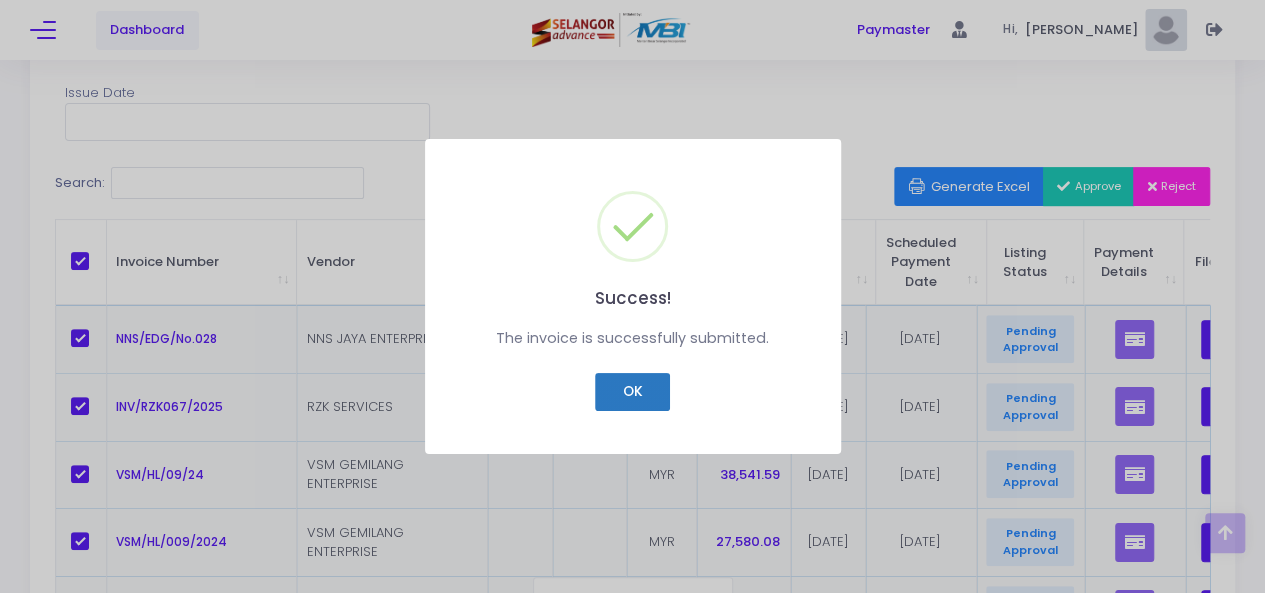 click on "OK" at bounding box center (632, 392) 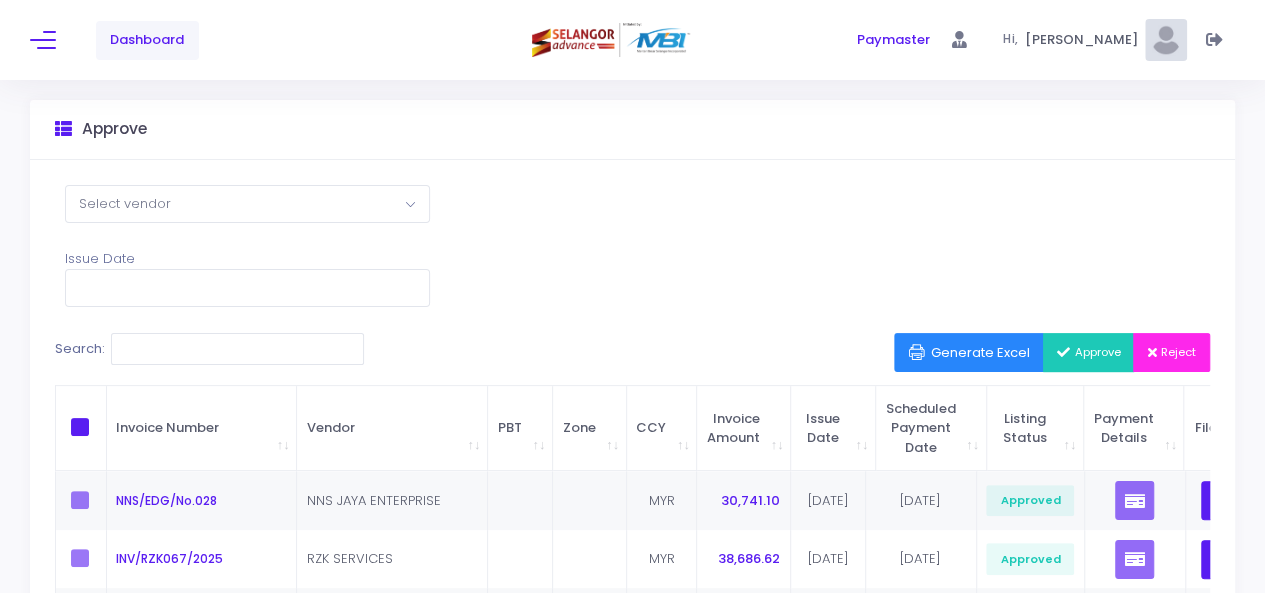 scroll, scrollTop: 0, scrollLeft: 0, axis: both 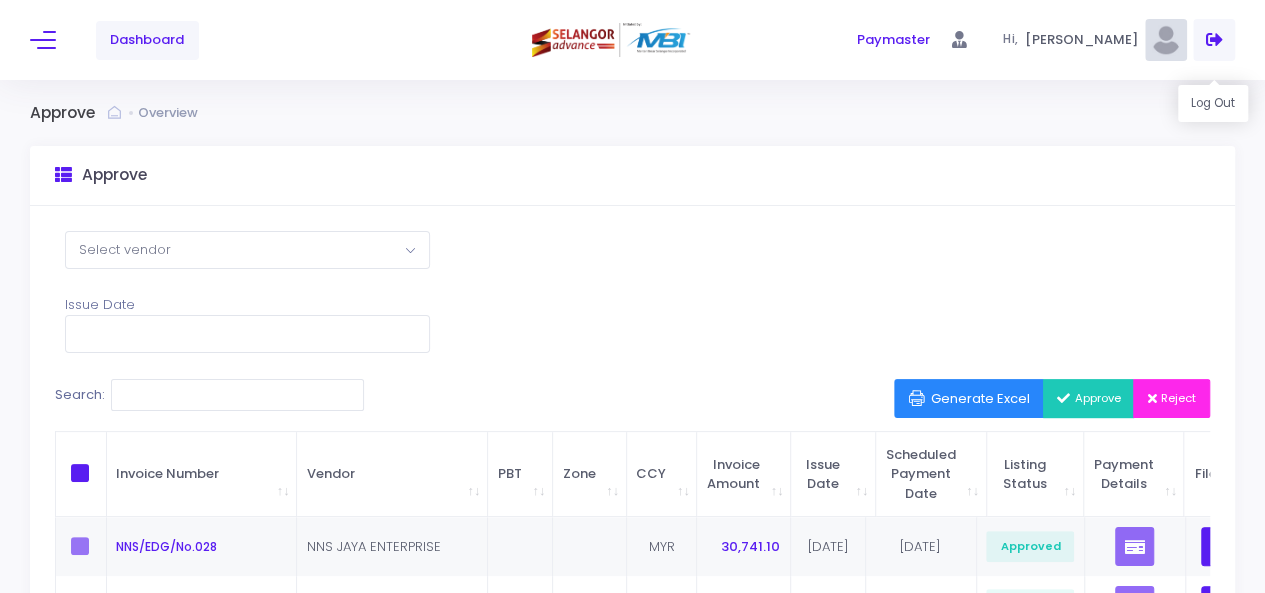 click at bounding box center (1214, 40) 